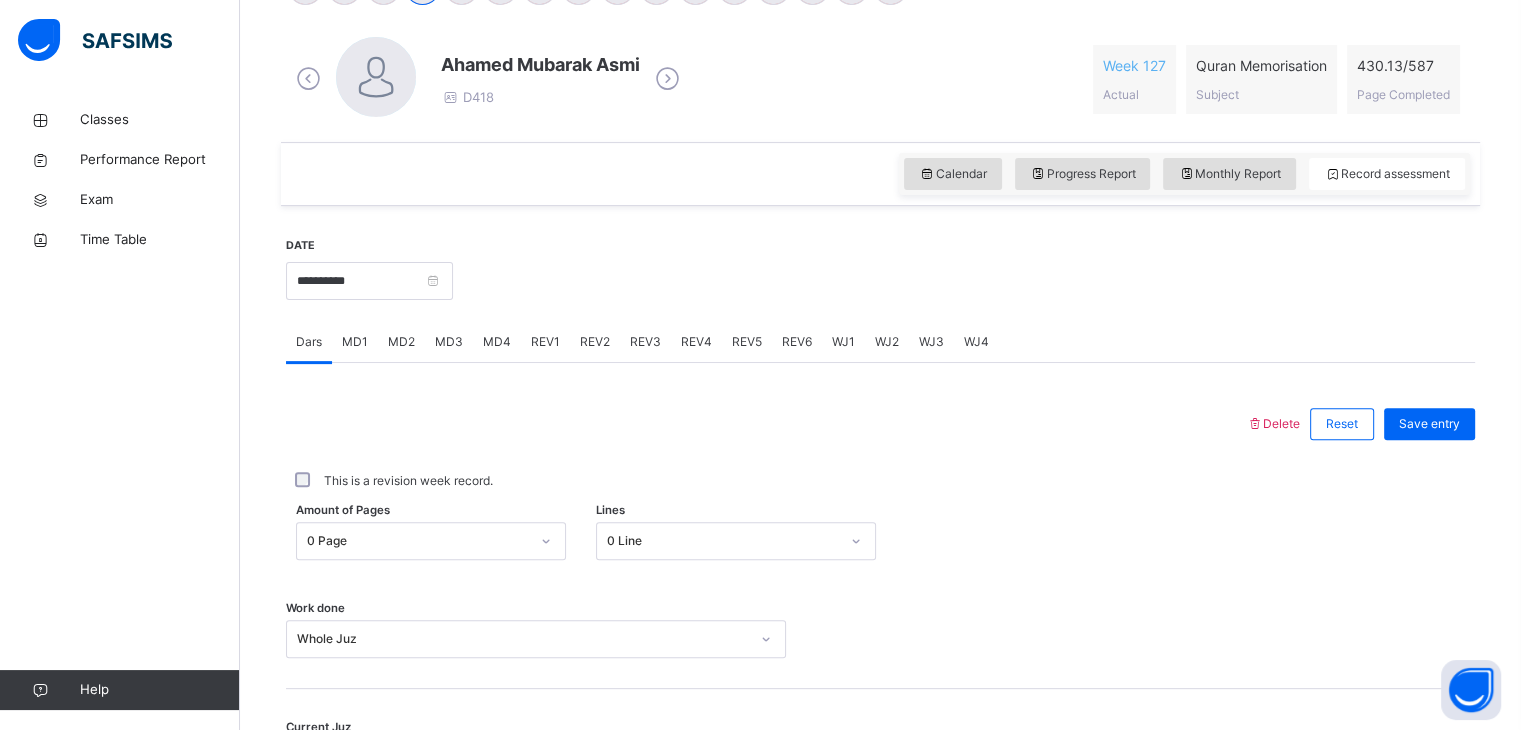 scroll, scrollTop: 144, scrollLeft: 0, axis: vertical 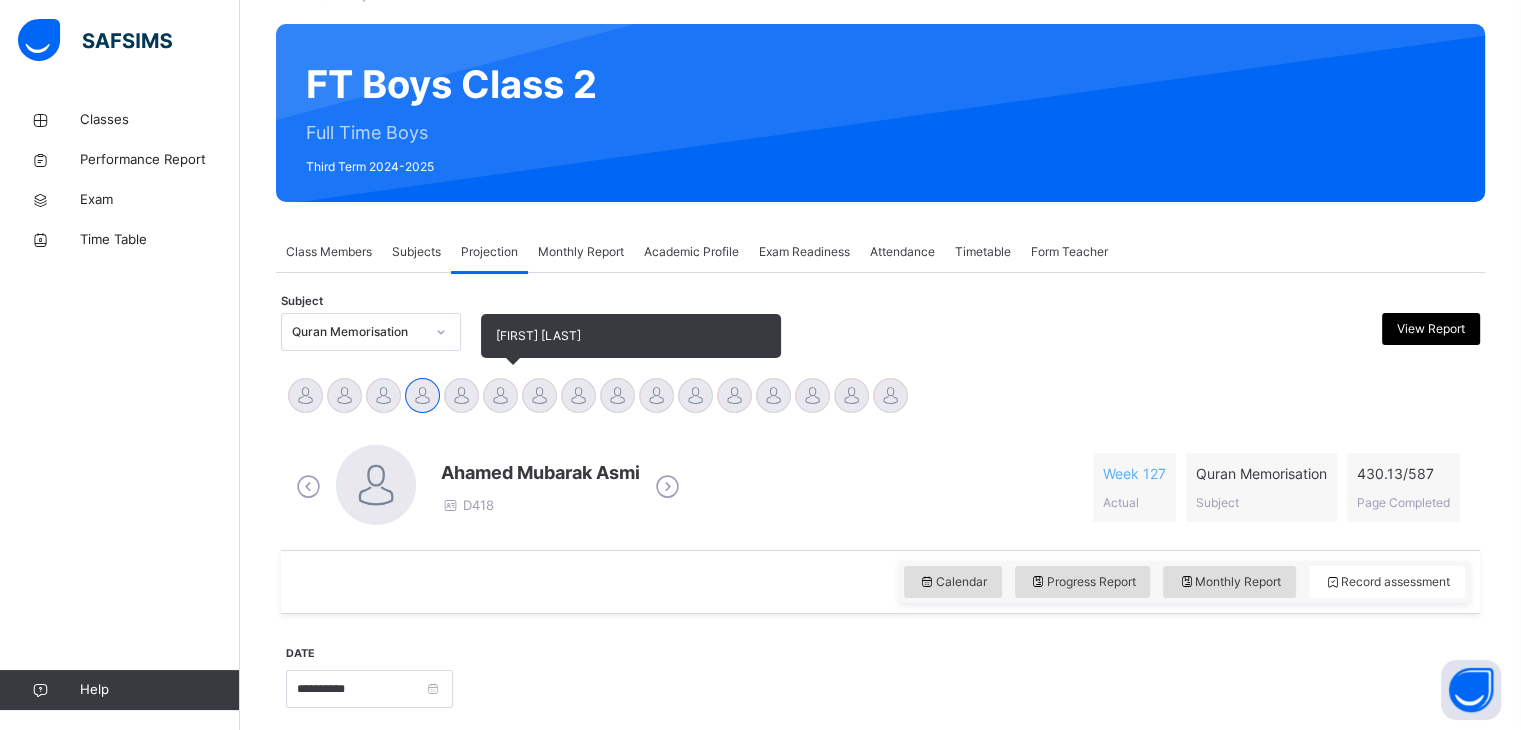 click at bounding box center [500, 395] 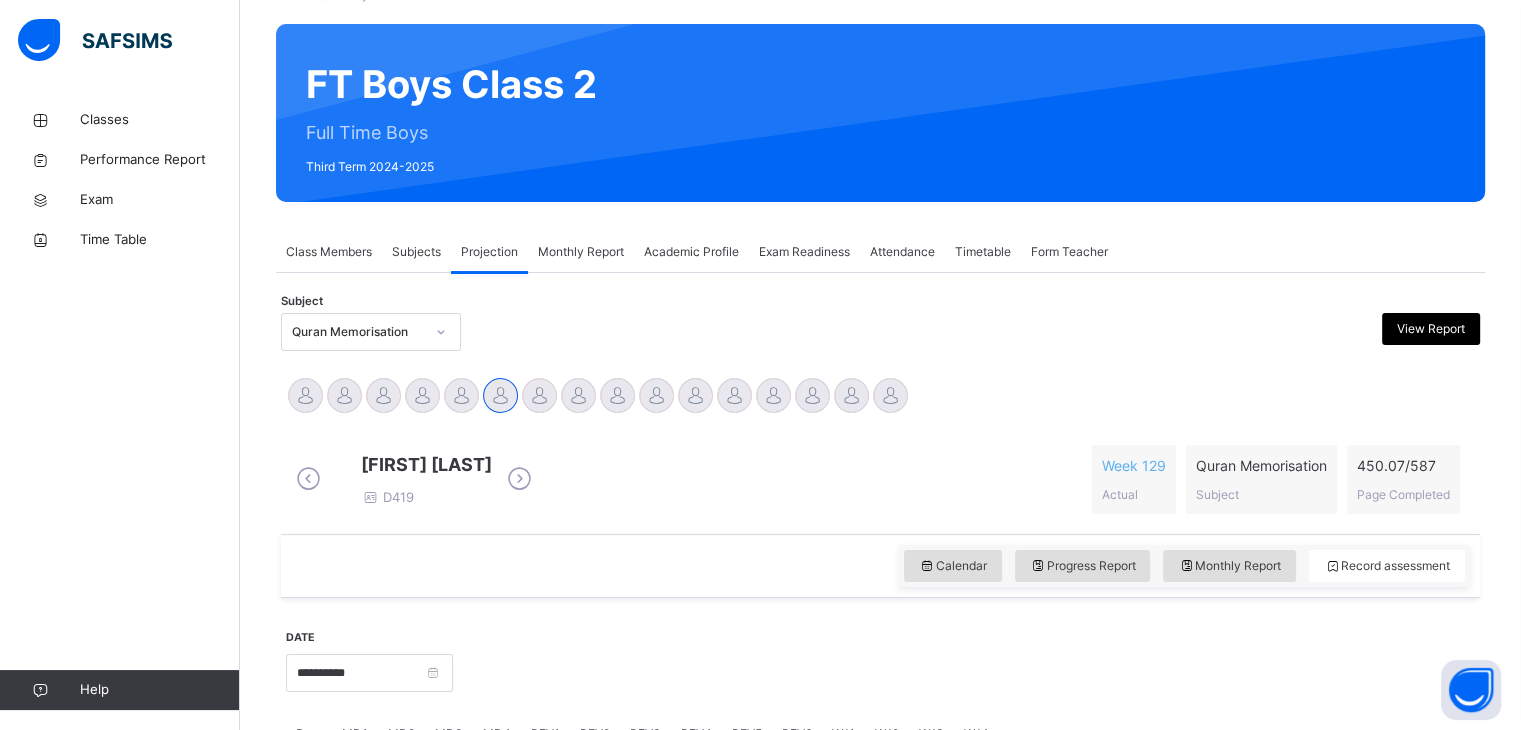 drag, startPoint x: 441, startPoint y: 469, endPoint x: 607, endPoint y: 462, distance: 166.14752 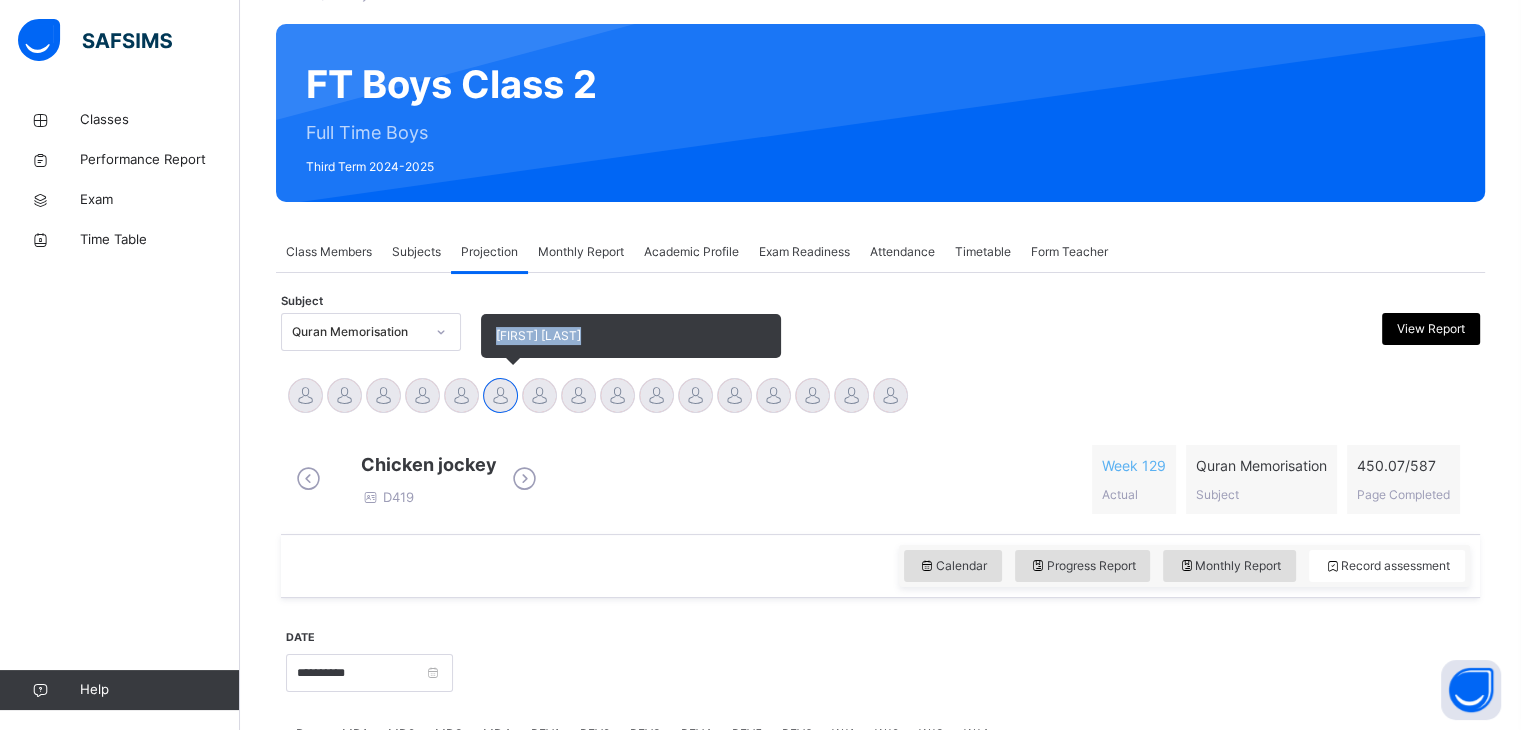 drag, startPoint x: 496, startPoint y: 331, endPoint x: 600, endPoint y: 332, distance: 104.00481 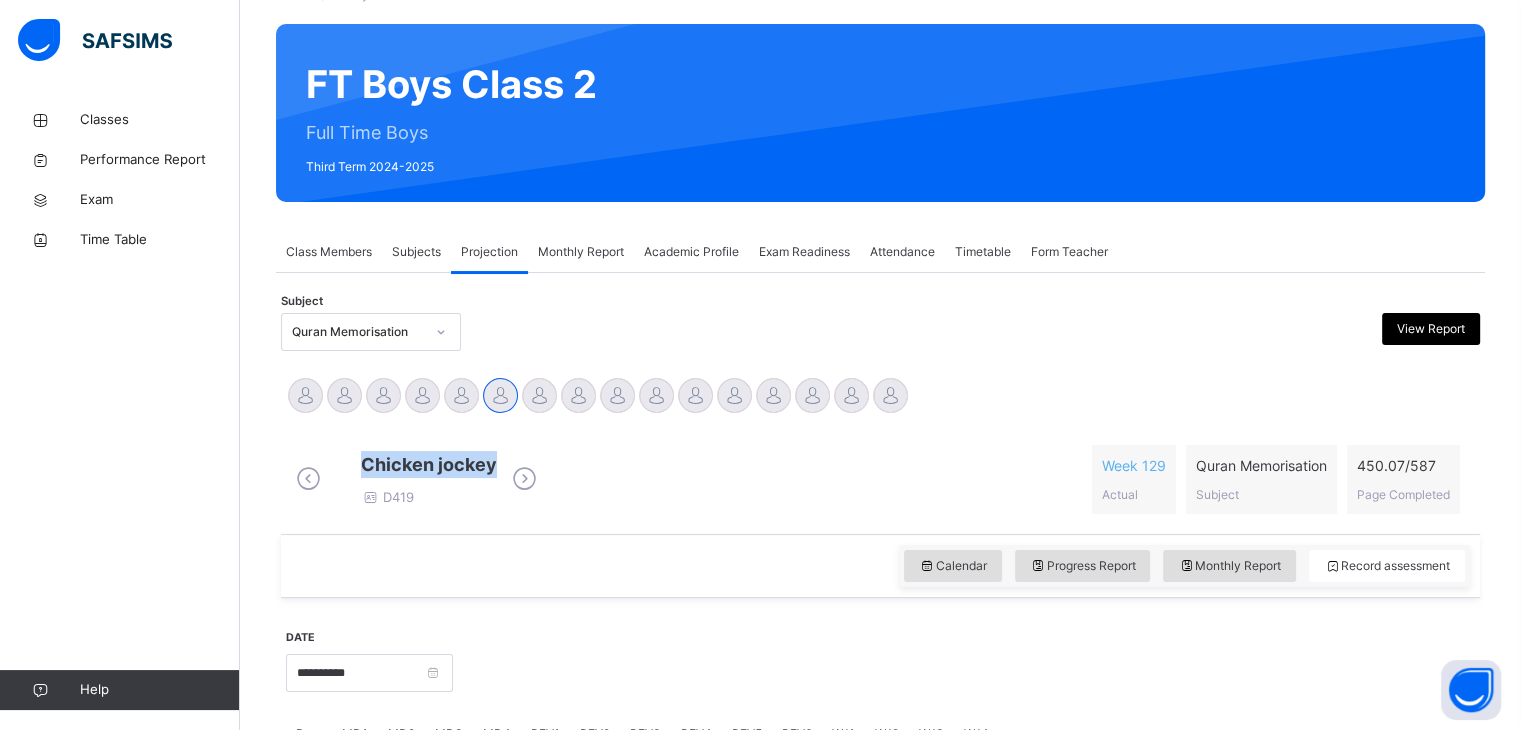 drag, startPoint x: 446, startPoint y: 470, endPoint x: 577, endPoint y: 461, distance: 131.30879 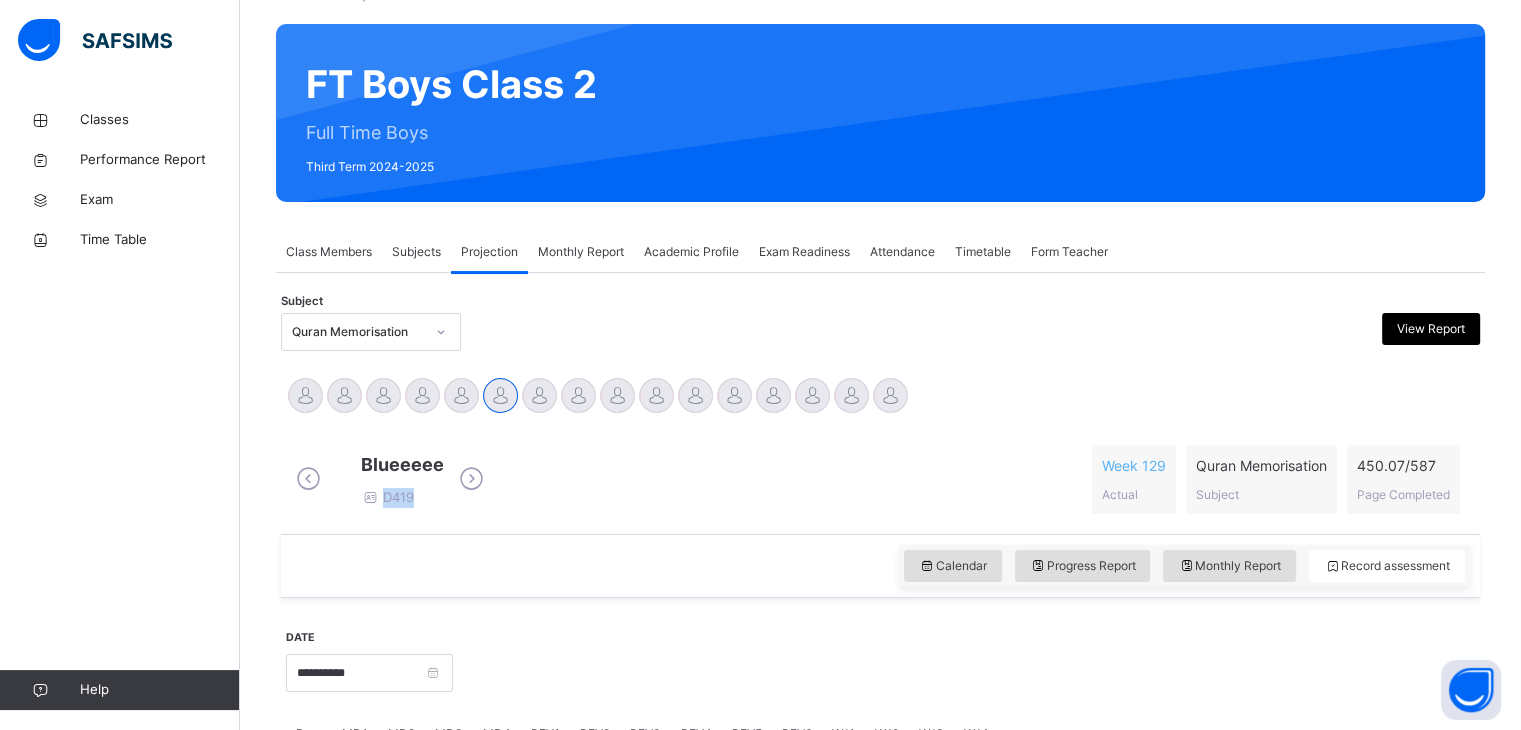 click on "Blueeeee   D419 Week 129 Actual   Quran Memorisation Subject 450.07 / 587 Page Completed" at bounding box center (880, 479) 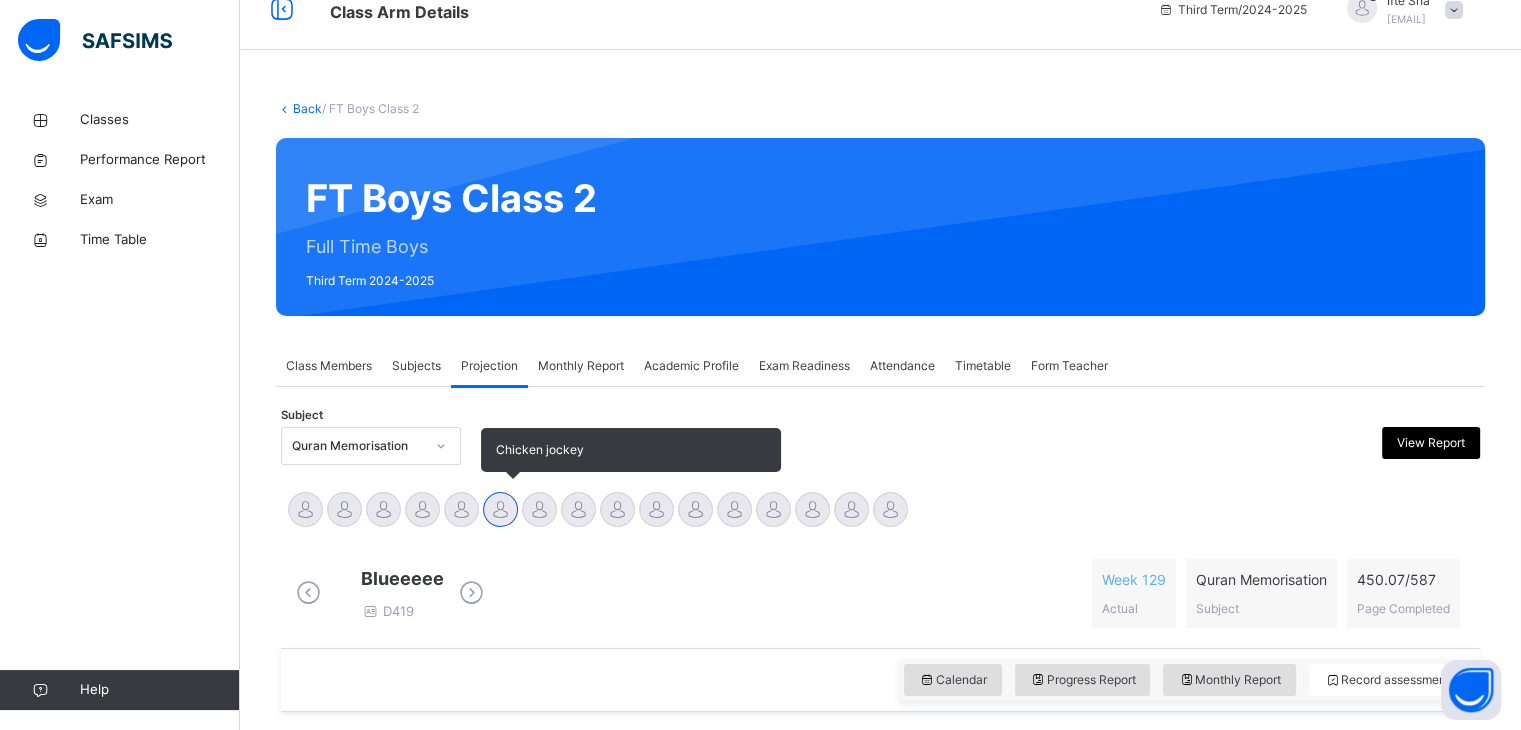 scroll, scrollTop: 24, scrollLeft: 0, axis: vertical 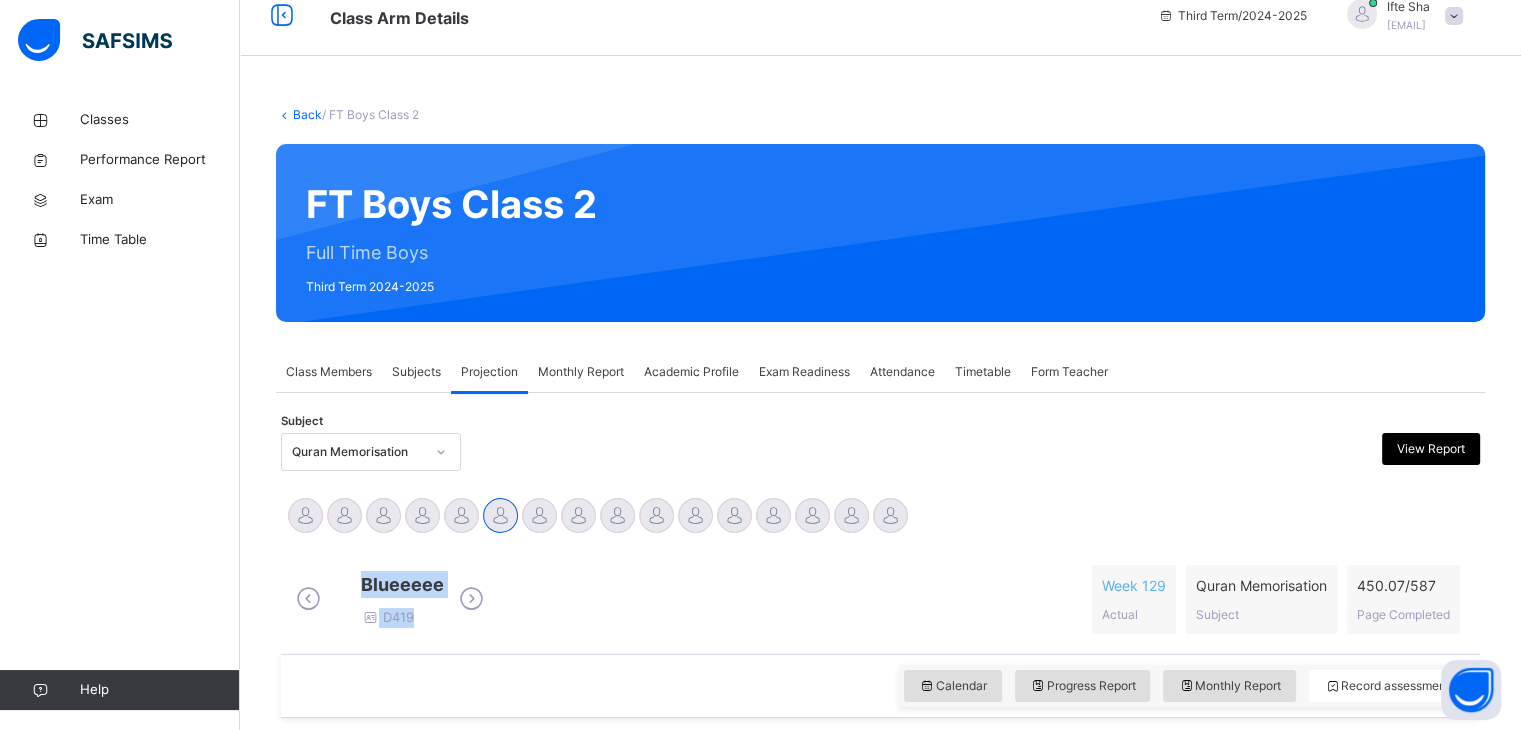 drag, startPoint x: 441, startPoint y: 585, endPoint x: 538, endPoint y: 601, distance: 98.31073 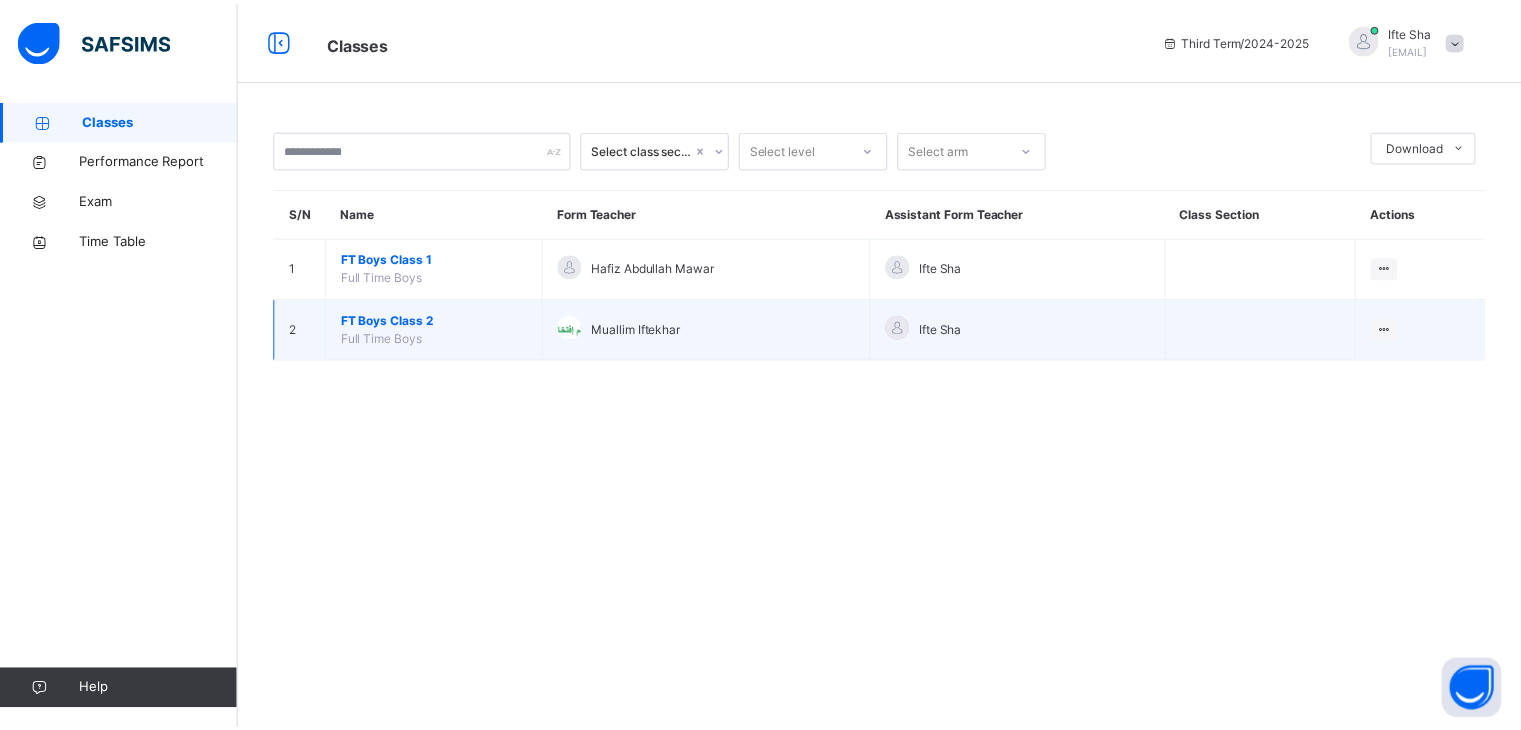 scroll, scrollTop: 0, scrollLeft: 0, axis: both 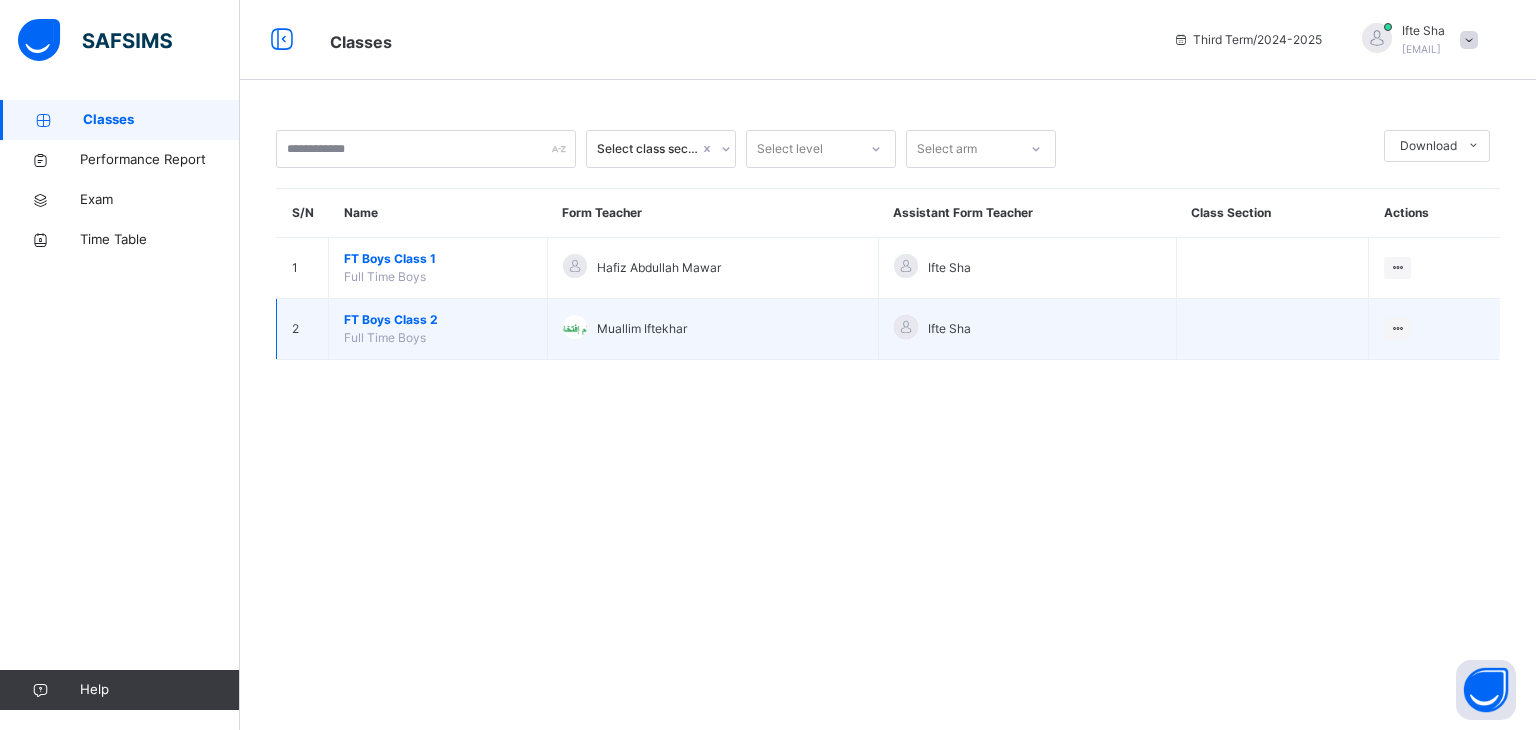 click on "FT Boys   Class 2" at bounding box center (438, 320) 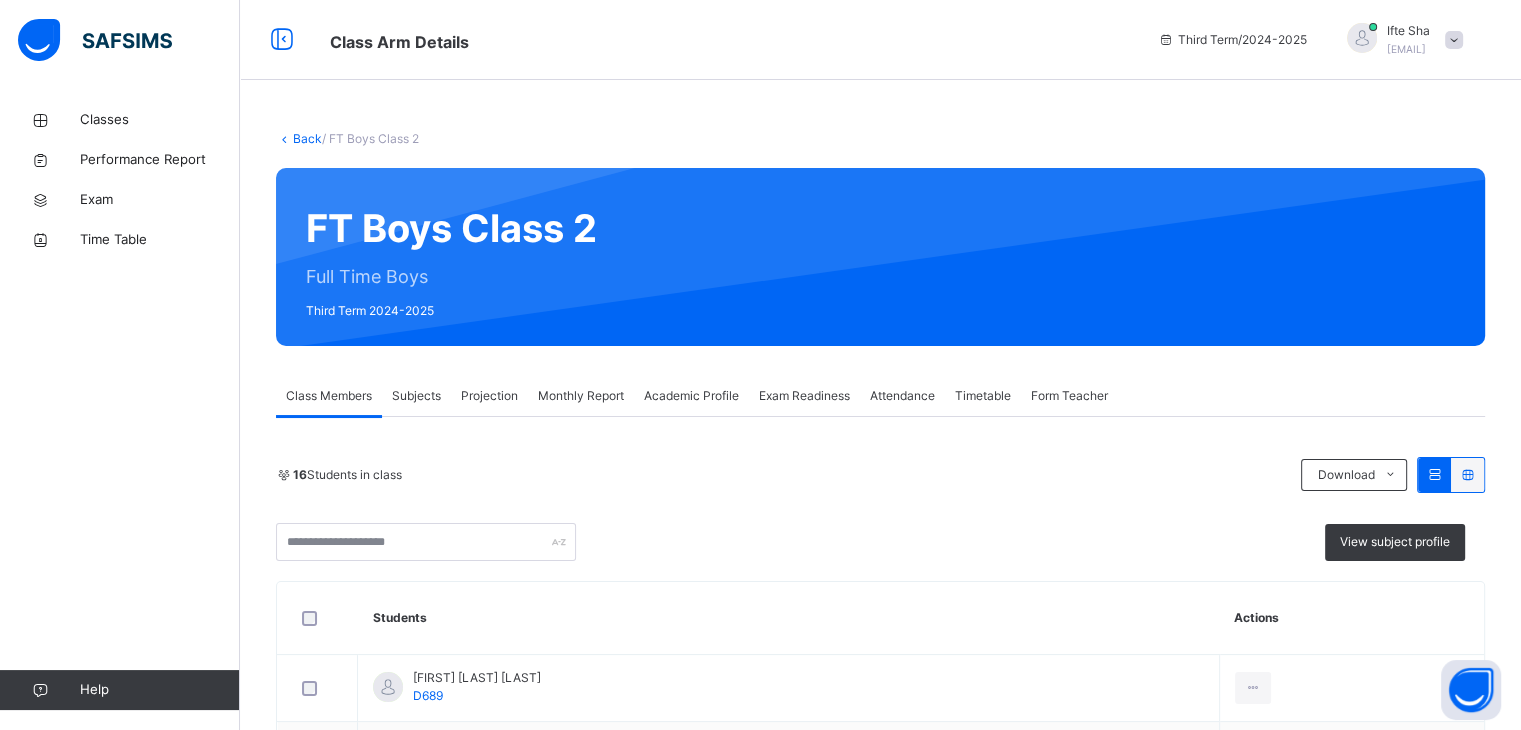 click on "Projection" at bounding box center [489, 396] 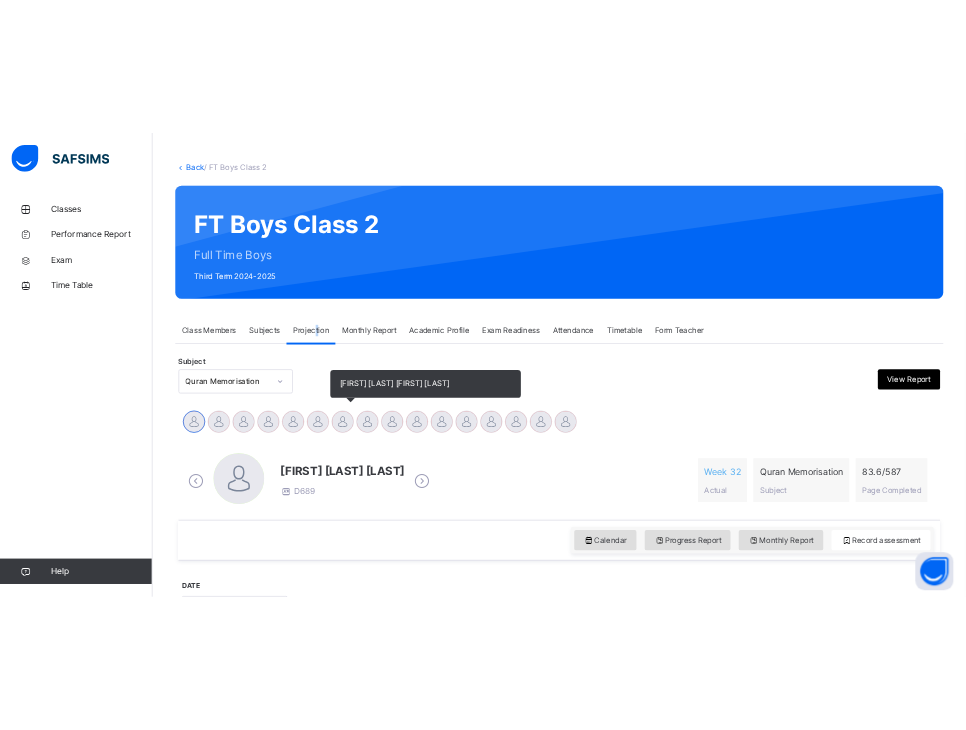 scroll, scrollTop: 120, scrollLeft: 0, axis: vertical 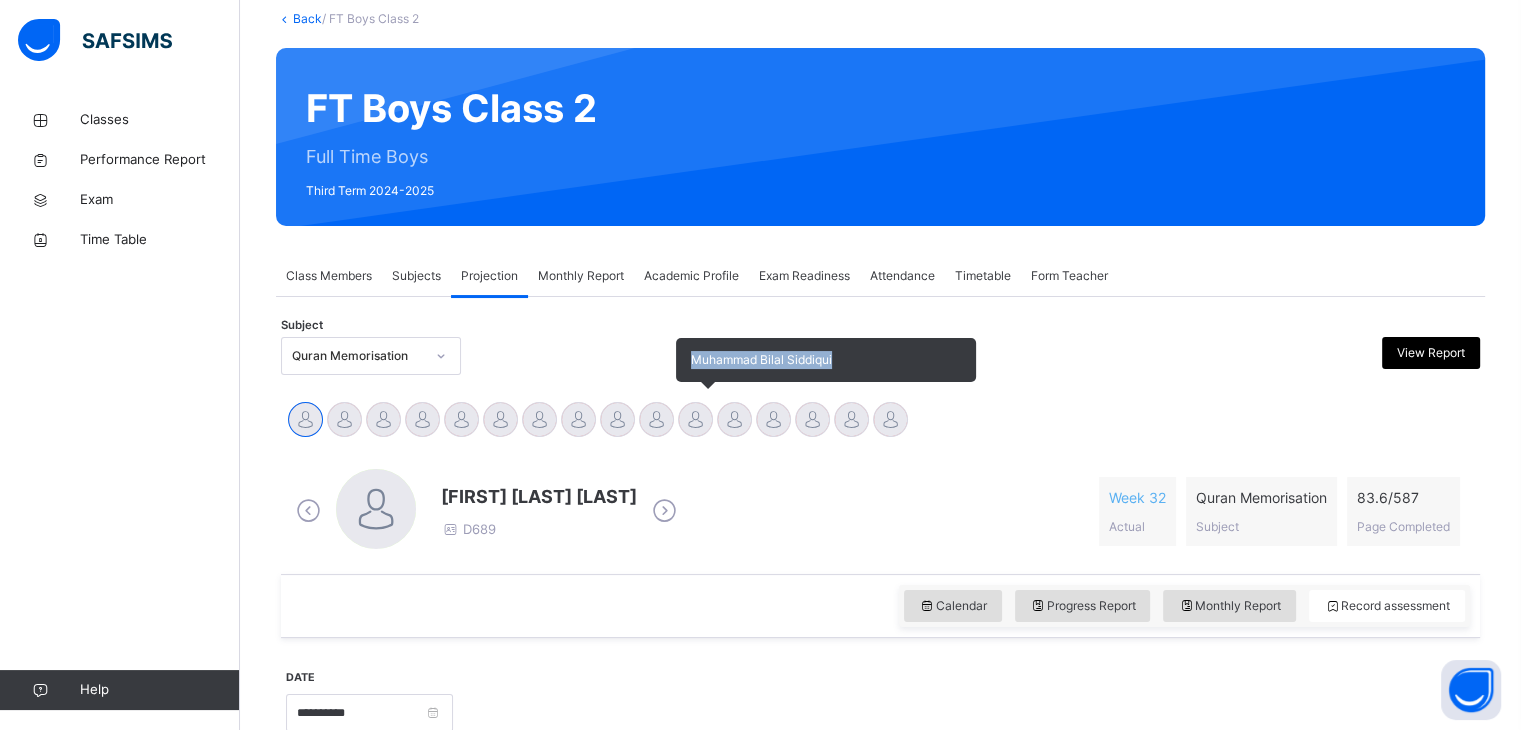 drag, startPoint x: 688, startPoint y: 362, endPoint x: 852, endPoint y: 361, distance: 164.00305 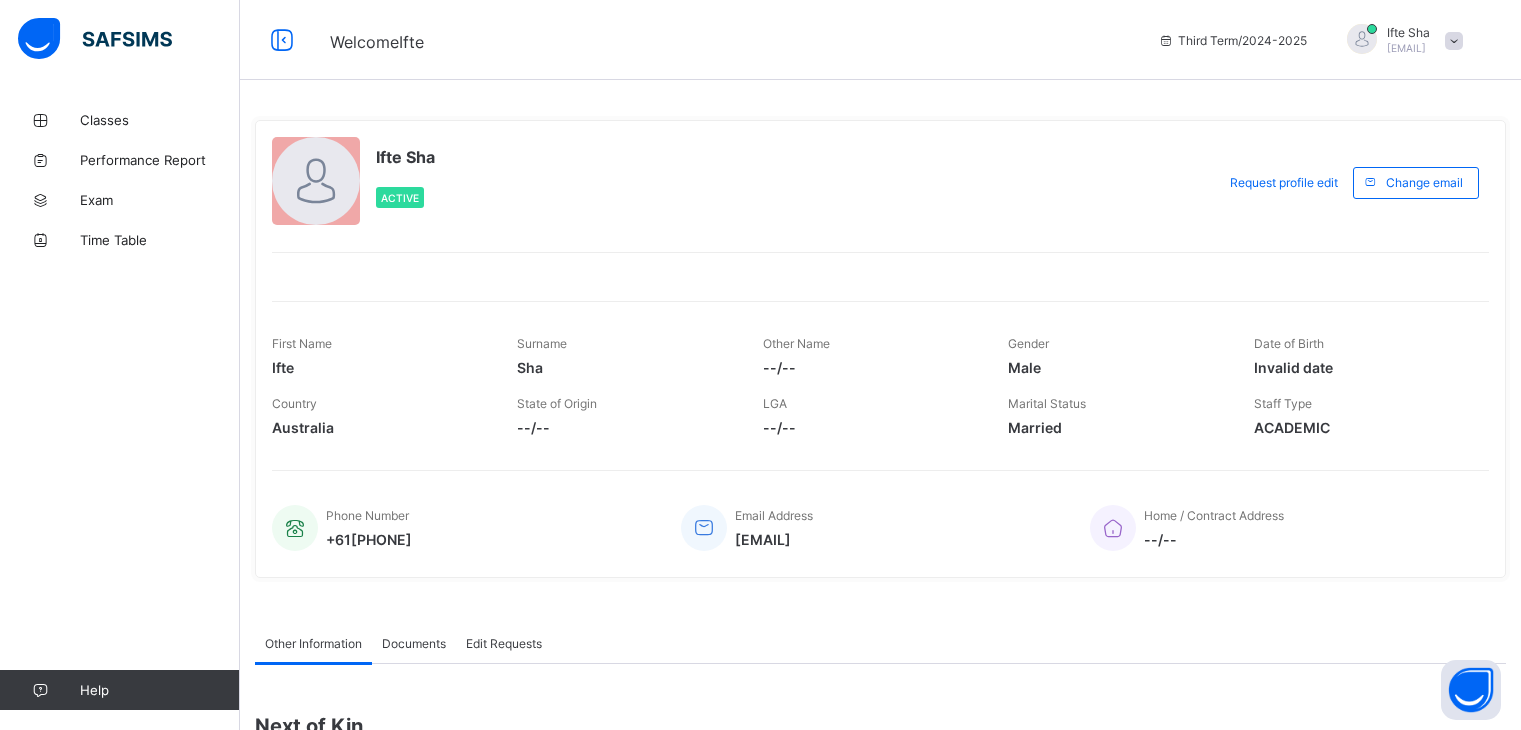 scroll, scrollTop: 0, scrollLeft: 0, axis: both 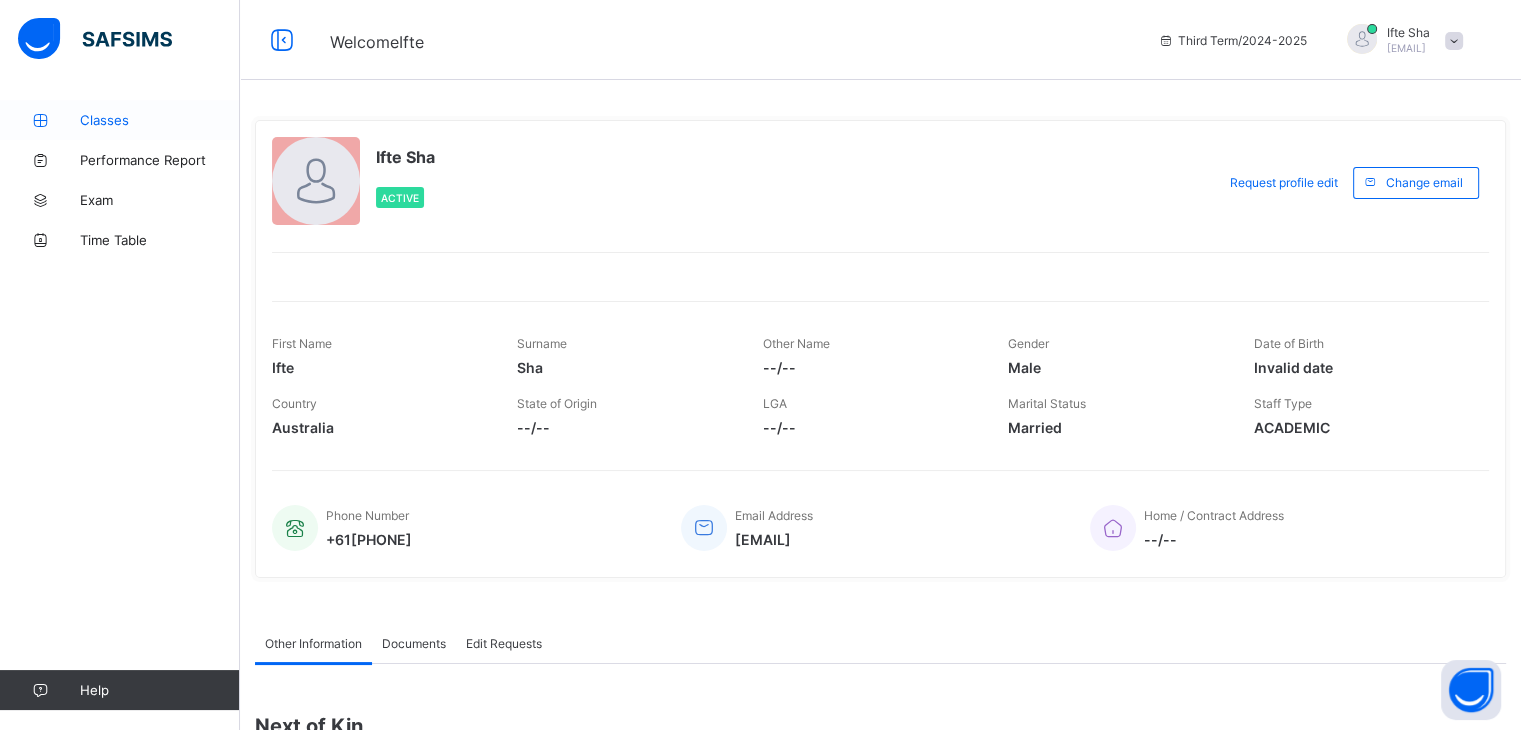 click on "Classes" at bounding box center [160, 120] 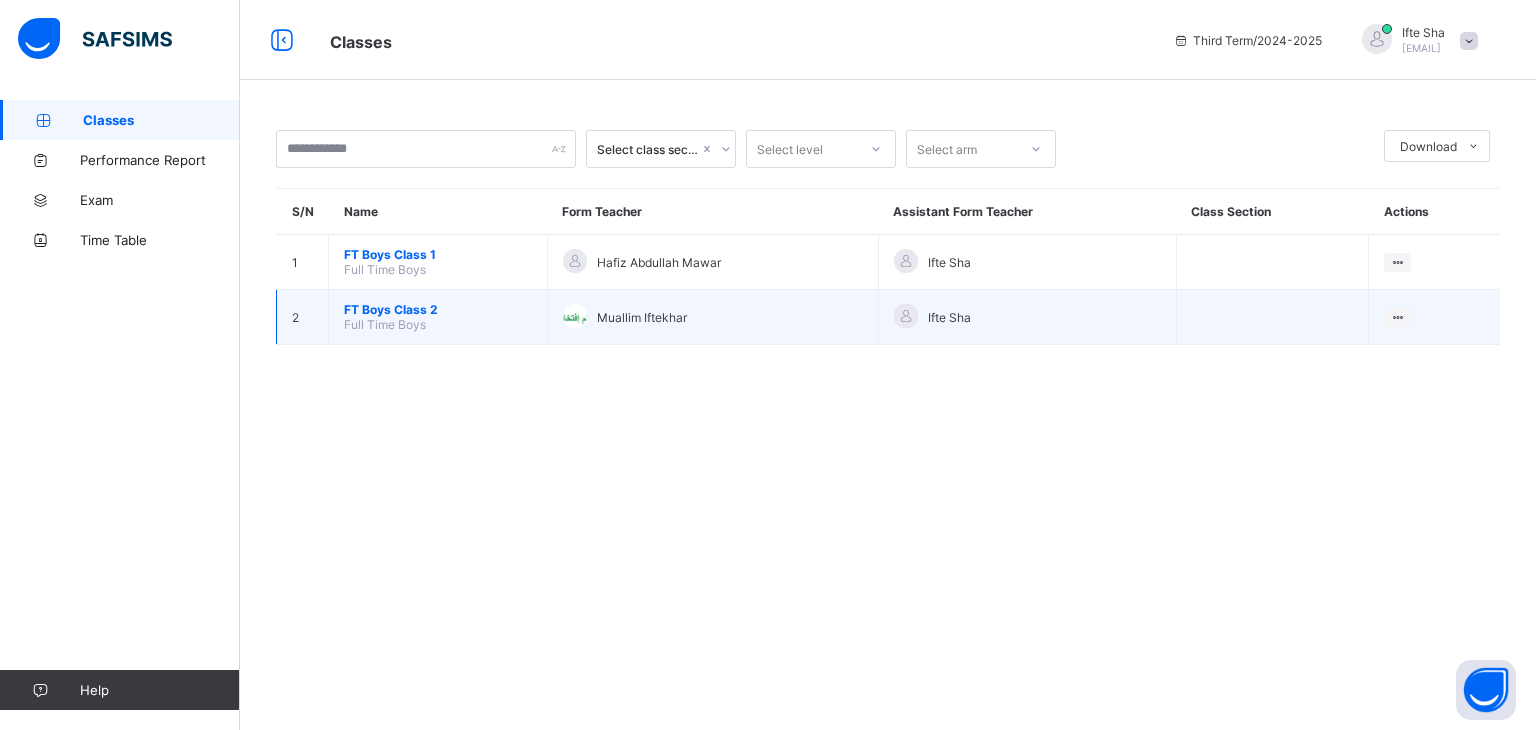 click on "FT Boys   Class 2   Full Time Boys" at bounding box center (438, 317) 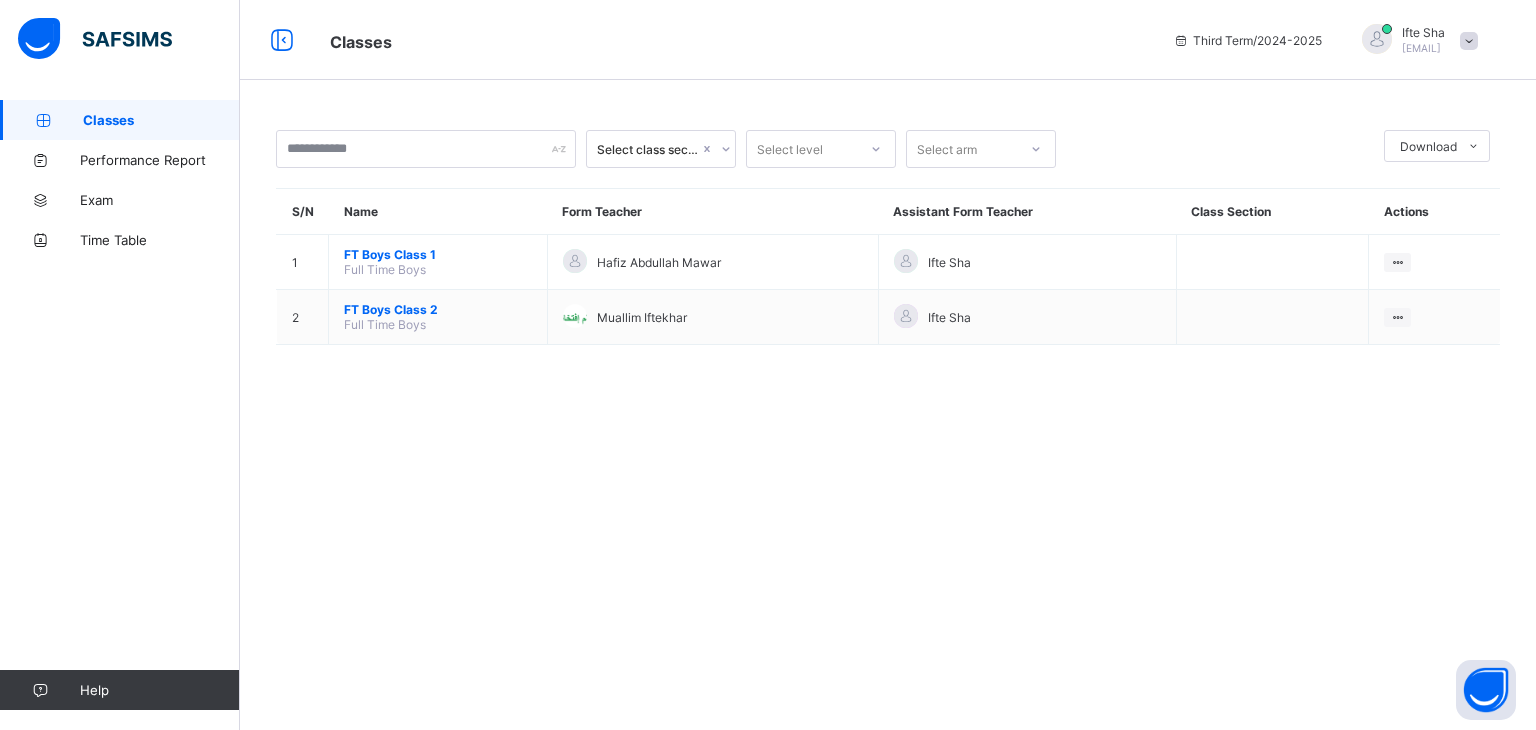 drag, startPoint x: 420, startPoint y: 369, endPoint x: 436, endPoint y: 381, distance: 20 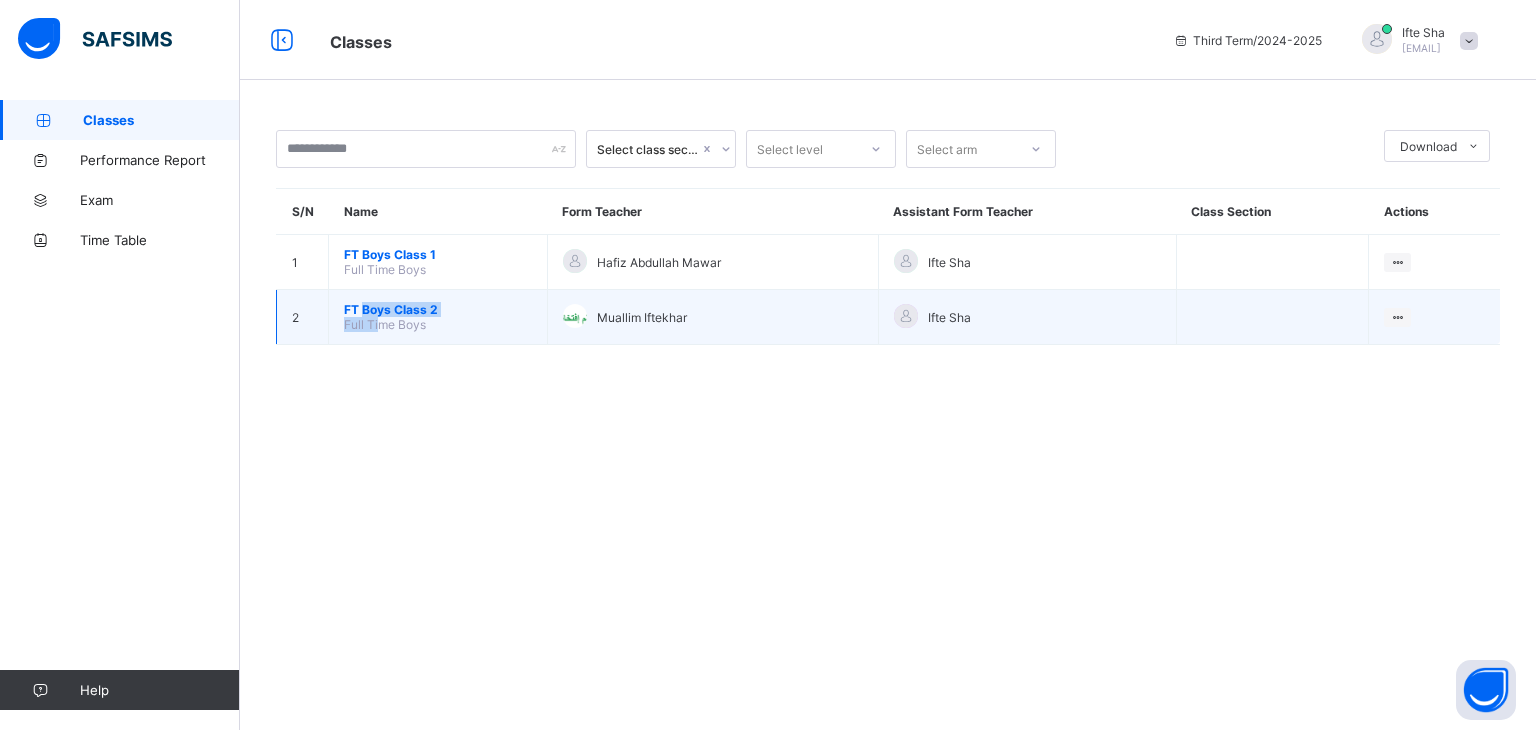 drag, startPoint x: 373, startPoint y: 324, endPoint x: 358, endPoint y: 305, distance: 24.207438 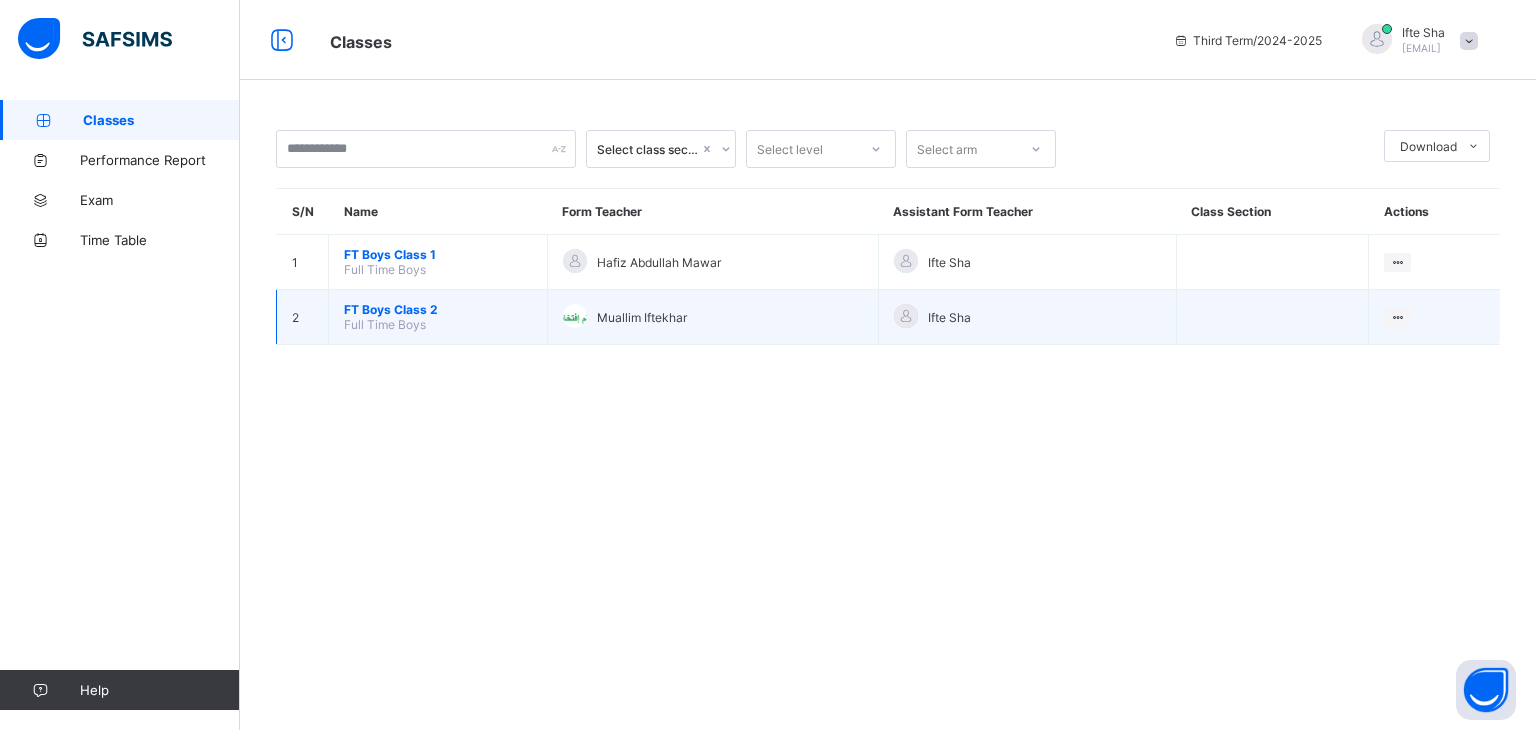 click on "FT Boys   Class 2" at bounding box center [438, 309] 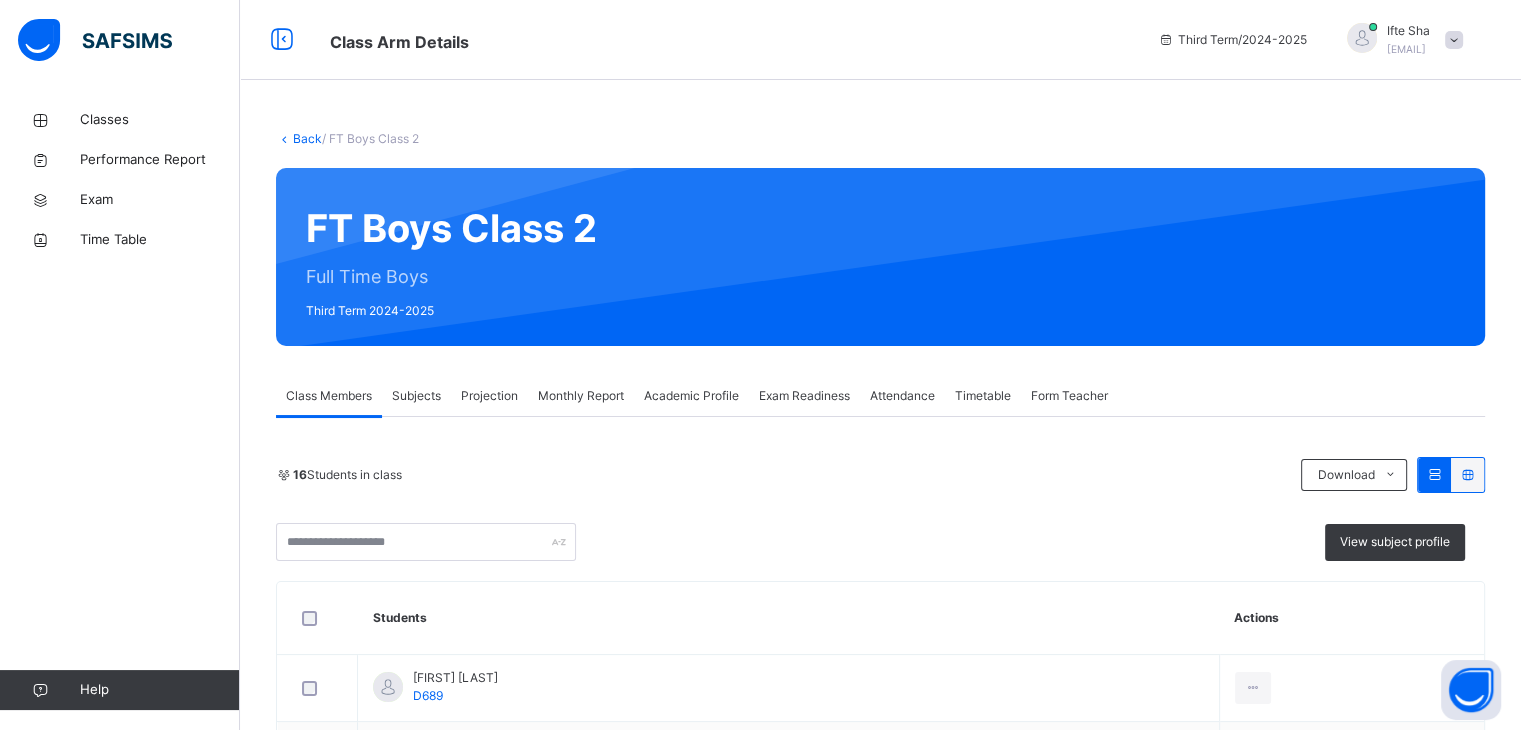 click on "Projection" at bounding box center [489, 396] 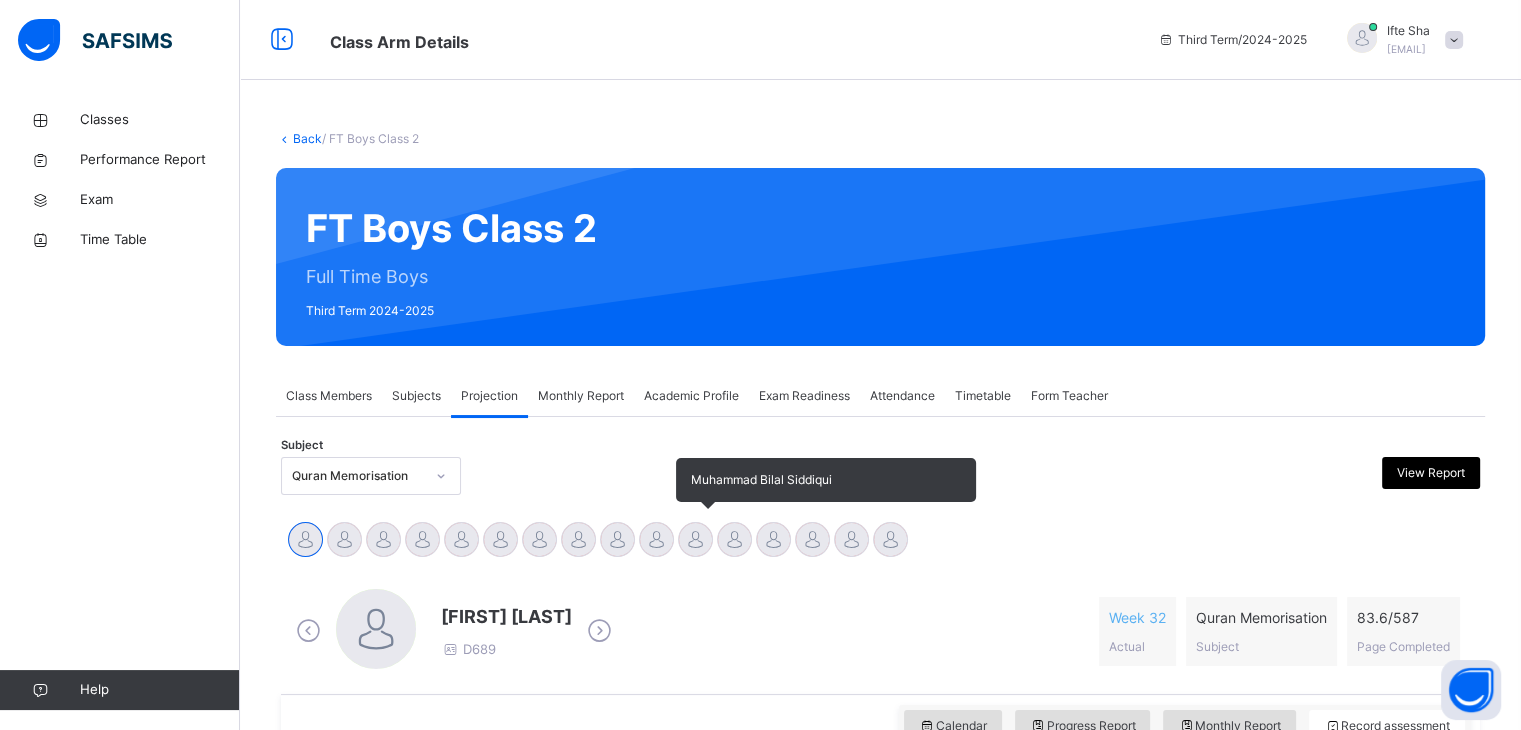 click on "Muhammad Bilal  Siddiqui" at bounding box center (695, 542) 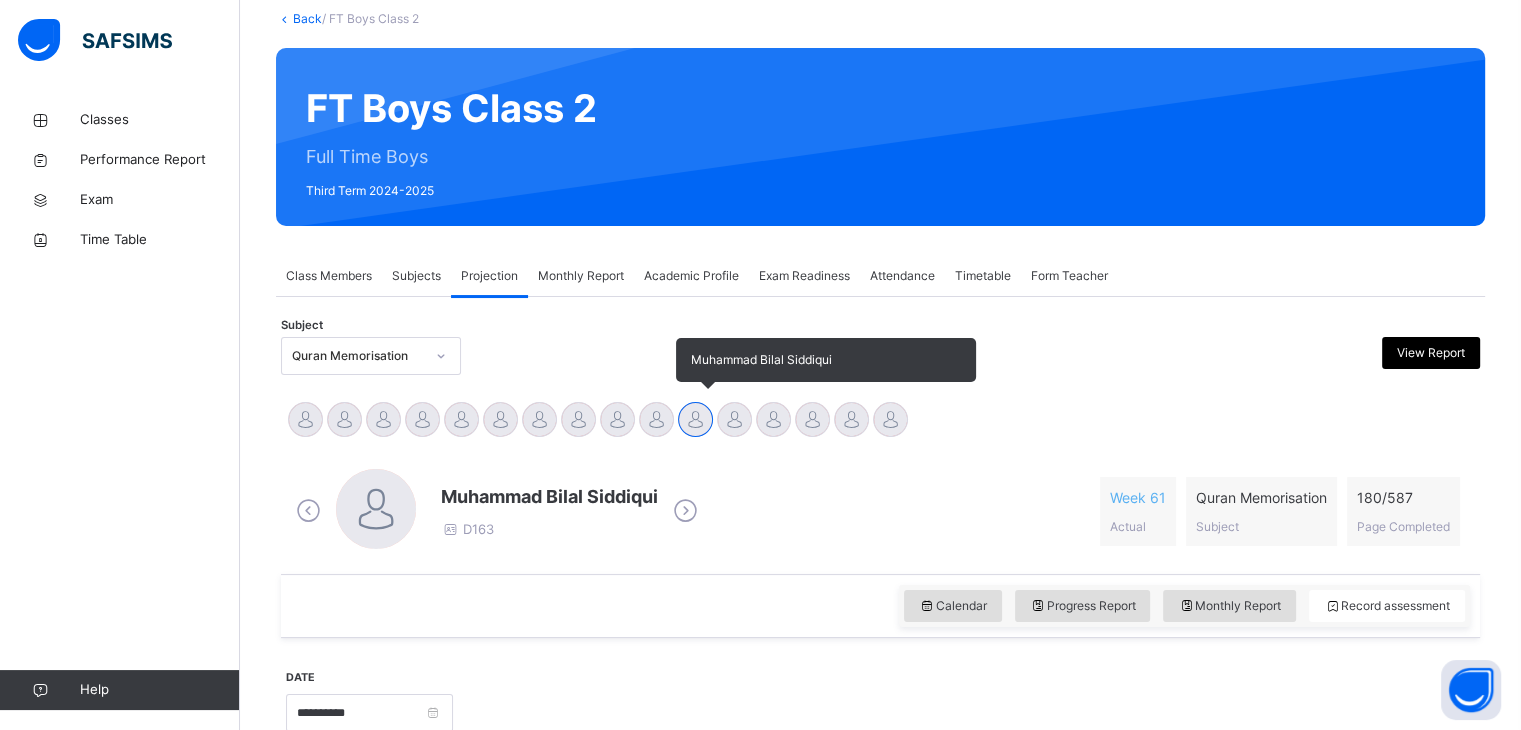 scroll, scrollTop: 80, scrollLeft: 0, axis: vertical 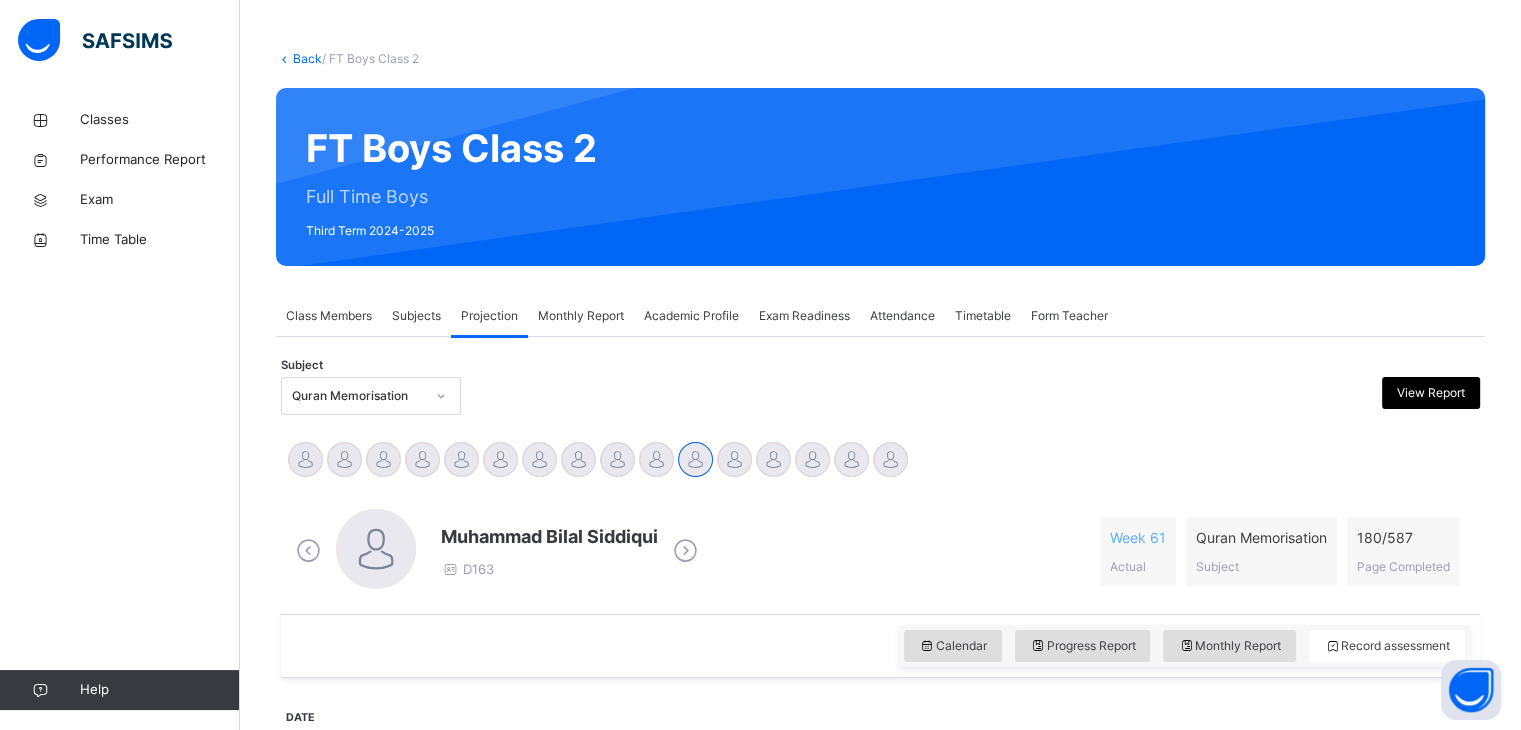 click at bounding box center (685, 551) 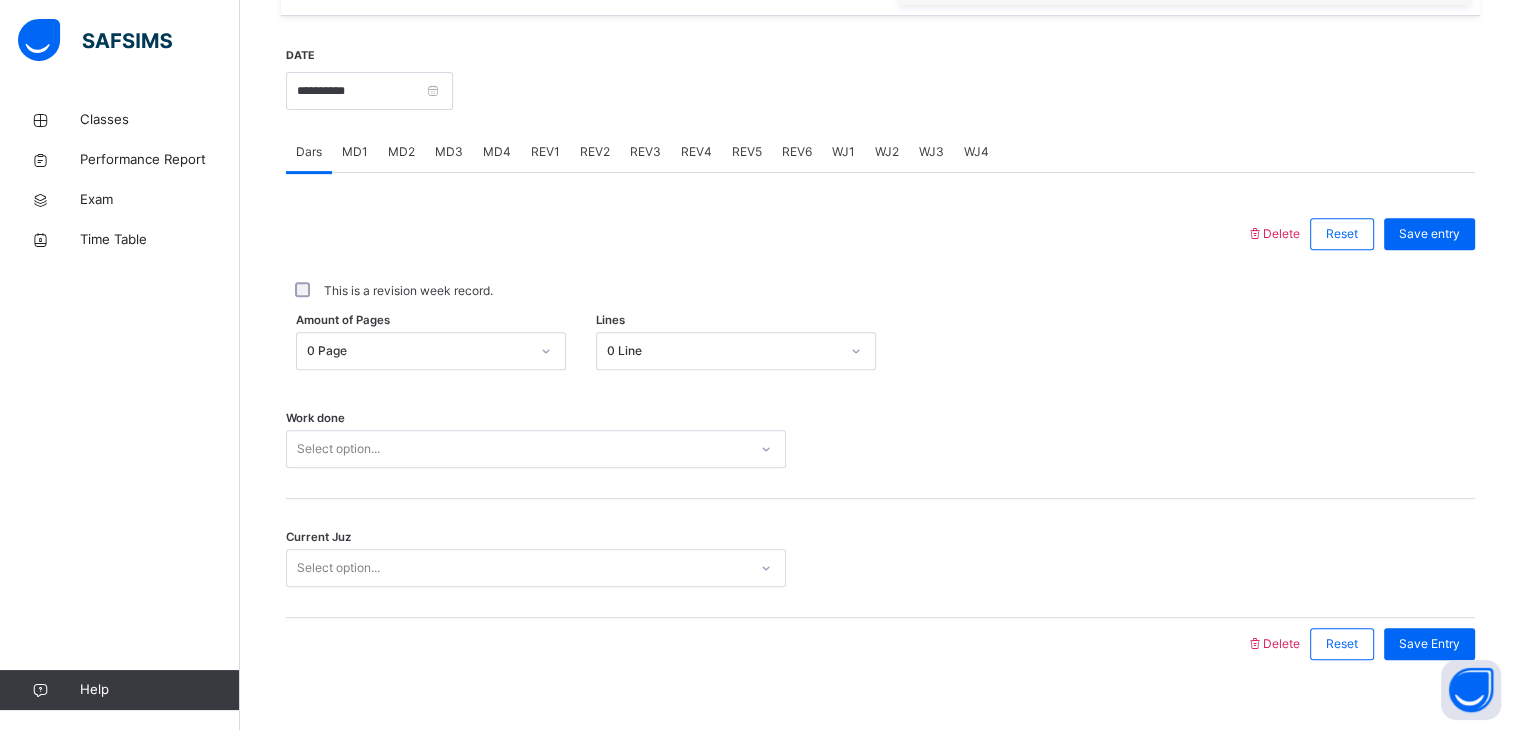 scroll, scrollTop: 744, scrollLeft: 0, axis: vertical 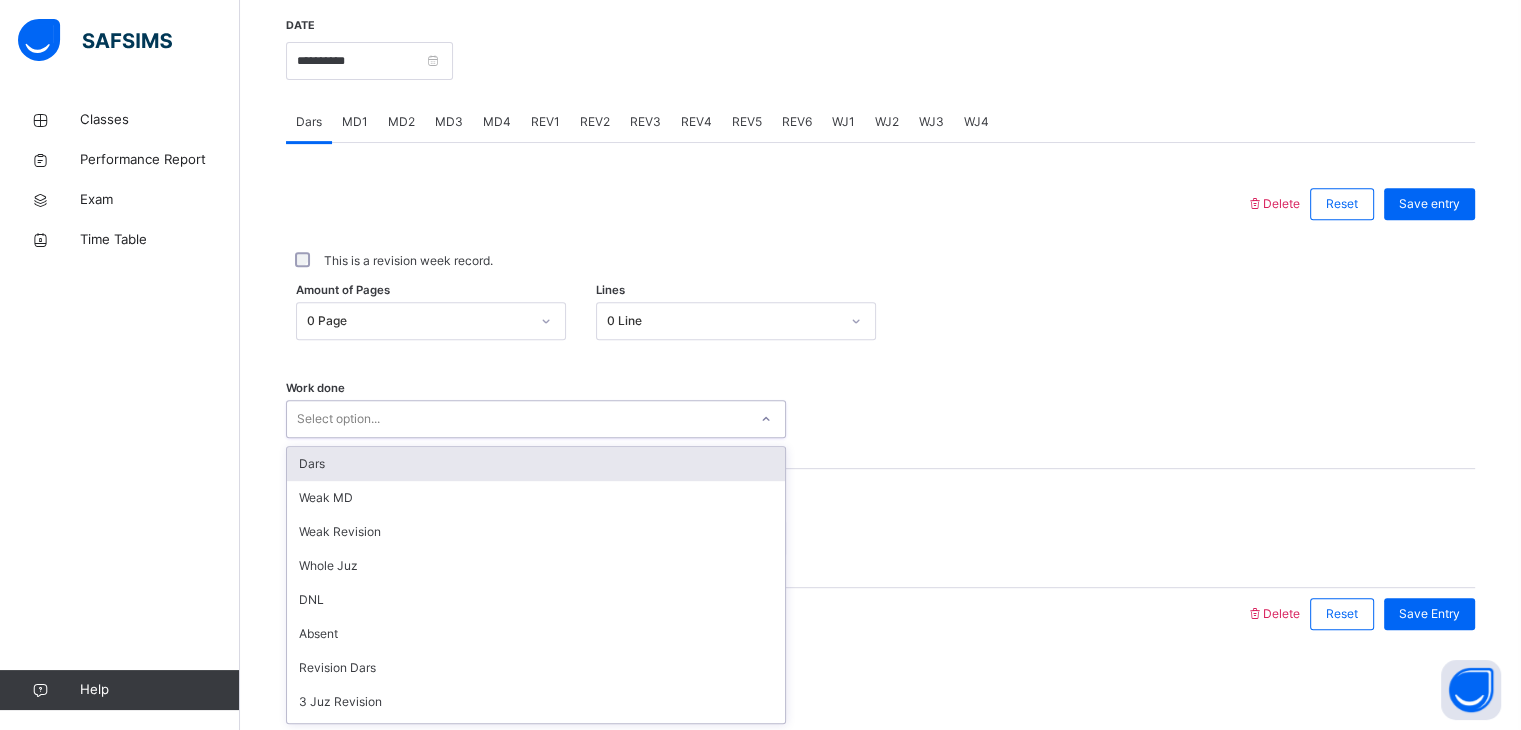 click on "option Dars focused, 1 of 16. 16 results available. Use Up and Down to choose options, press Enter to select the currently focused option, press Escape to exit the menu, press Tab to select the option and exit the menu. Select option... Dars Weak MD Weak Revision Whole Juz DNL Absent Revision Dars 3 Juz Revision 5 Juz Revision Whole Quran Rev Not Reading No Muqri Public Holiday Suspension Dec/Feb/Termly Rev Talqeen Program" at bounding box center [536, 419] 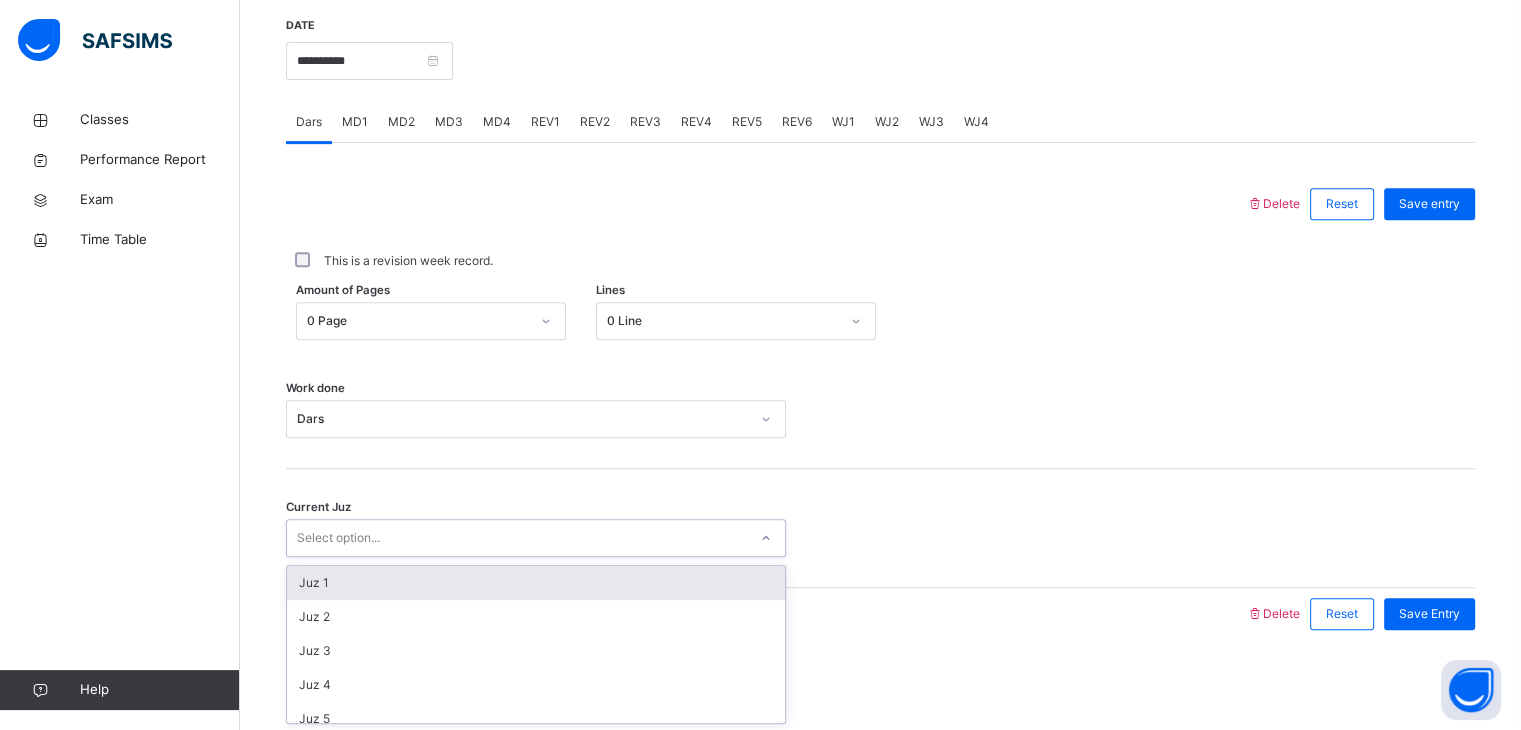click on "Select option..." at bounding box center (517, 538) 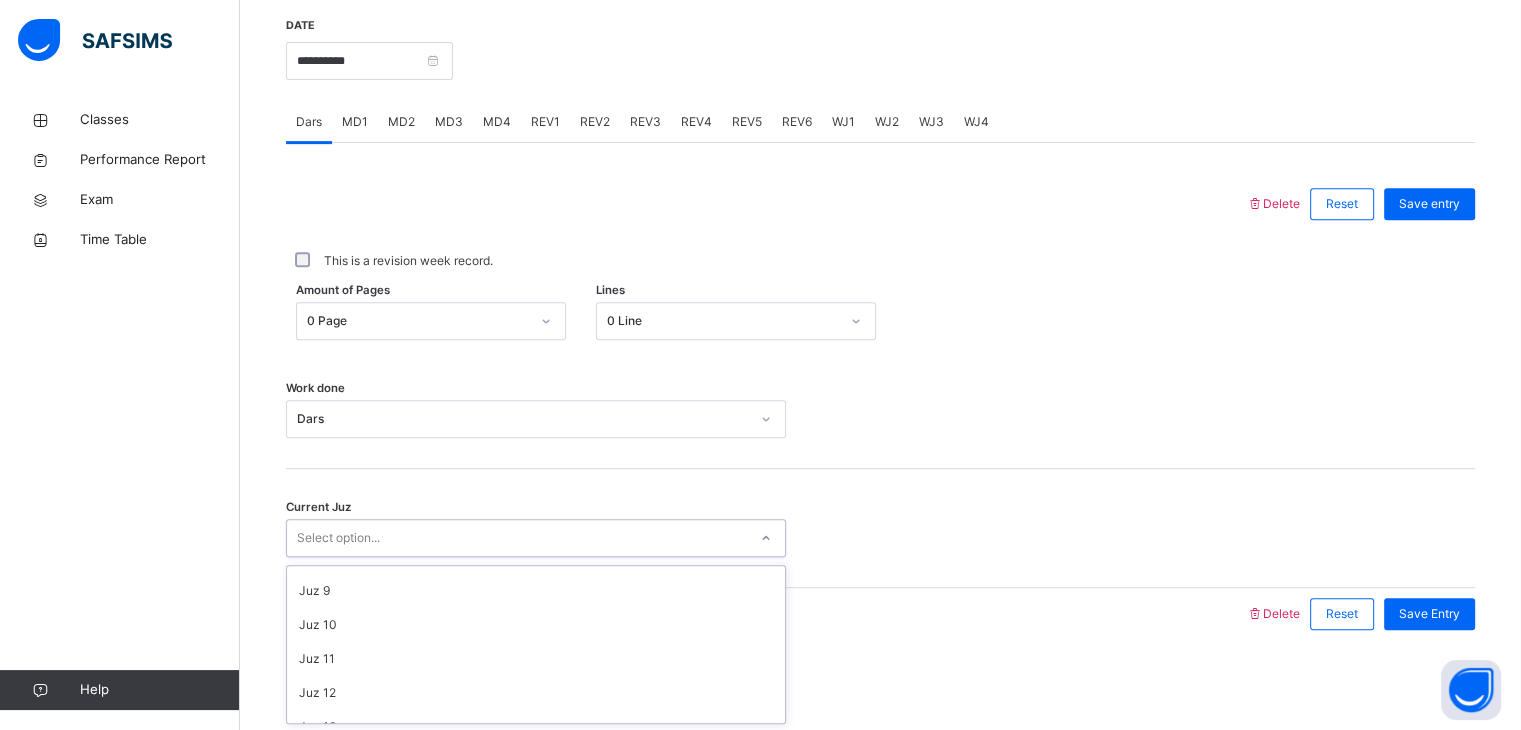 scroll, scrollTop: 264, scrollLeft: 0, axis: vertical 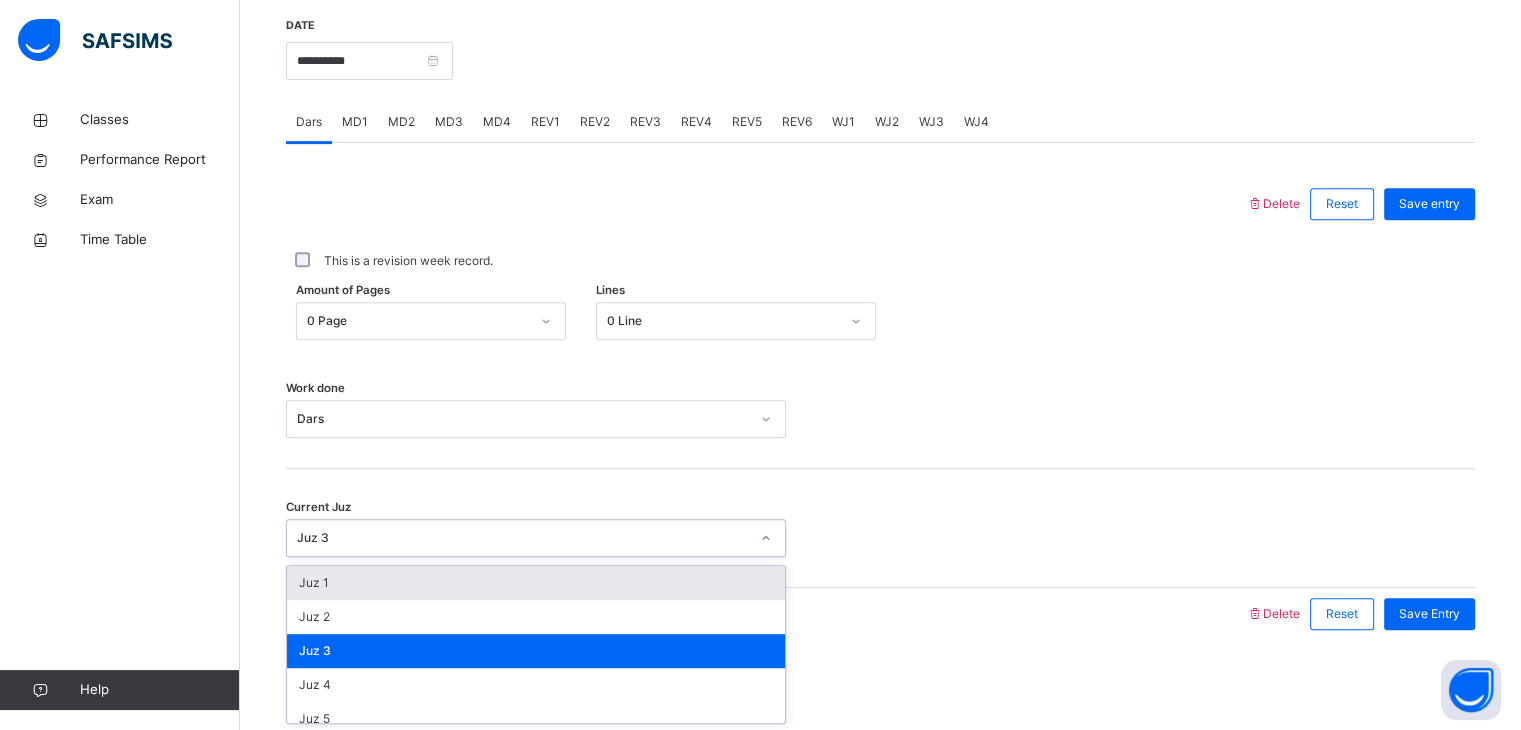 click on "Juz 3" at bounding box center [523, 538] 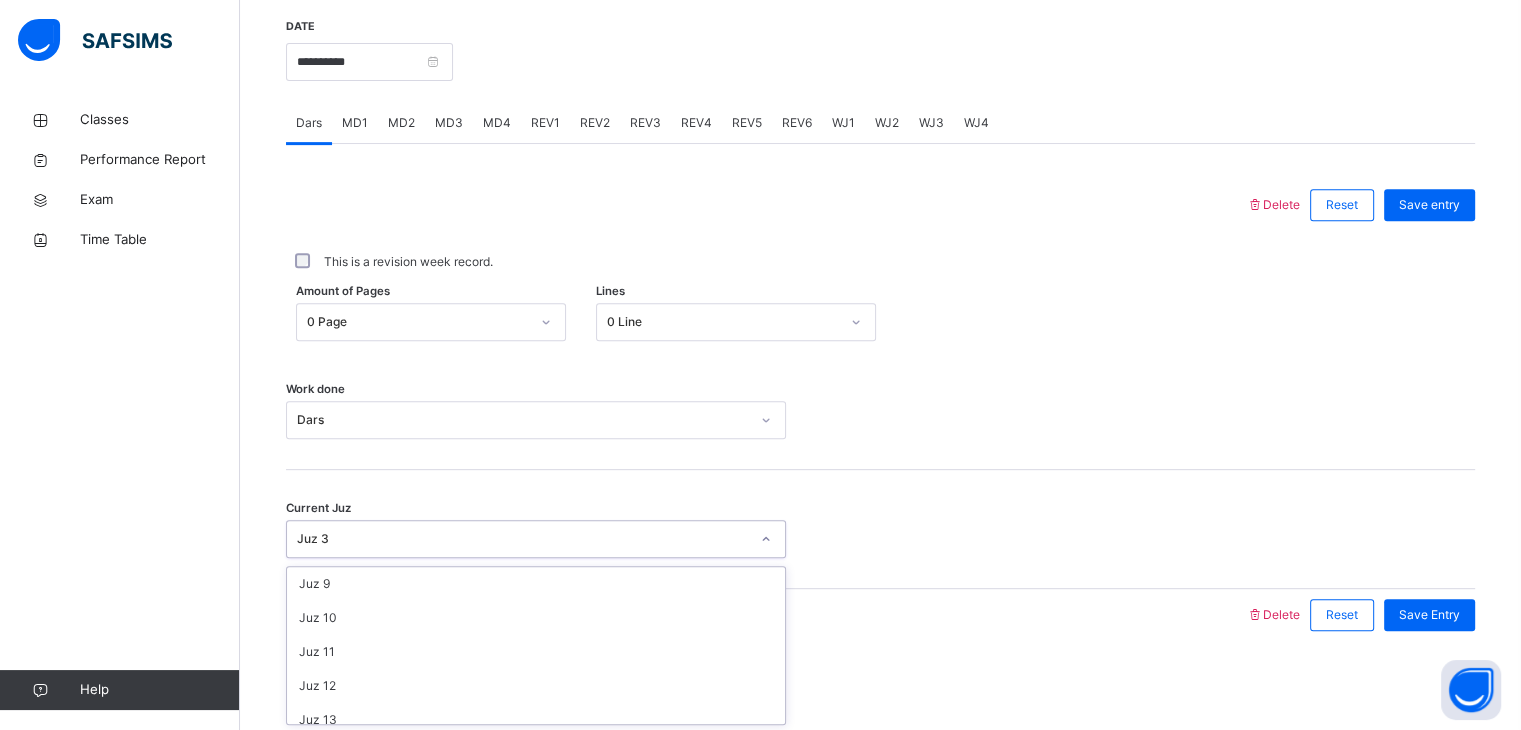 scroll, scrollTop: 270, scrollLeft: 0, axis: vertical 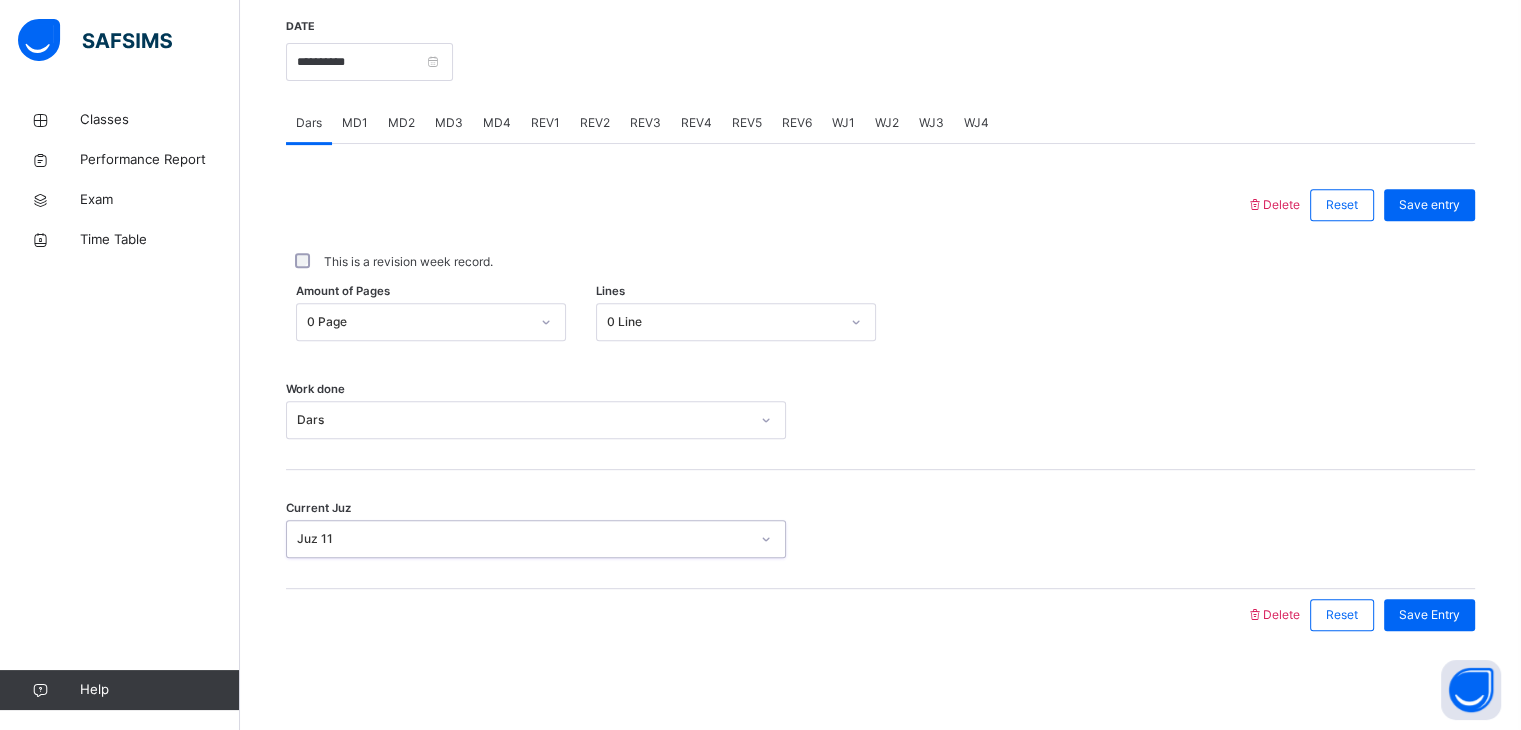 click on "0 Page" at bounding box center [418, 322] 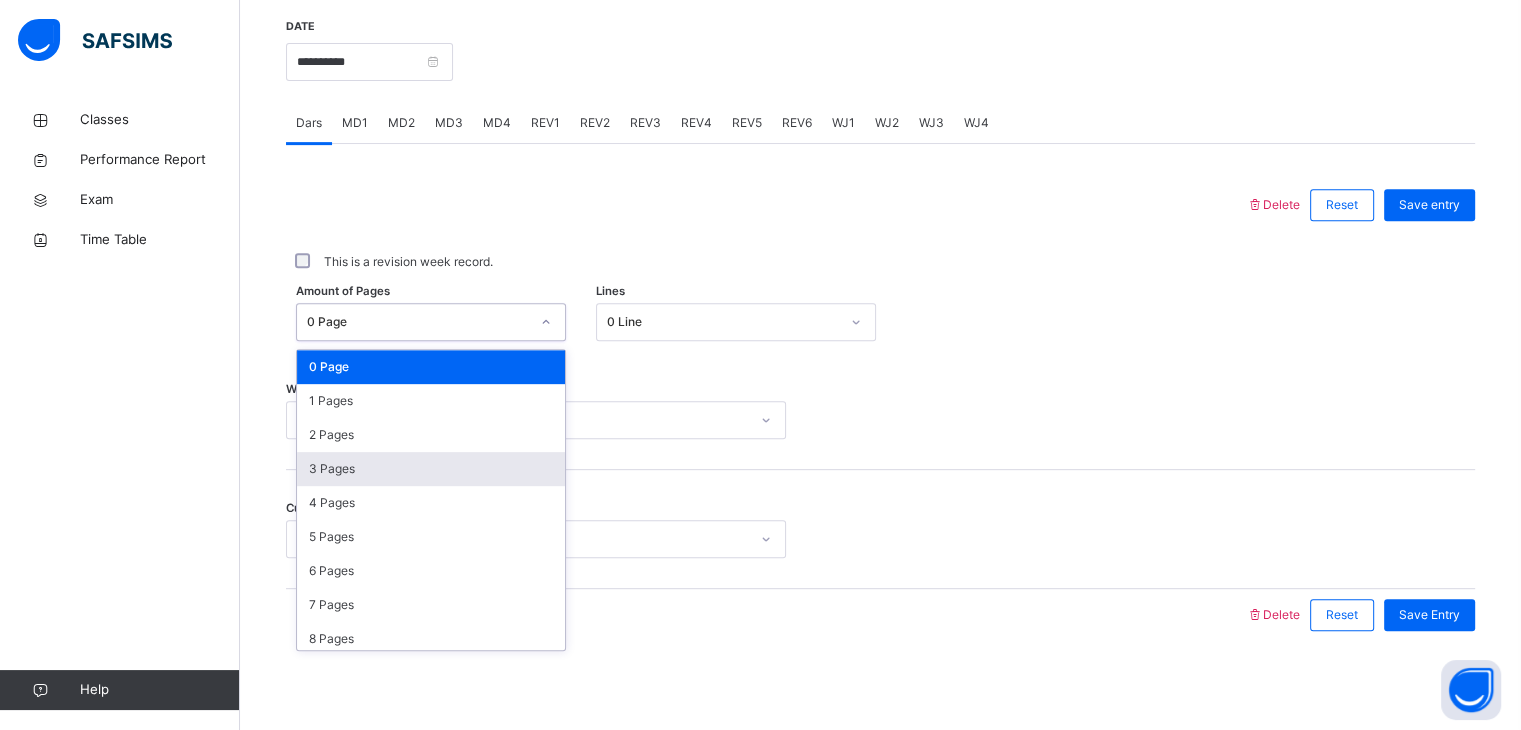click on "3 Pages" at bounding box center [431, 469] 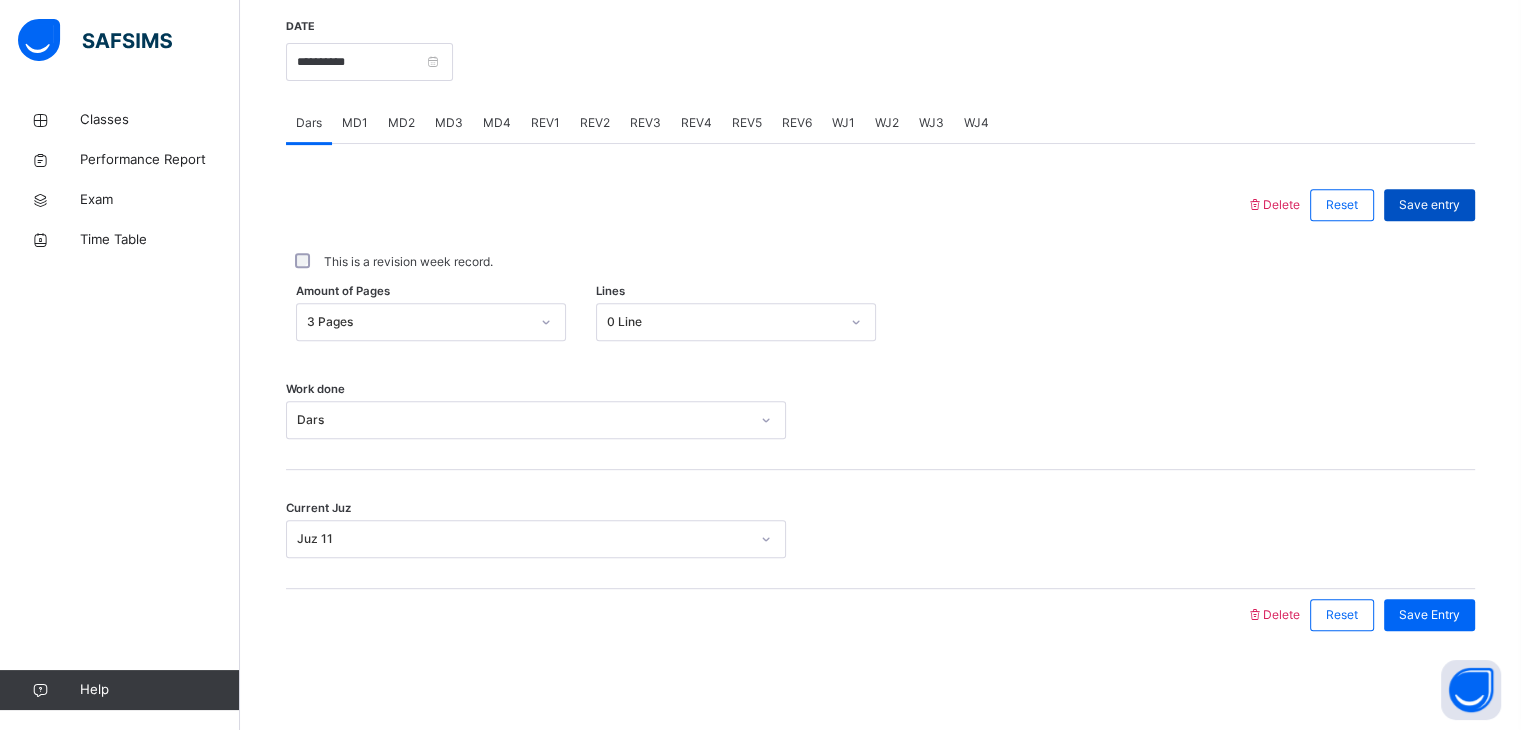 click on "Save entry" at bounding box center [1429, 205] 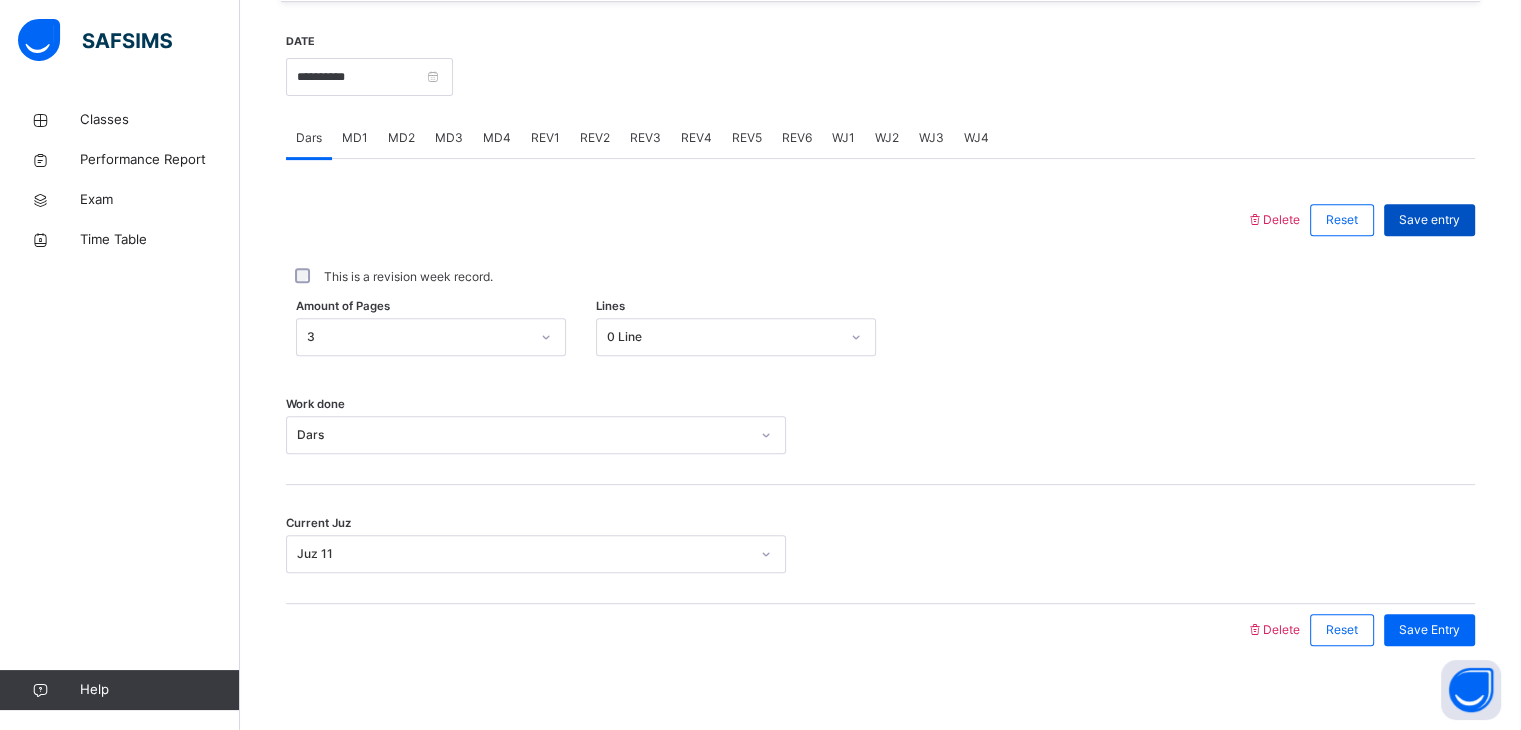 scroll, scrollTop: 763, scrollLeft: 0, axis: vertical 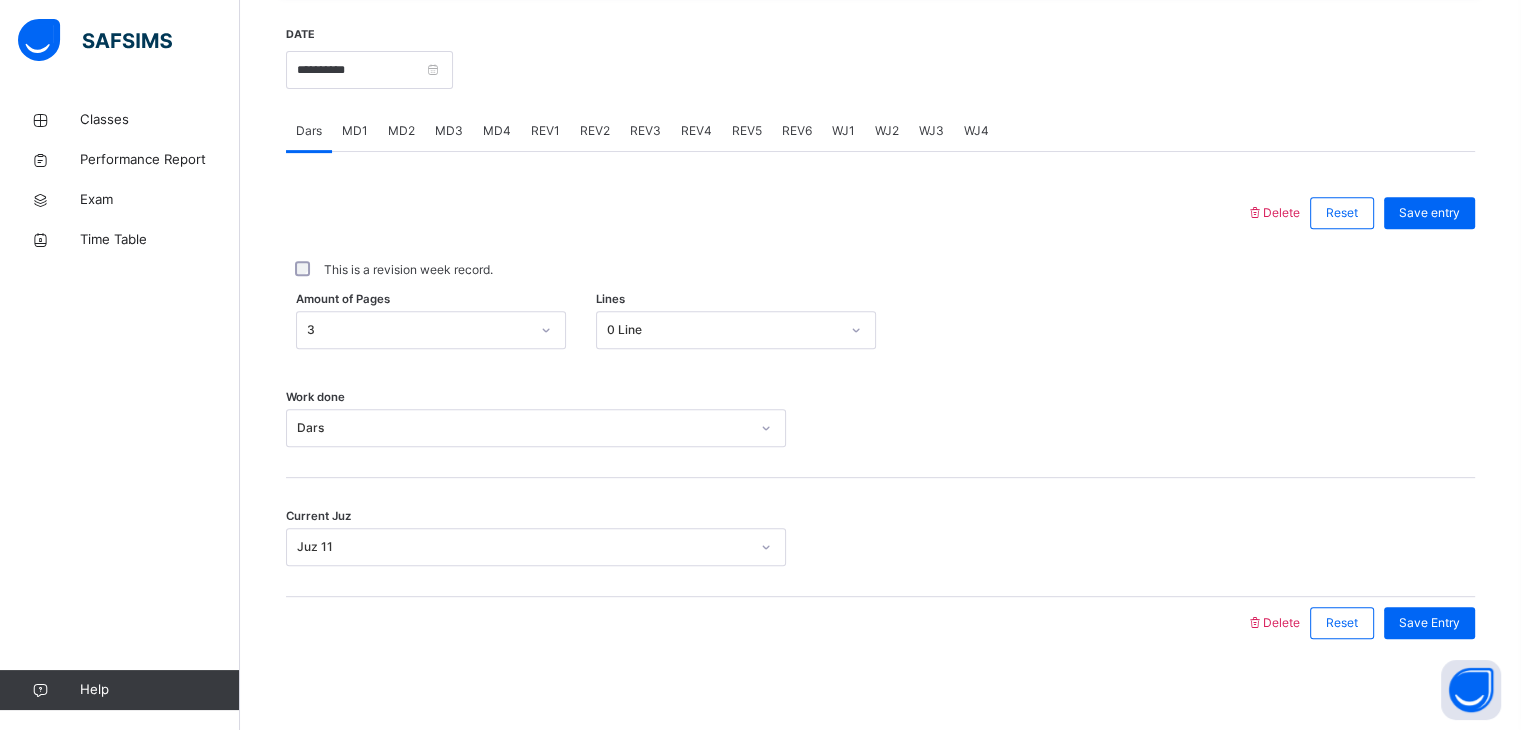 click on "Save entry" at bounding box center (1424, 213) 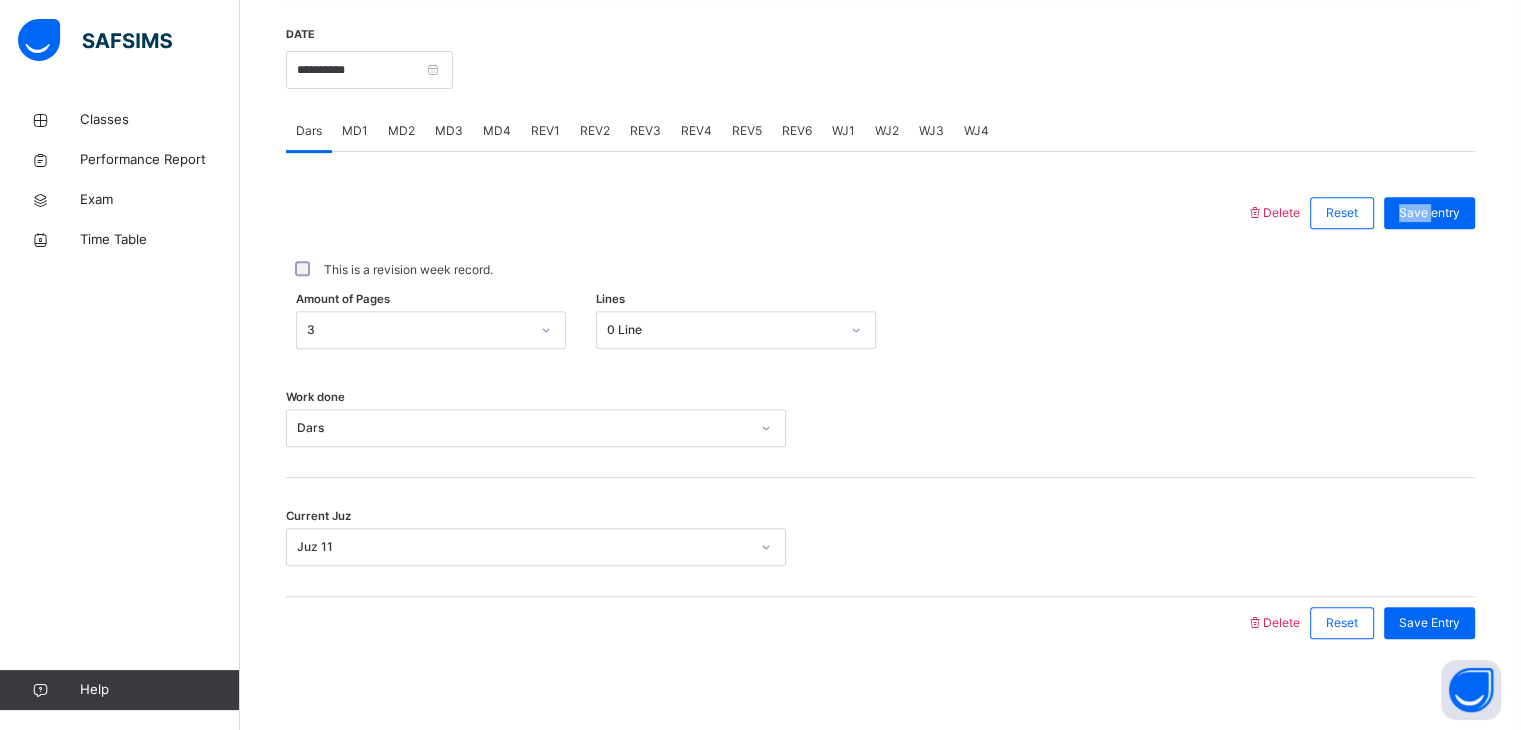 click on "Save entry" at bounding box center [1424, 213] 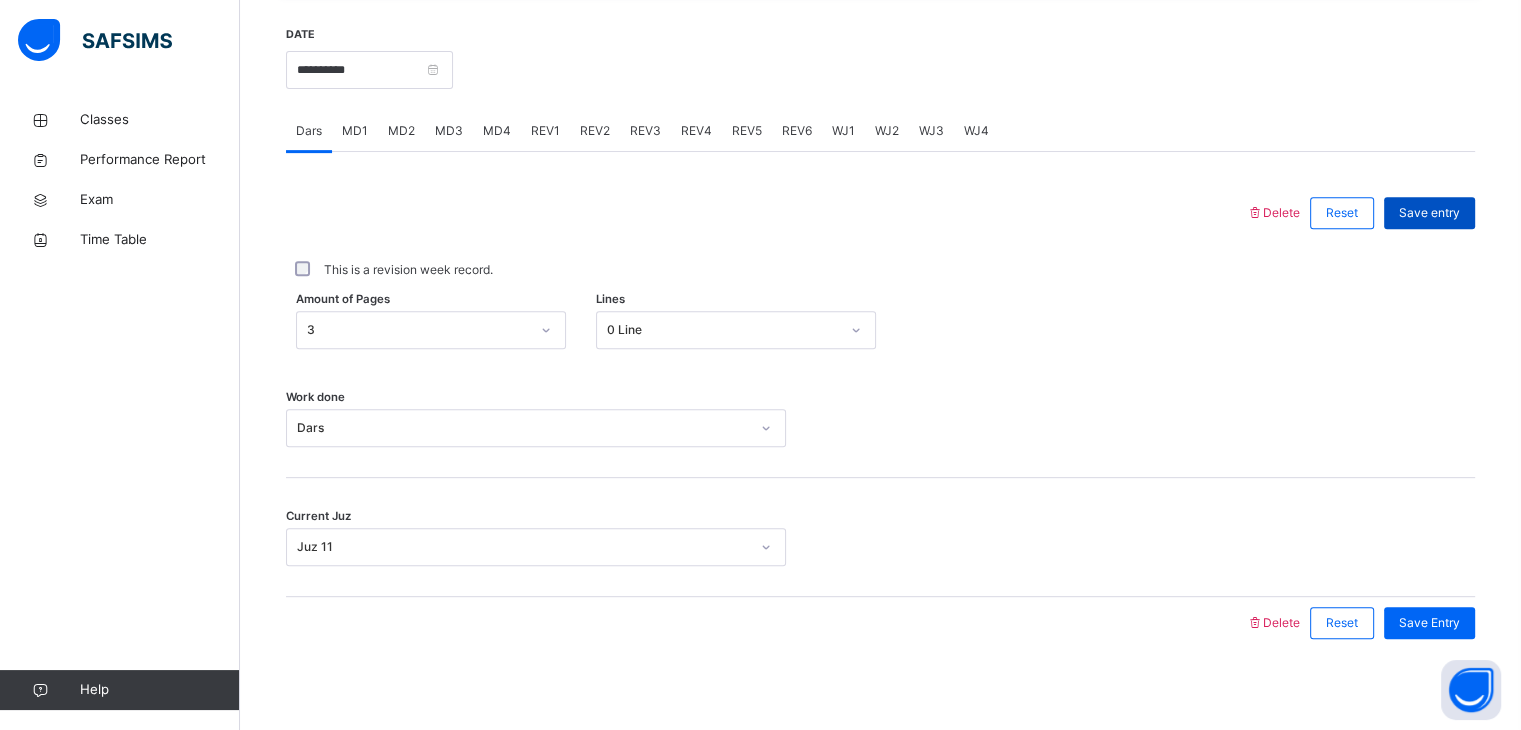click on "Save entry" at bounding box center [1429, 213] 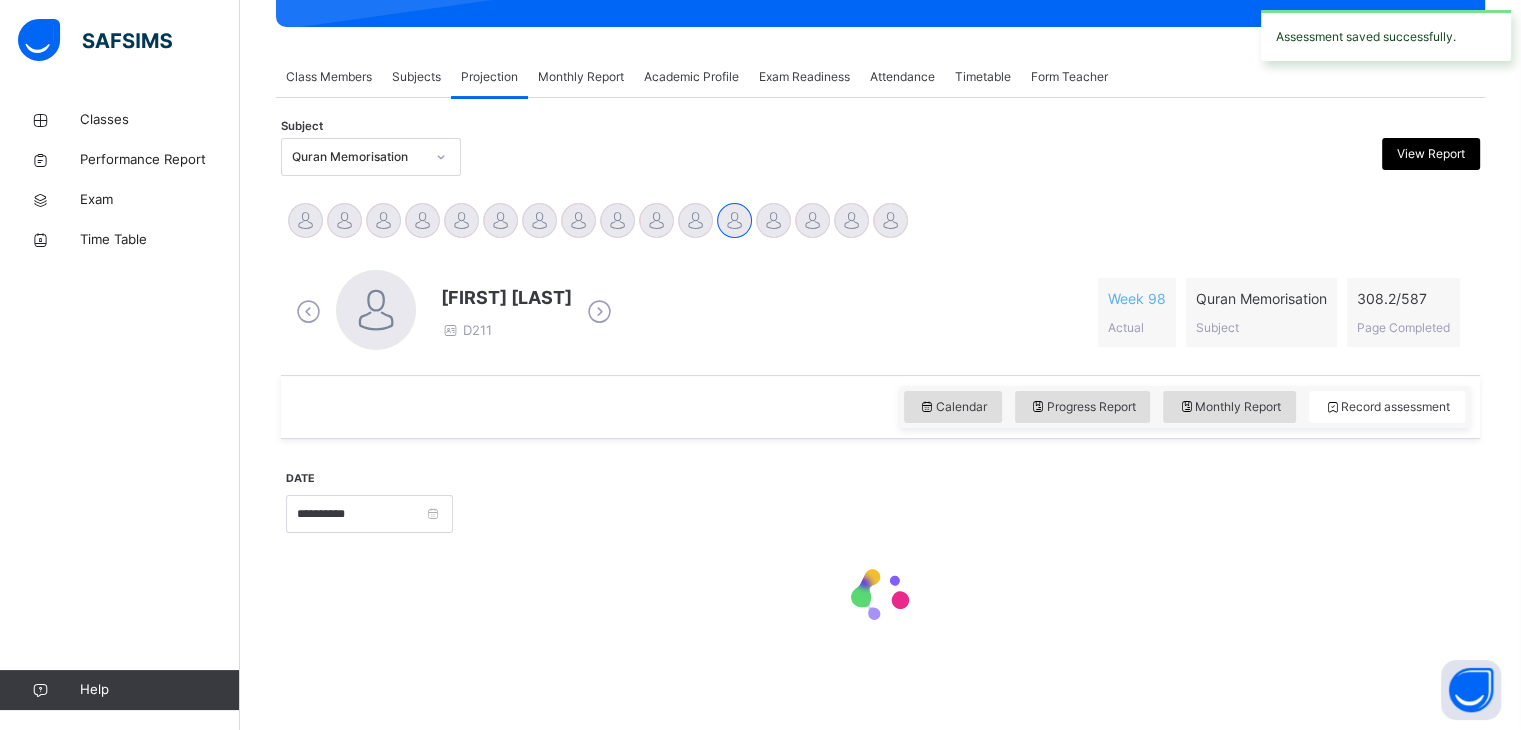 click on "**********" at bounding box center (880, 433) 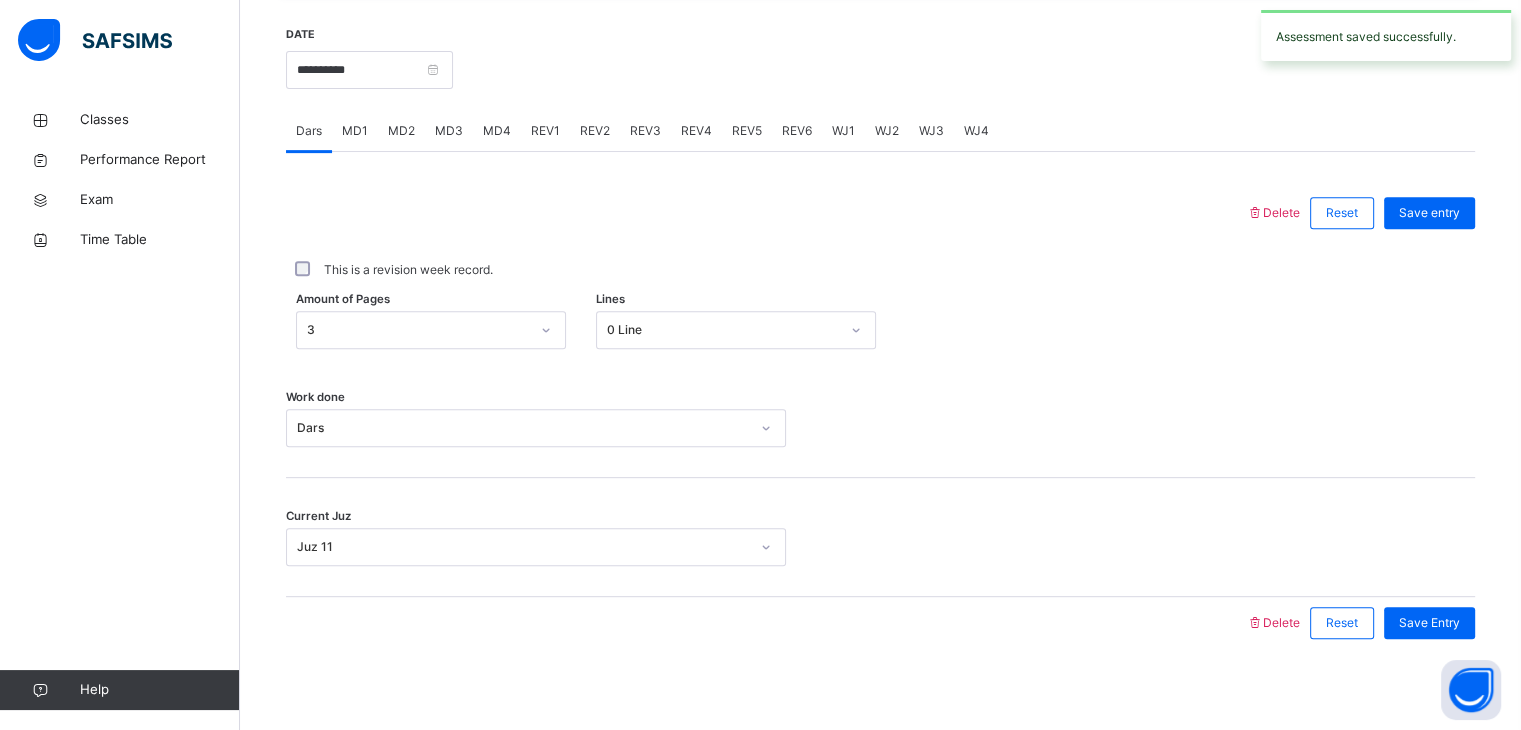 click on "Save entry" at bounding box center (1429, 213) 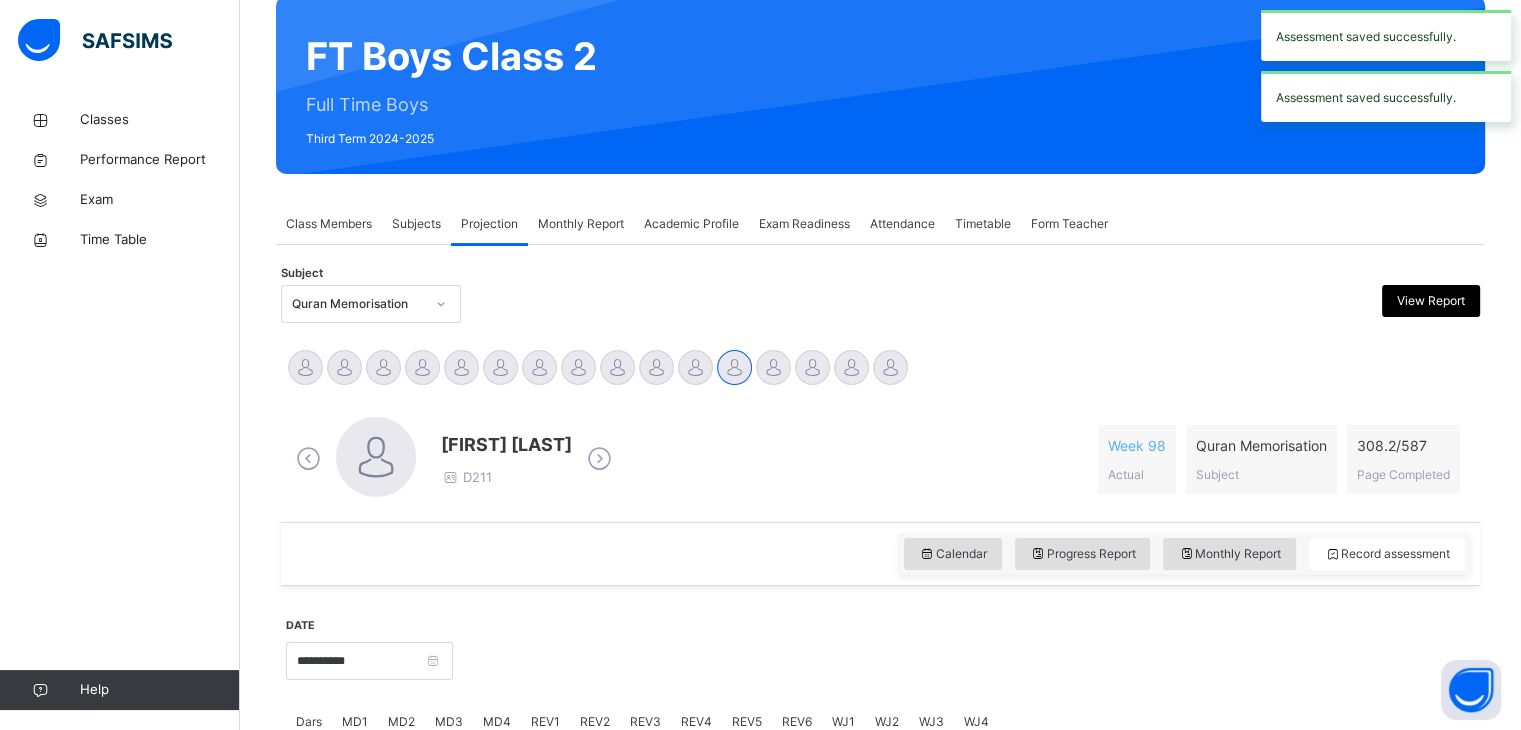 scroll, scrollTop: 160, scrollLeft: 0, axis: vertical 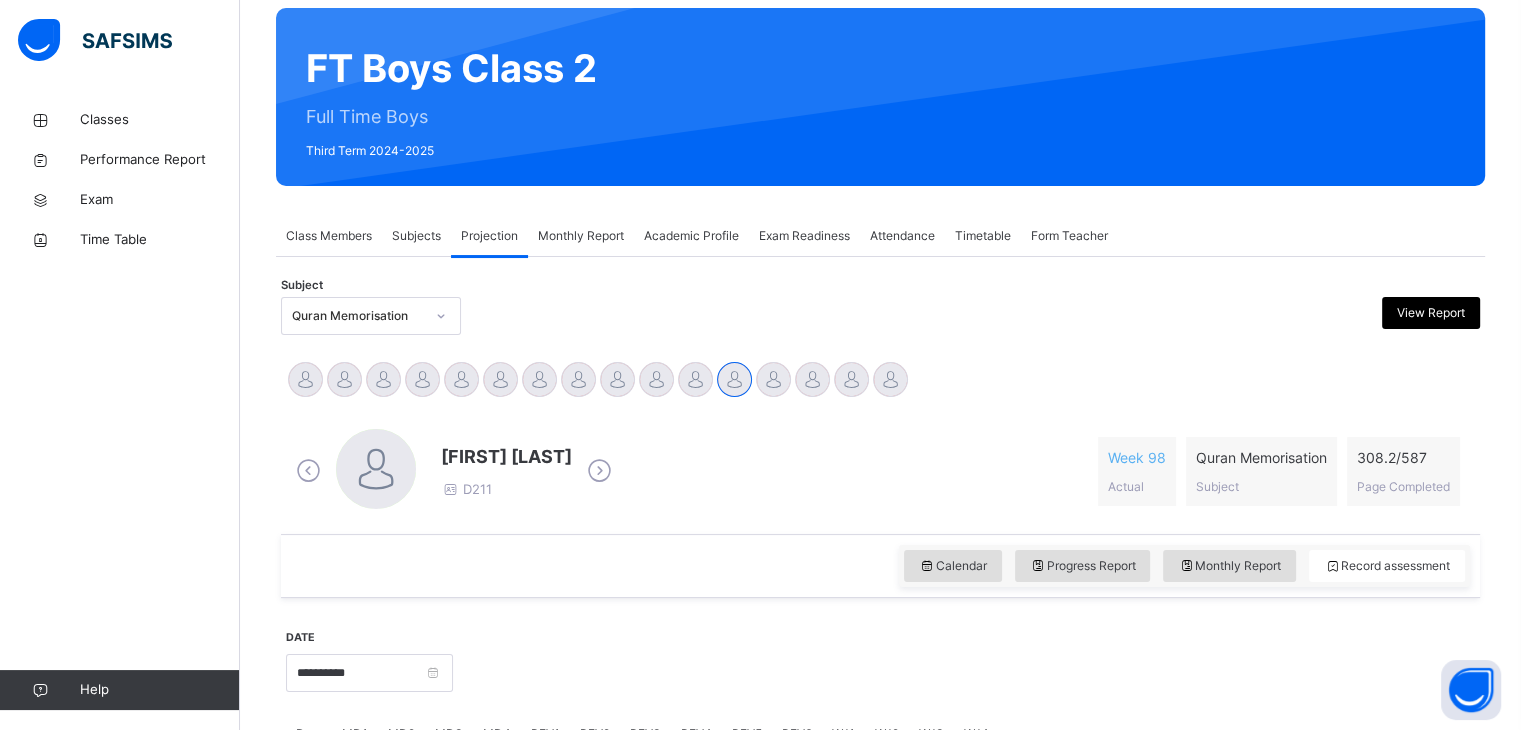 click on "308.2 / 587" at bounding box center [1403, 457] 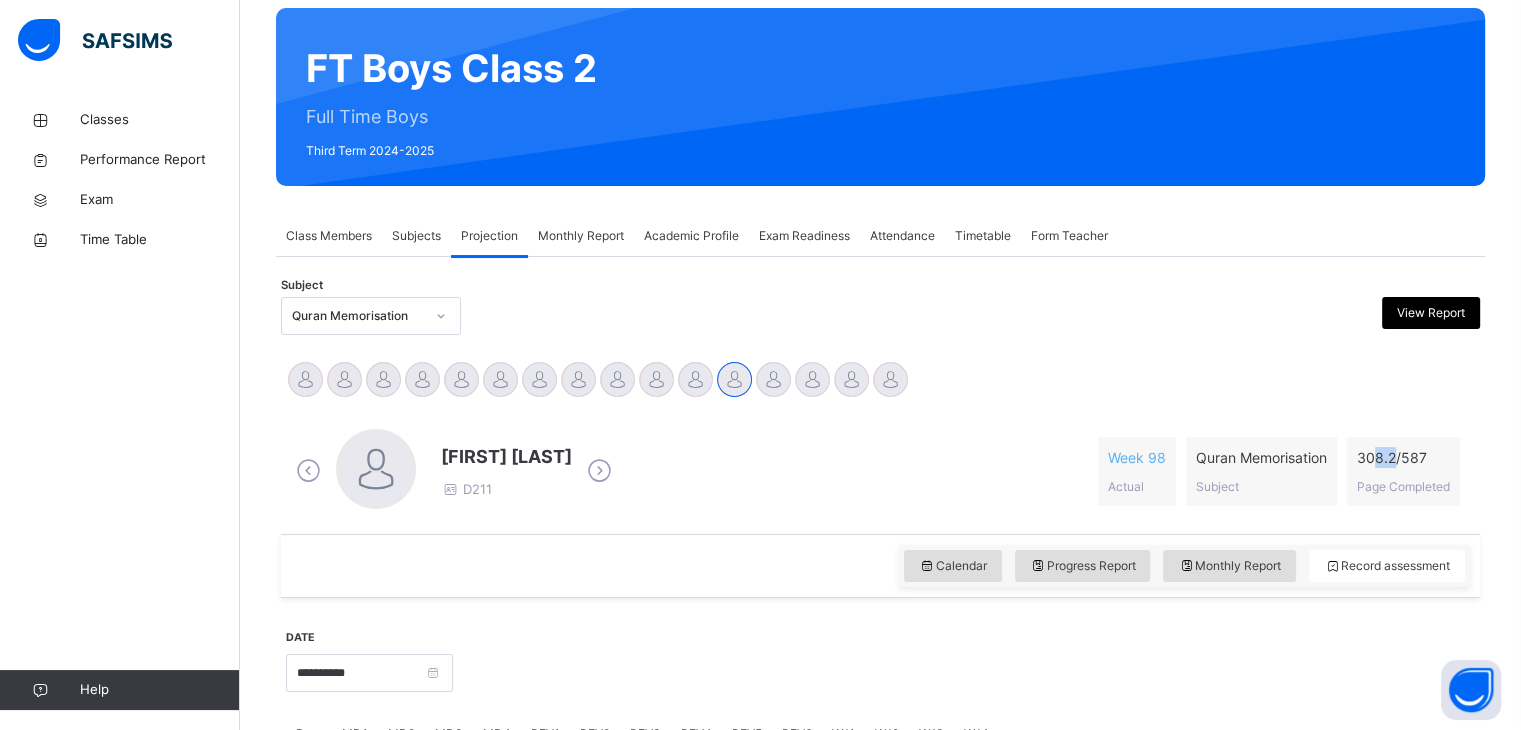 drag, startPoint x: 1388, startPoint y: 463, endPoint x: 1408, endPoint y: 455, distance: 21.540659 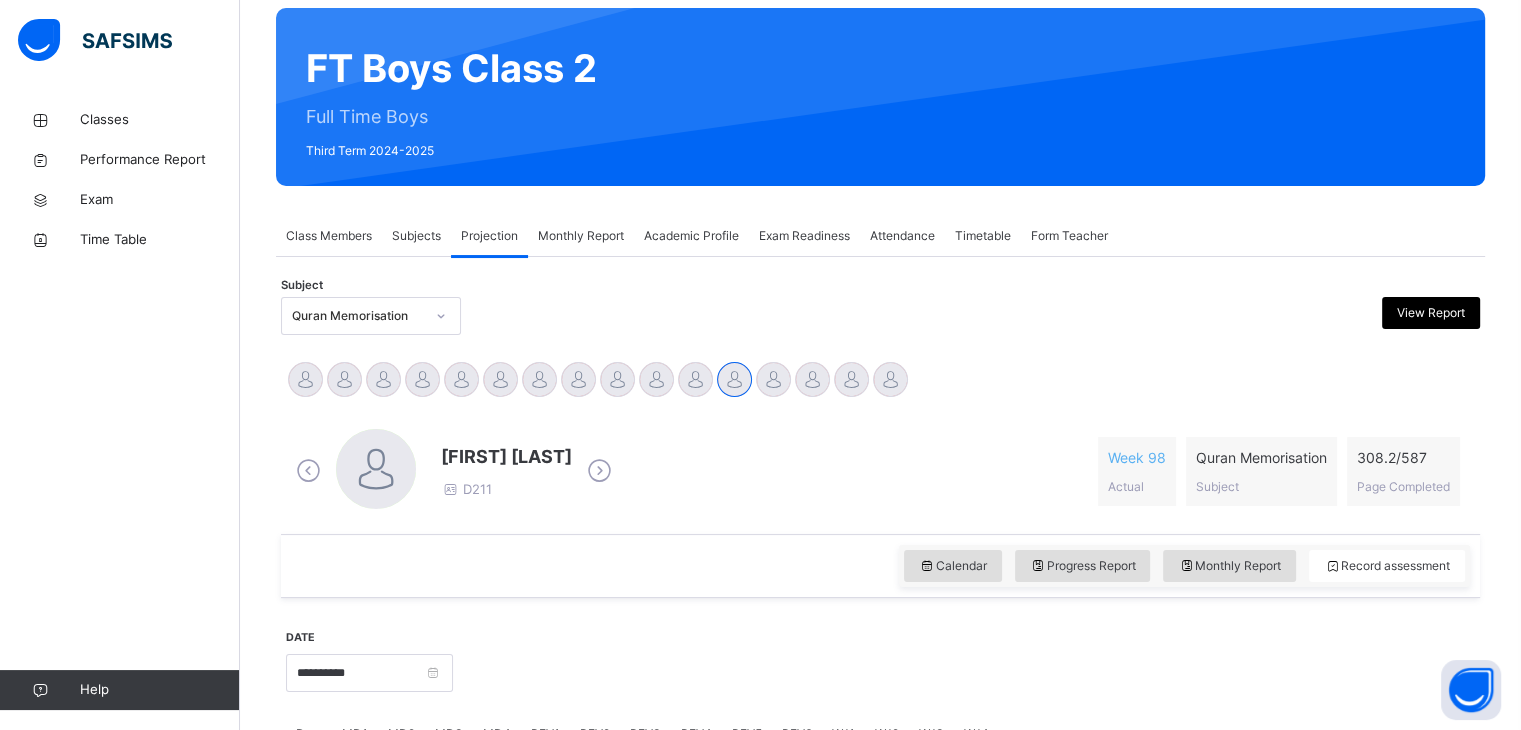 drag, startPoint x: 332, startPoint y: 333, endPoint x: 332, endPoint y: 321, distance: 12 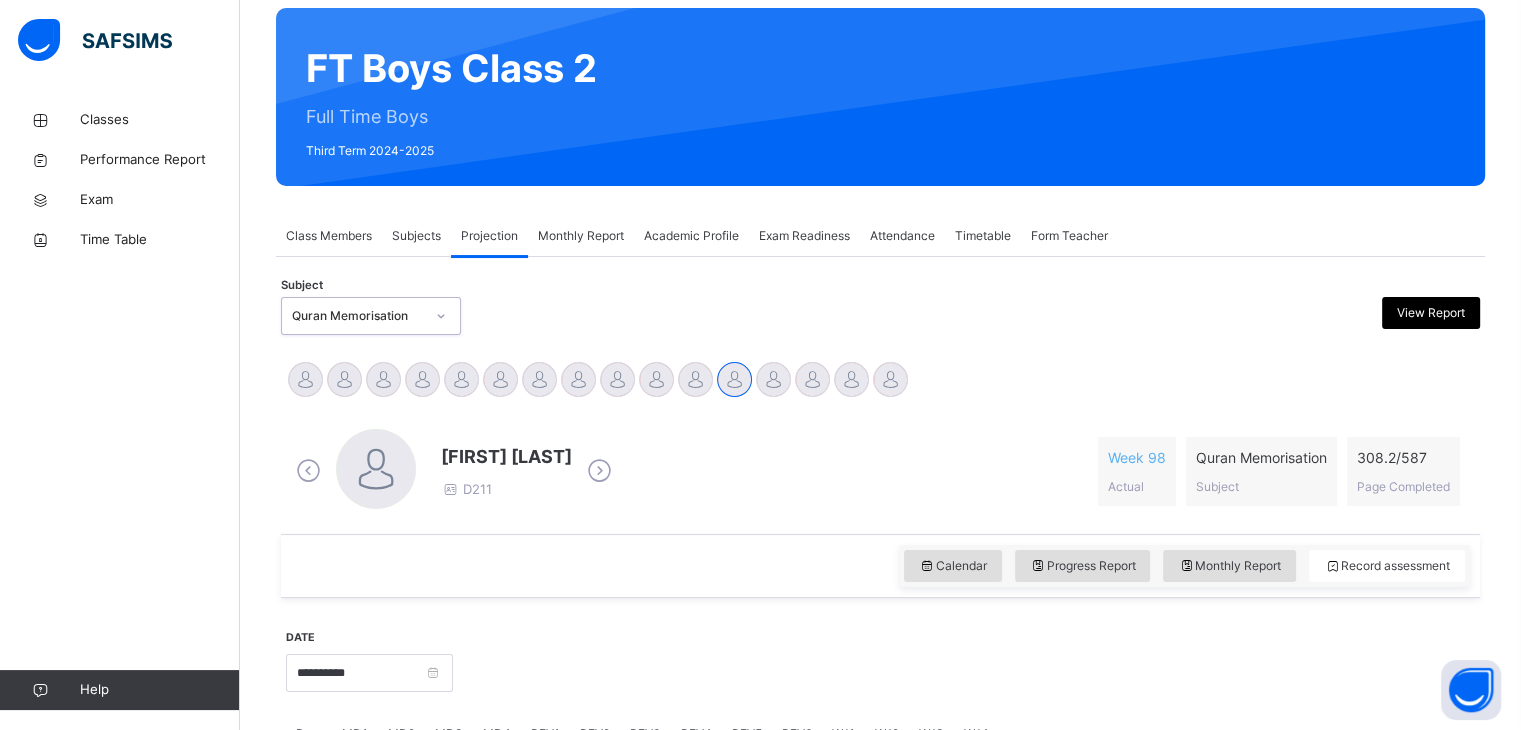 click on "Quran Memorisation" at bounding box center (358, 316) 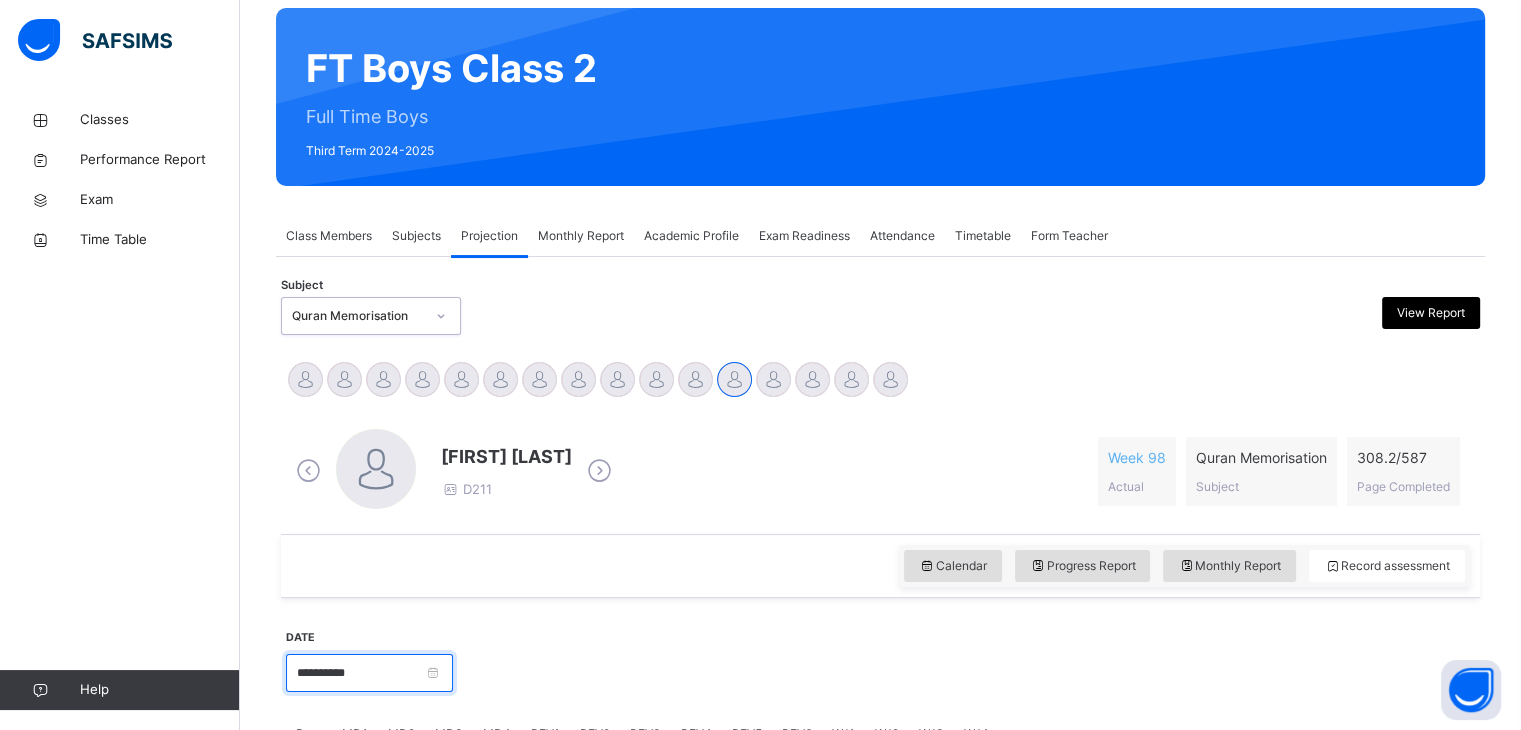 click on "**********" at bounding box center (369, 673) 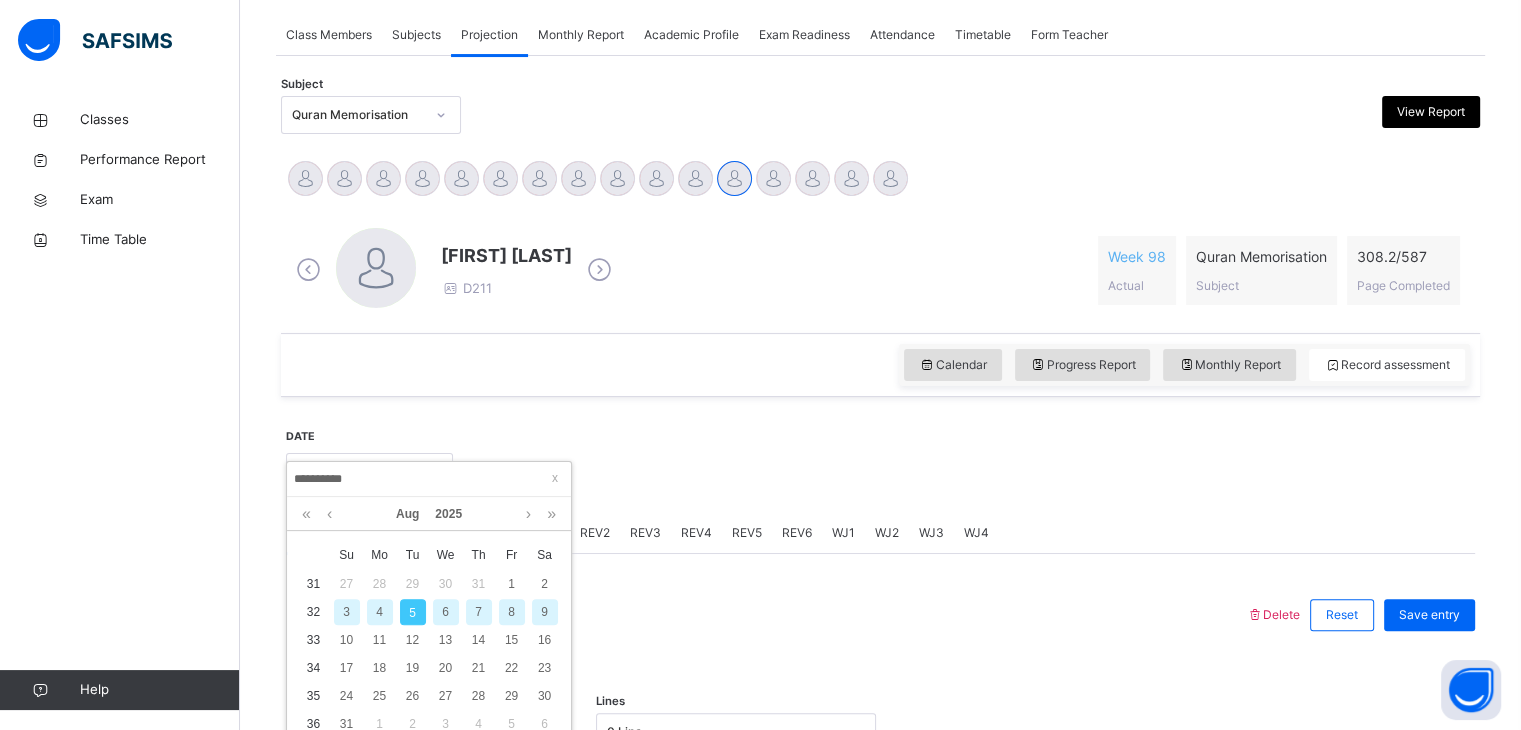 scroll, scrollTop: 362, scrollLeft: 0, axis: vertical 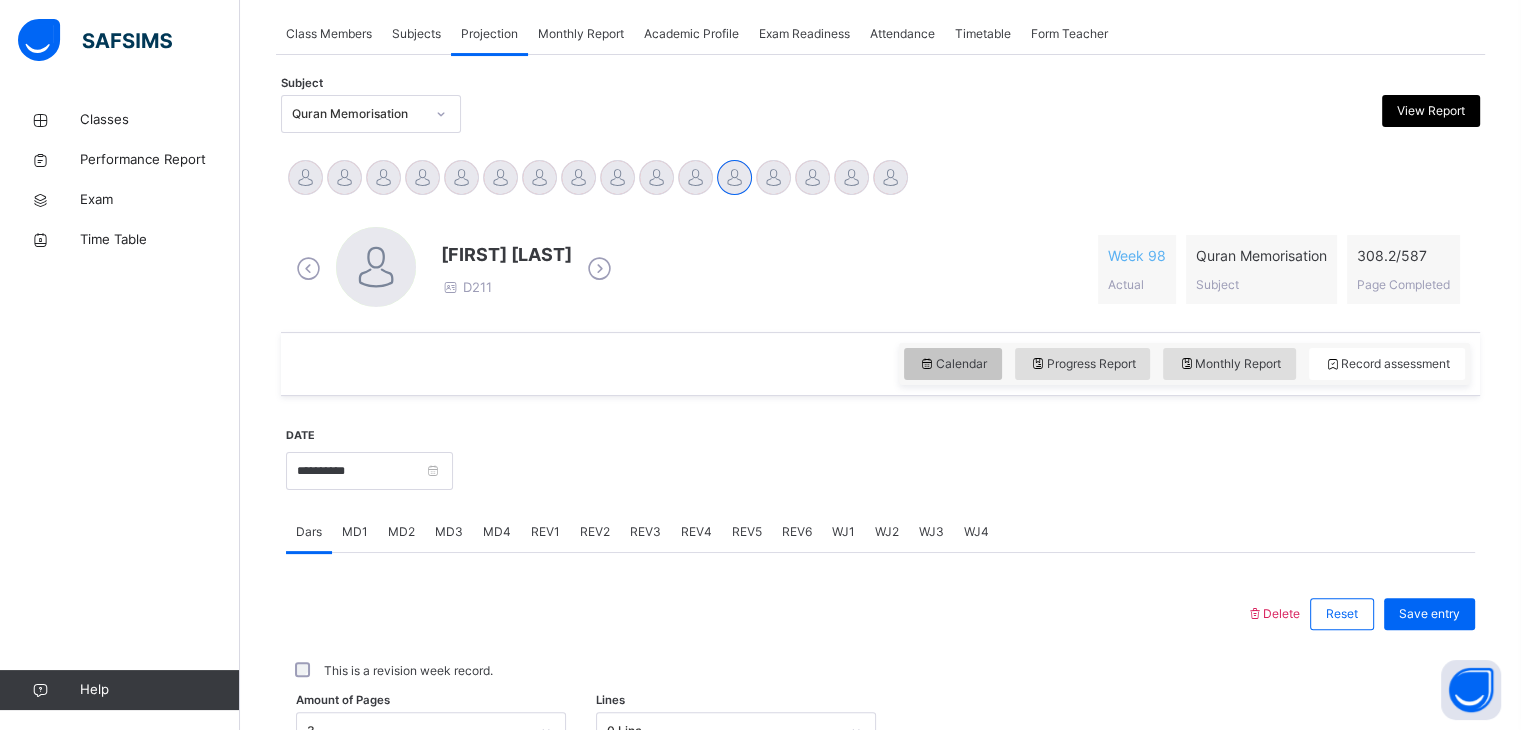 click on "Calendar" at bounding box center [953, 364] 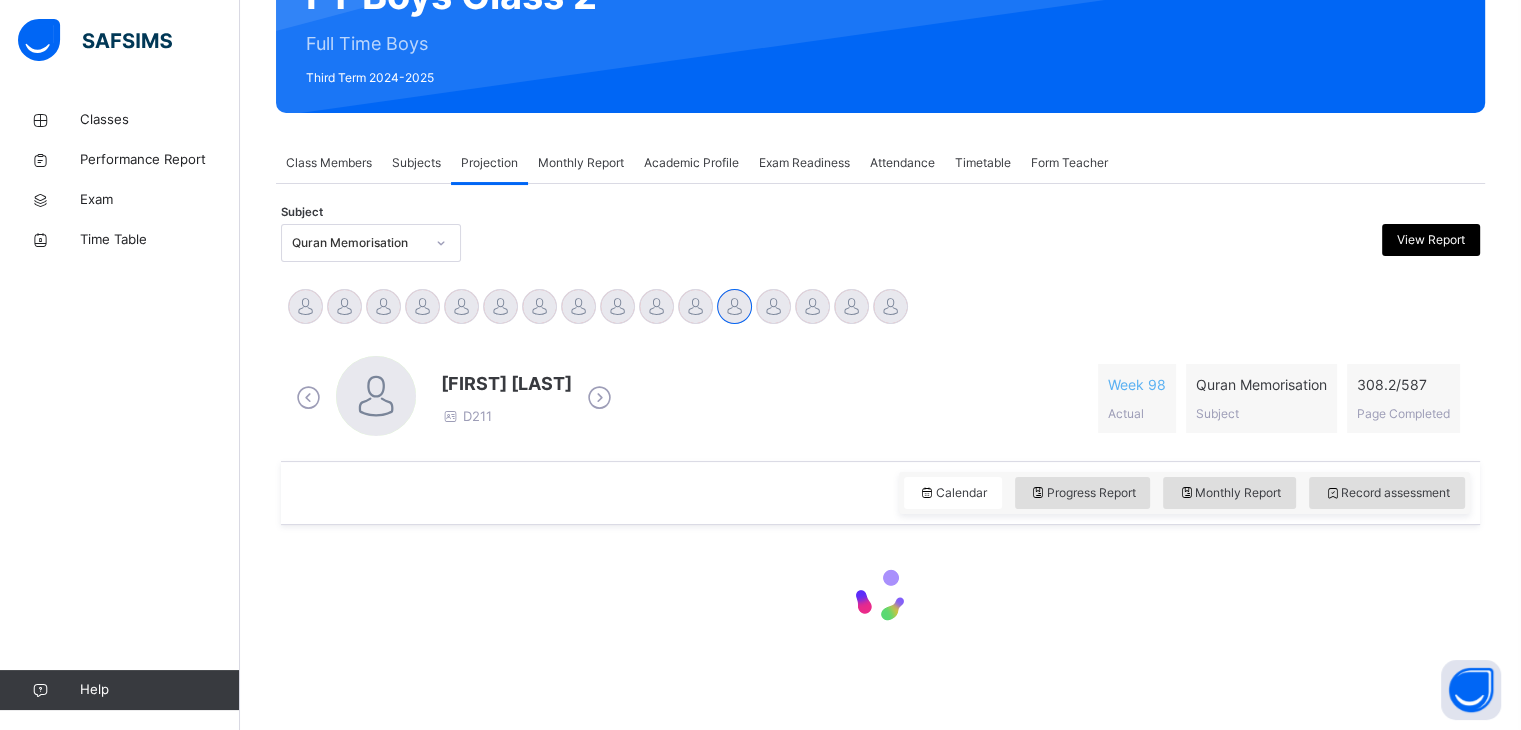scroll, scrollTop: 362, scrollLeft: 0, axis: vertical 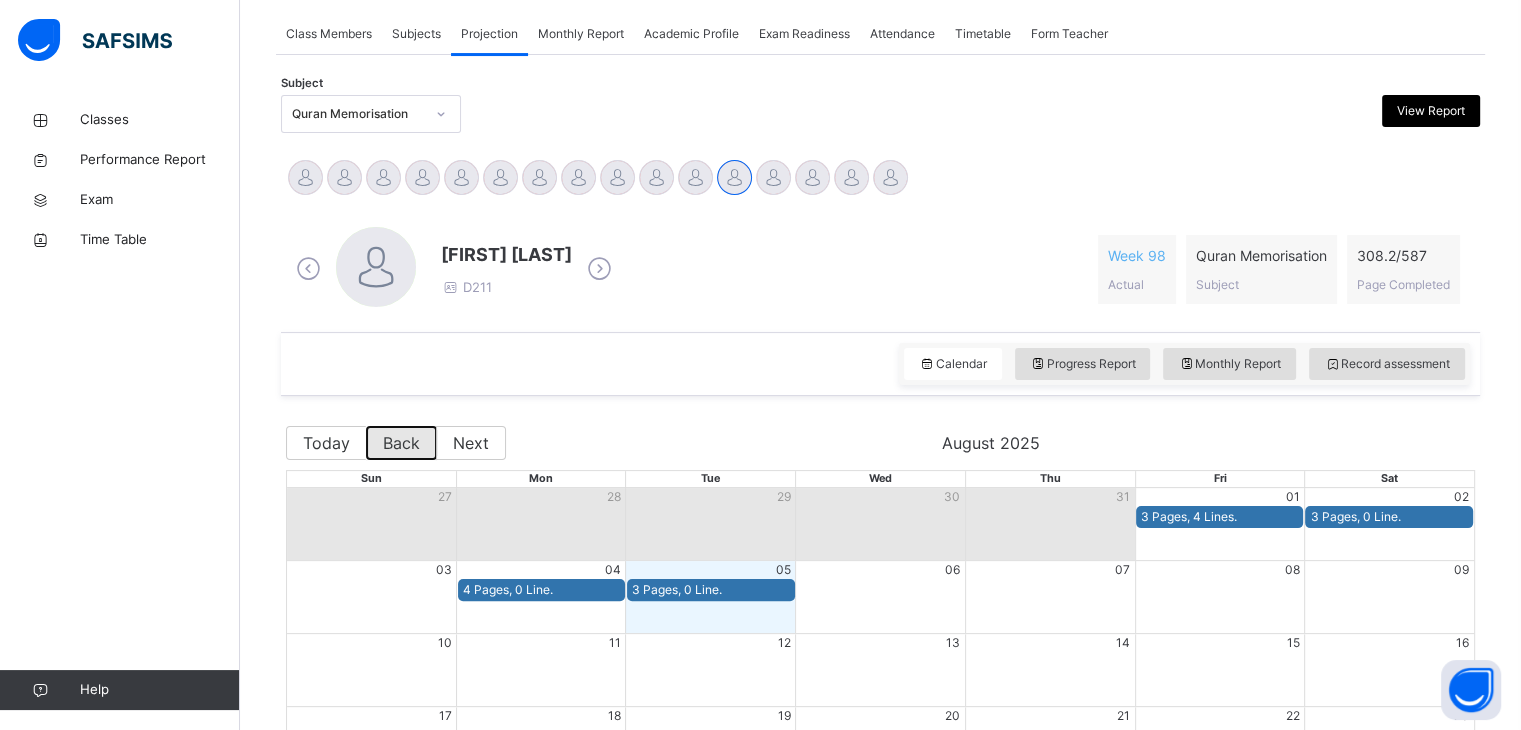 click on "Back" at bounding box center (401, 443) 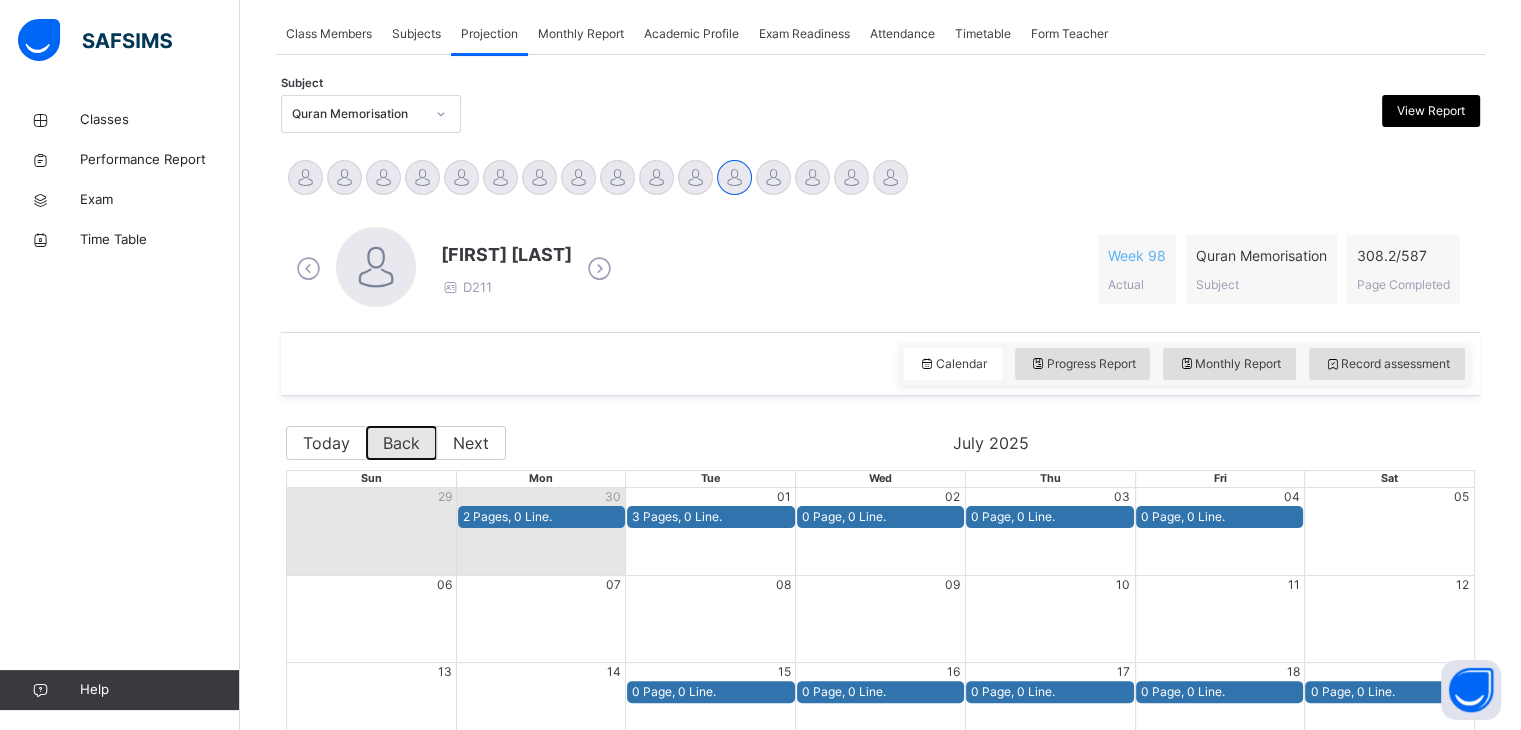 click on "Back" at bounding box center (401, 443) 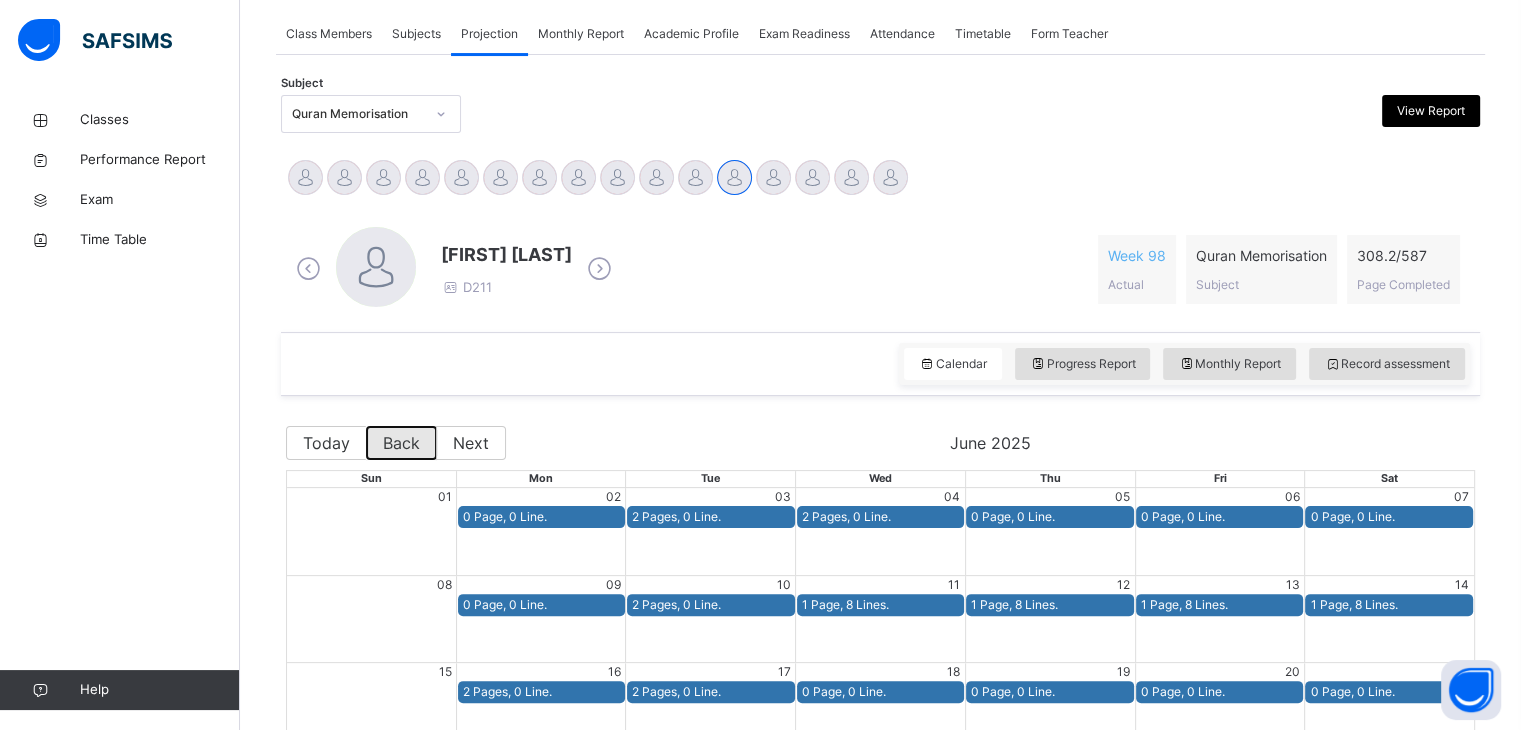 click on "Back" at bounding box center [401, 443] 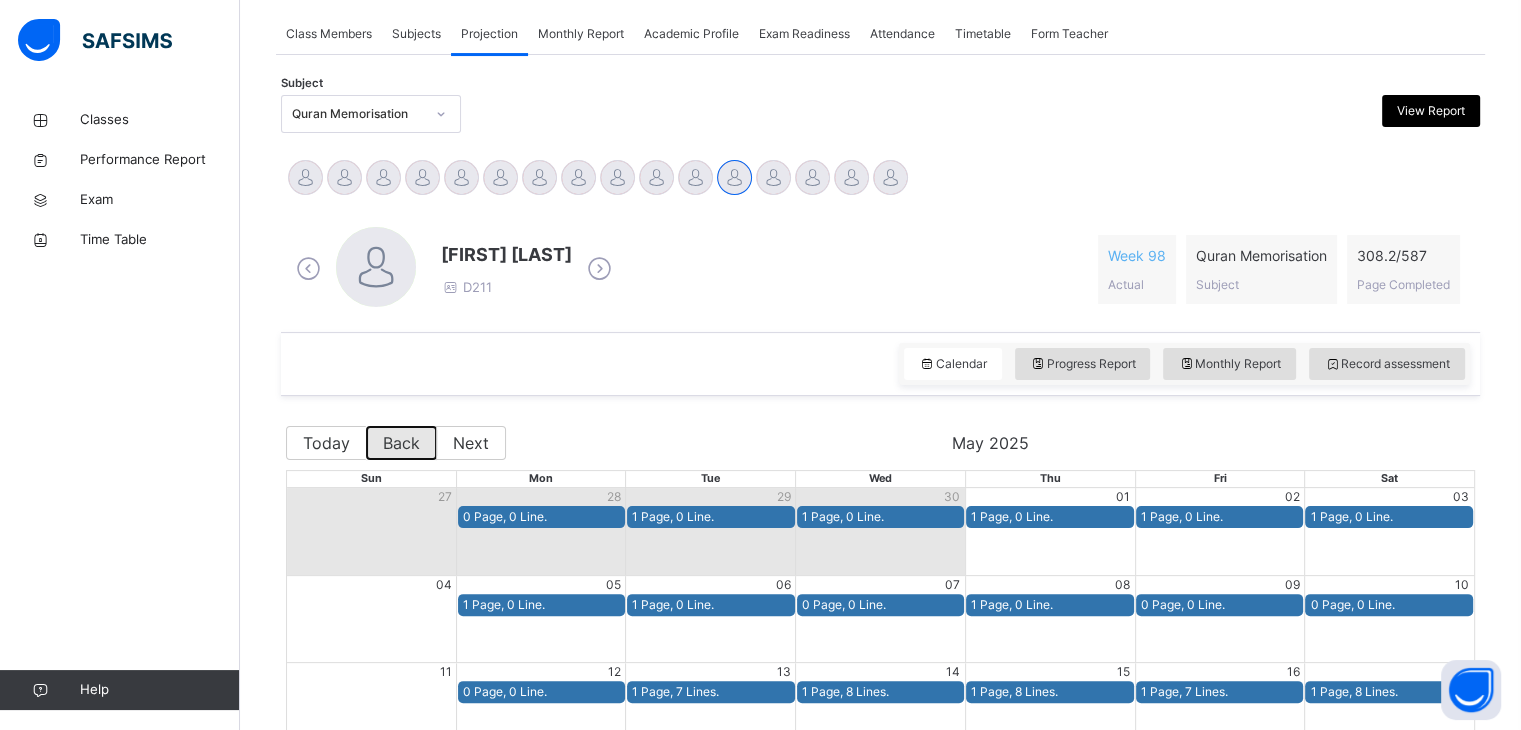 click on "Back" at bounding box center [401, 443] 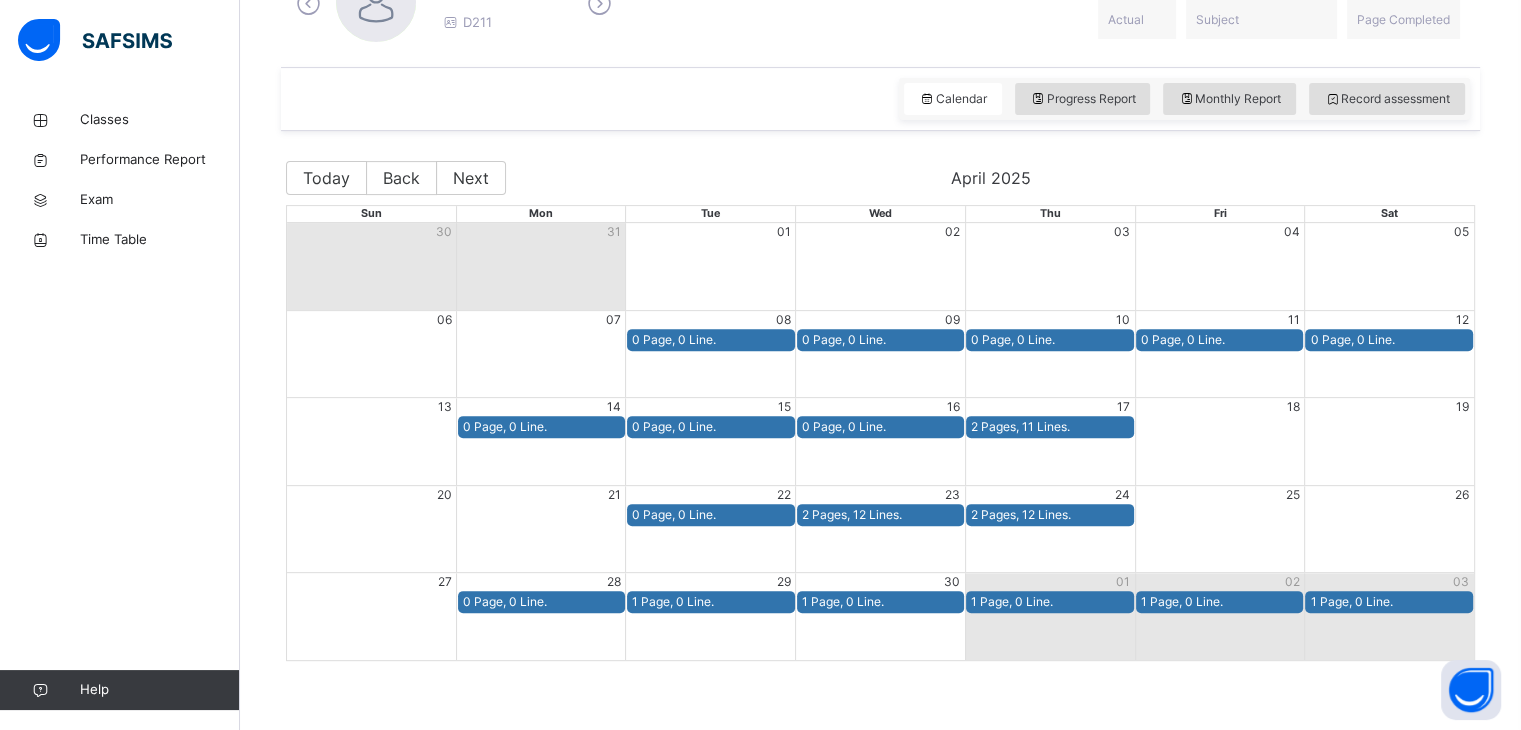 scroll, scrollTop: 648, scrollLeft: 0, axis: vertical 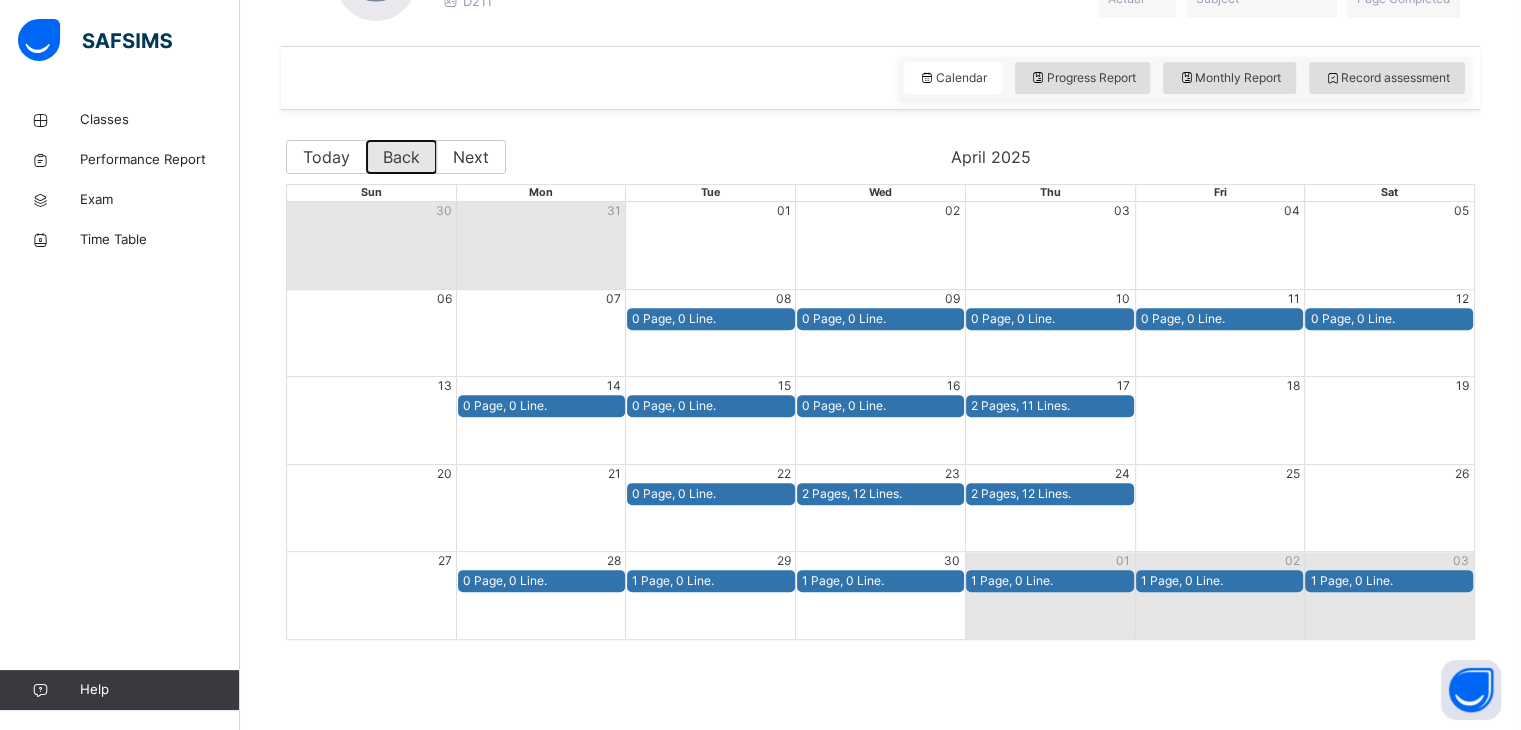 click on "Back" at bounding box center (401, 157) 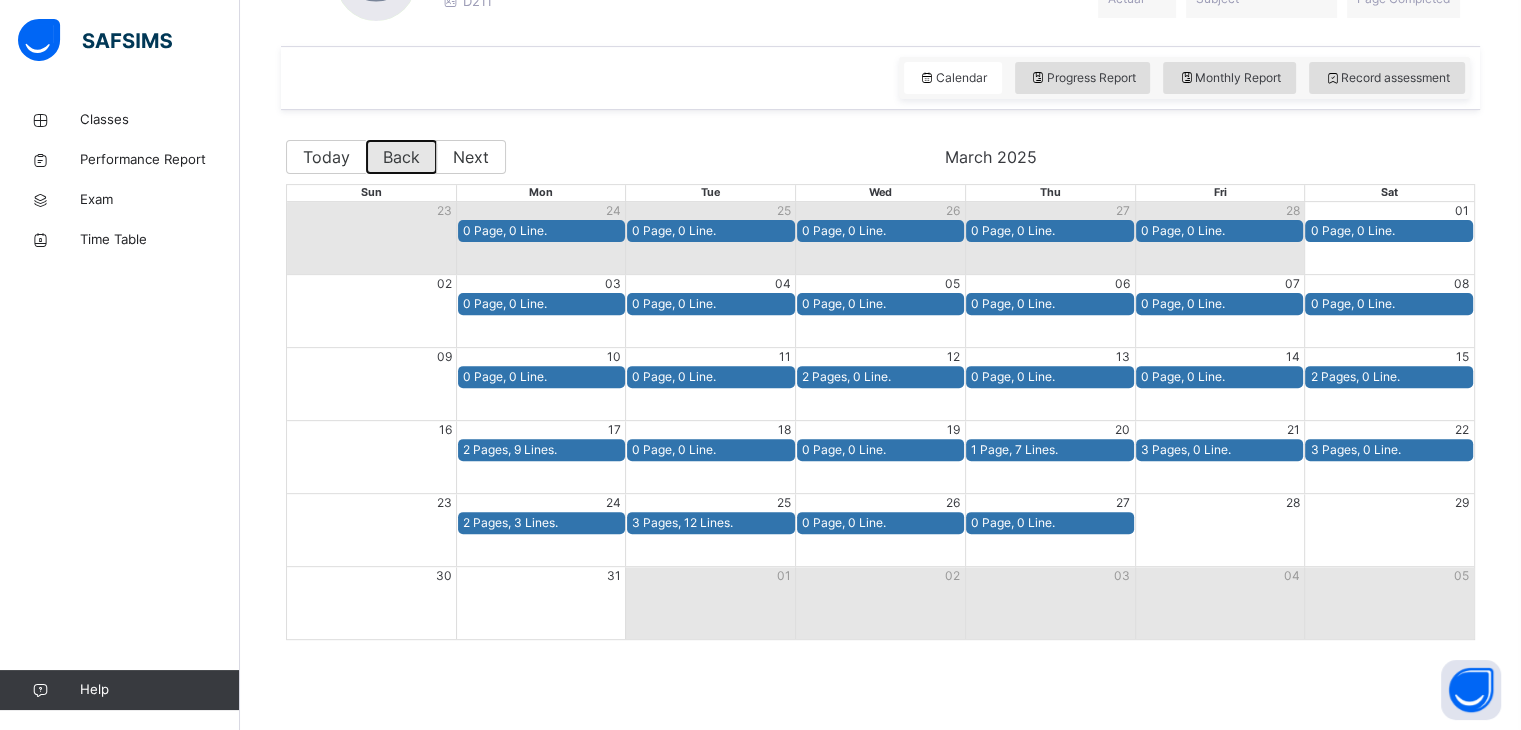 click on "Back" at bounding box center (401, 157) 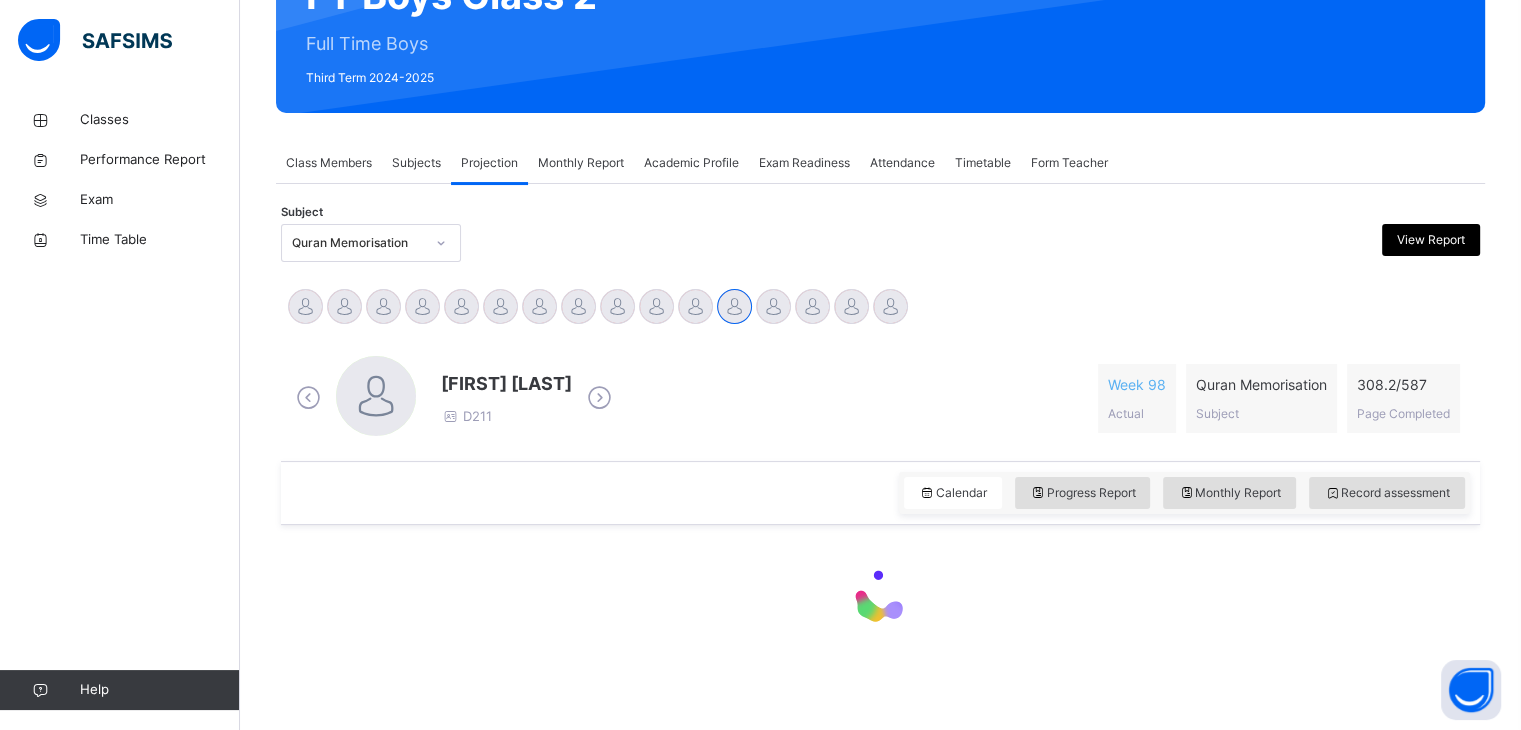 scroll, scrollTop: 648, scrollLeft: 0, axis: vertical 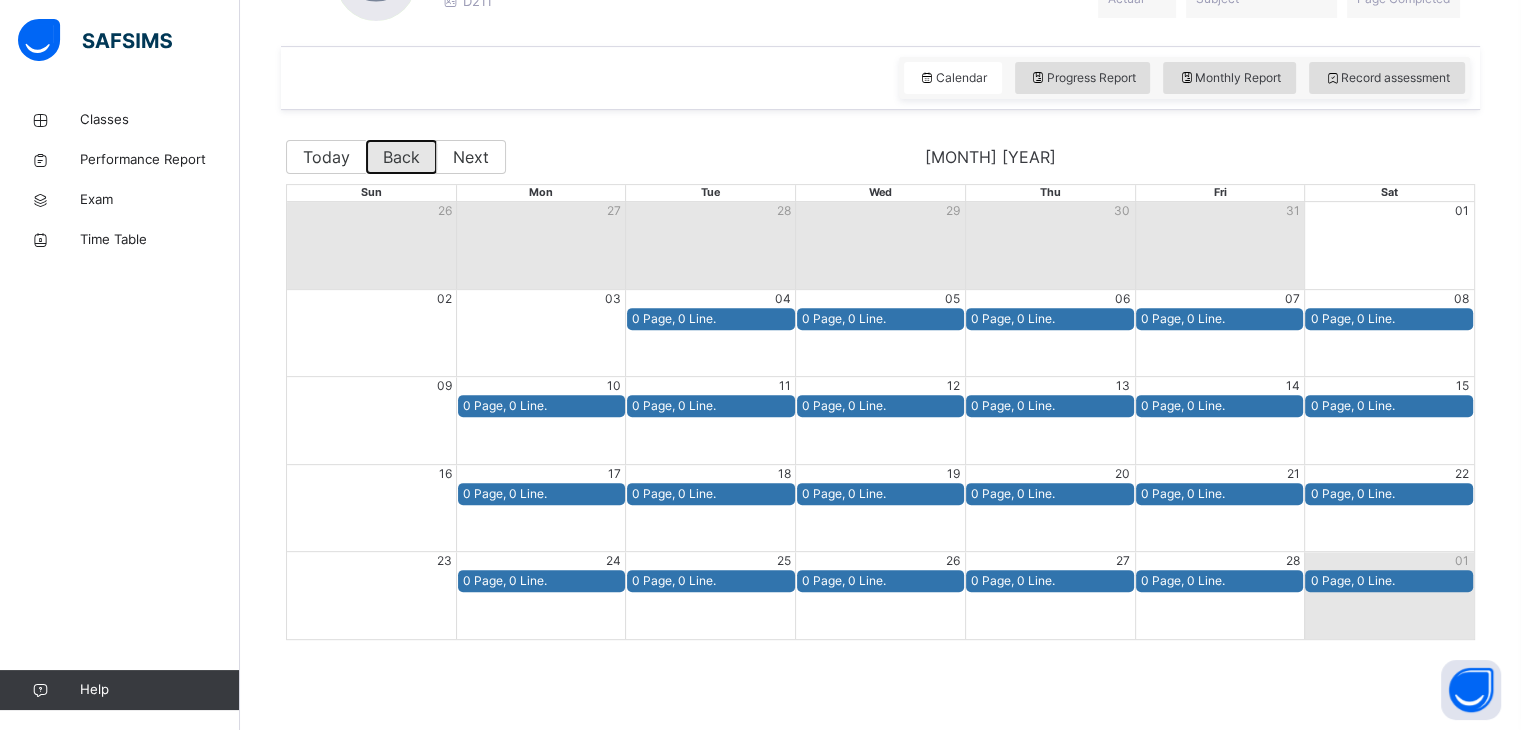 click on "Back" at bounding box center (401, 157) 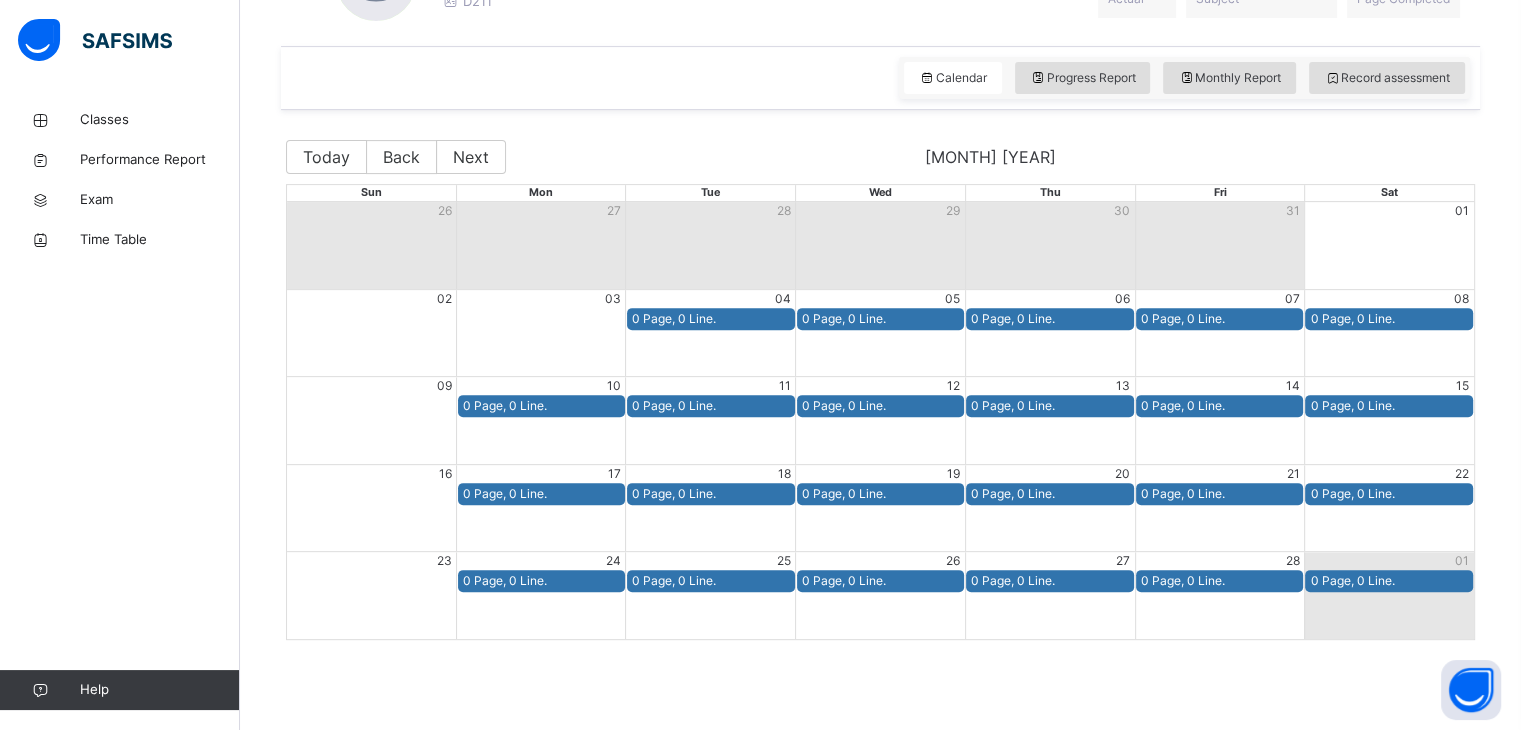 scroll, scrollTop: 233, scrollLeft: 0, axis: vertical 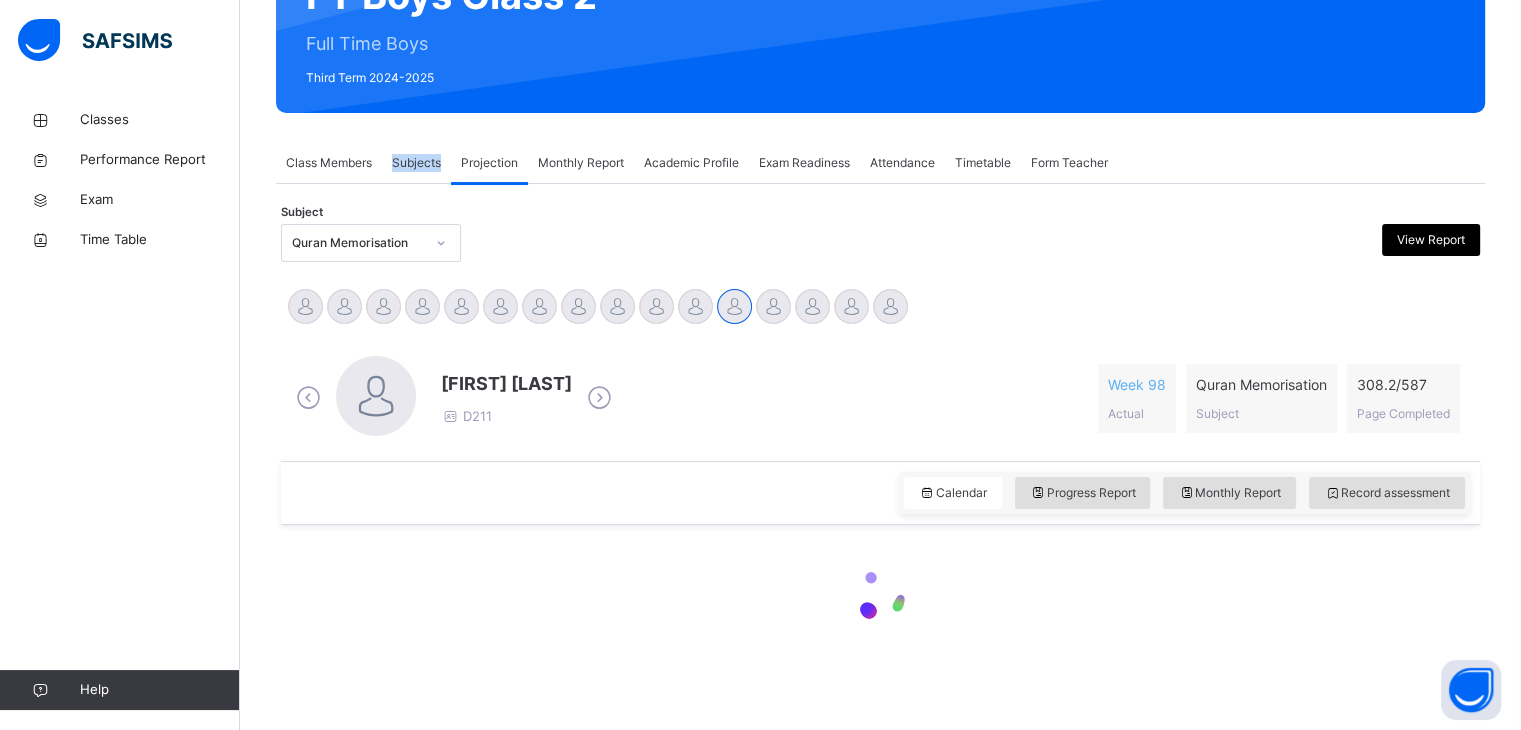 click on "Subjects" at bounding box center (416, 163) 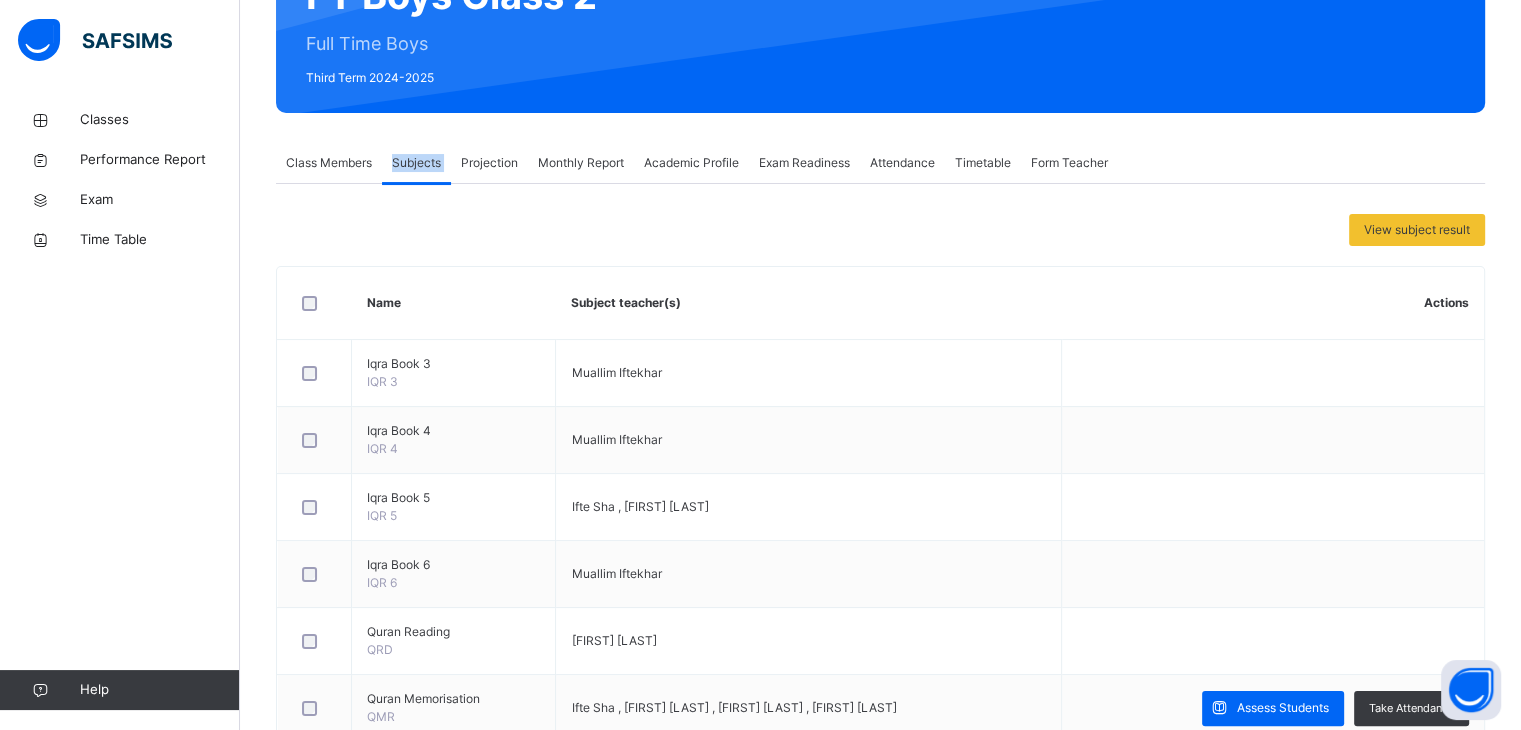 click on "Subjects" at bounding box center (416, 163) 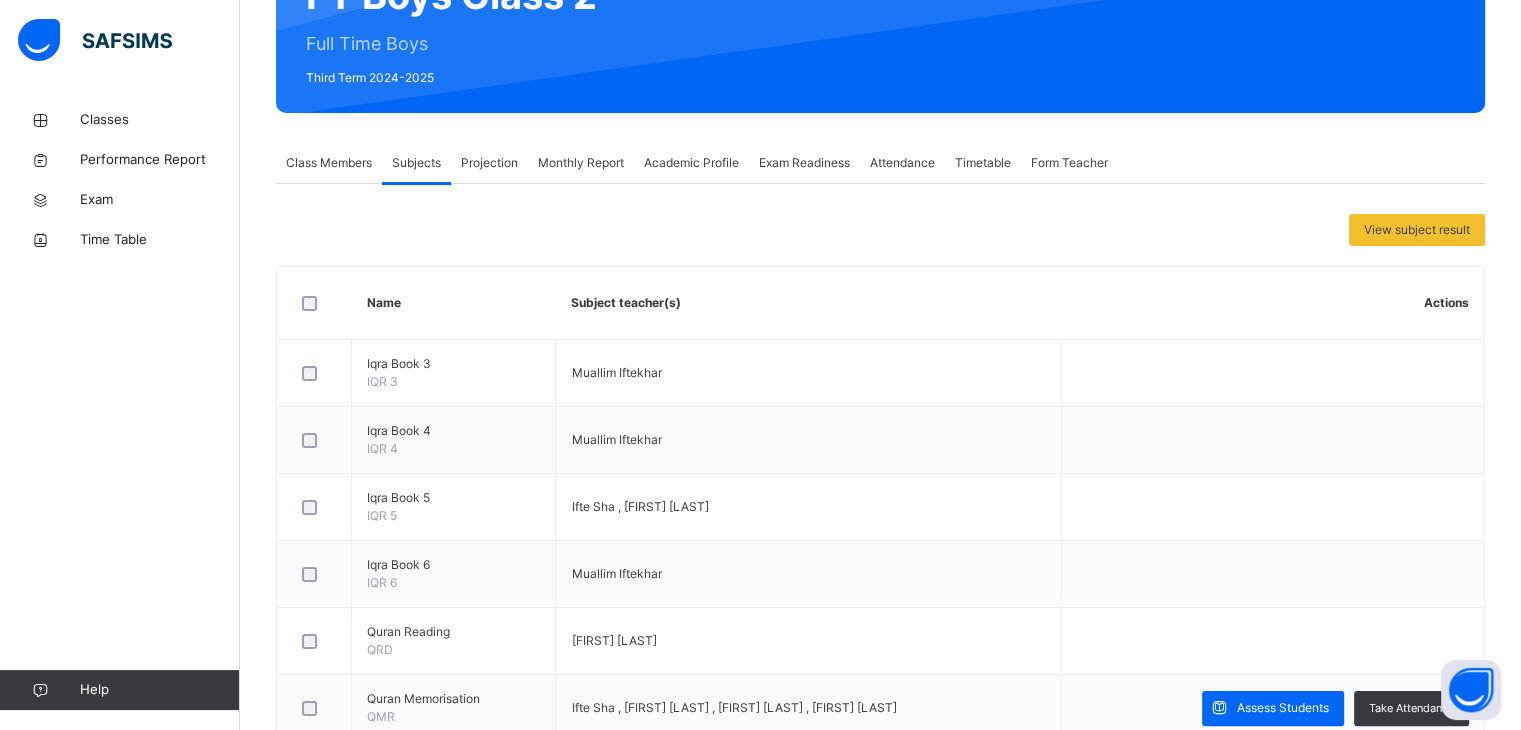 click on "Academic Profile" at bounding box center (691, 163) 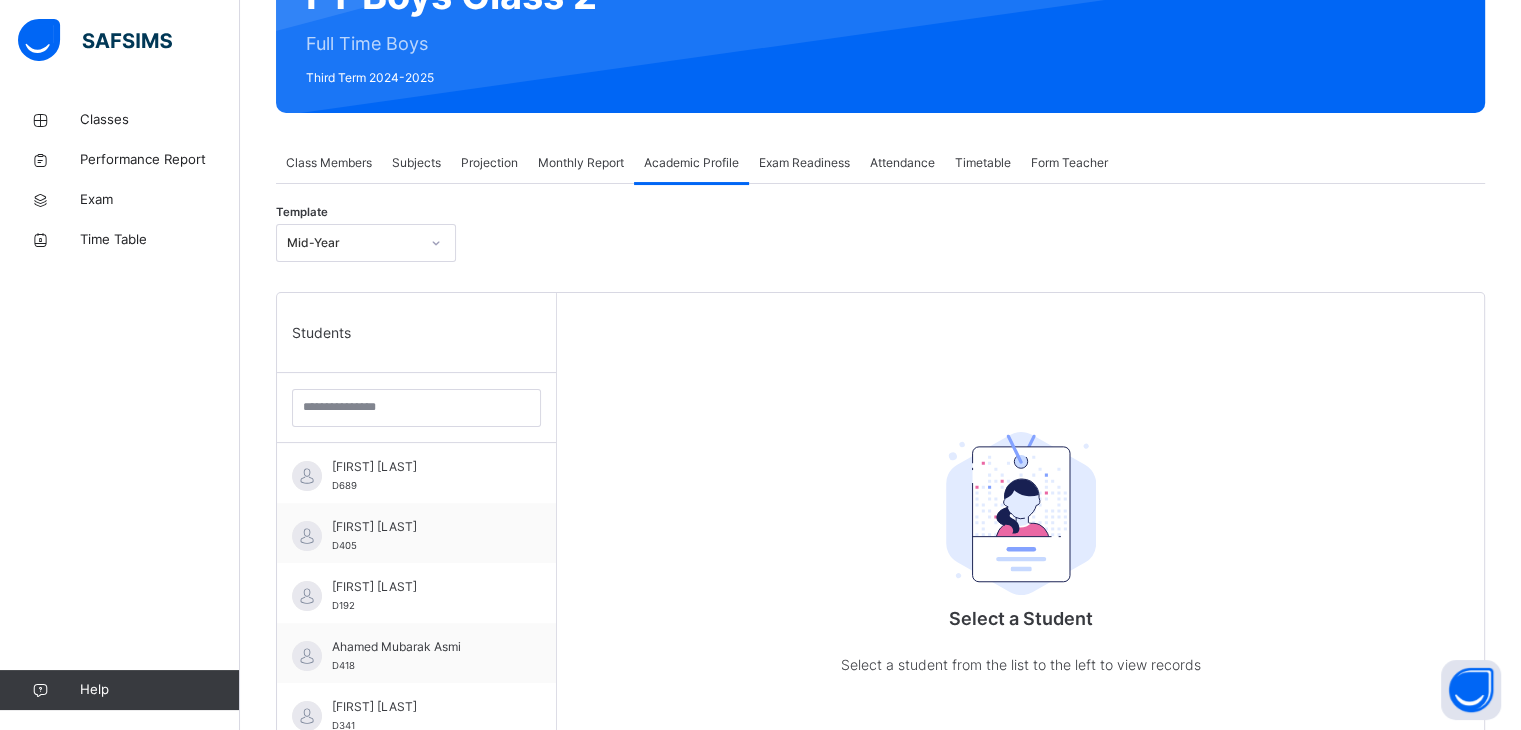 click on "Projection" at bounding box center [489, 163] 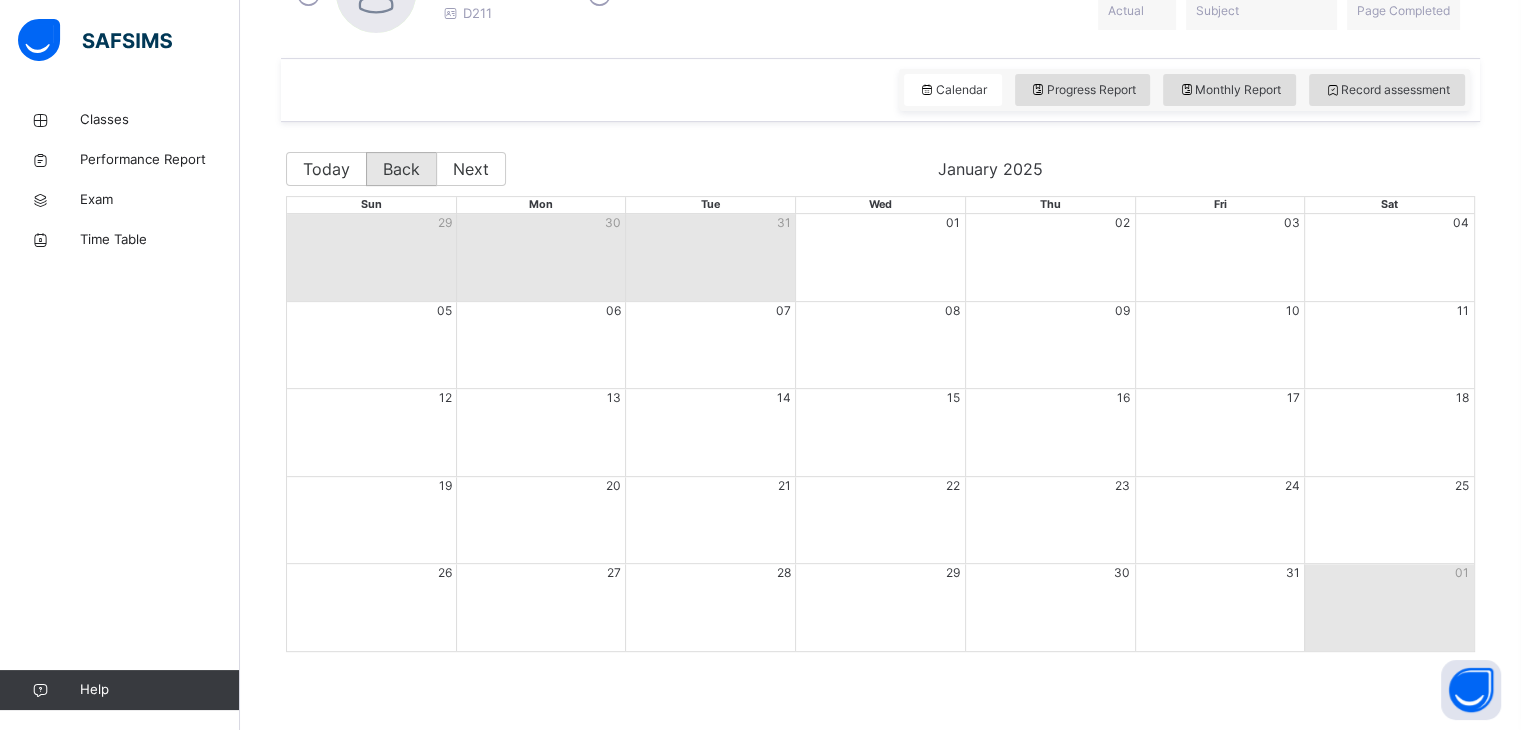 scroll, scrollTop: 648, scrollLeft: 0, axis: vertical 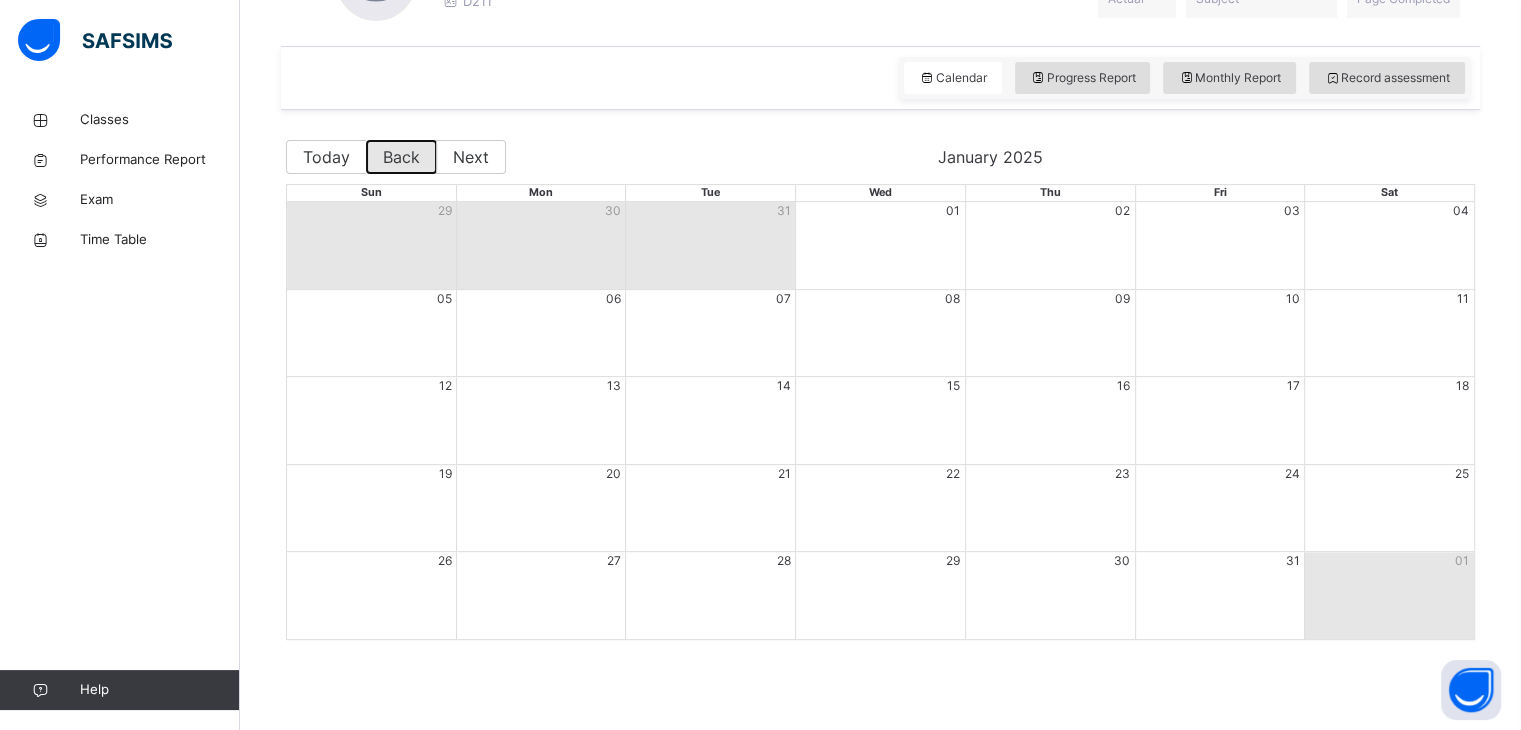 click on "Back" at bounding box center (401, 157) 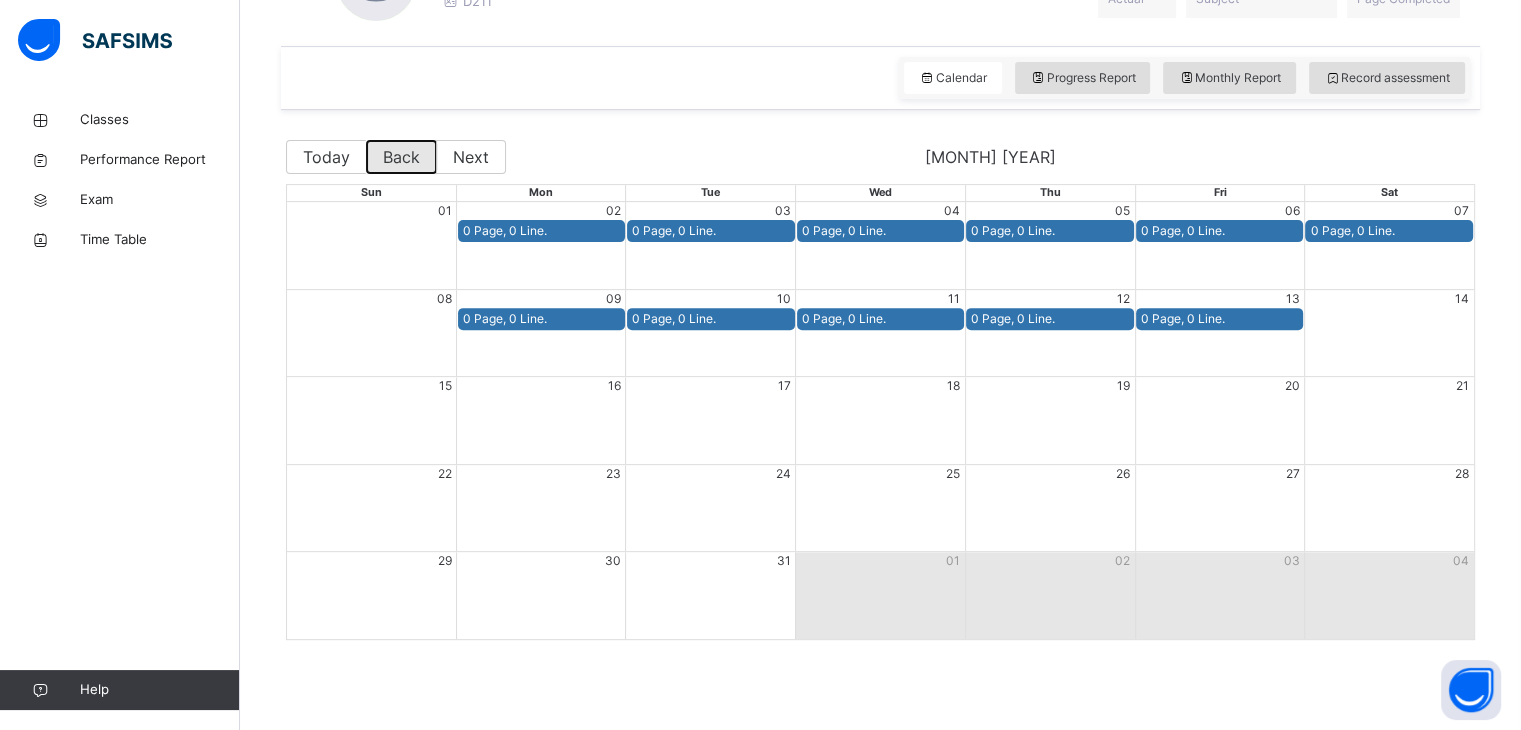 click on "Back" at bounding box center (401, 157) 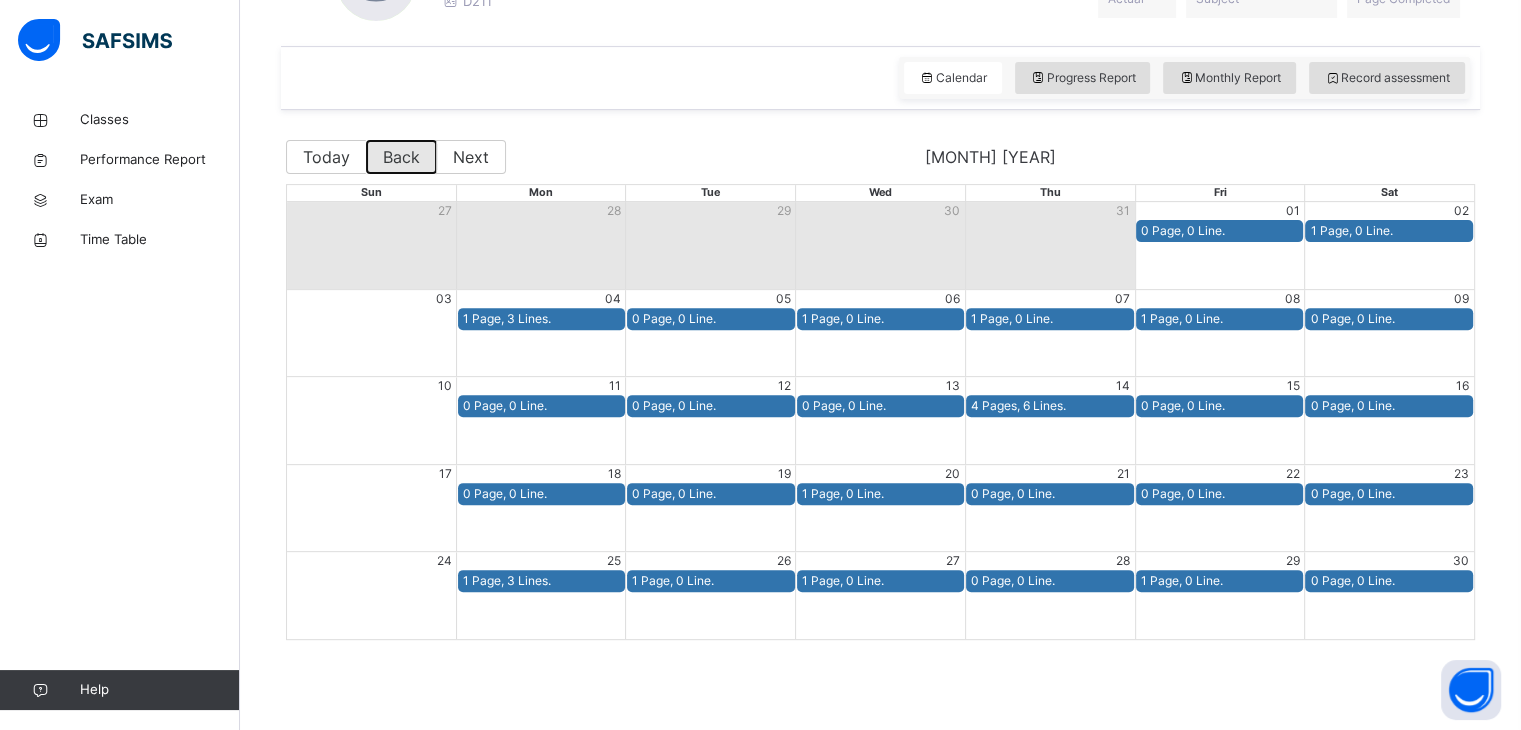 click on "Back" at bounding box center [401, 157] 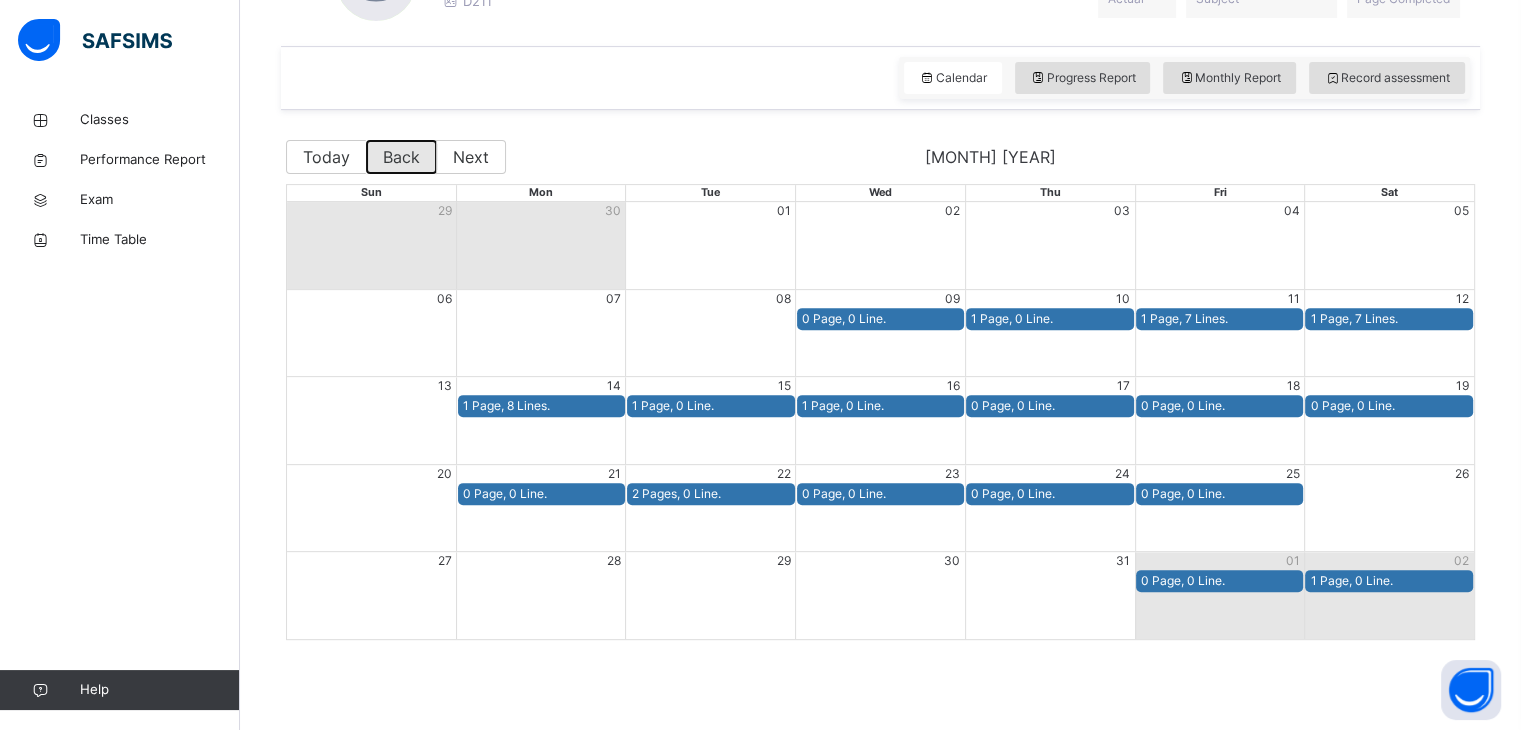 click on "Back" at bounding box center (401, 157) 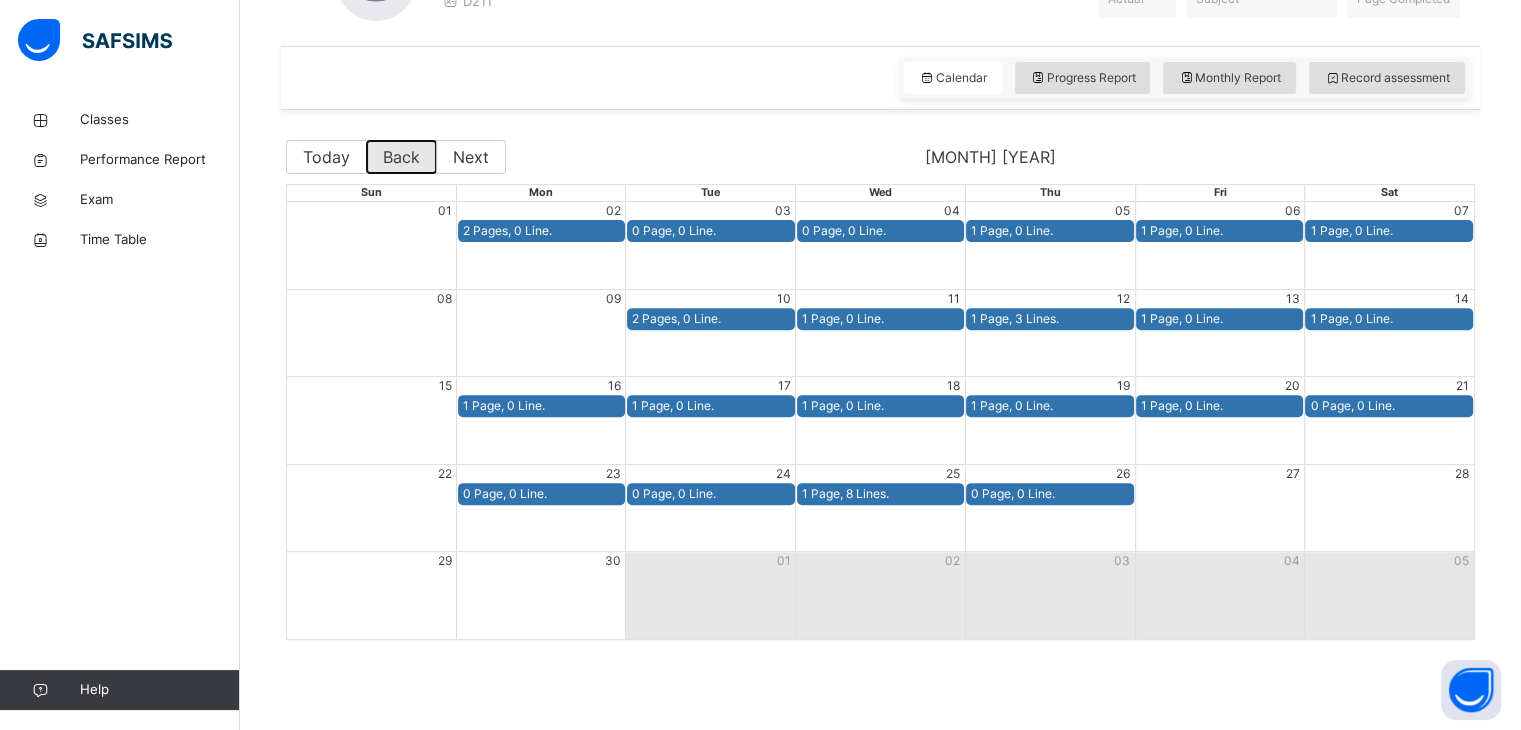 click on "Back" at bounding box center (401, 157) 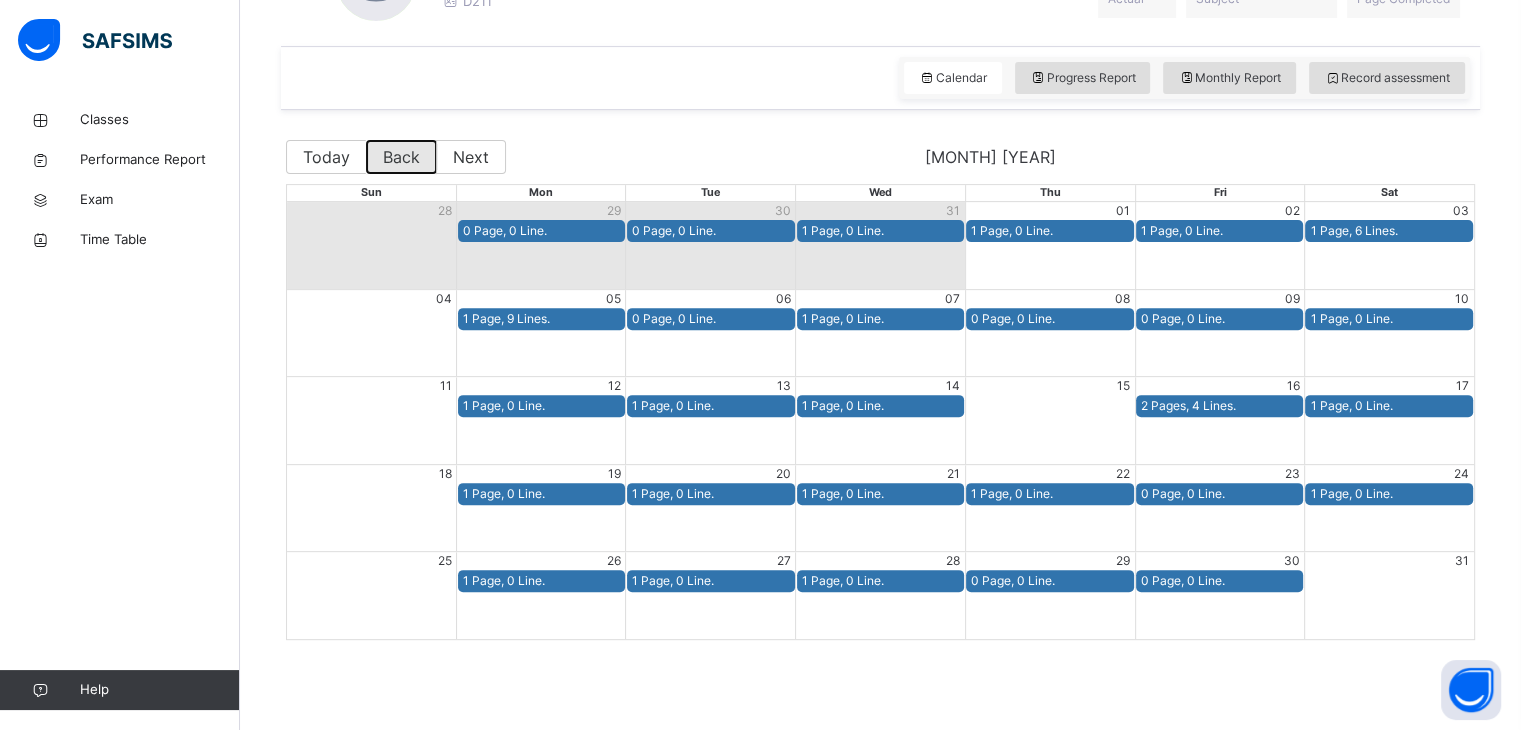 click on "Back" at bounding box center [401, 157] 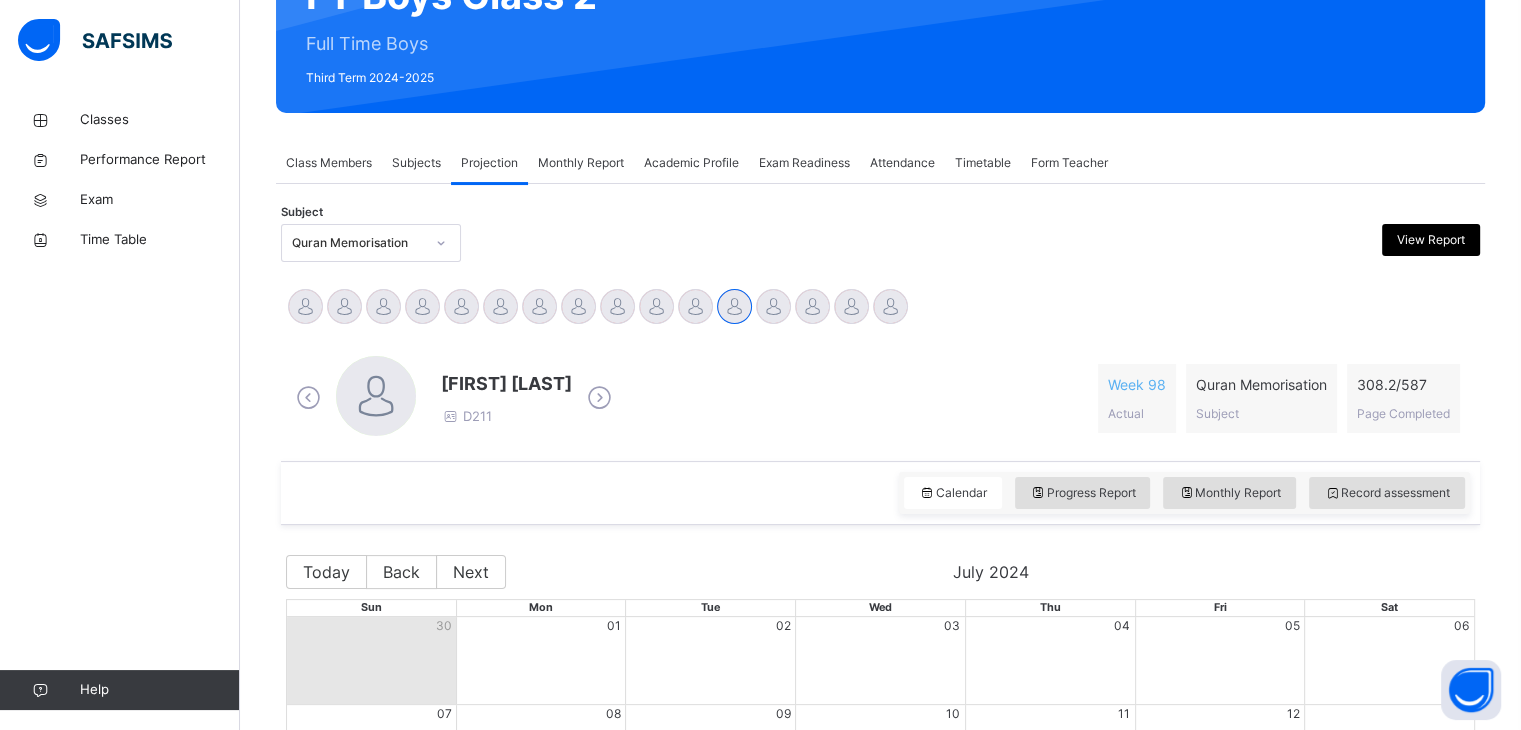 scroll, scrollTop: 648, scrollLeft: 0, axis: vertical 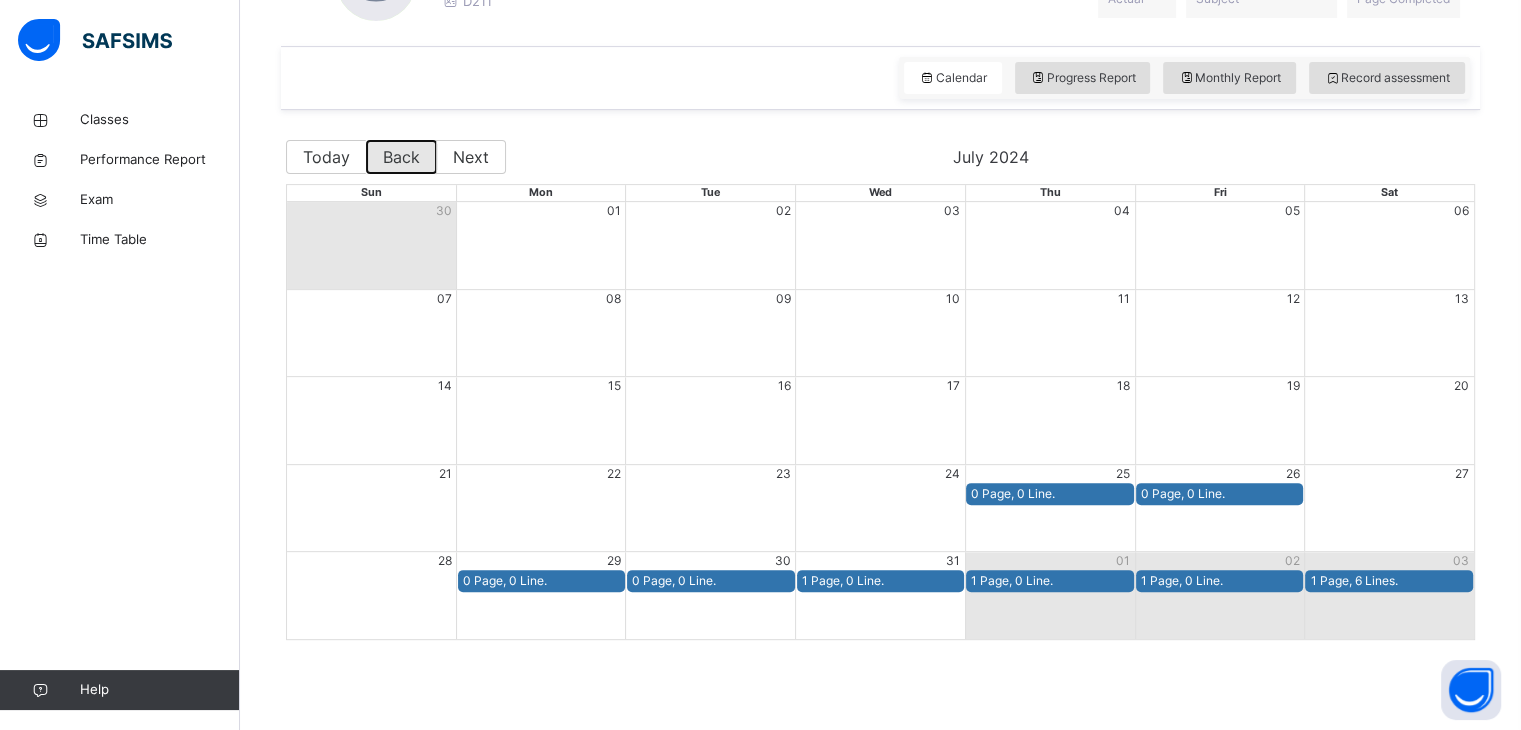 click on "Back" at bounding box center (401, 157) 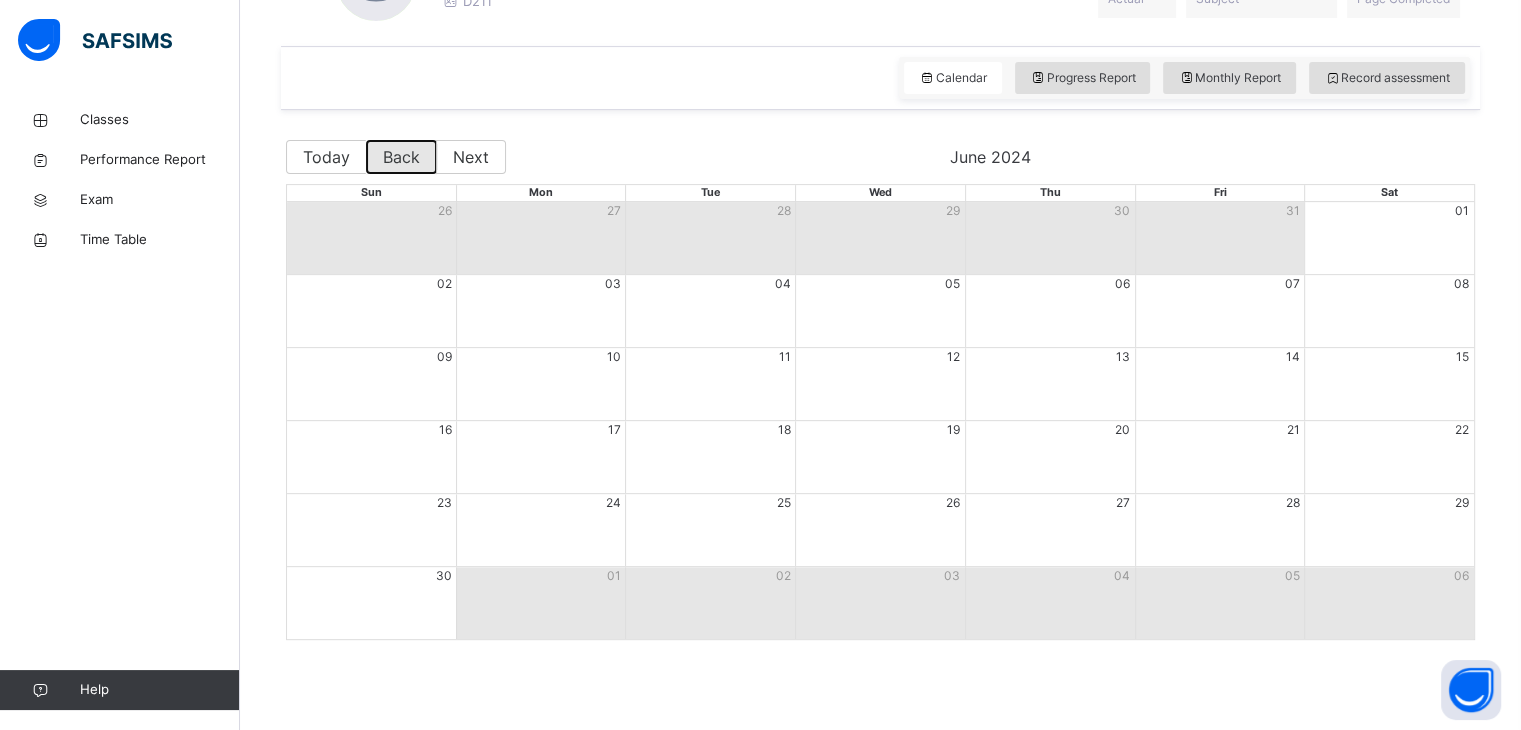 click on "Back" at bounding box center [401, 157] 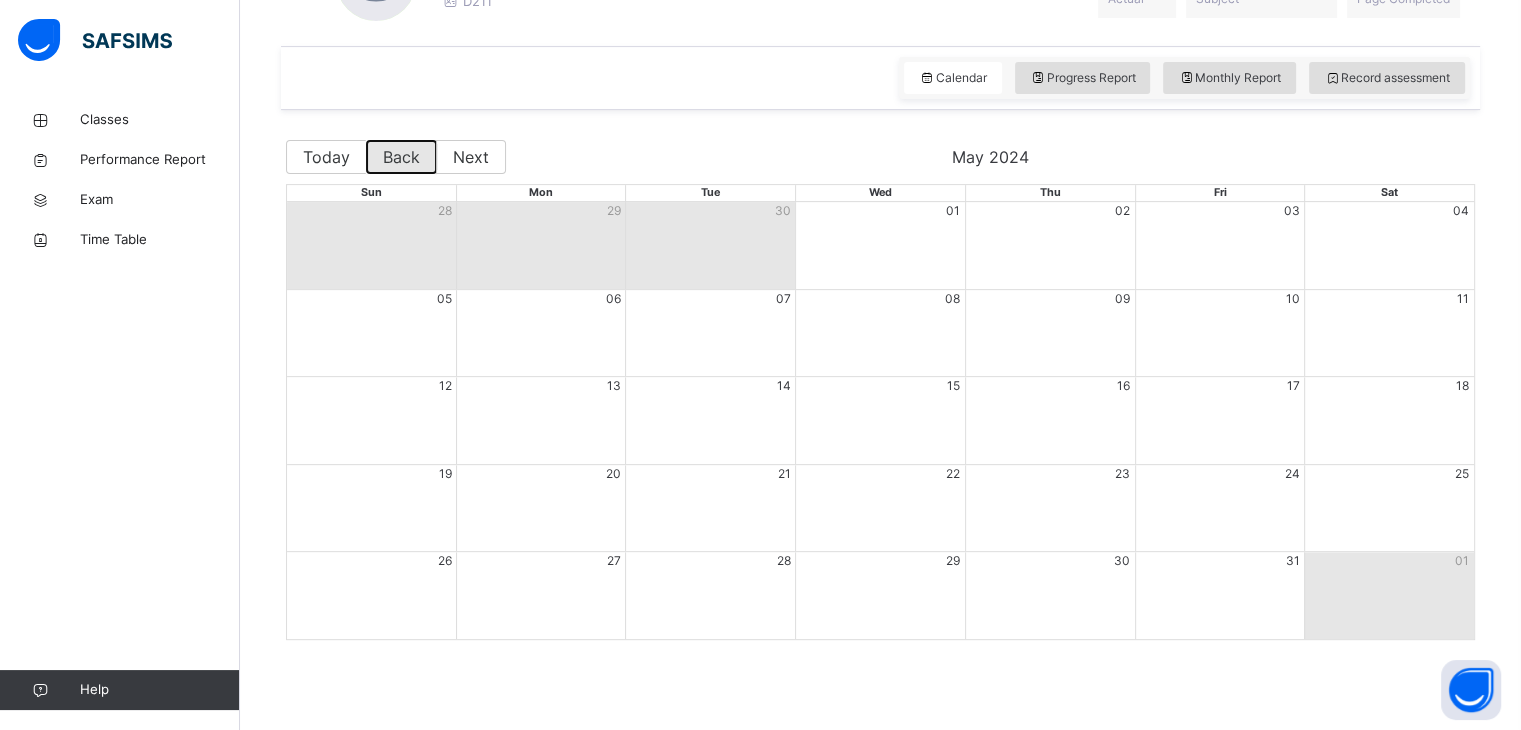 click on "Back" at bounding box center (401, 157) 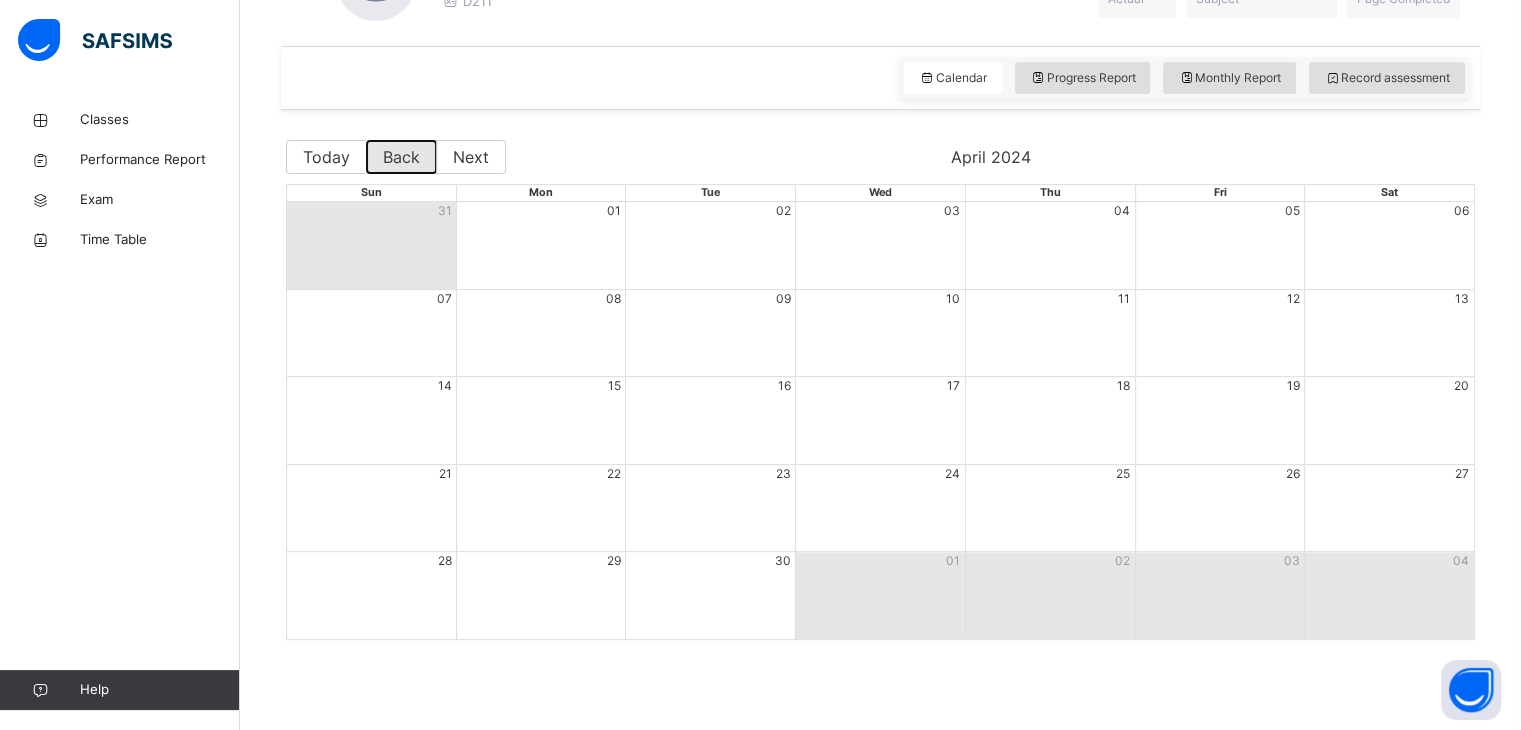 click on "Back" at bounding box center (401, 157) 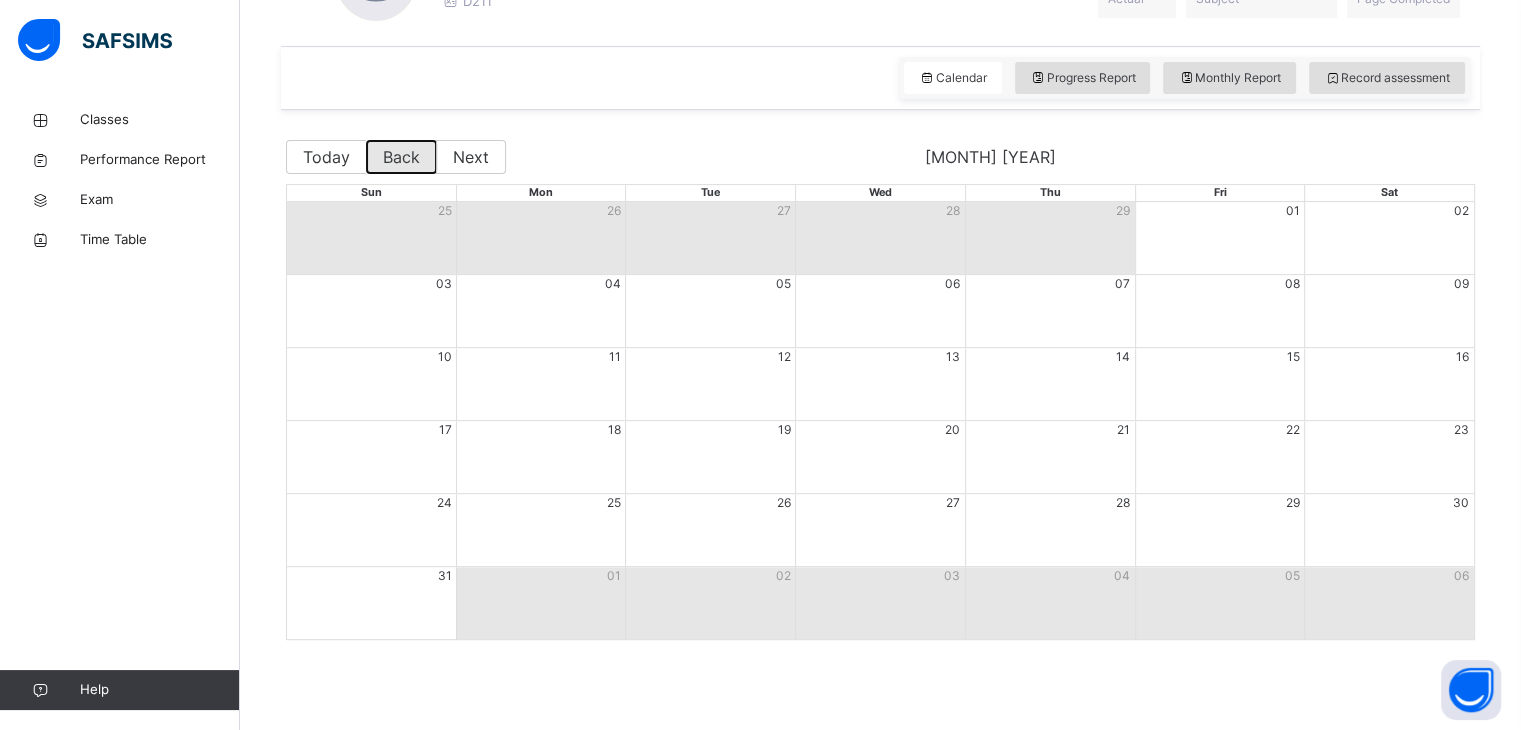 click on "Back" at bounding box center (401, 157) 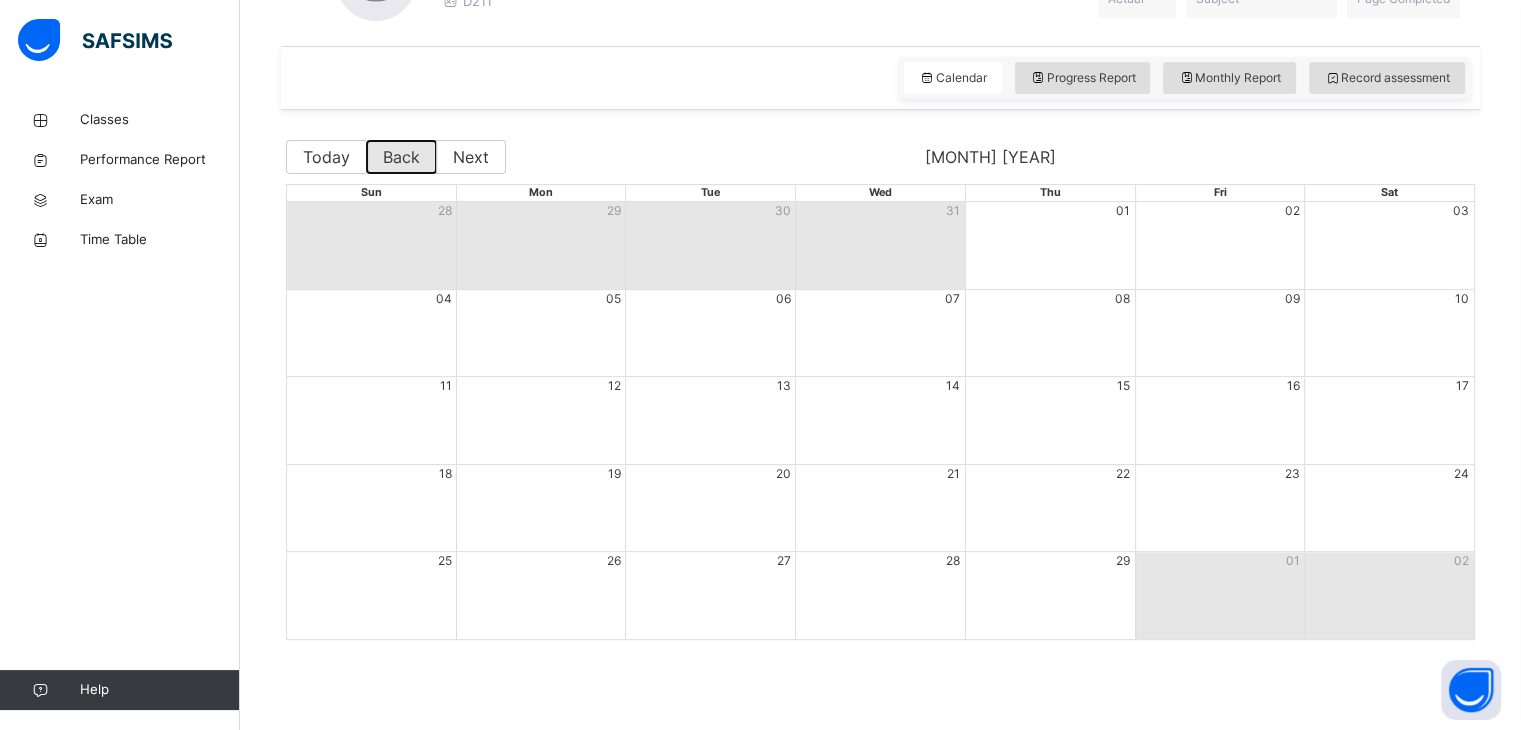 click on "Back" at bounding box center [401, 157] 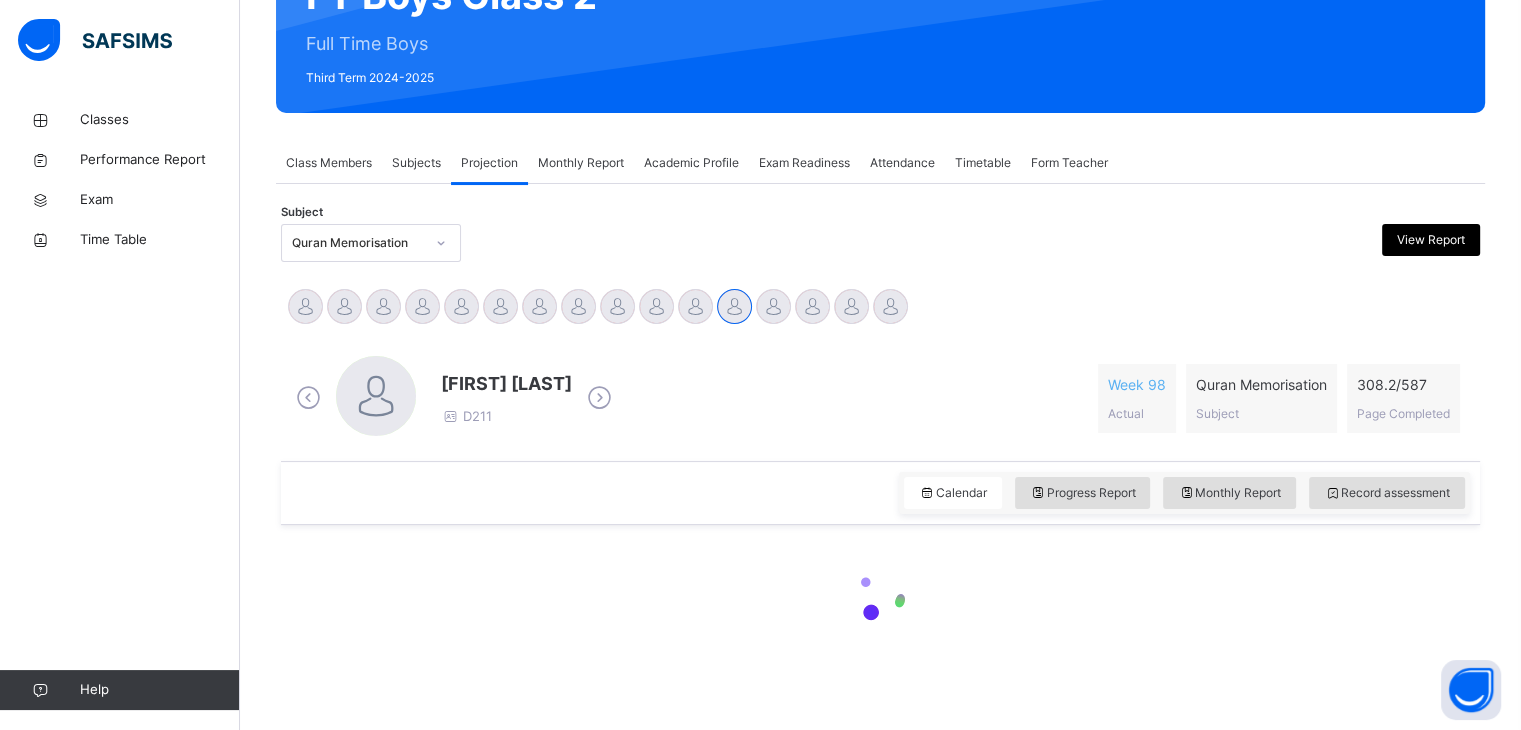 scroll, scrollTop: 648, scrollLeft: 0, axis: vertical 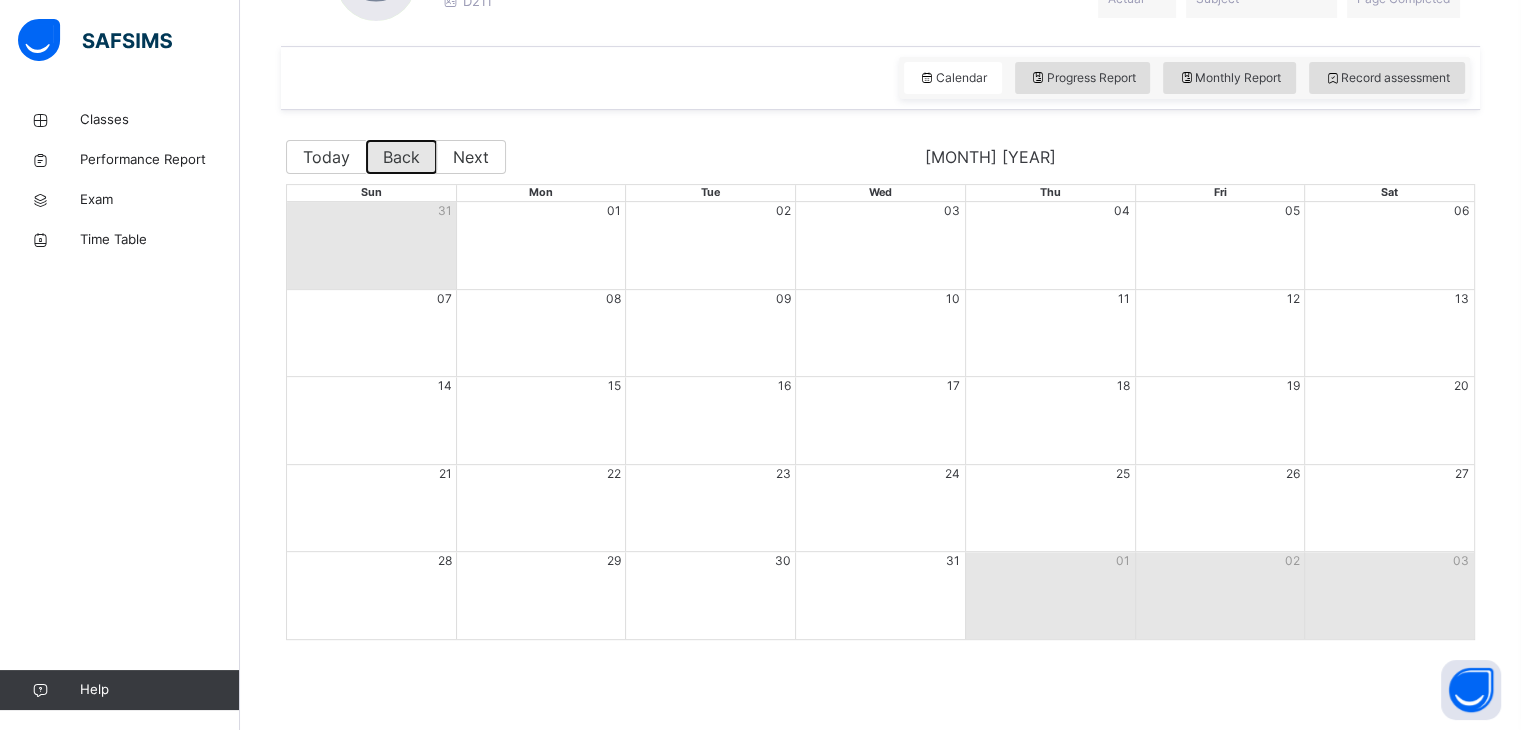 click on "Back" at bounding box center (401, 157) 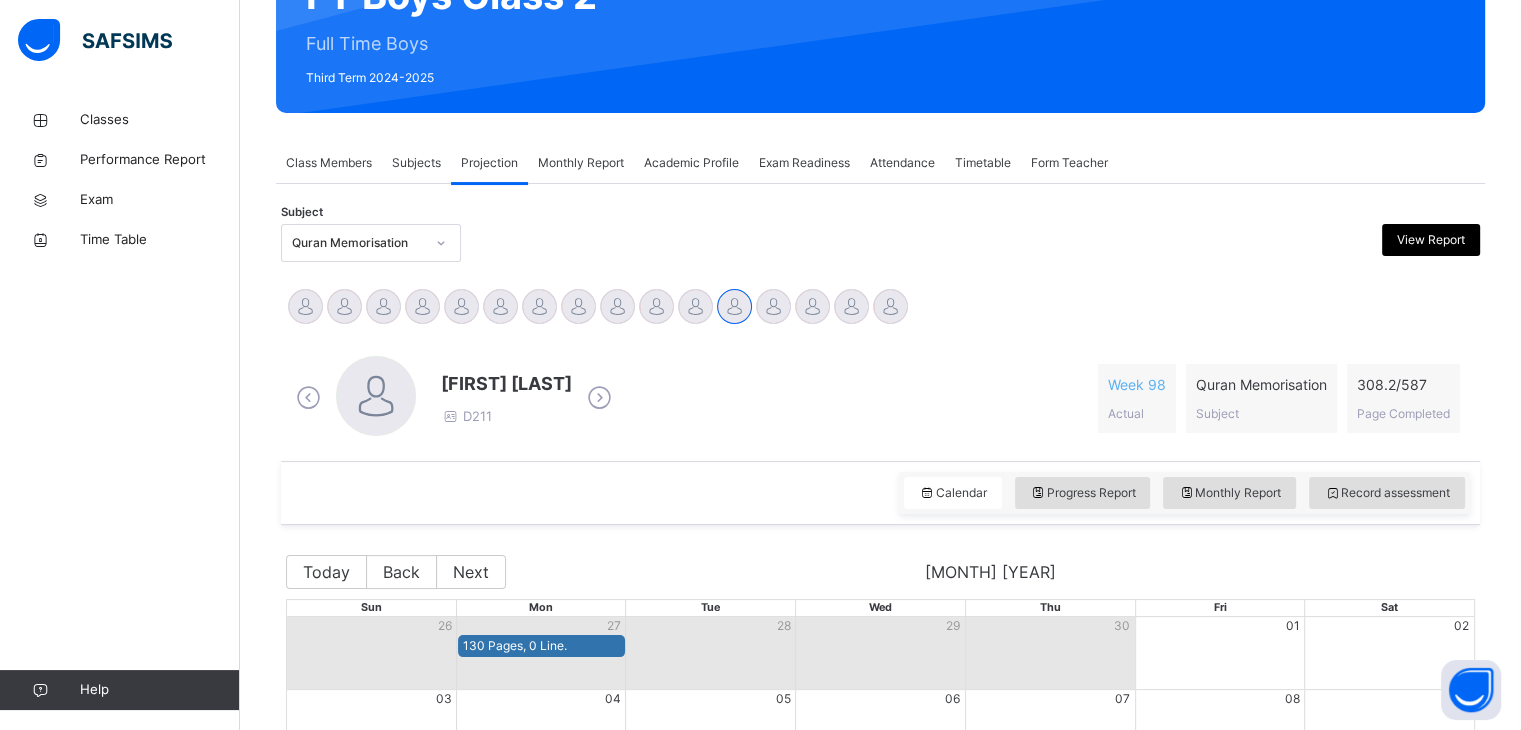 scroll, scrollTop: 648, scrollLeft: 0, axis: vertical 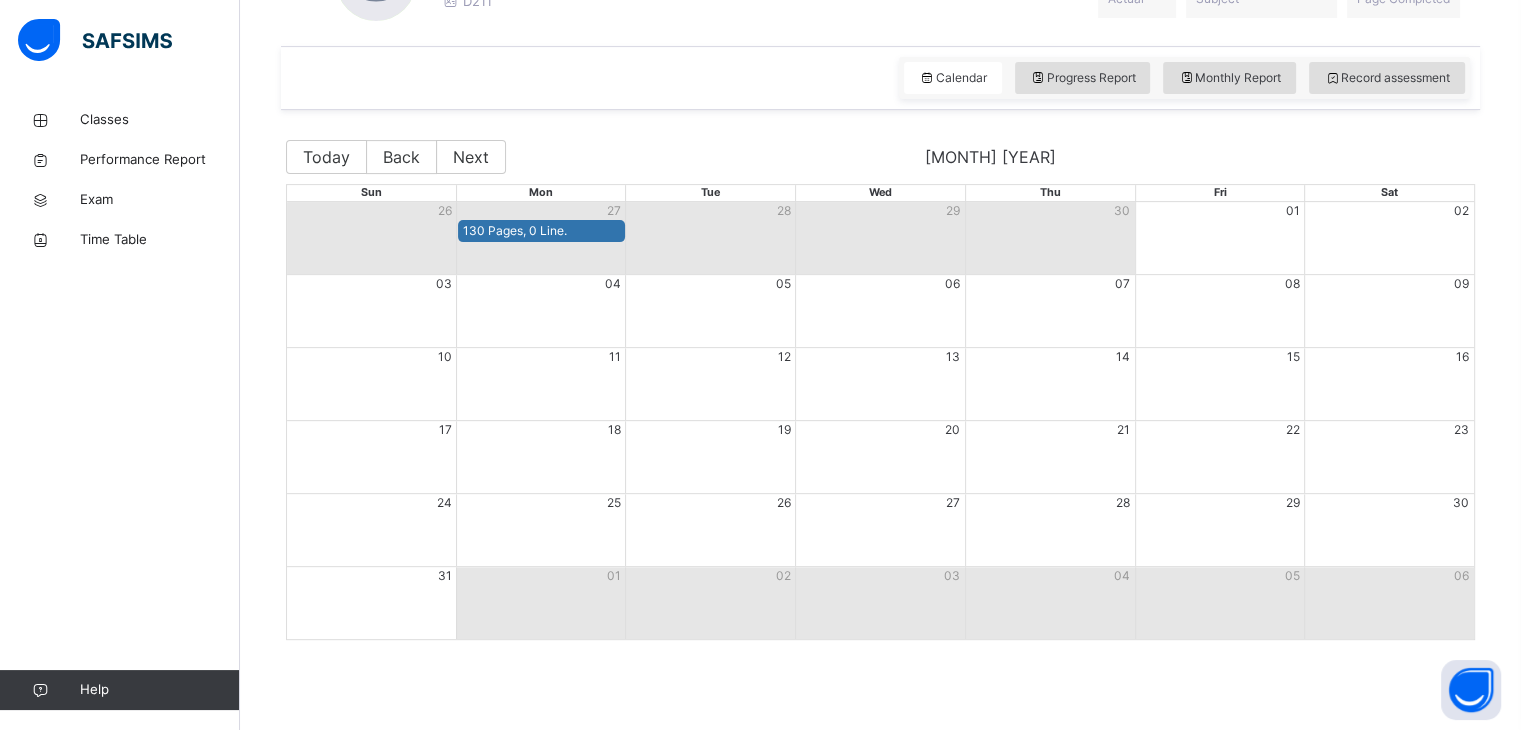 click on "130 Pages, 0 Line." at bounding box center (542, 231) 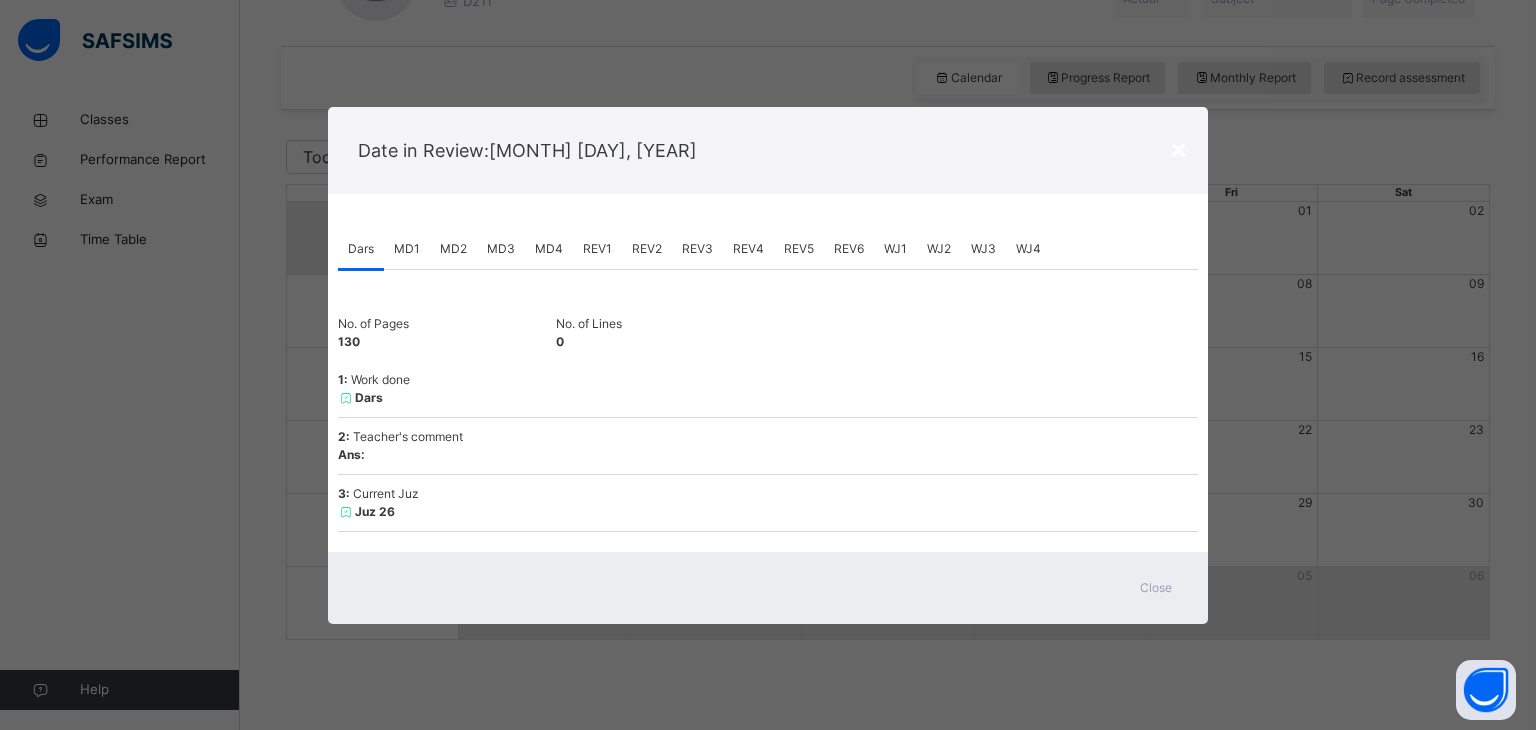 click on "Close" at bounding box center (1156, 588) 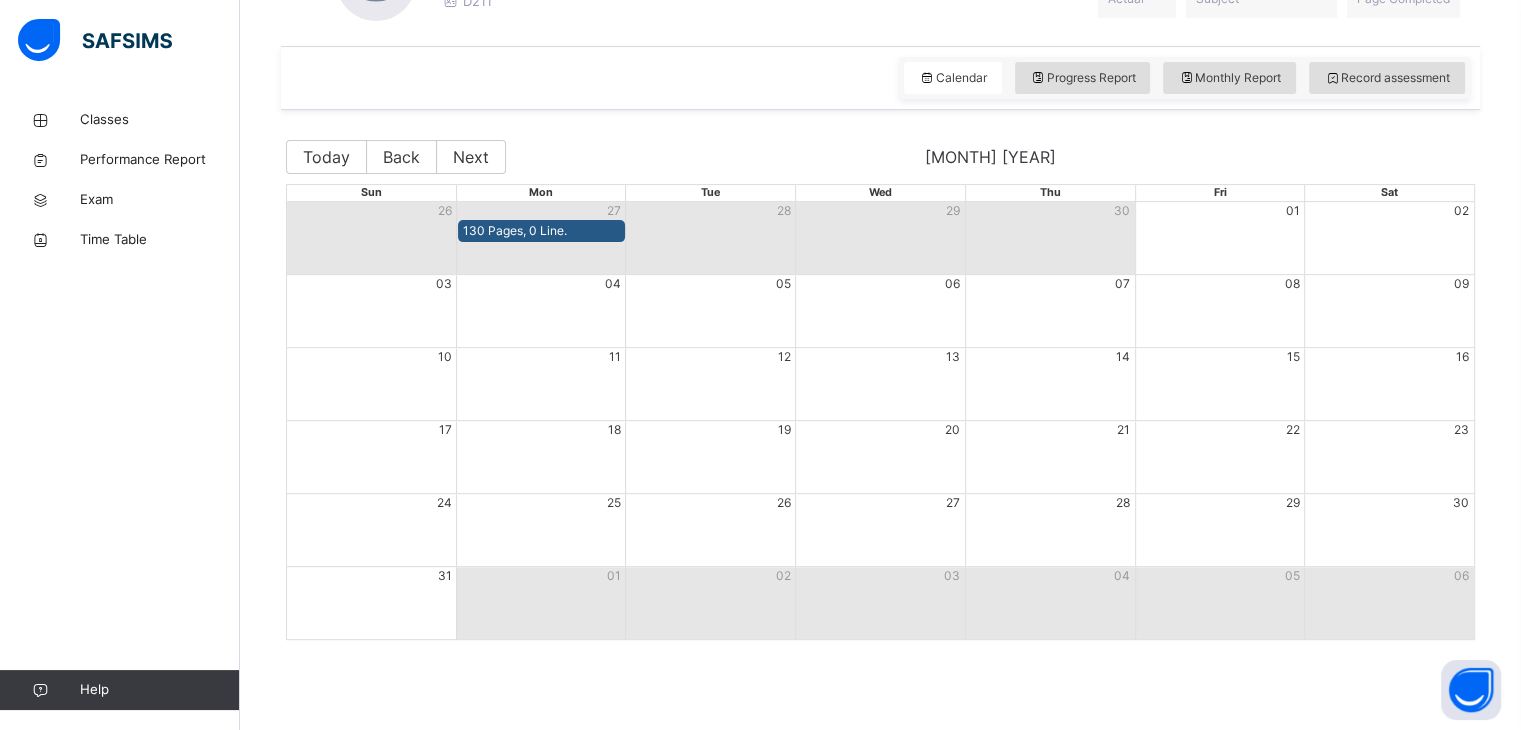 click on "Record assessment" at bounding box center (1387, 78) 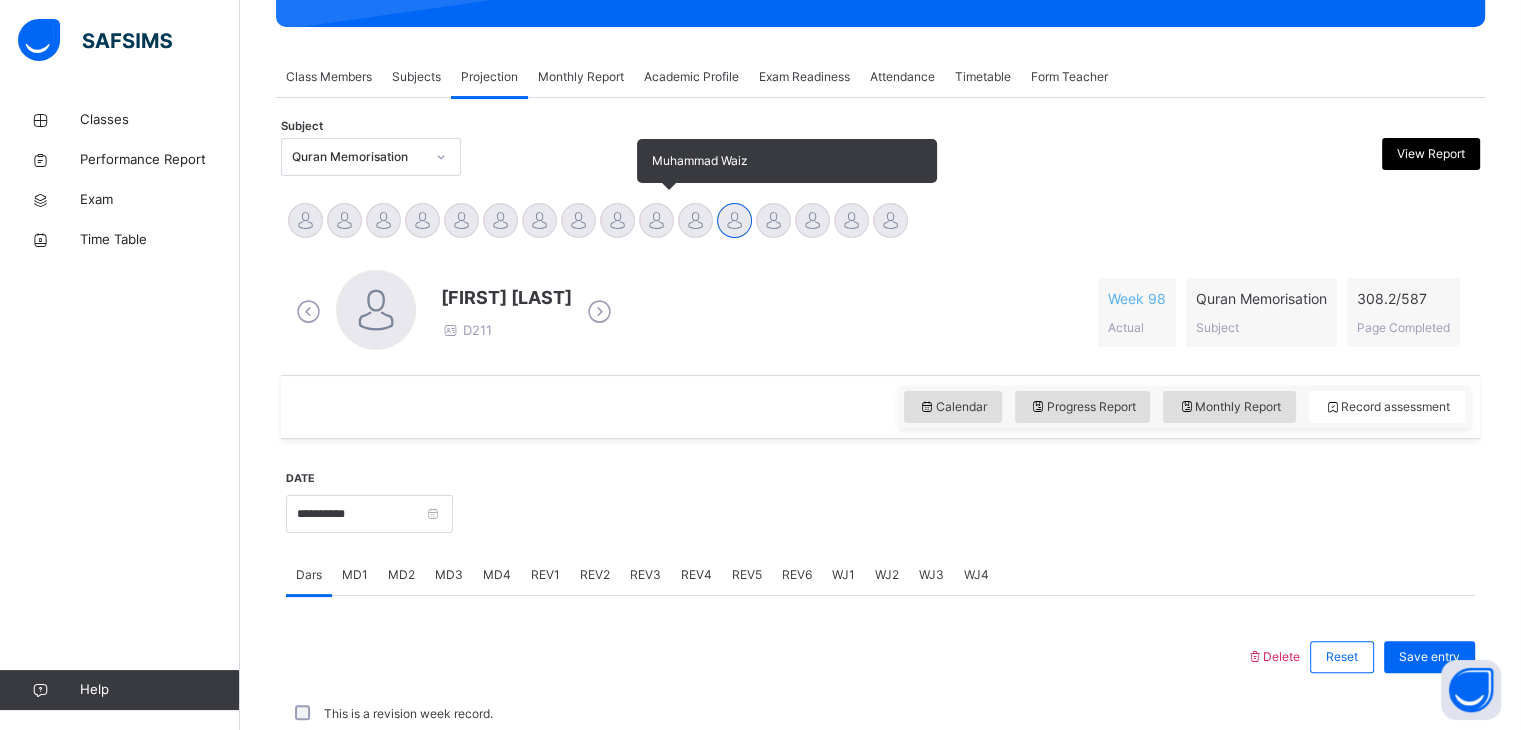 scroll, scrollTop: 648, scrollLeft: 0, axis: vertical 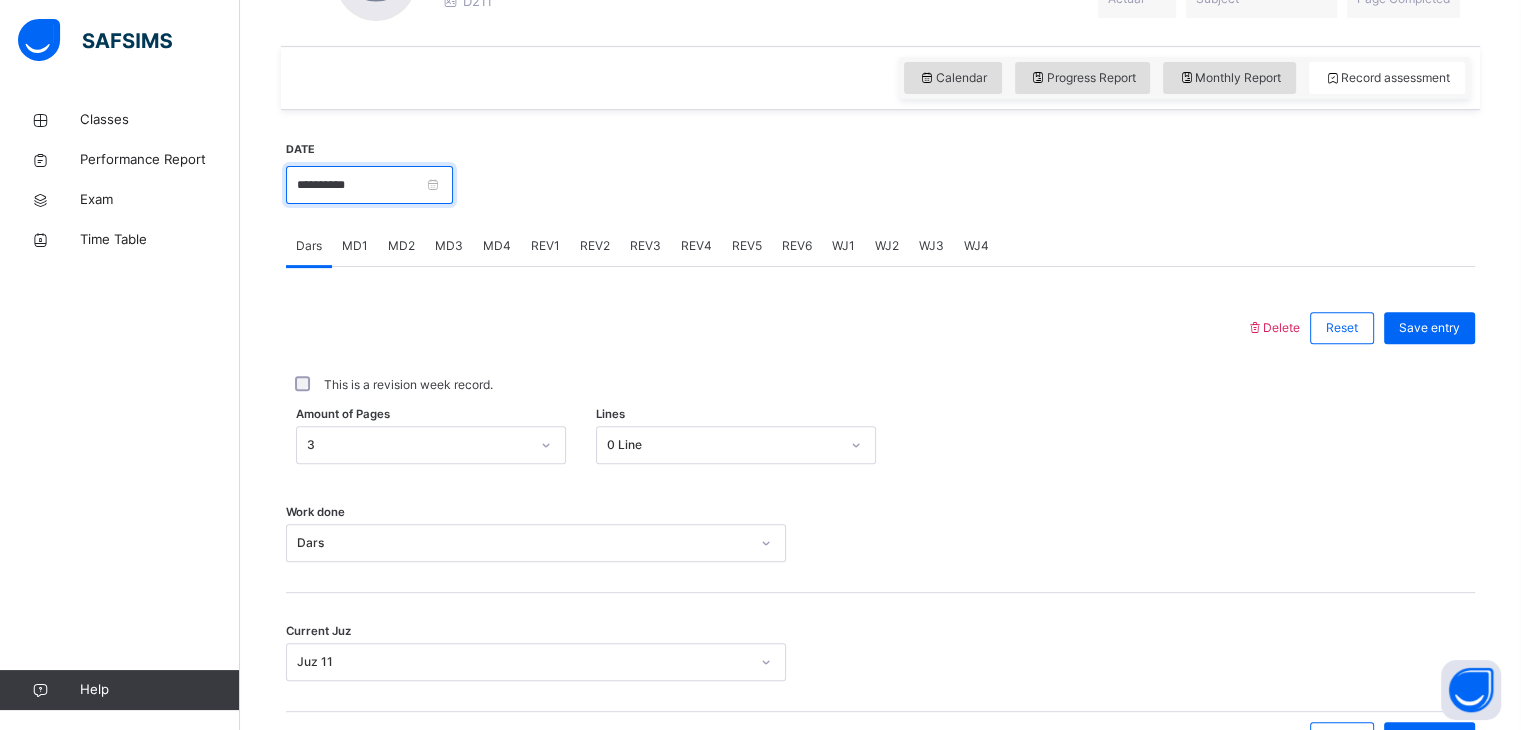 click on "**********" at bounding box center (369, 185) 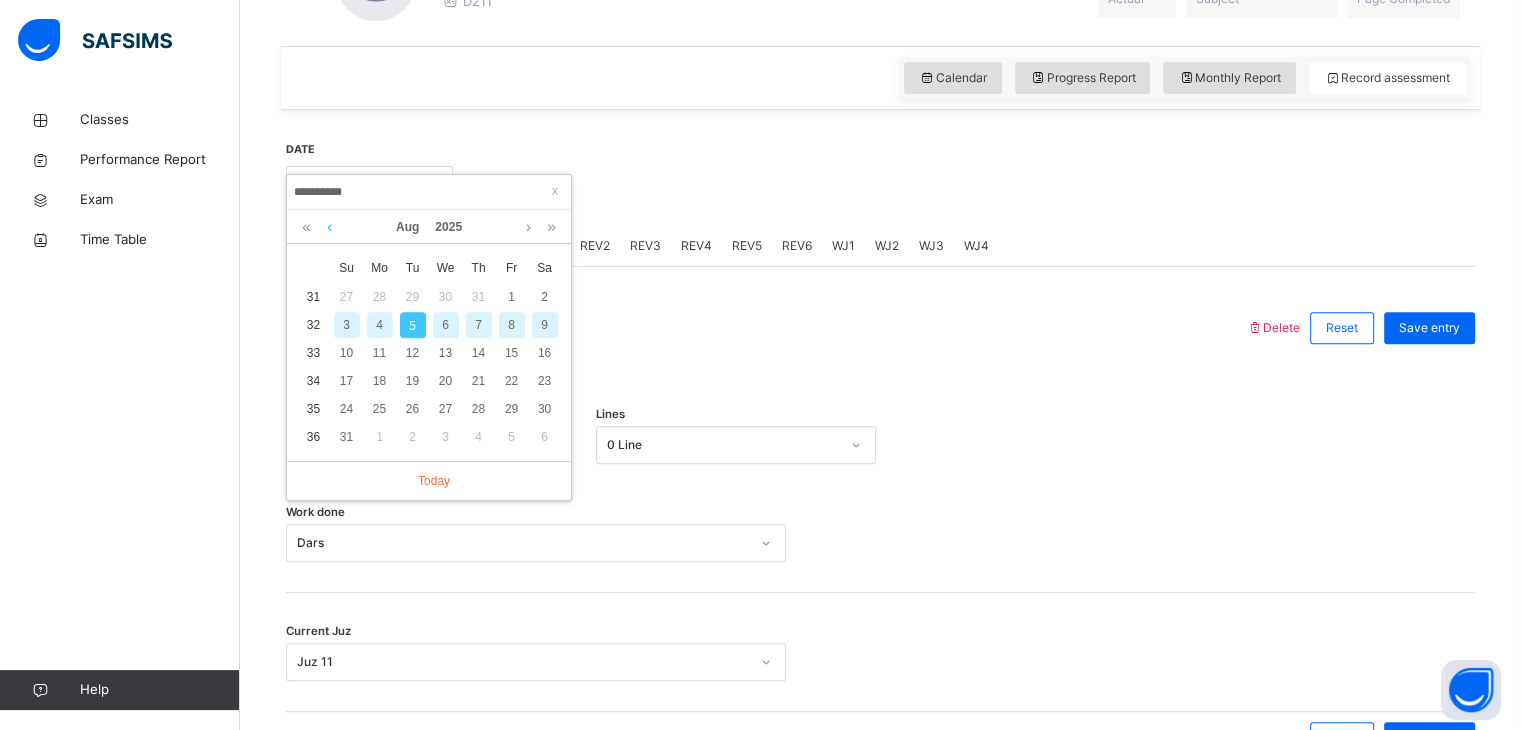 click at bounding box center [329, 227] 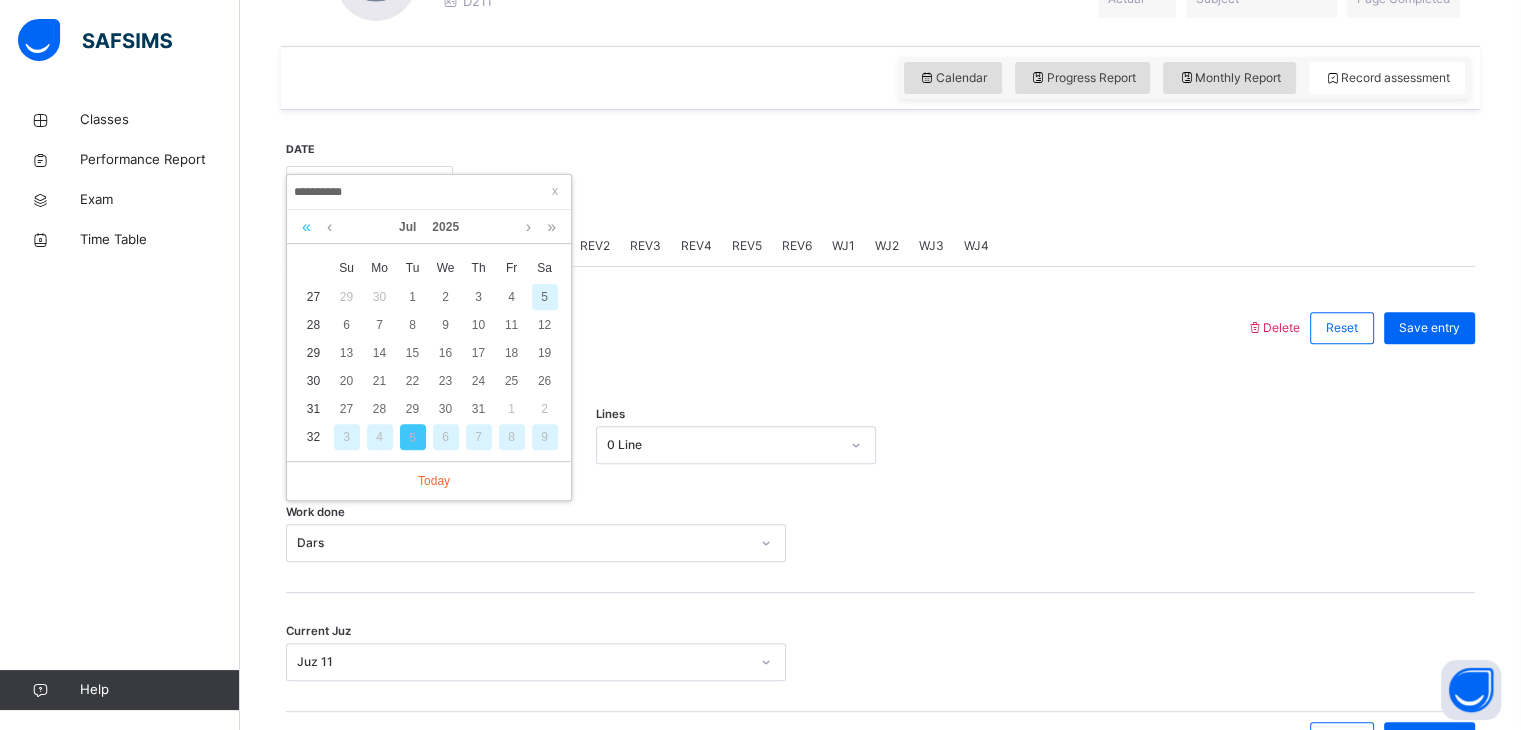 click at bounding box center (306, 227) 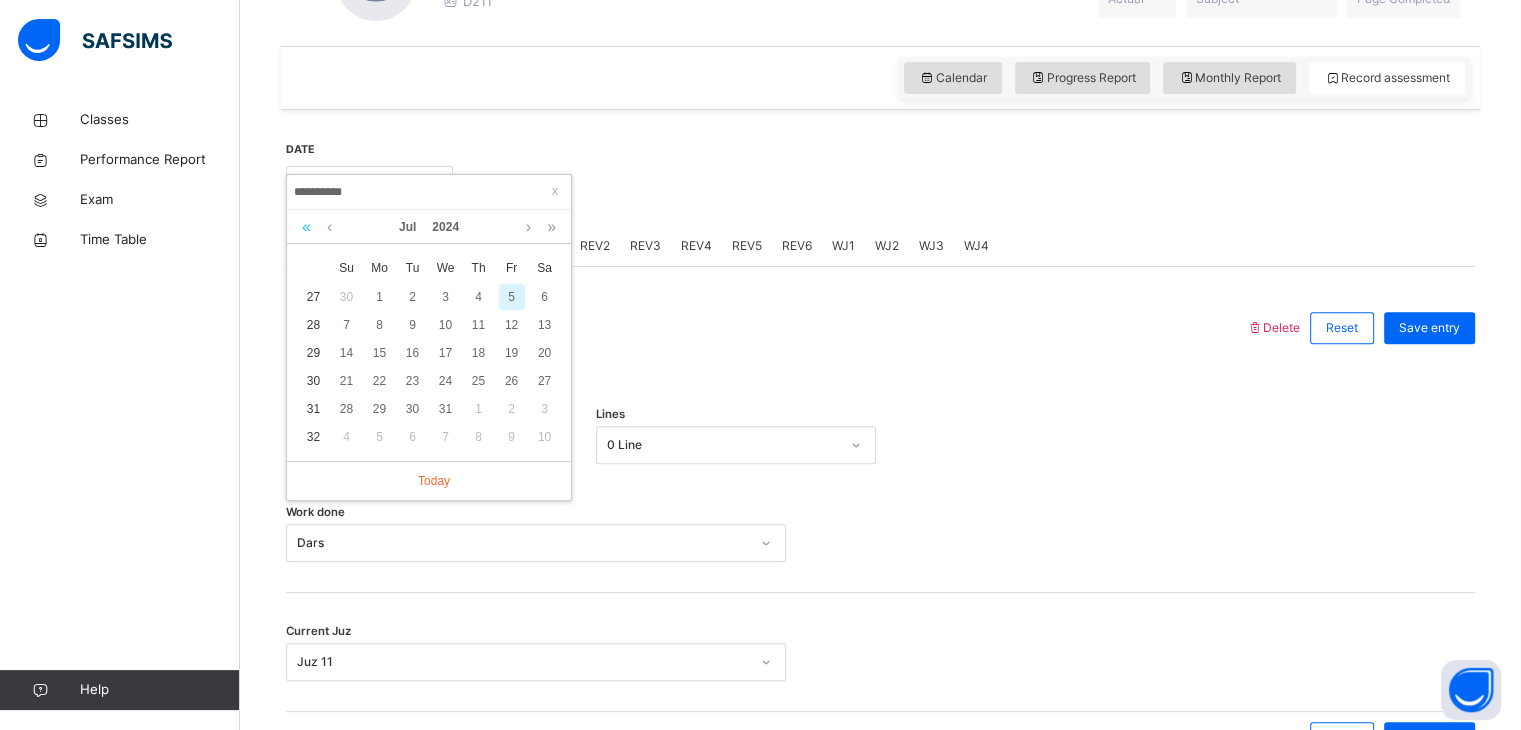 click at bounding box center (306, 227) 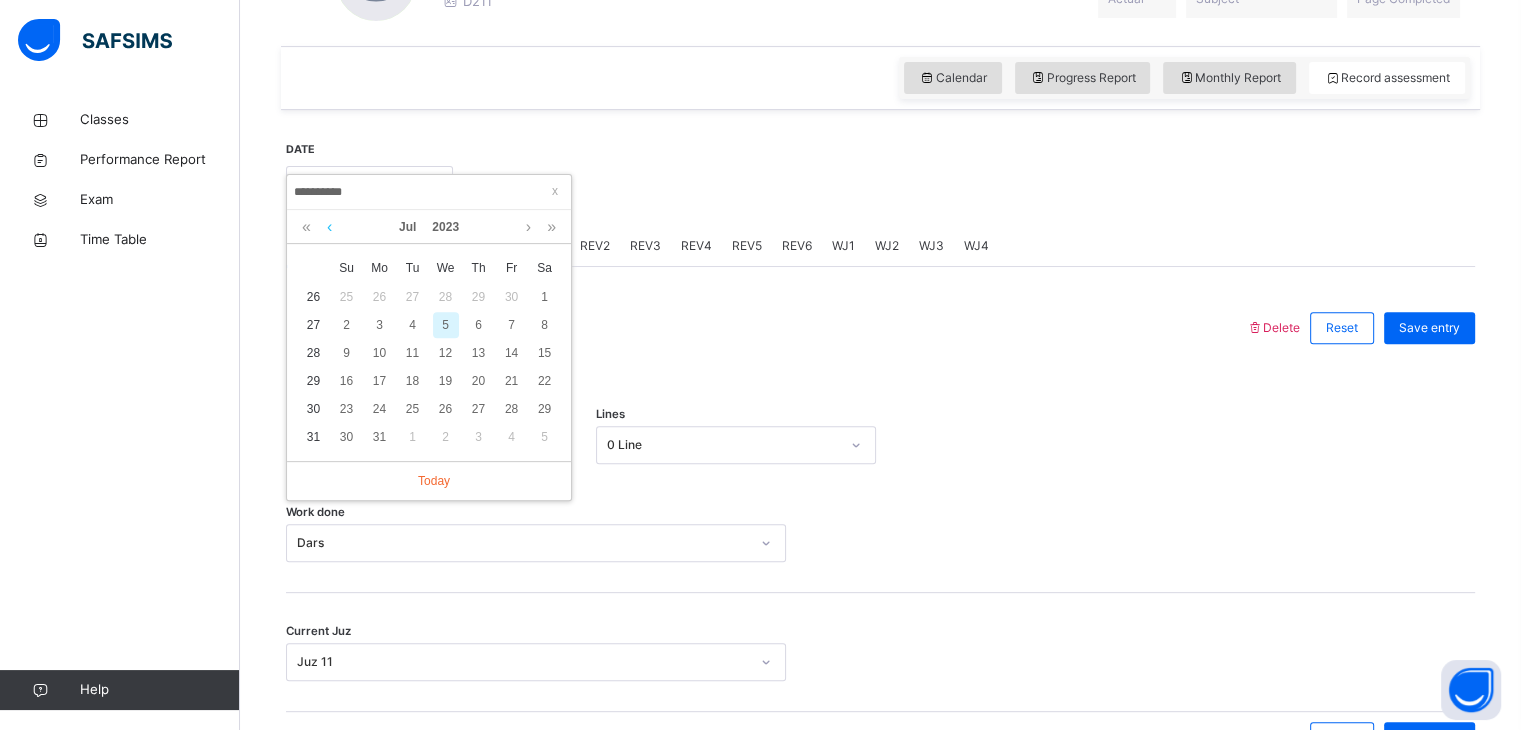 click at bounding box center (329, 227) 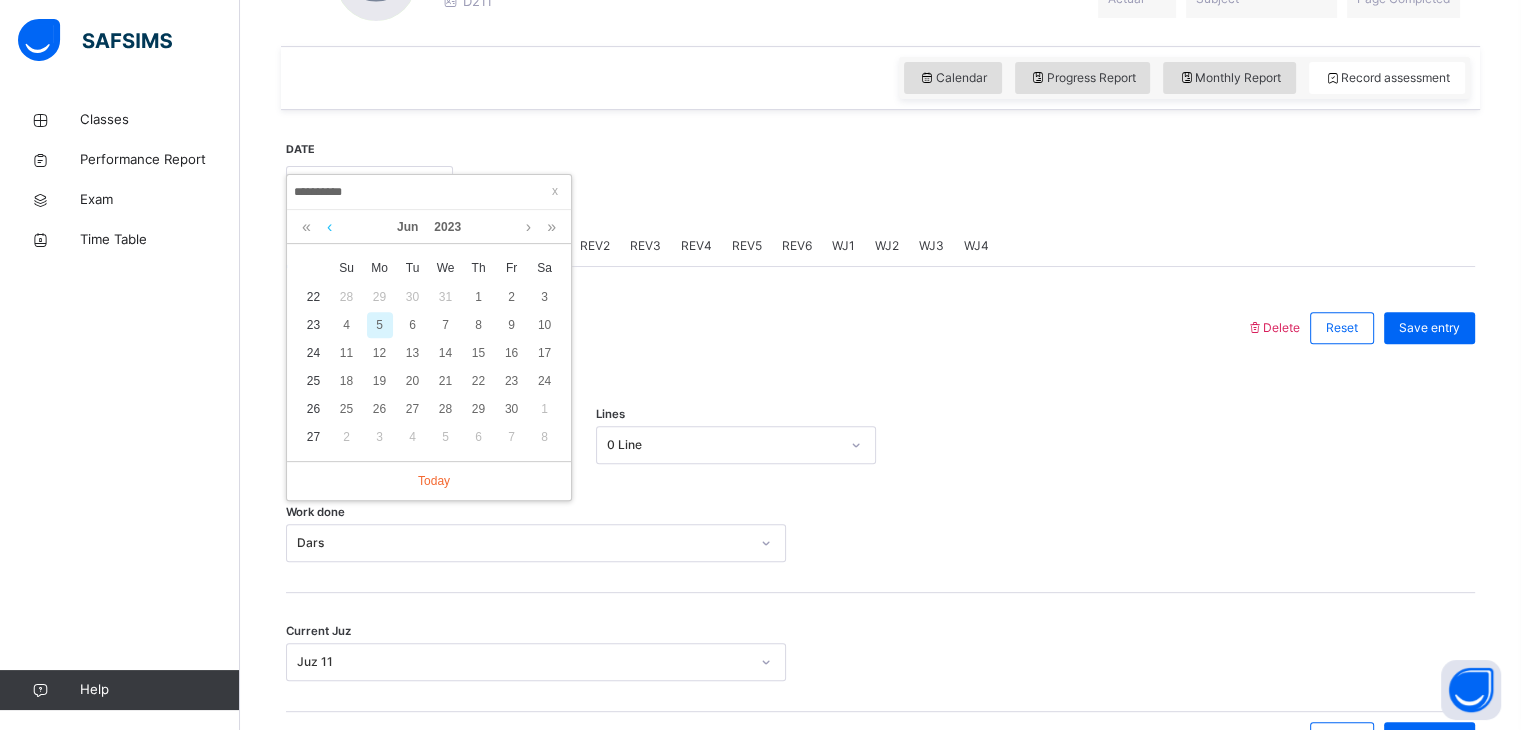 click at bounding box center (329, 227) 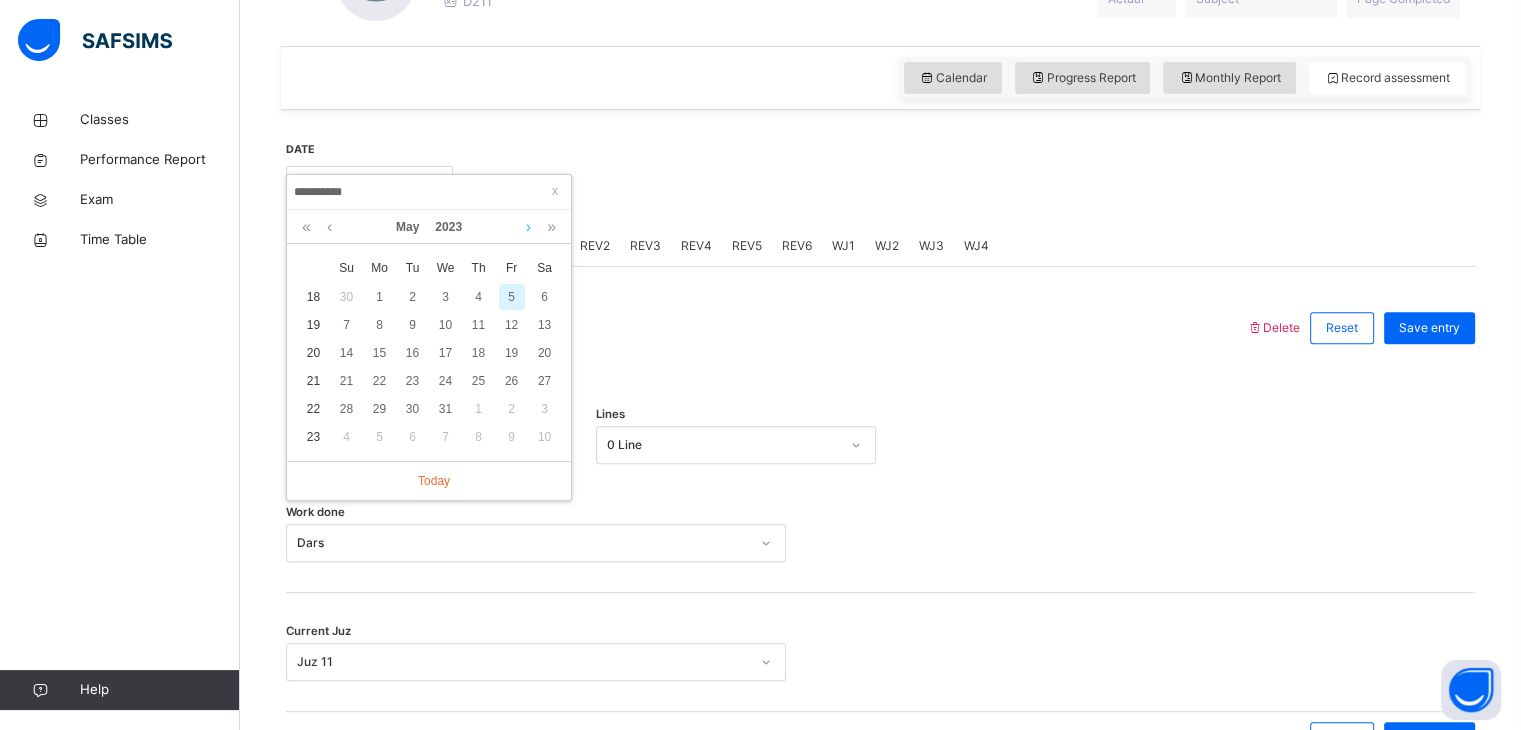 click at bounding box center [528, 227] 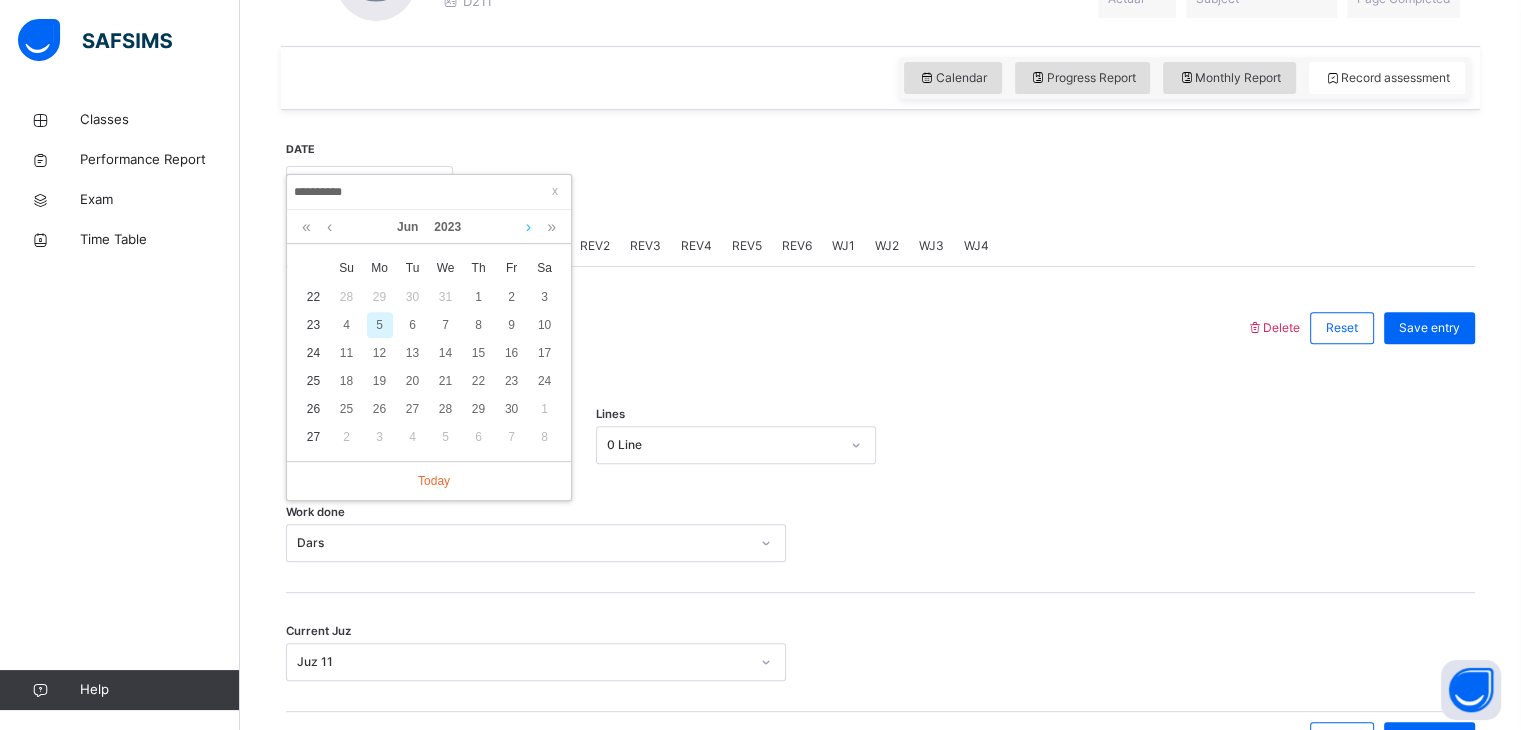 click at bounding box center (528, 227) 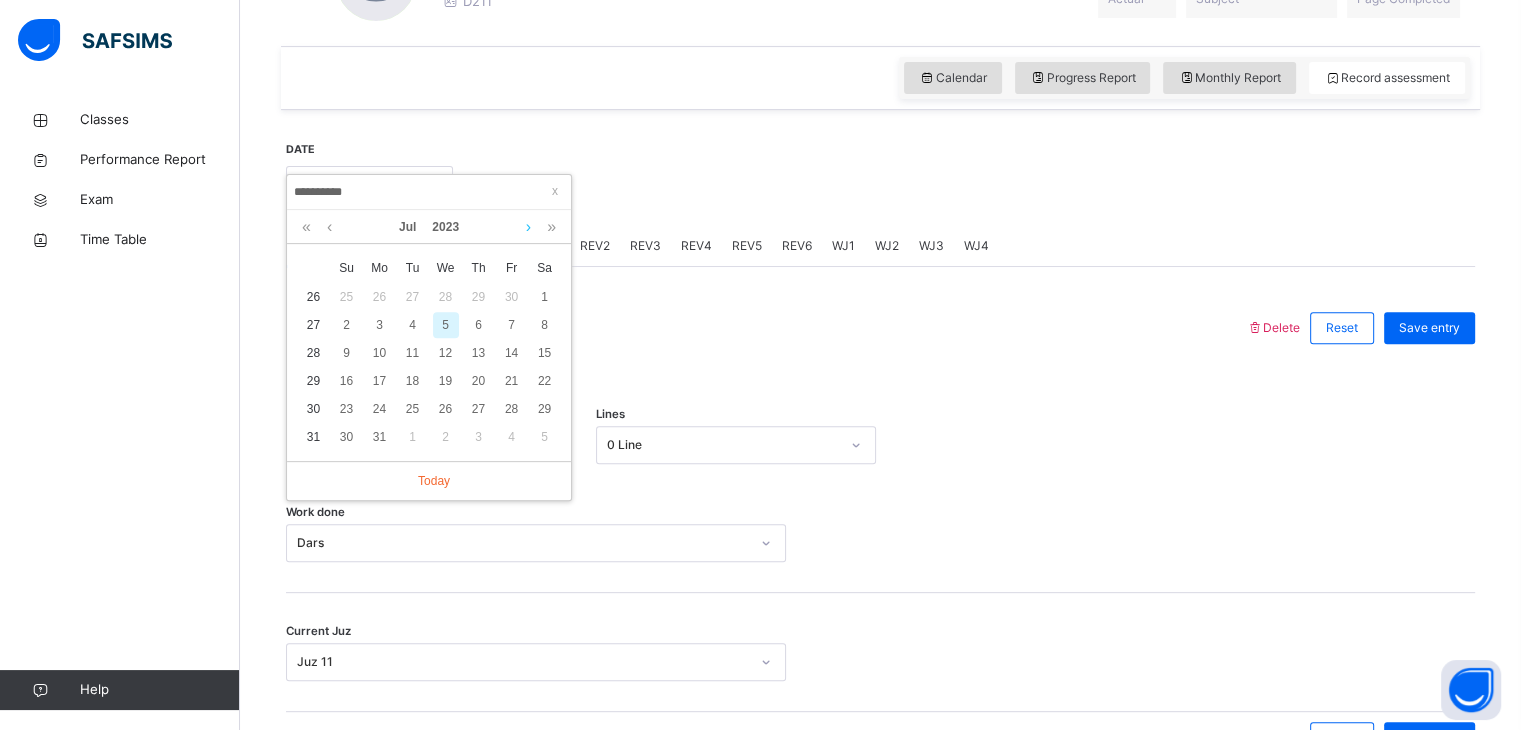 click at bounding box center (528, 227) 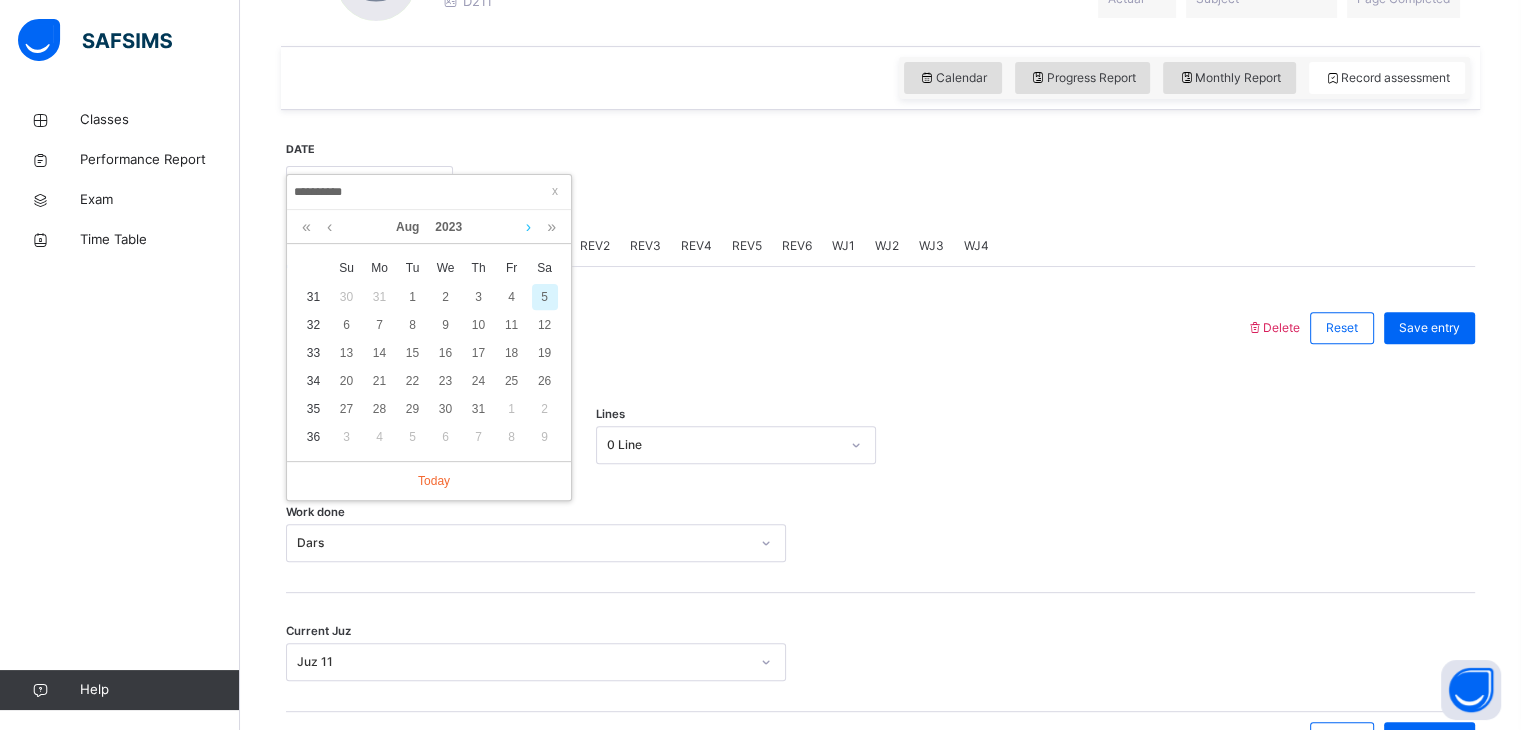 click at bounding box center [528, 227] 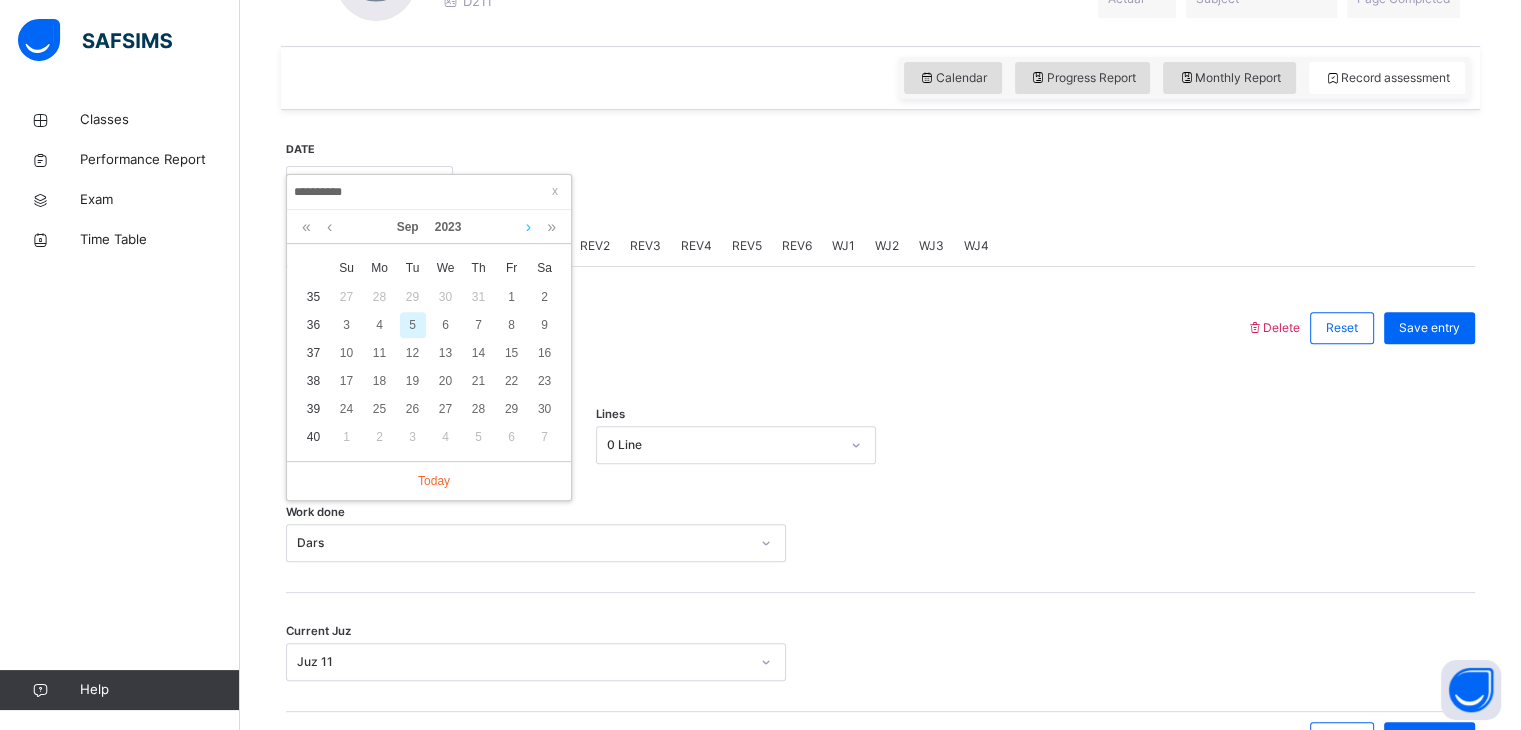 click at bounding box center (528, 227) 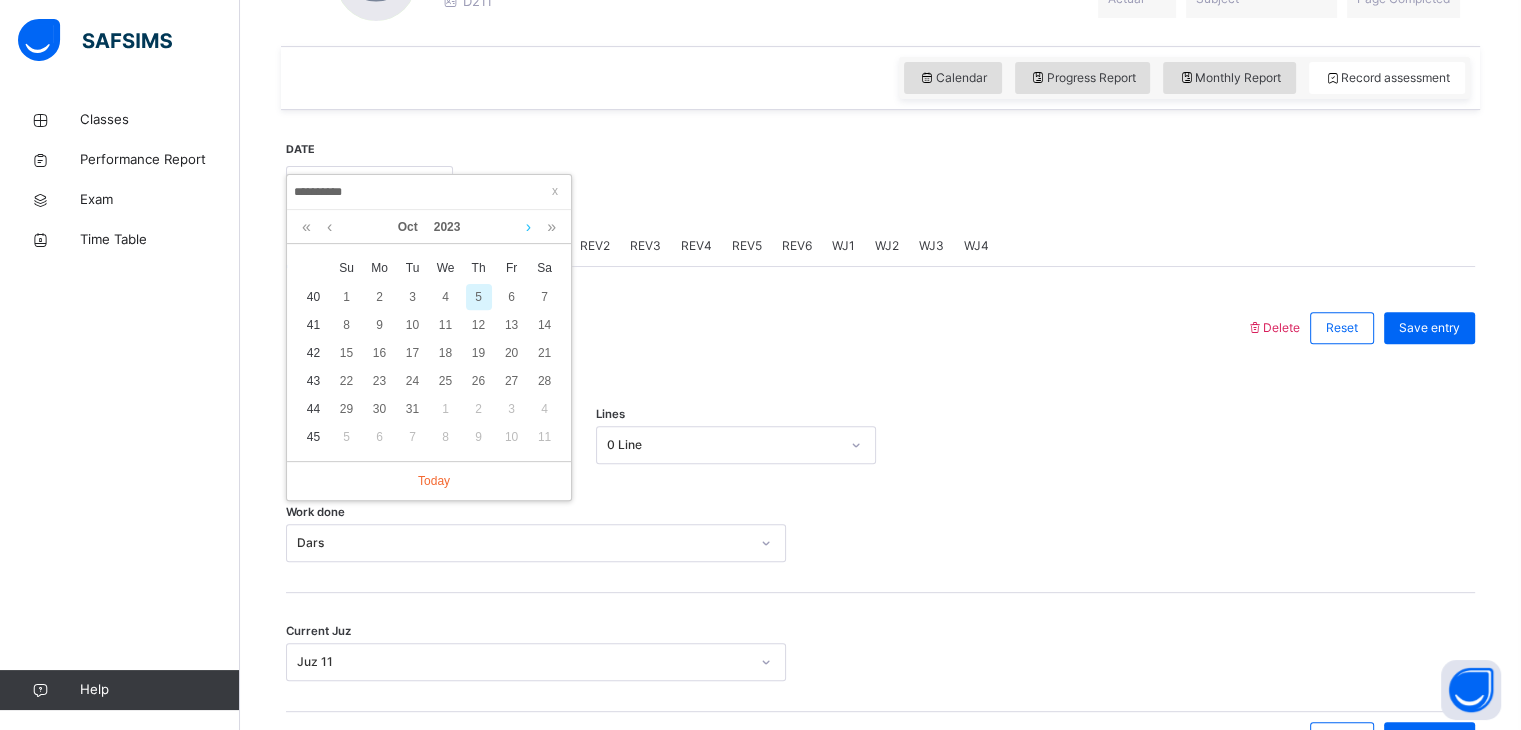 click at bounding box center (528, 227) 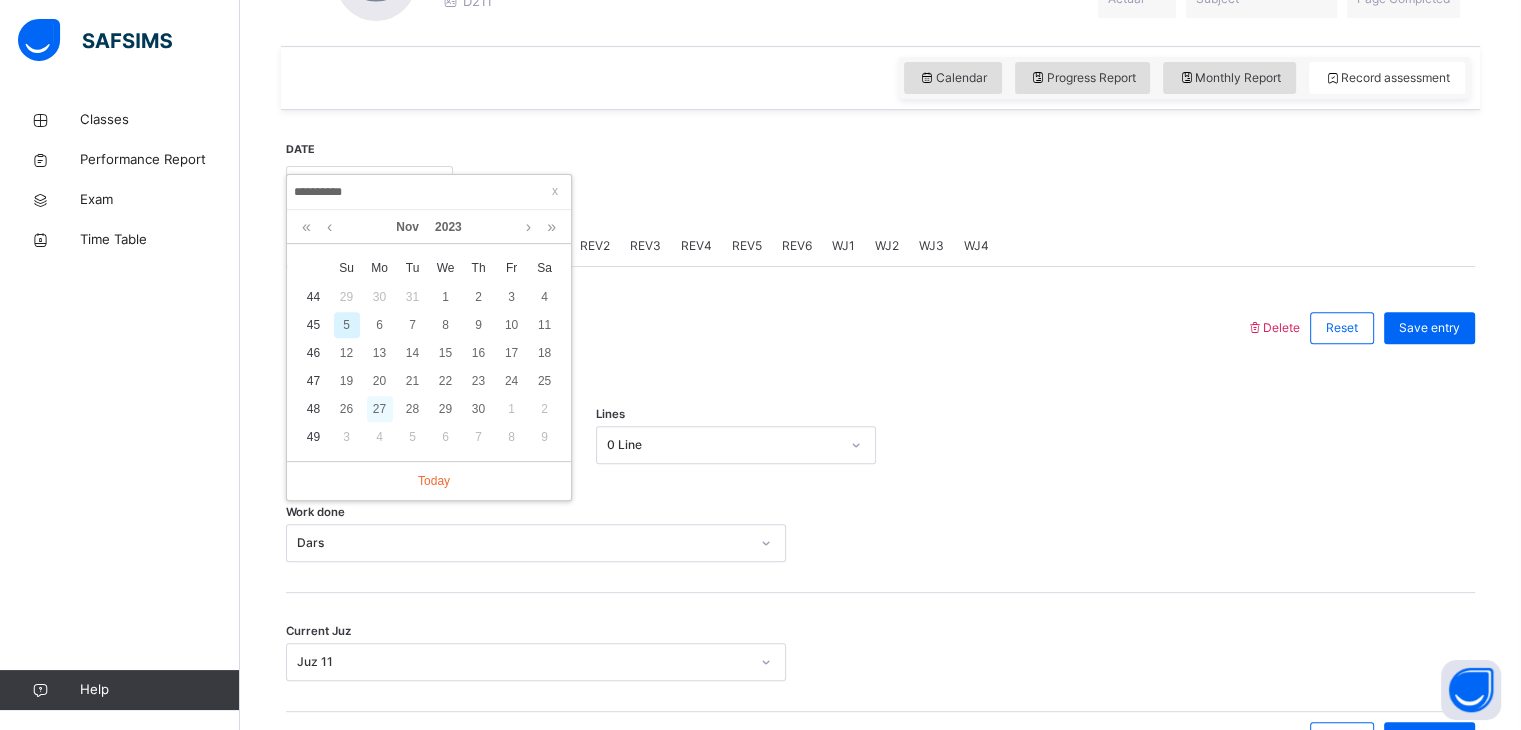 click on "27" at bounding box center (380, 409) 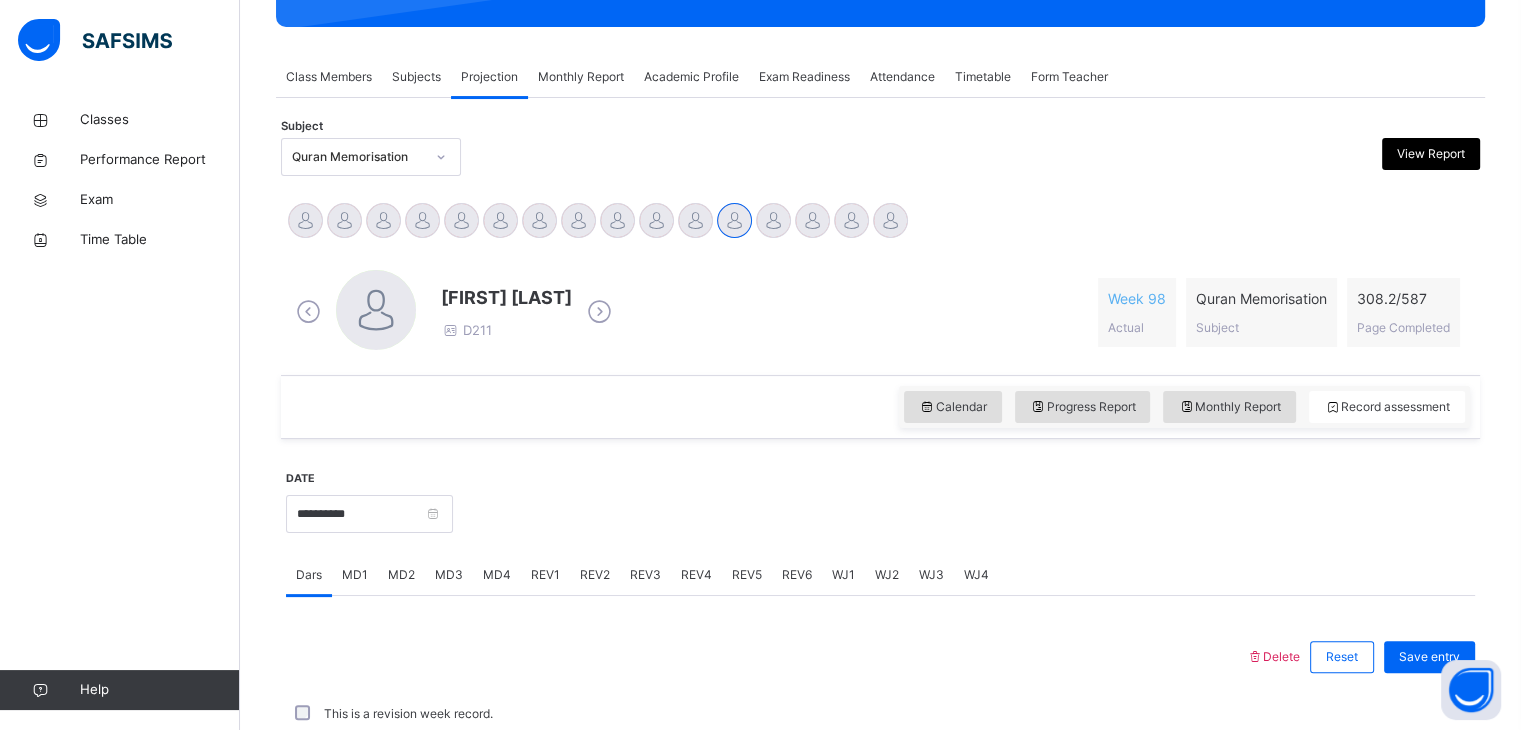 scroll, scrollTop: 648, scrollLeft: 0, axis: vertical 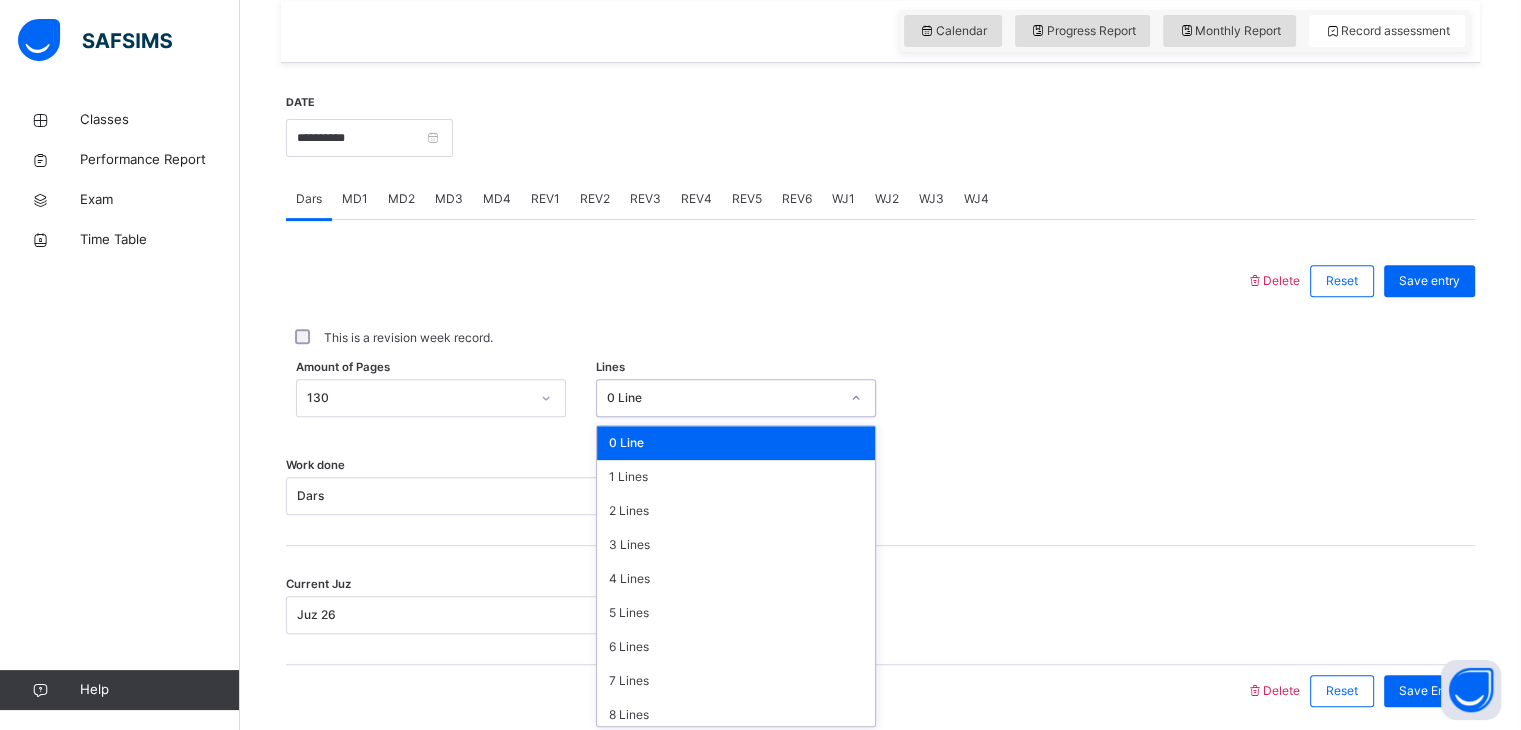 click on "option 0 Line focused, 1 of 16. 16 results available. Use Up and Down to choose options, press Enter to select the currently focused option, press Escape to exit the menu, press Tab to select the option and exit the menu. 0 Line 0 Line 1 Lines 2 Lines 3 Lines 4 Lines 5 Lines 6 Lines 7 Lines 8 Lines 9 Lines 10 Lines 11 Lines 12 Lines 13 Lines 14 Lines 15 Lines" at bounding box center (736, 398) 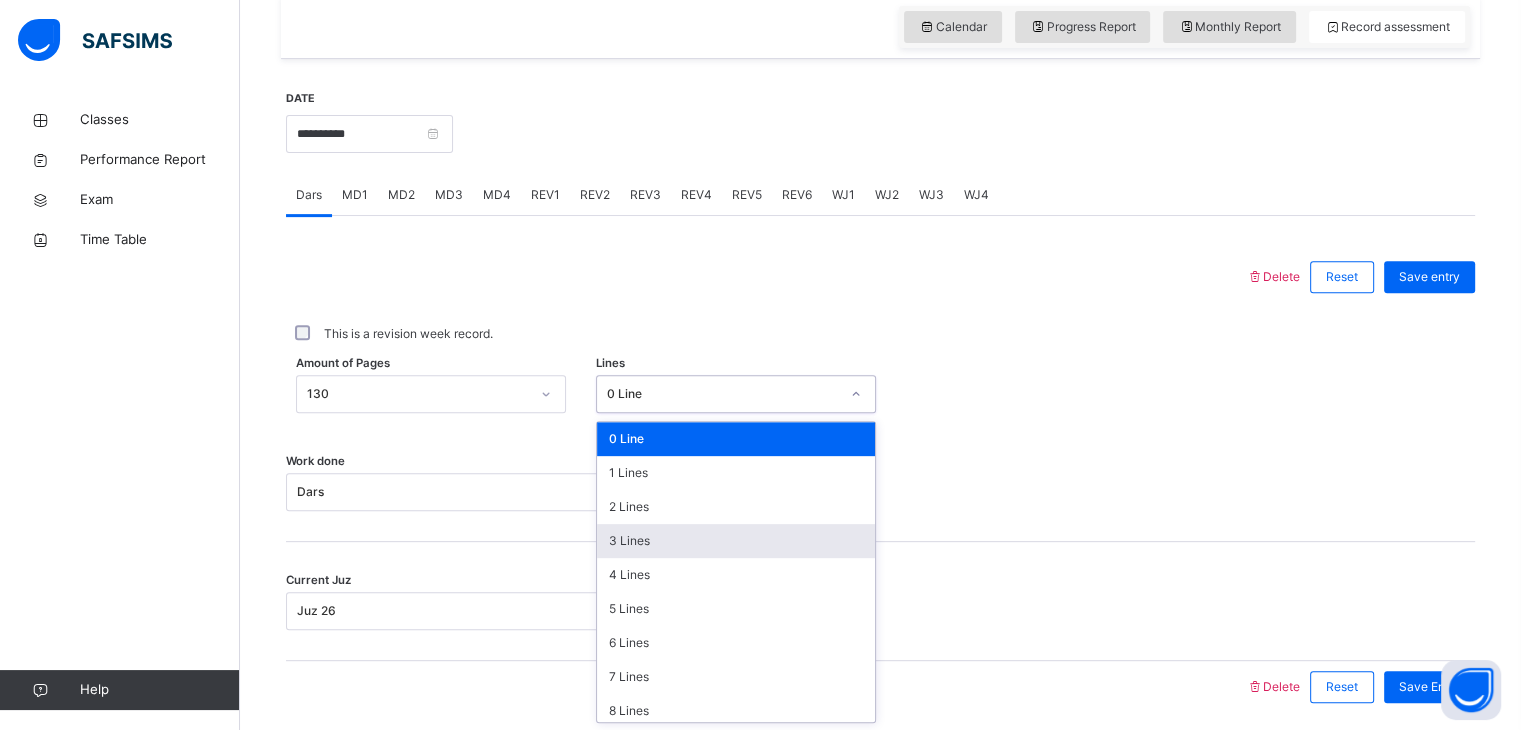 click on "3 Lines" at bounding box center [736, 541] 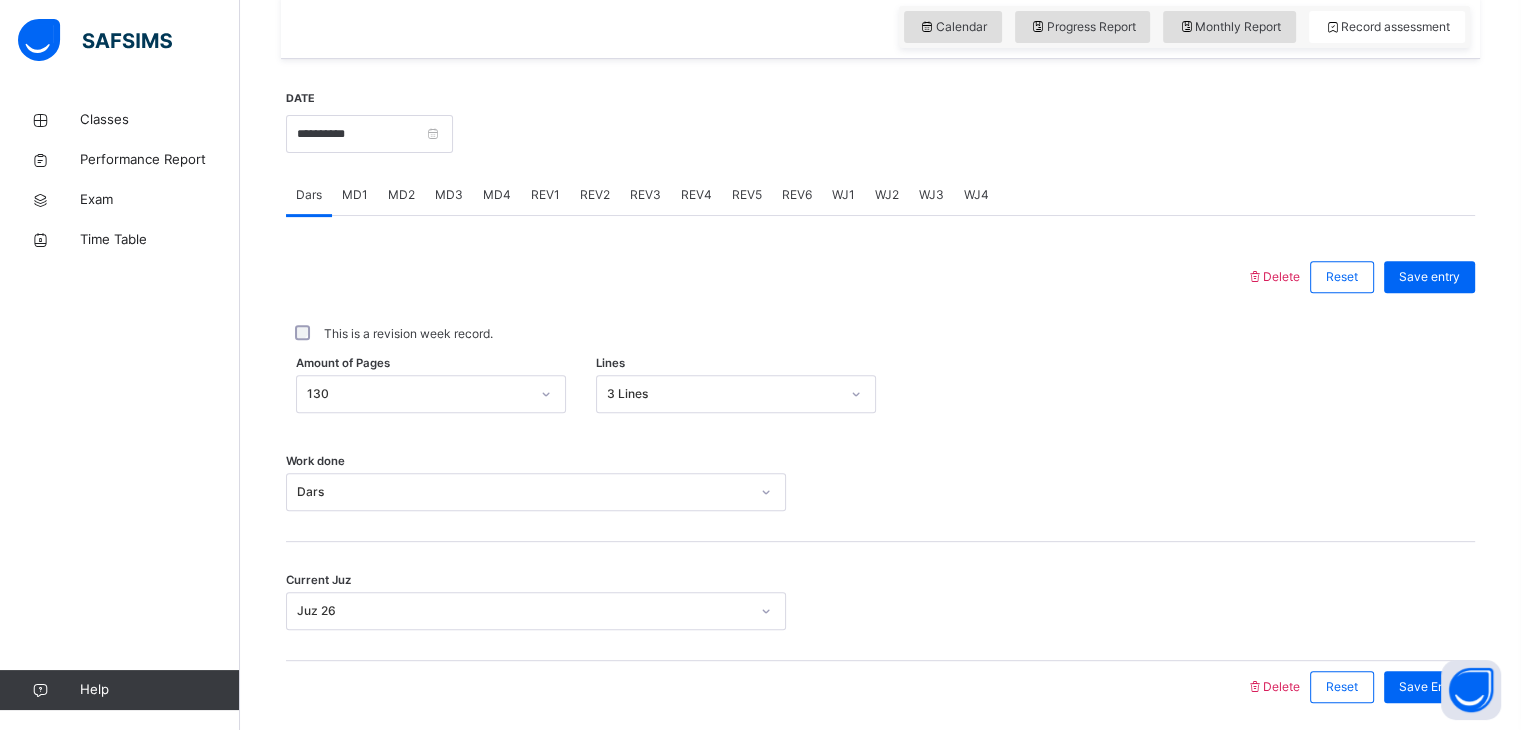 click on "Amount of Pages 130 Lines 3 Lines" at bounding box center [880, 394] 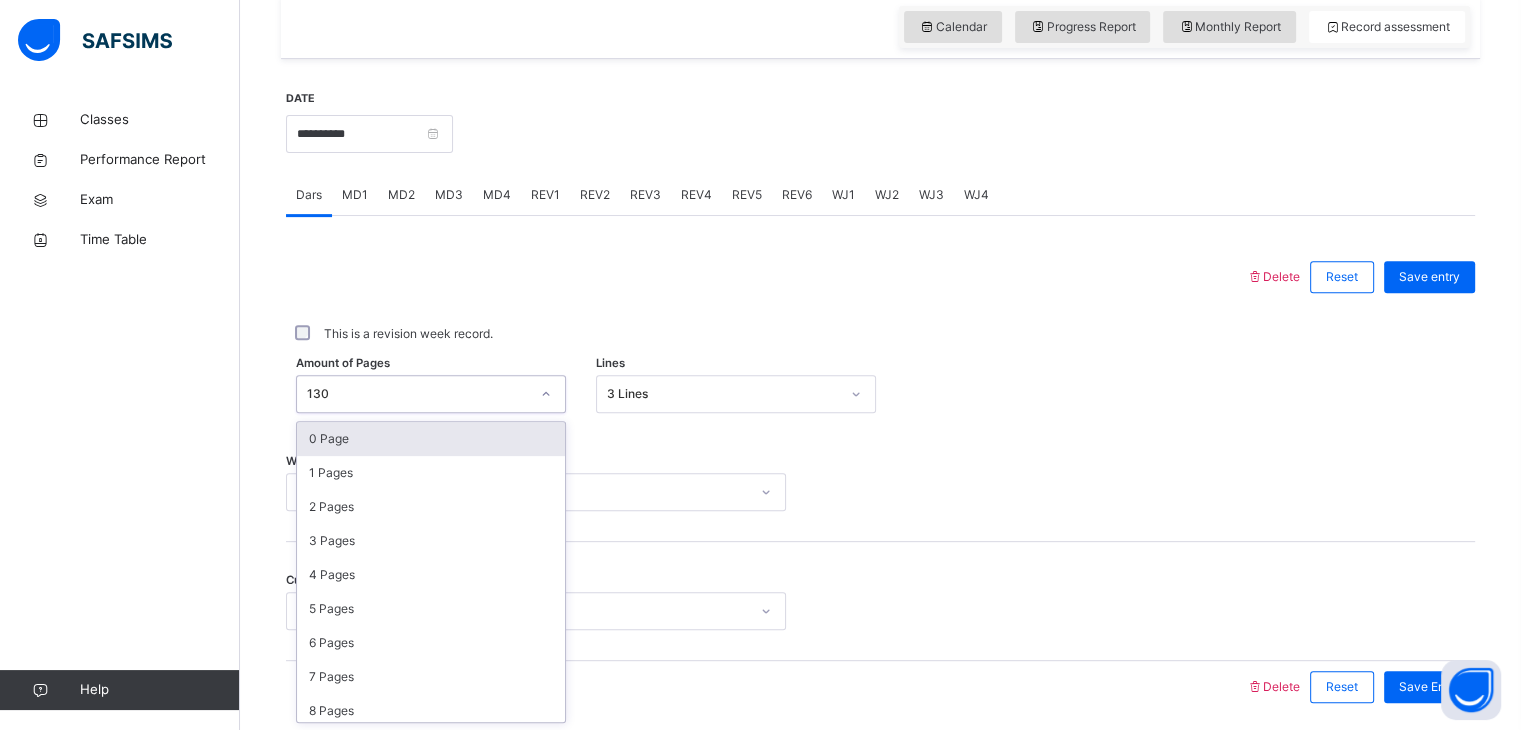 click on "130" at bounding box center (418, 394) 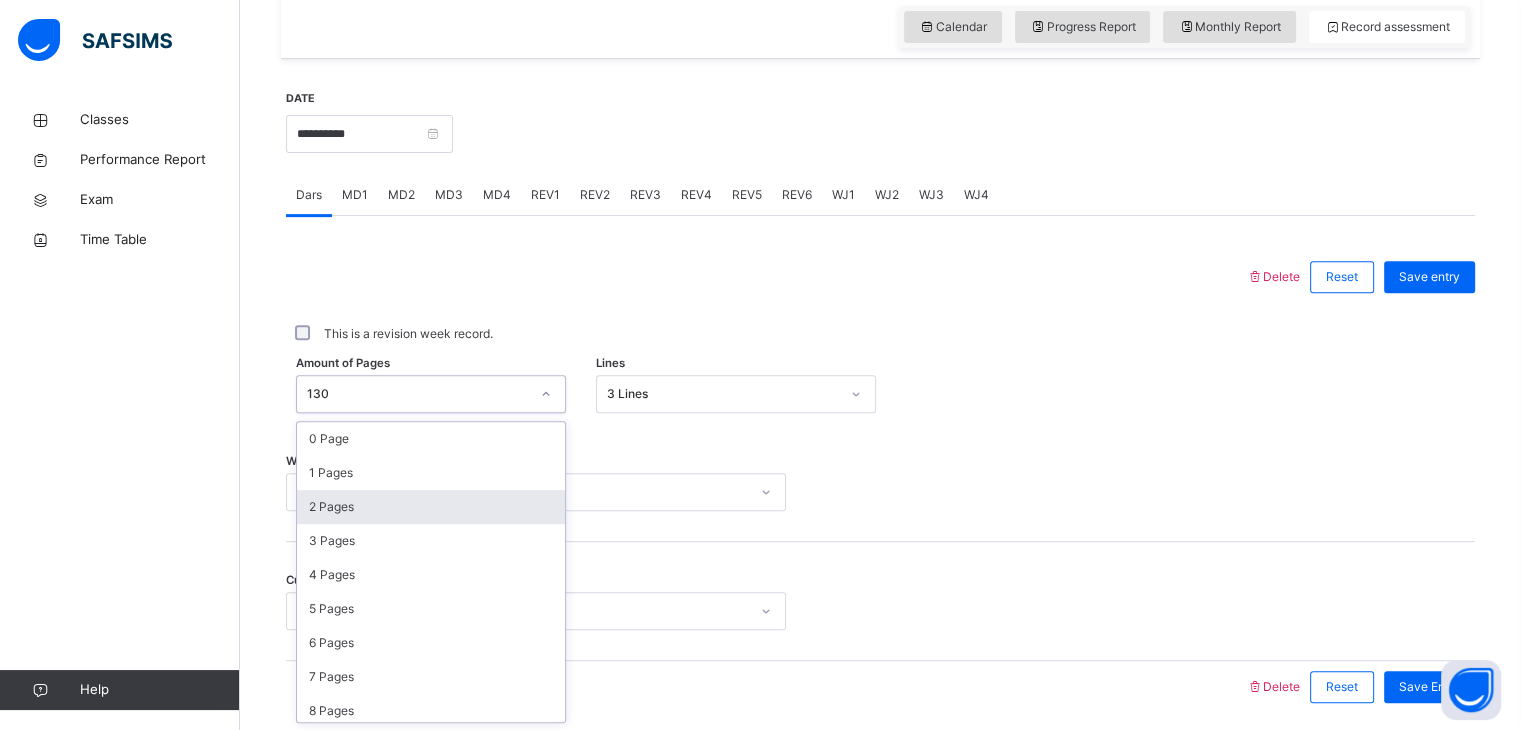 click on "2 Pages" at bounding box center (431, 507) 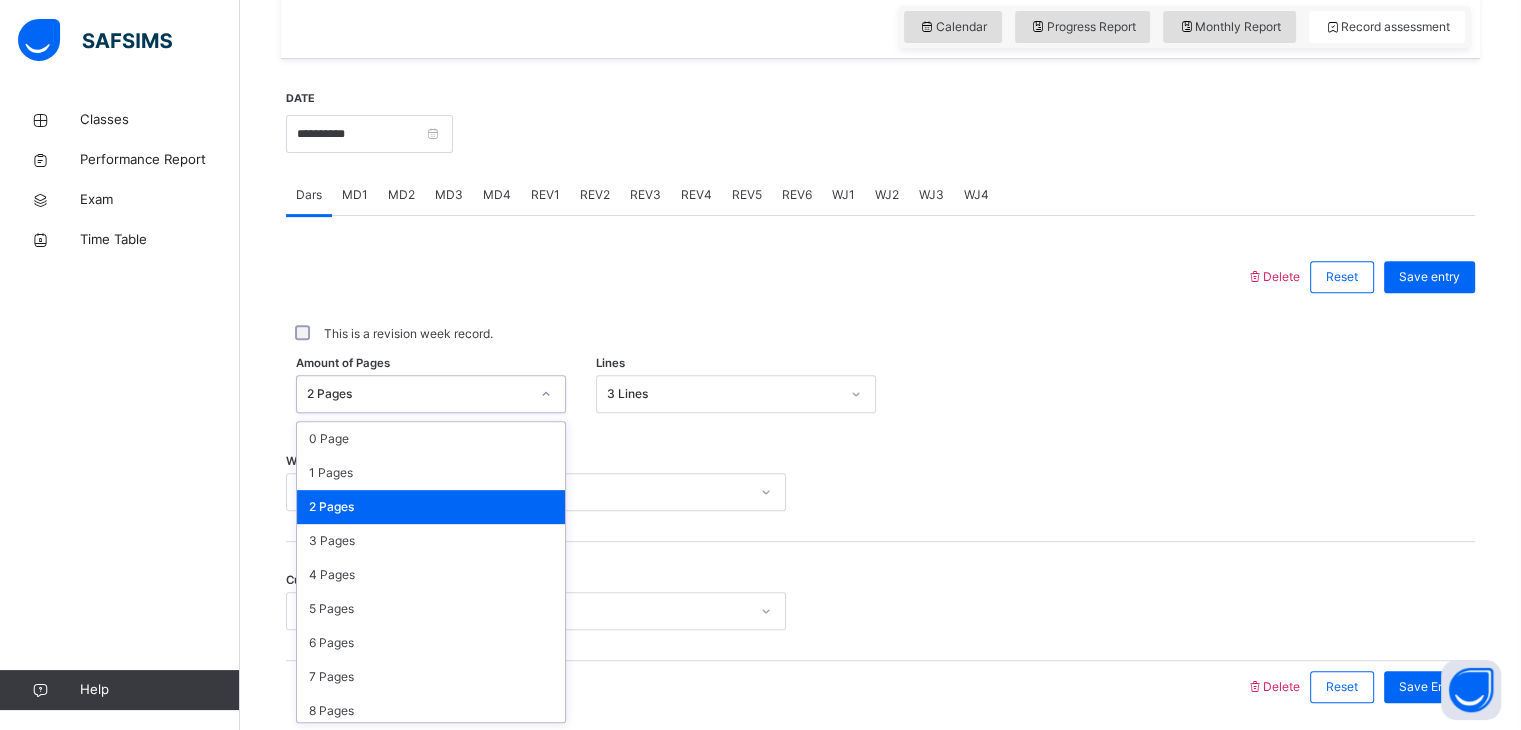 click on "2 Pages" at bounding box center [418, 394] 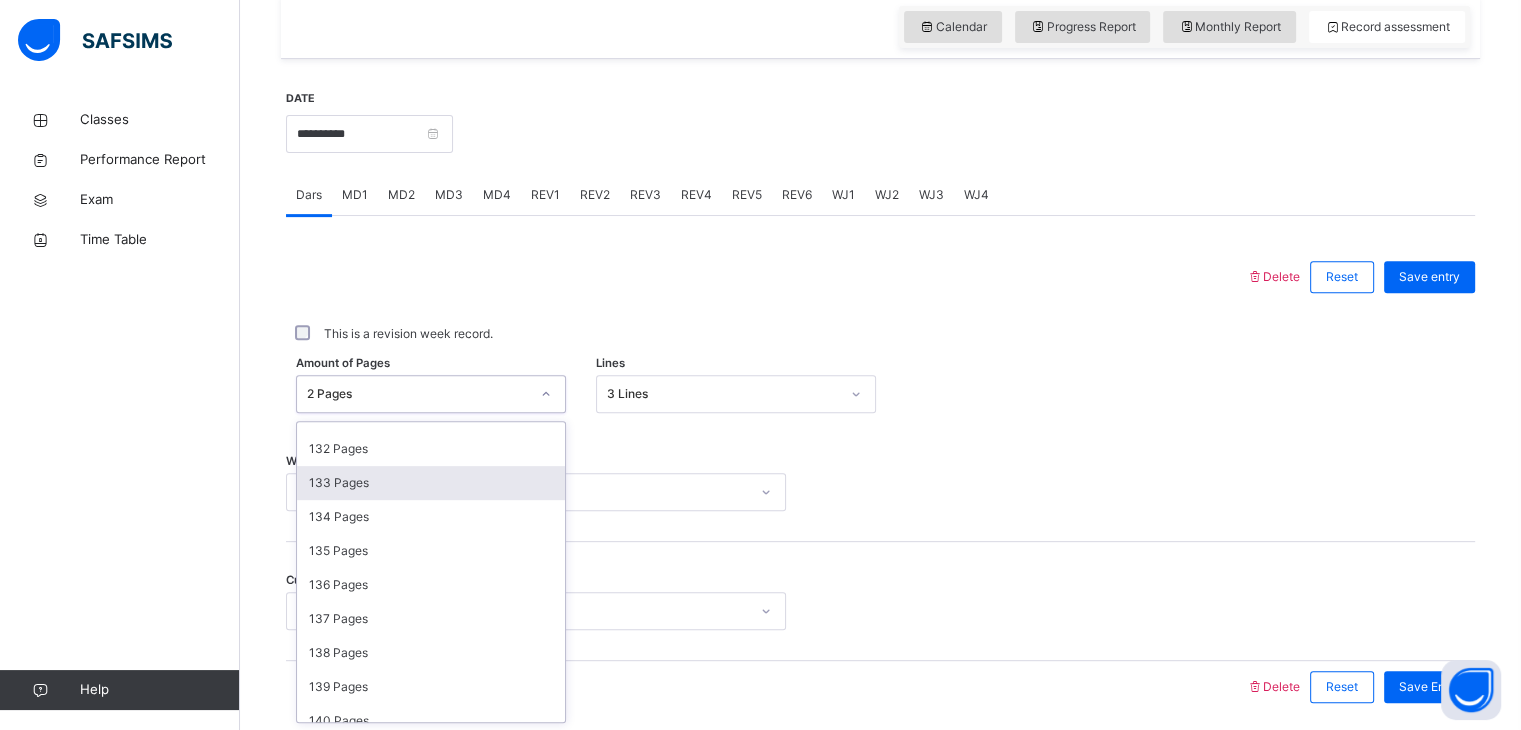 scroll, scrollTop: 4476, scrollLeft: 0, axis: vertical 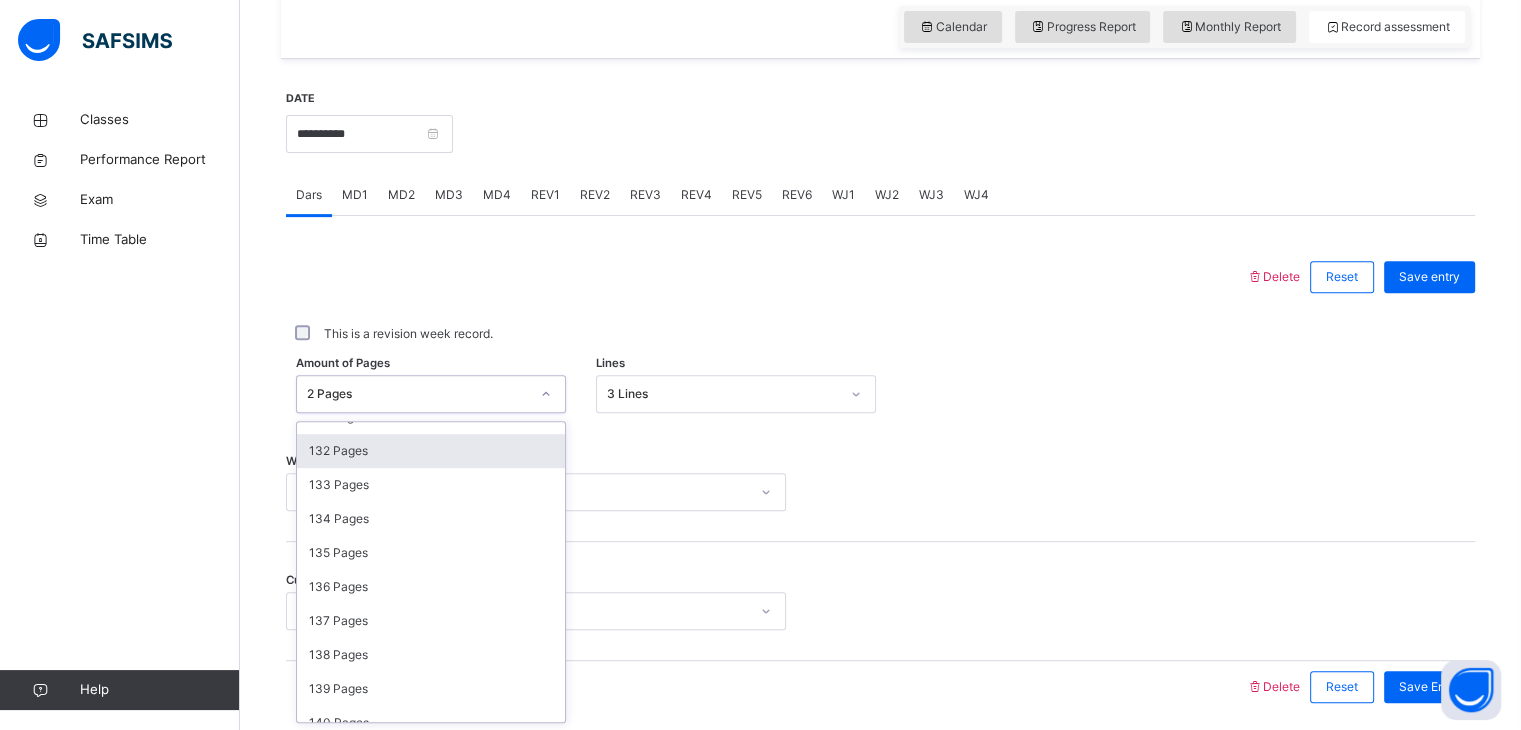 drag, startPoint x: 324, startPoint y: 441, endPoint x: 376, endPoint y: 421, distance: 55.713554 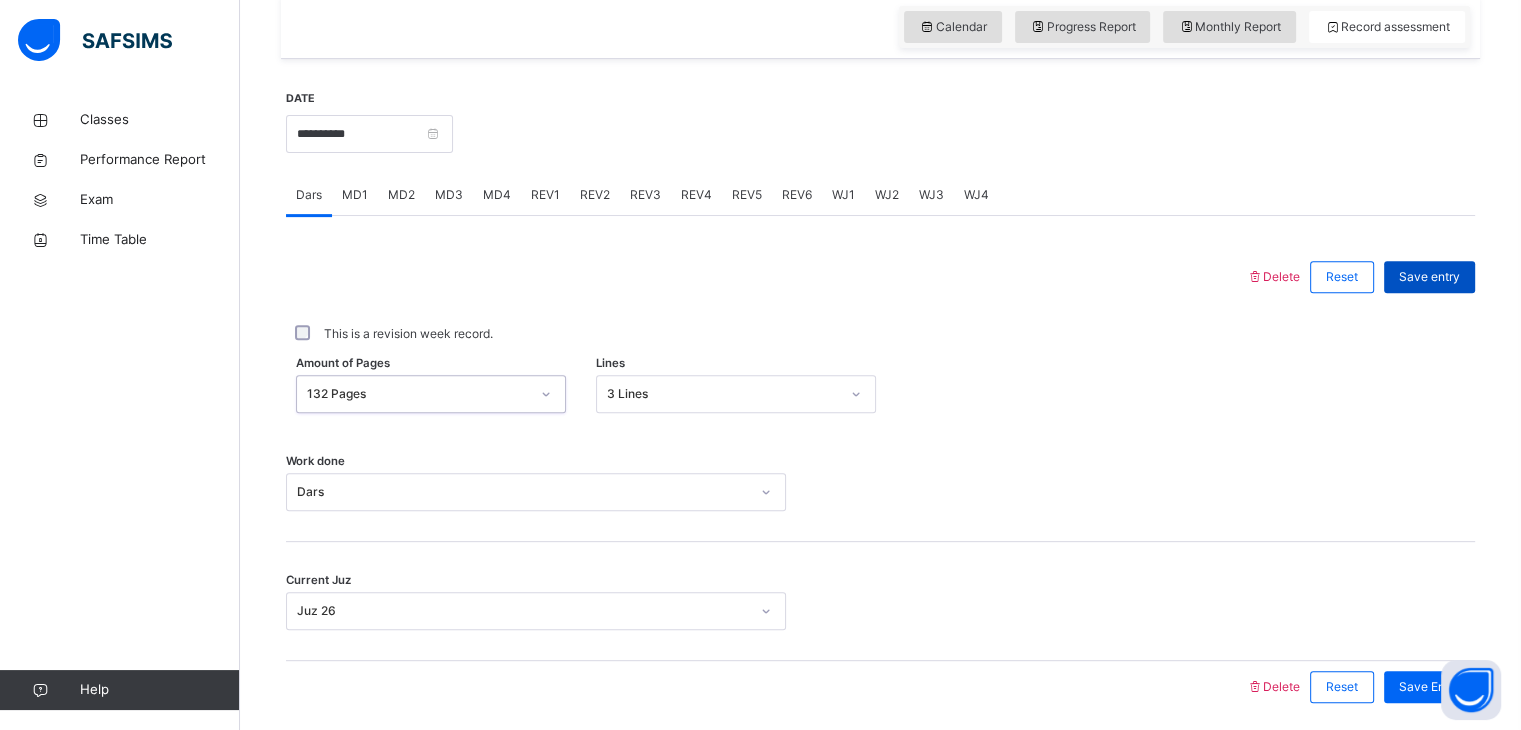 click on "Save entry" at bounding box center (1429, 277) 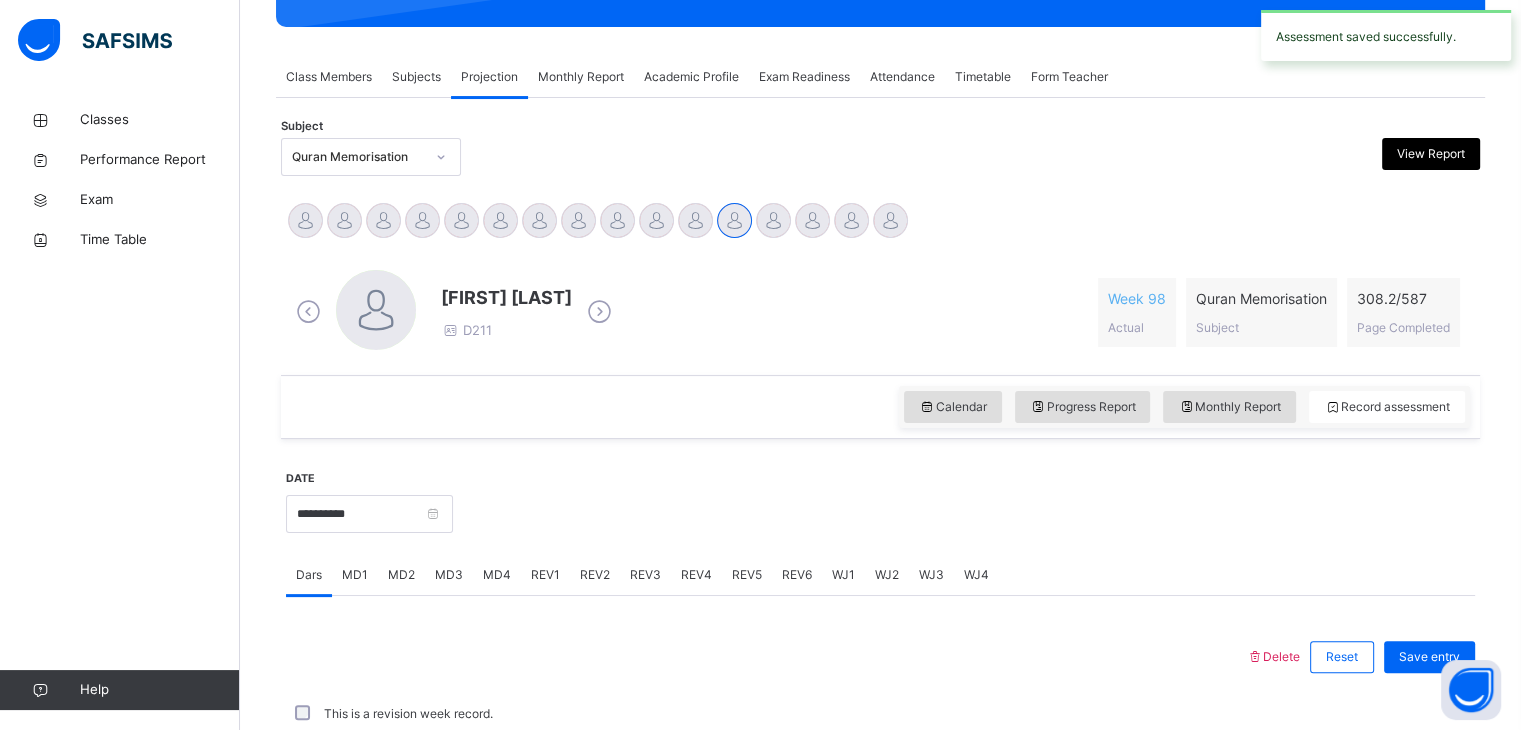 scroll, scrollTop: 699, scrollLeft: 0, axis: vertical 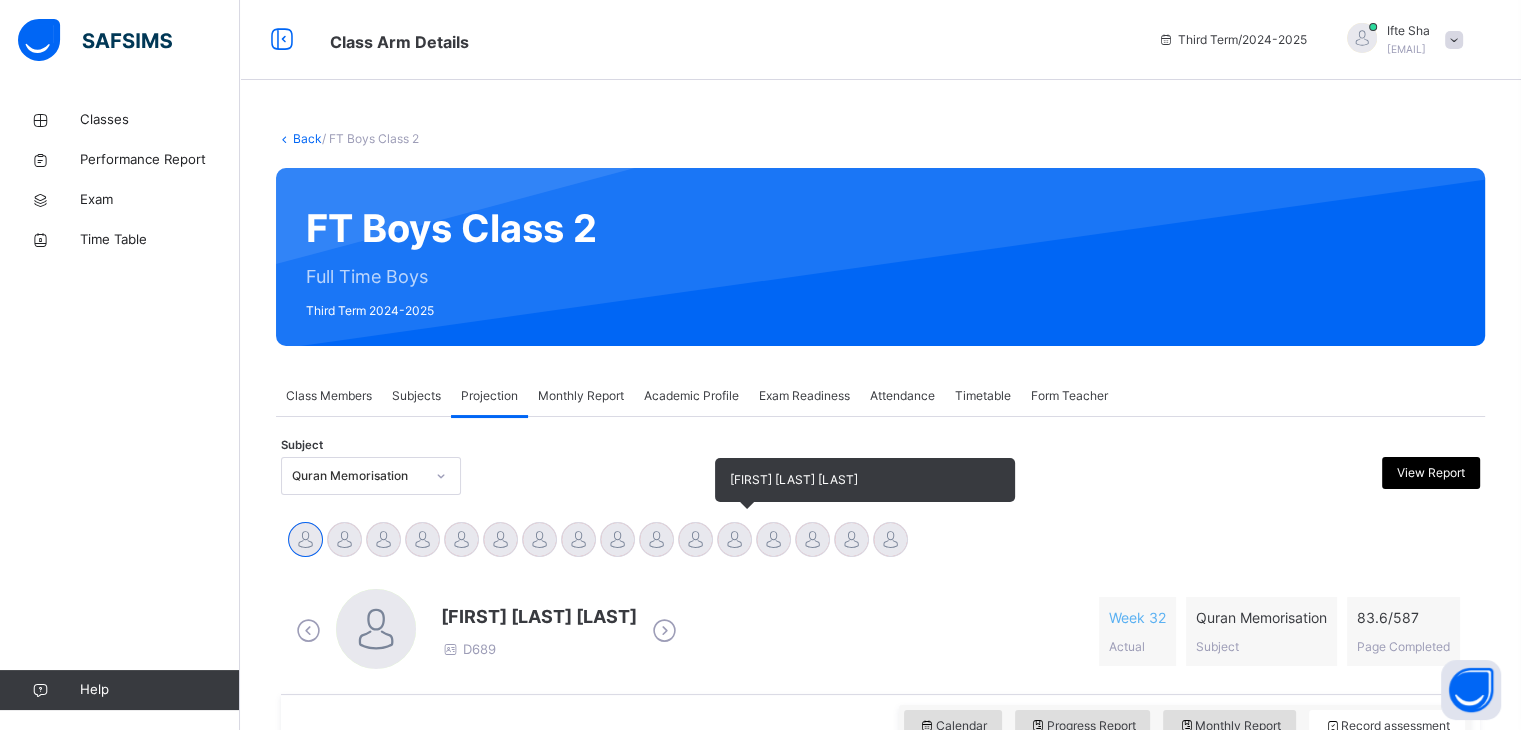 click at bounding box center [734, 539] 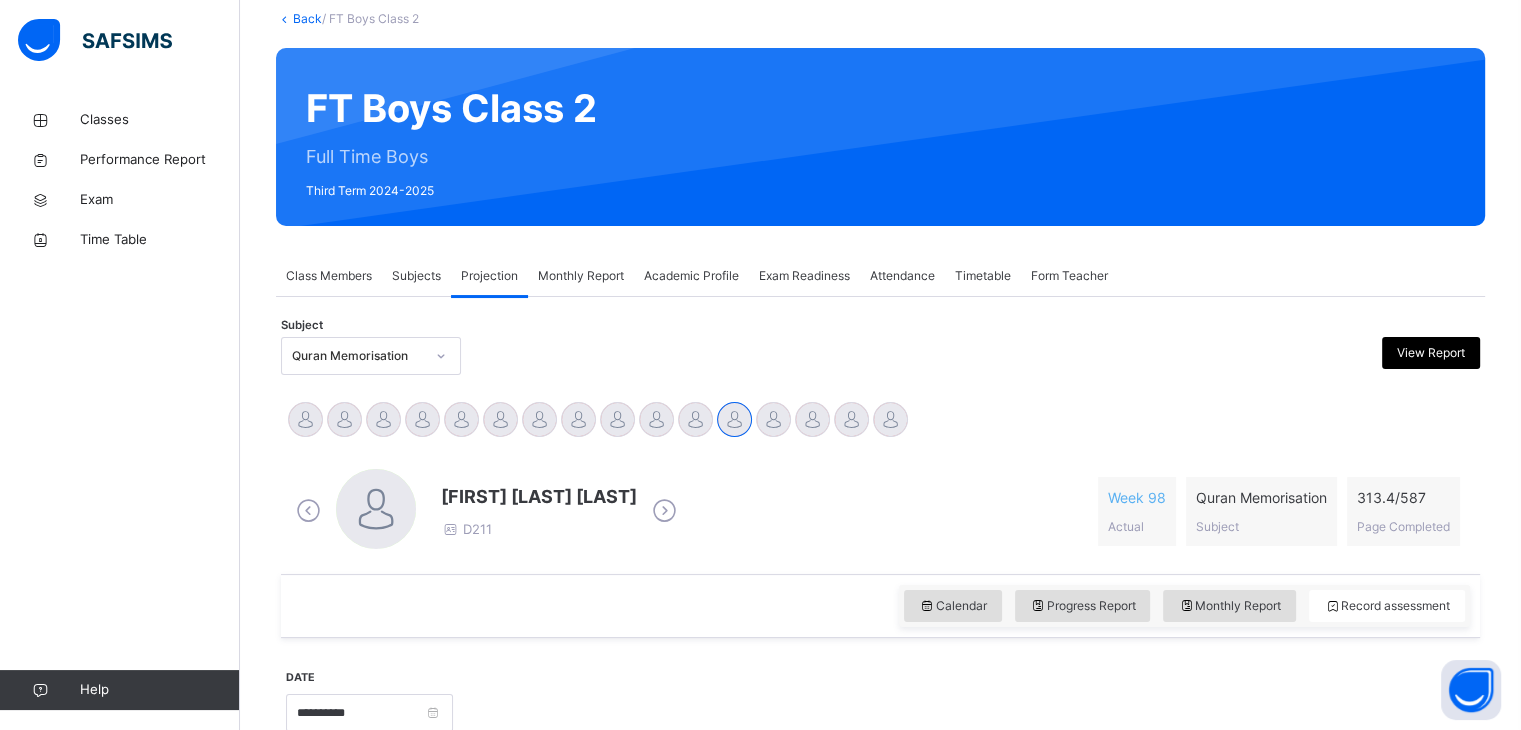 scroll, scrollTop: 122, scrollLeft: 0, axis: vertical 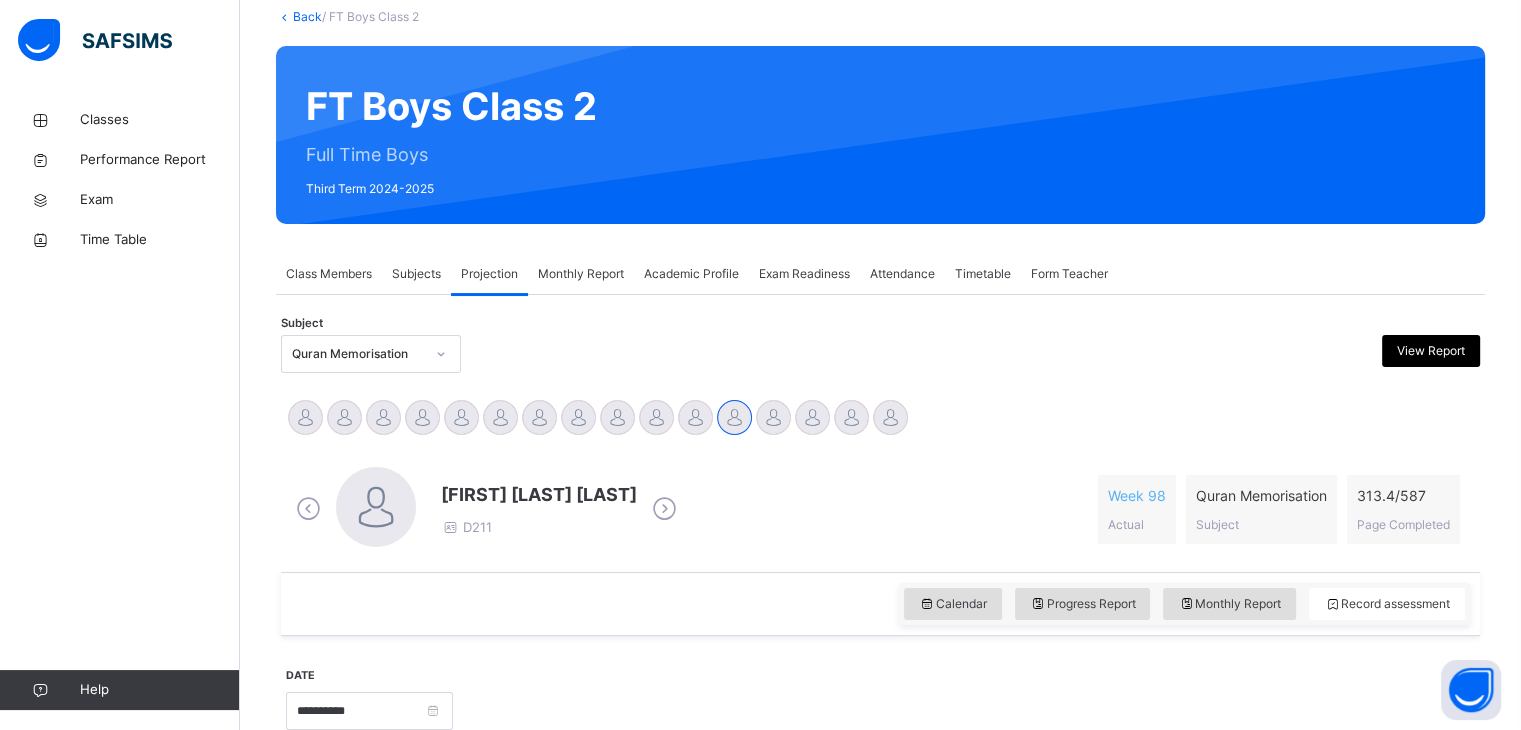 click on "Subject Quran Memorisation View Report" at bounding box center (880, 354) 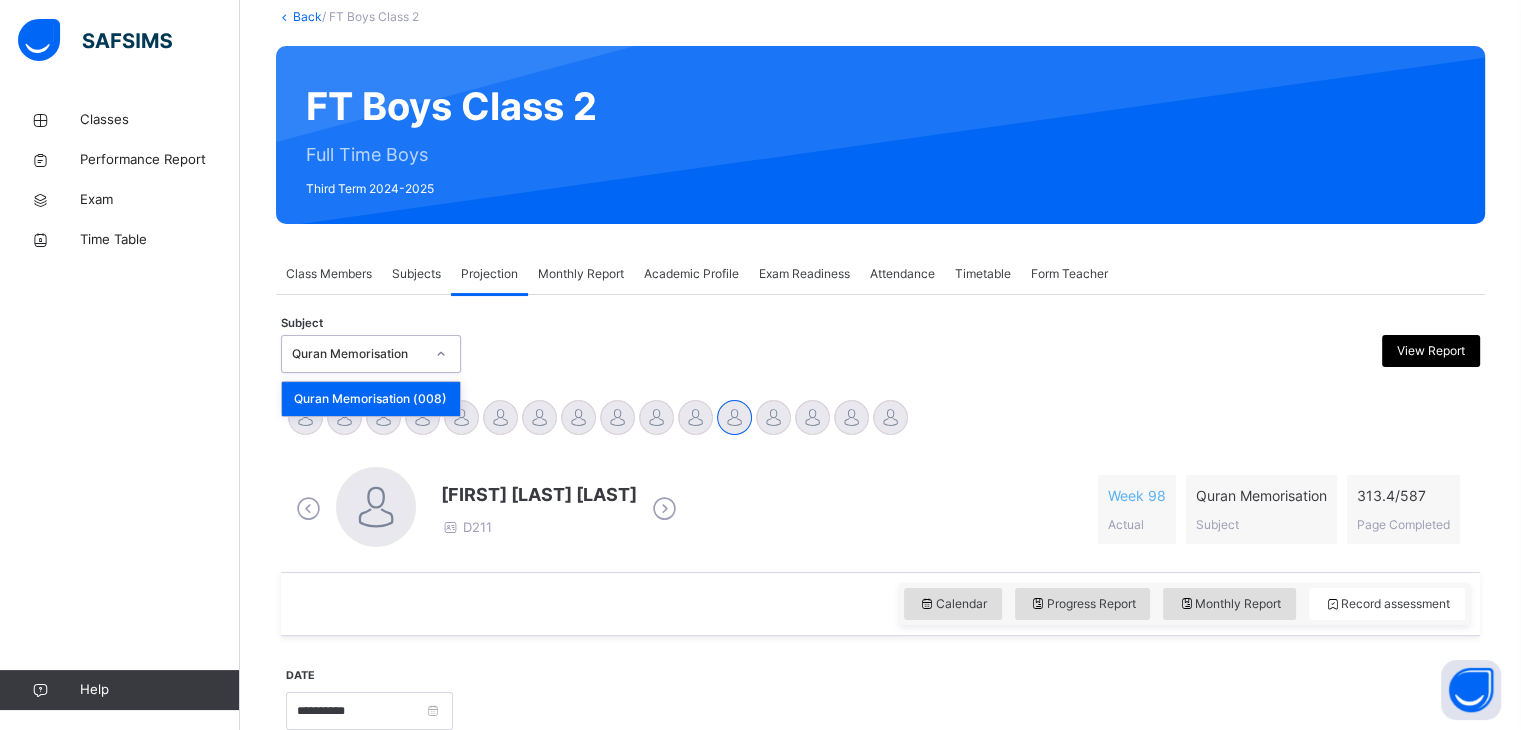 click on "Subject      option Quran Memorisation (008) focused, 1 of 1. 1 result available. Use Up and Down to choose options, press Enter to select the currently focused option, press Escape to exit the menu, press Tab to select the option and exit the menu. Quran Memorisation Quran Memorisation (008) View Report" at bounding box center [880, 354] 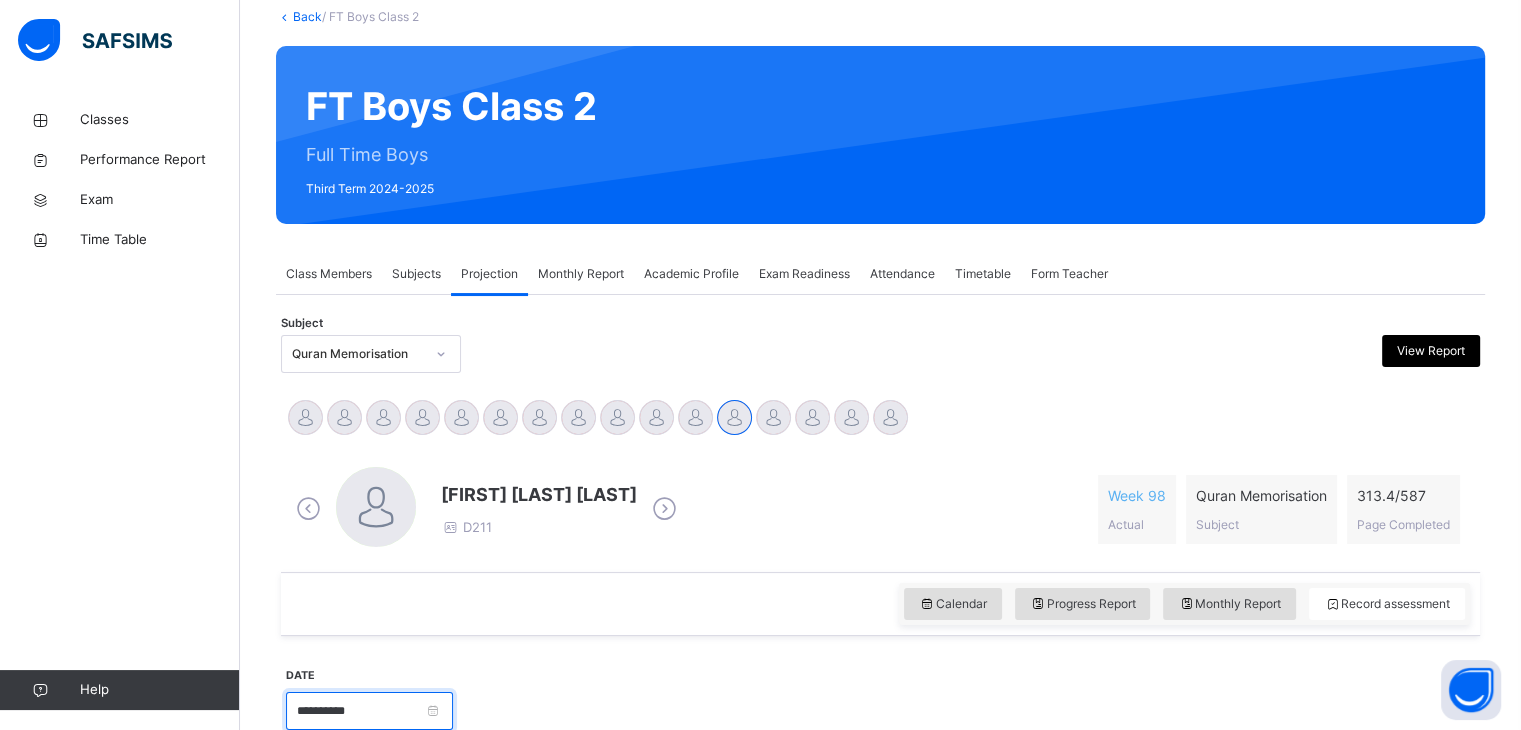 click on "**********" at bounding box center (369, 711) 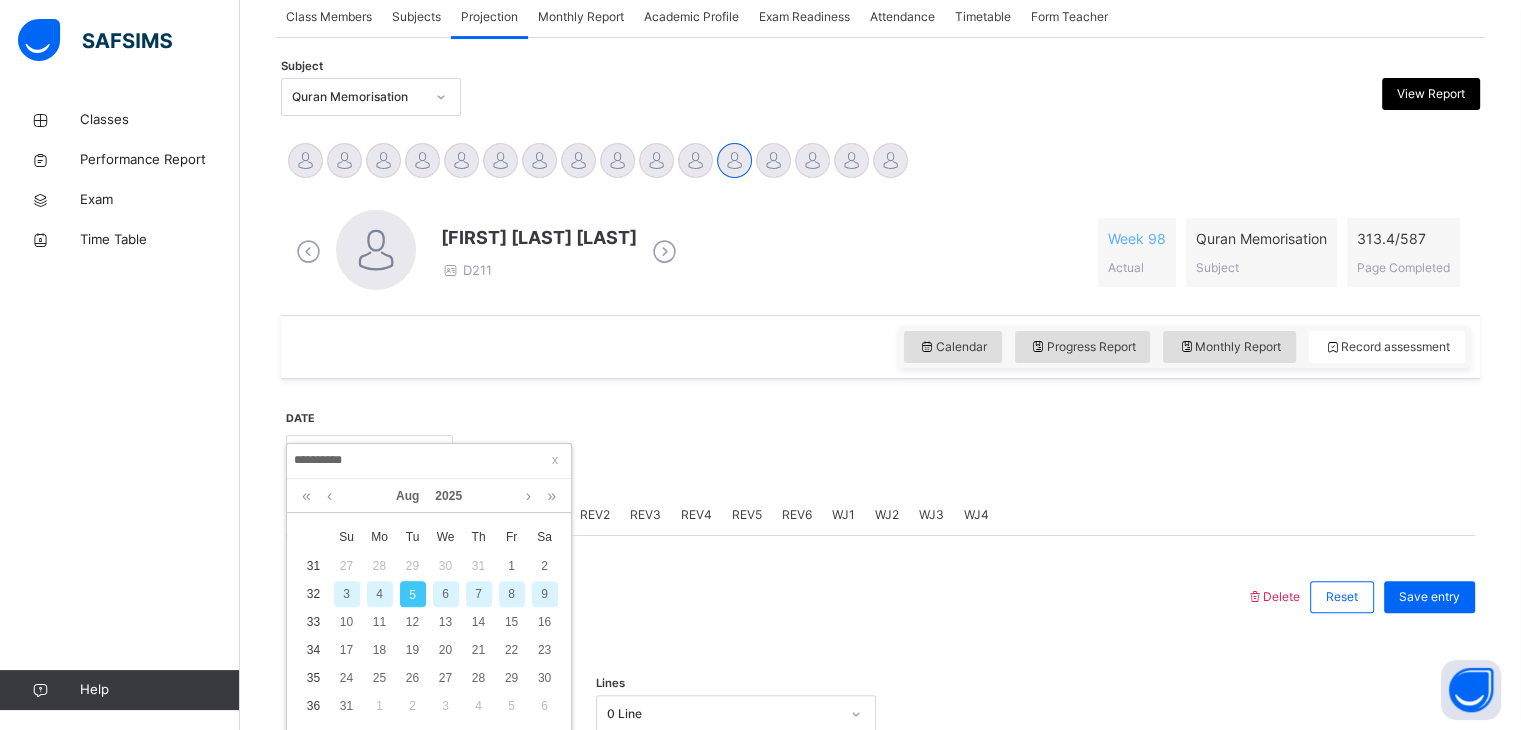 scroll, scrollTop: 386, scrollLeft: 0, axis: vertical 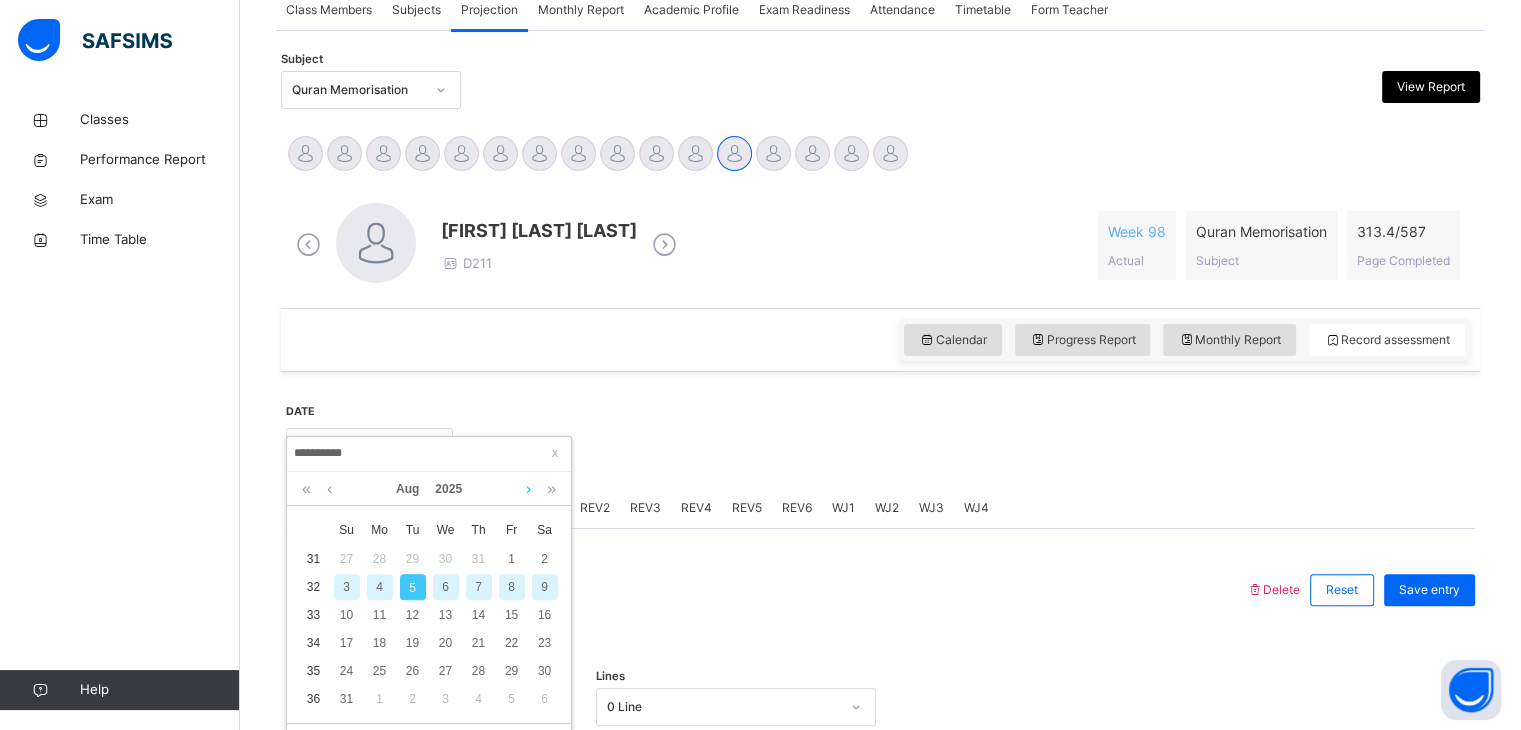 click at bounding box center (528, 489) 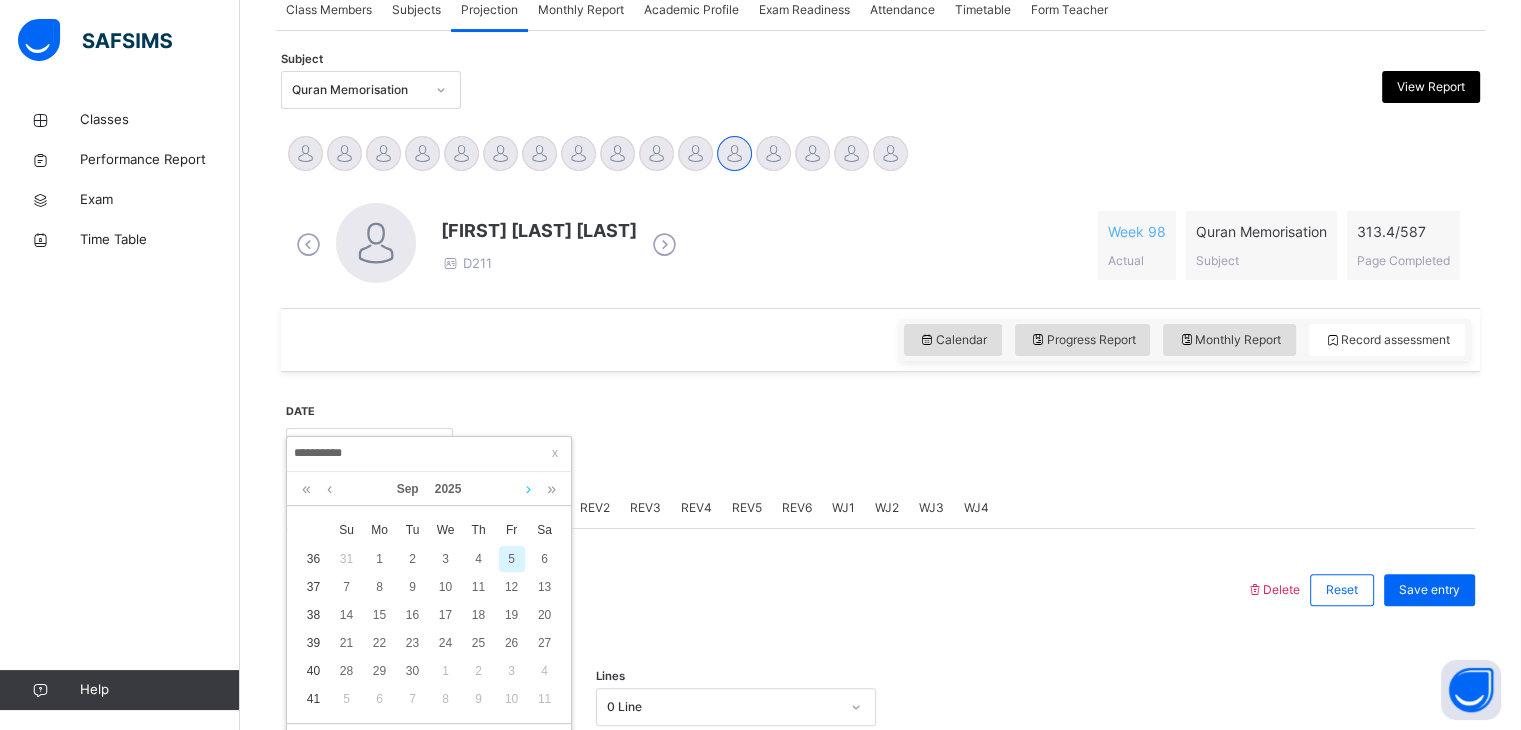 click at bounding box center [528, 489] 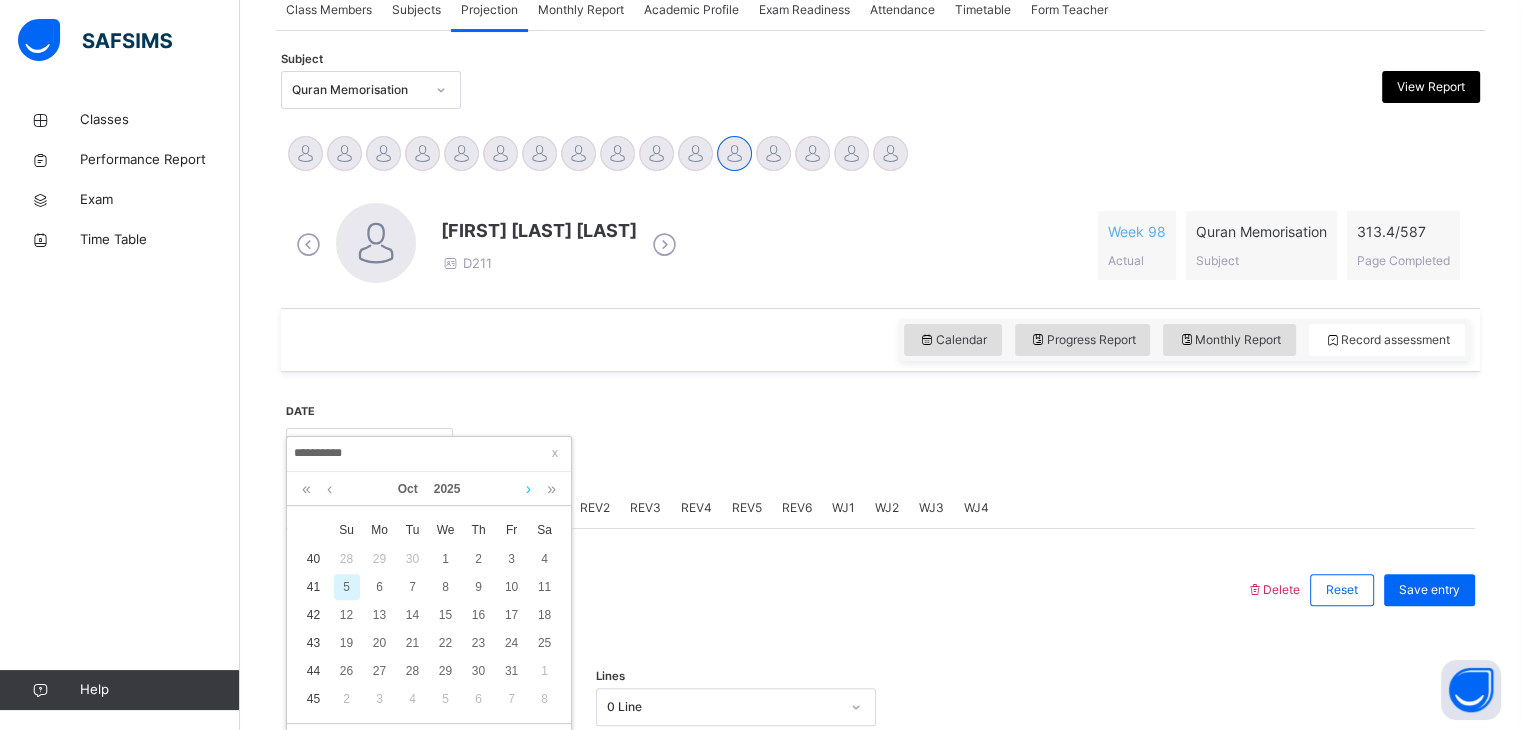 click at bounding box center [528, 489] 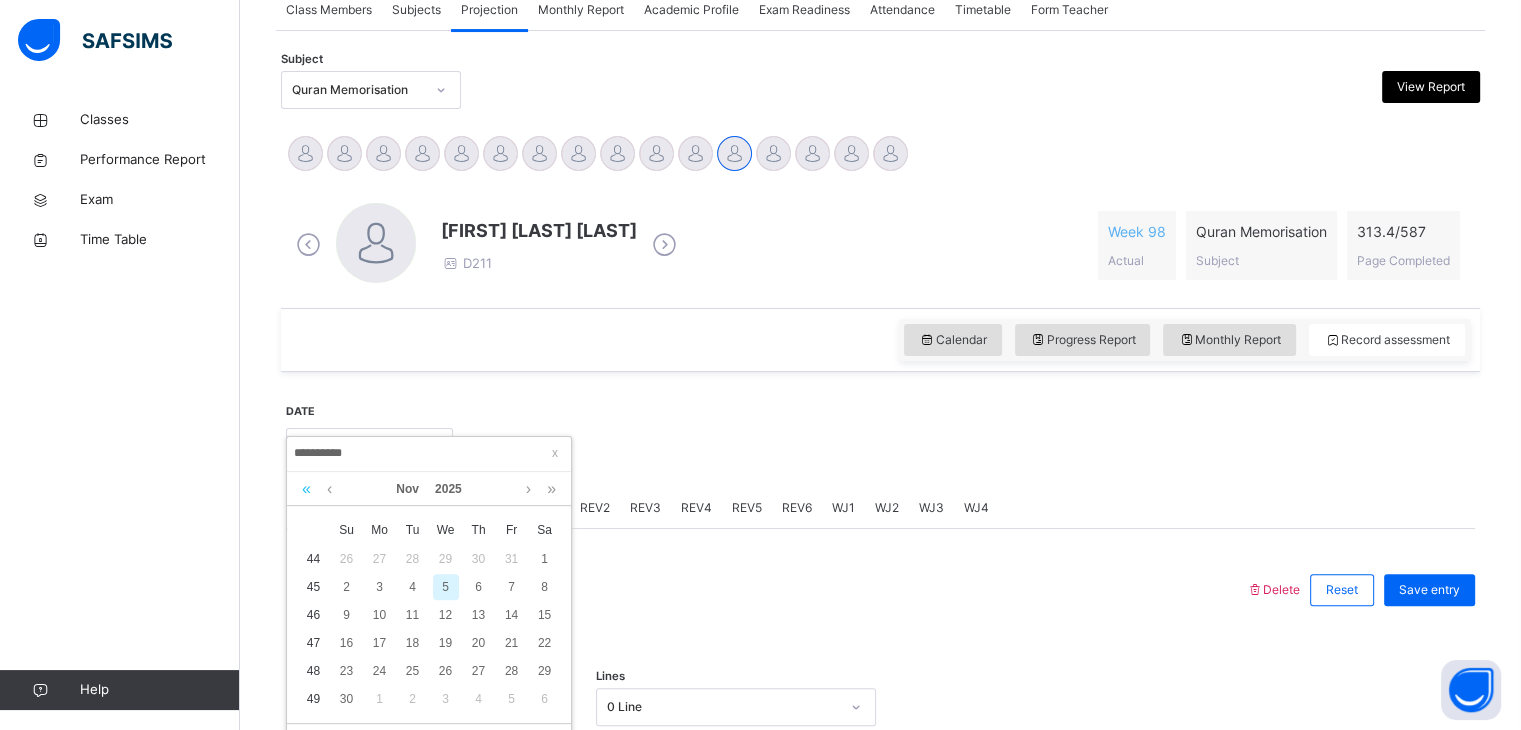 click at bounding box center (306, 489) 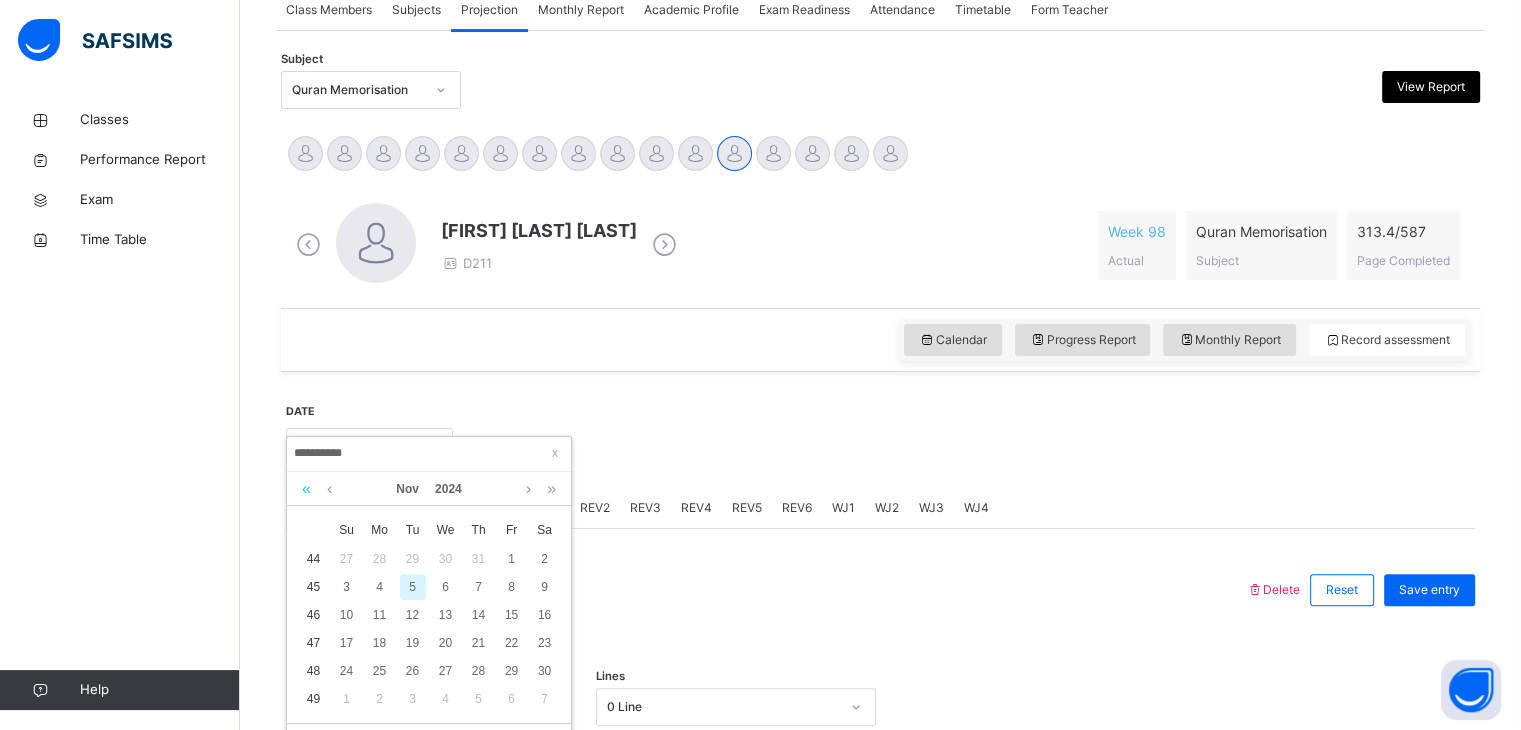click at bounding box center [306, 489] 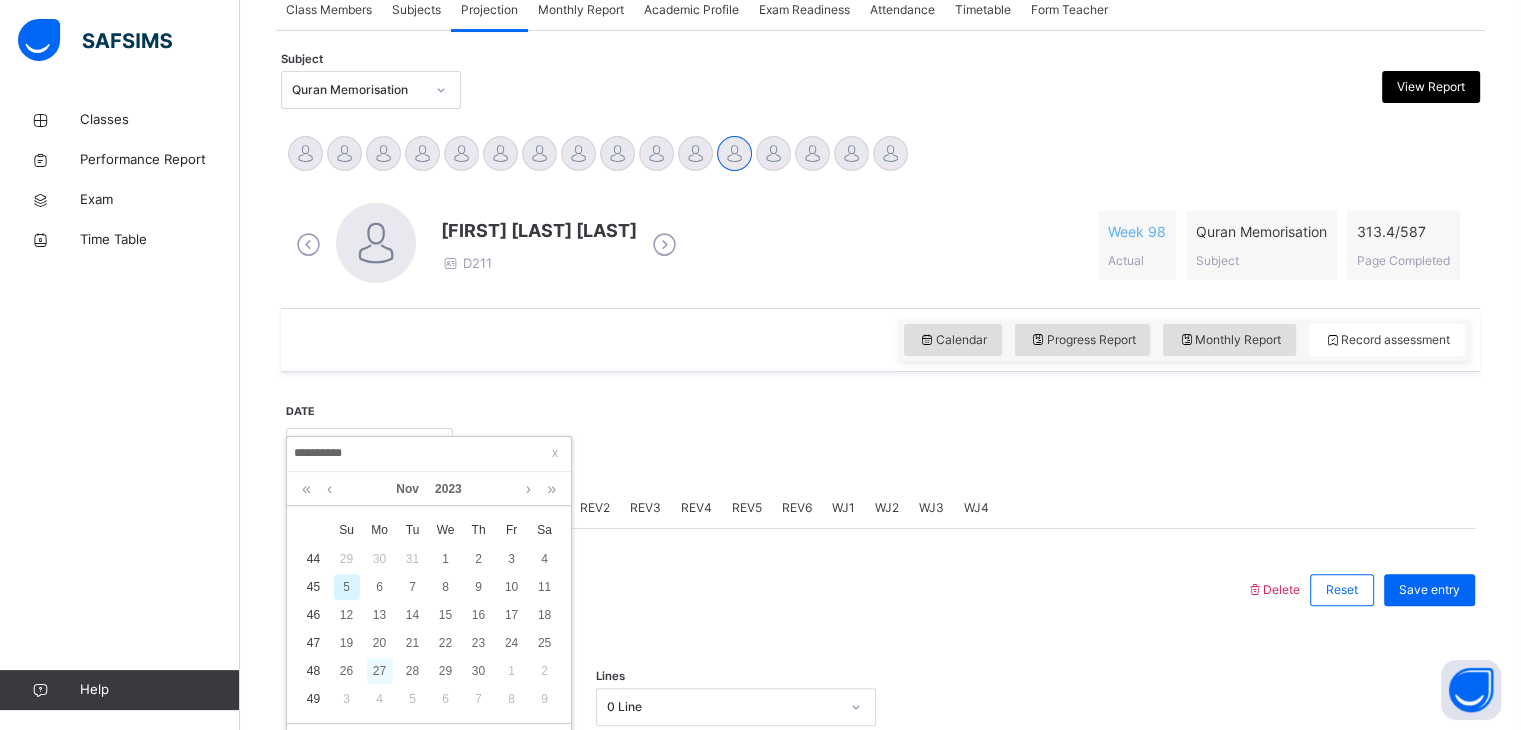 click on "27" at bounding box center [380, 671] 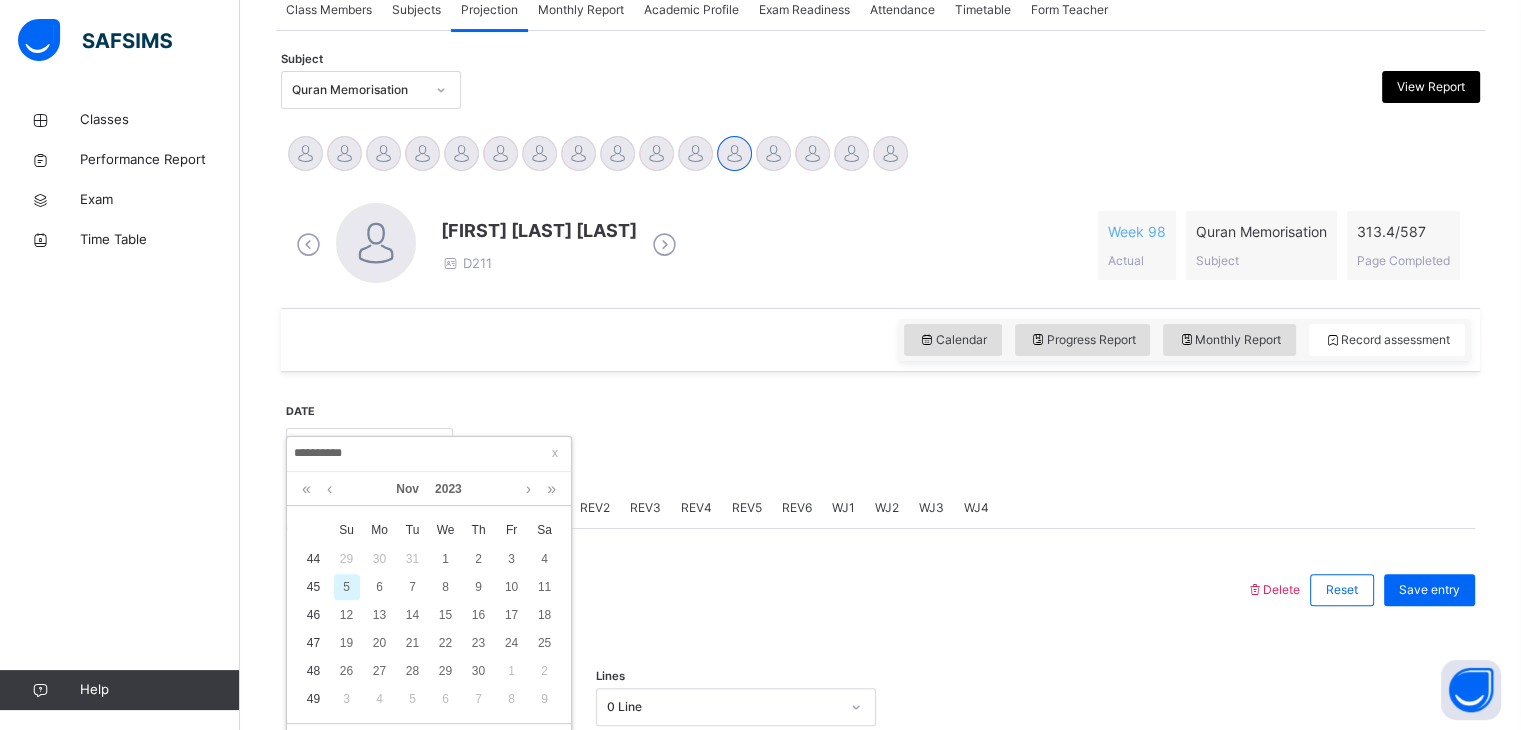 type on "**********" 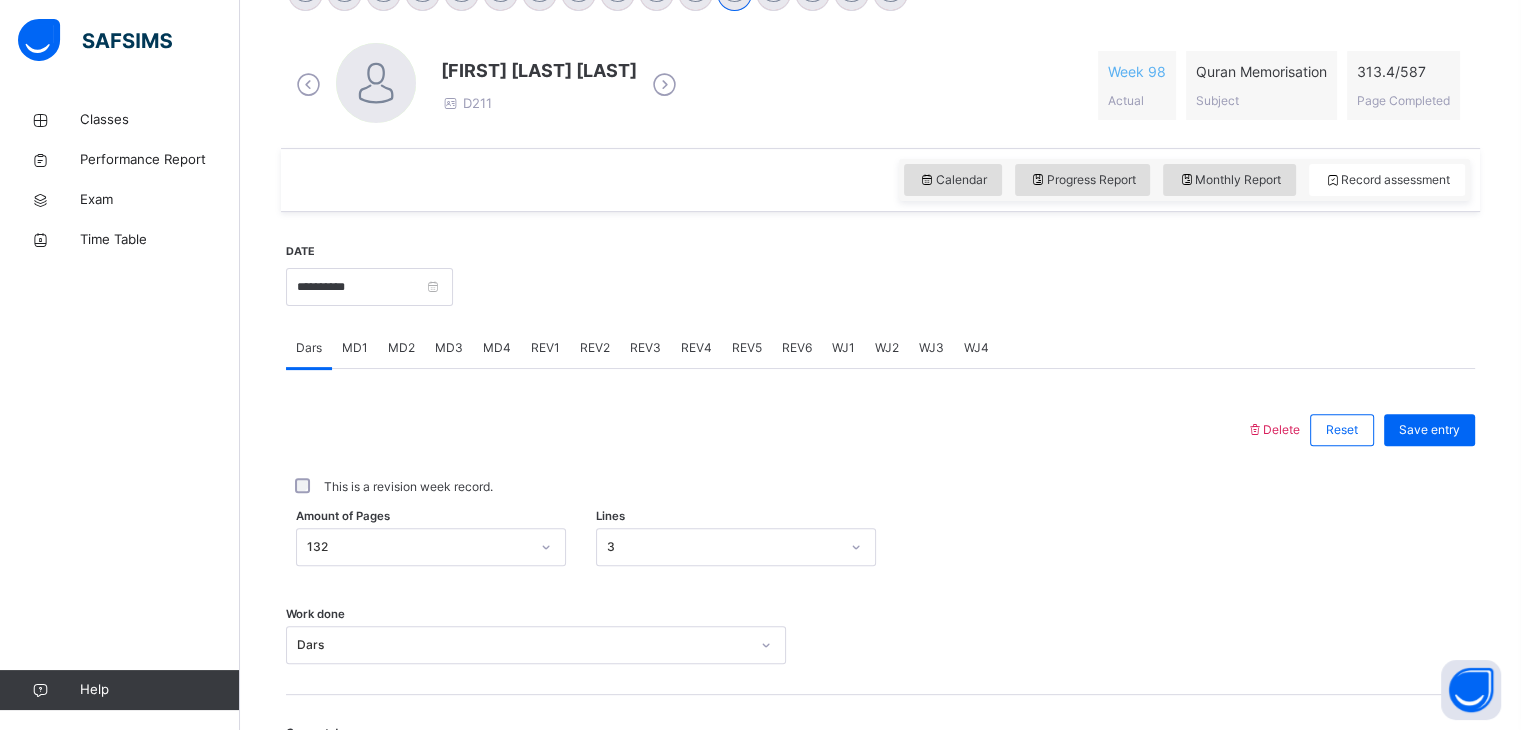 scroll, scrollTop: 772, scrollLeft: 0, axis: vertical 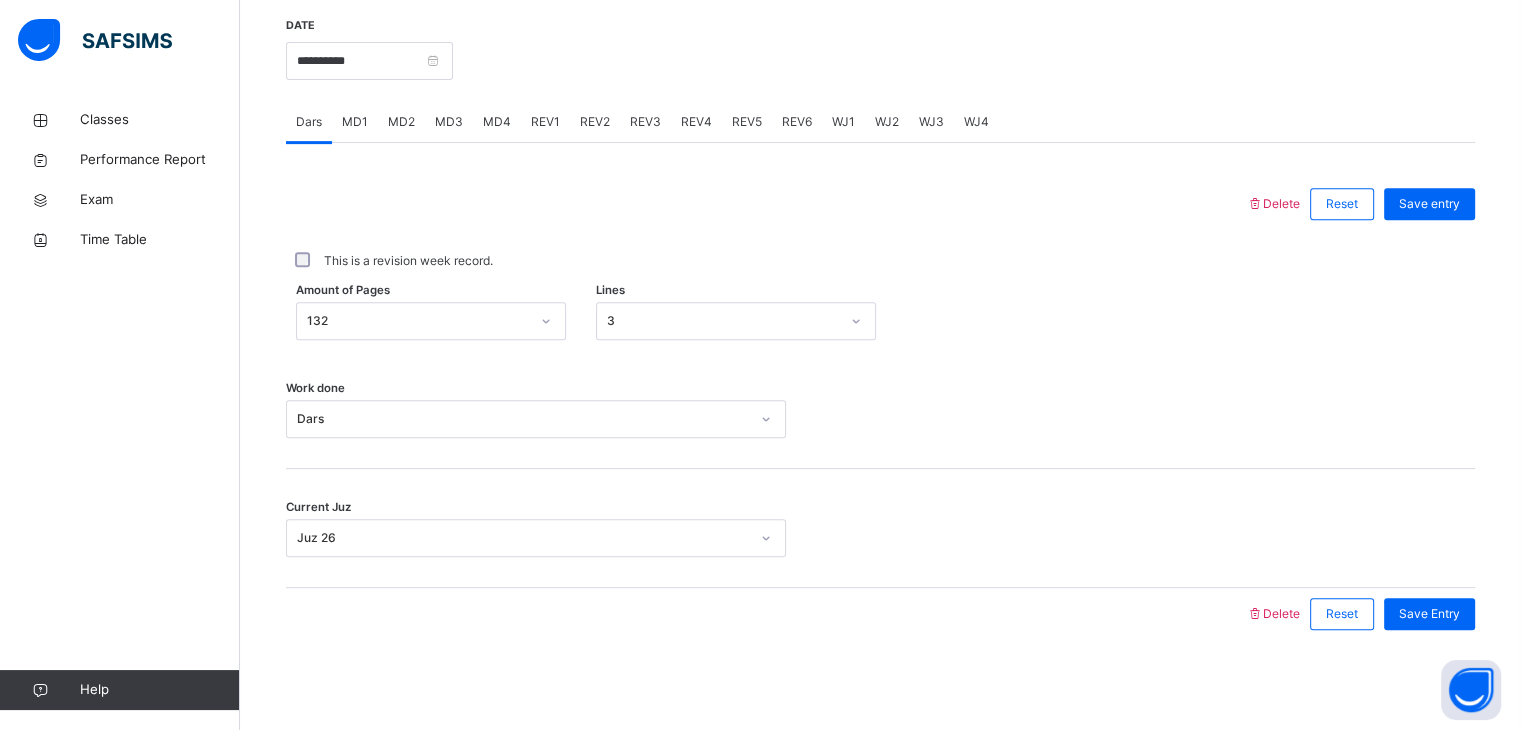 click on "132" at bounding box center (412, 321) 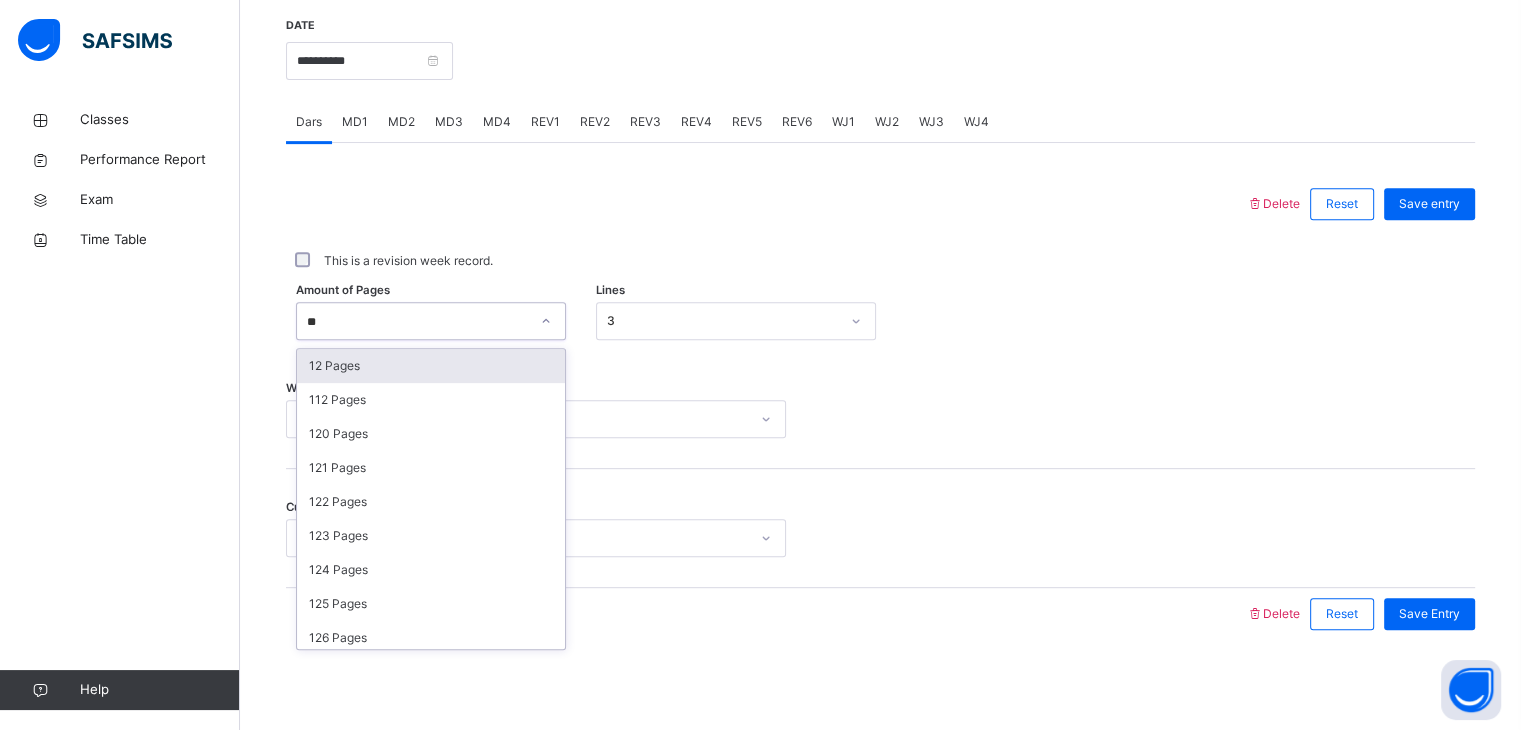 type on "***" 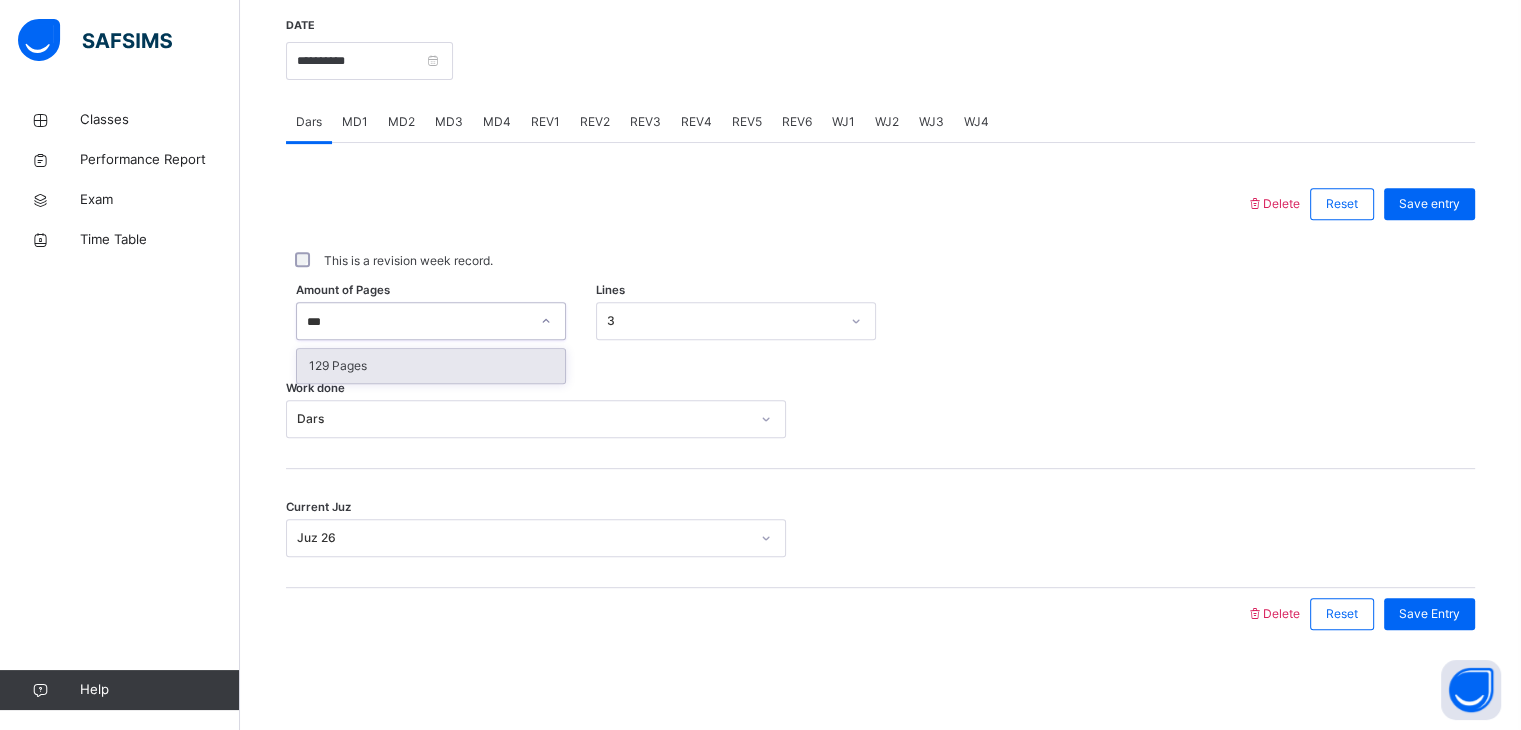 click on "129 Pages" at bounding box center (431, 366) 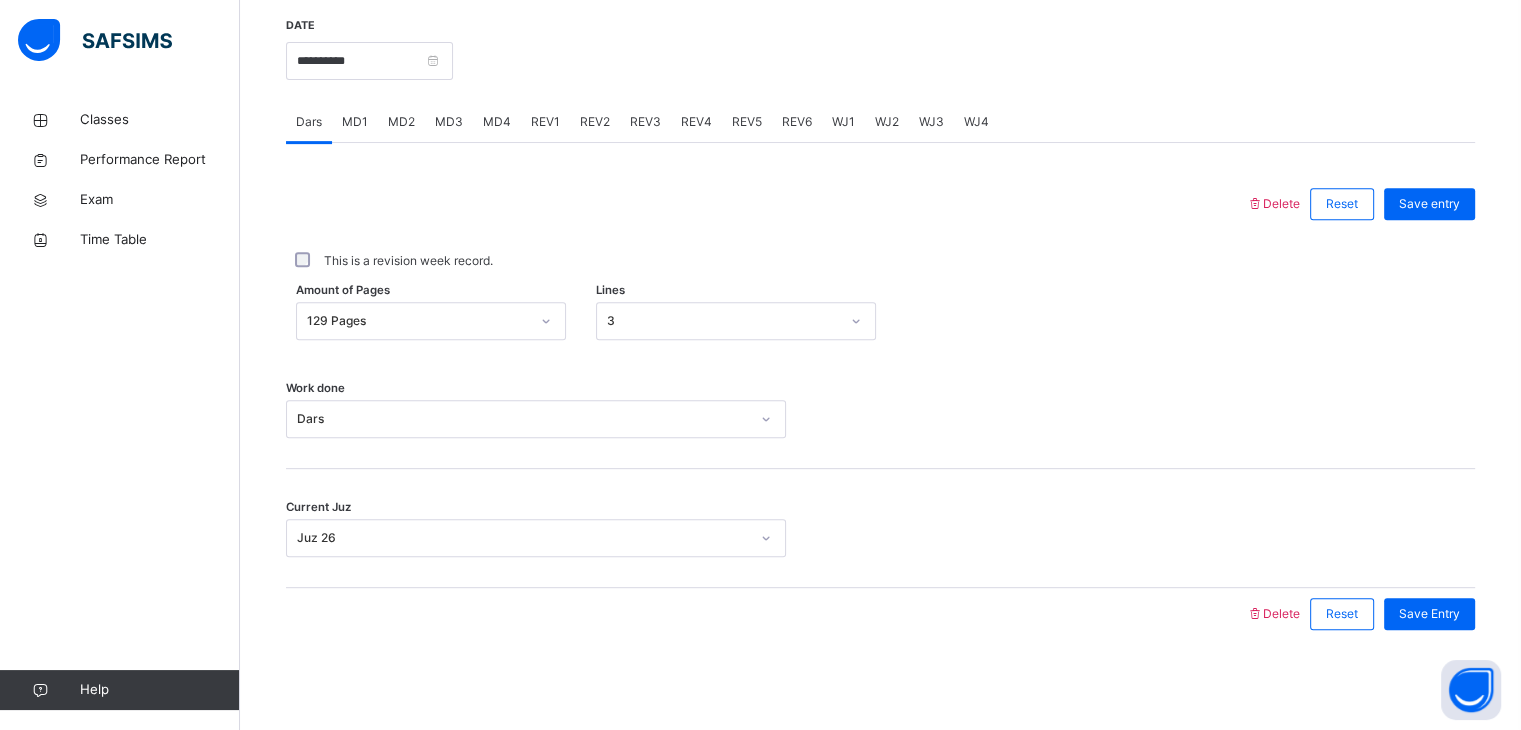 drag, startPoint x: 788, startPoint y: 258, endPoint x: 940, endPoint y: 244, distance: 152.64337 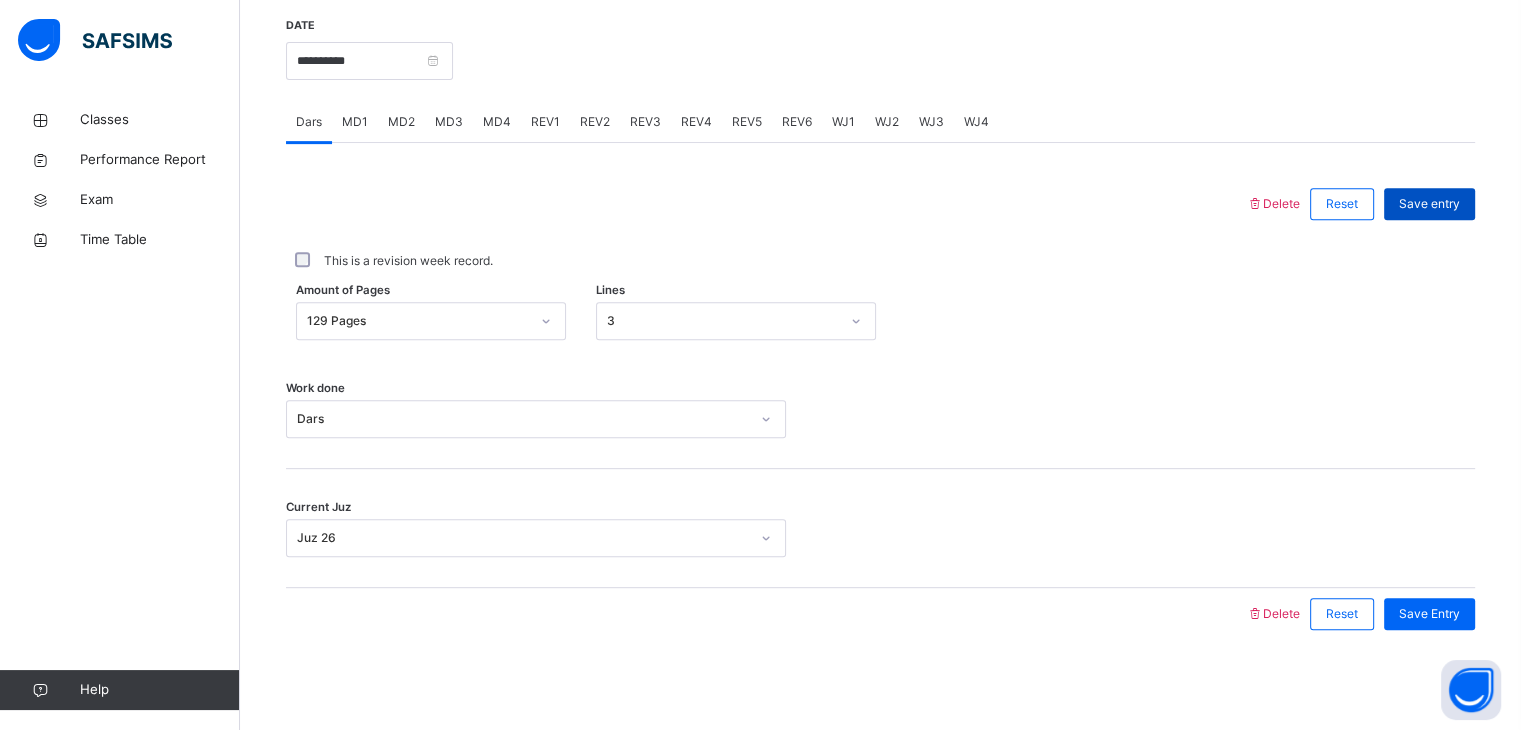 click on "Save entry" at bounding box center (1429, 204) 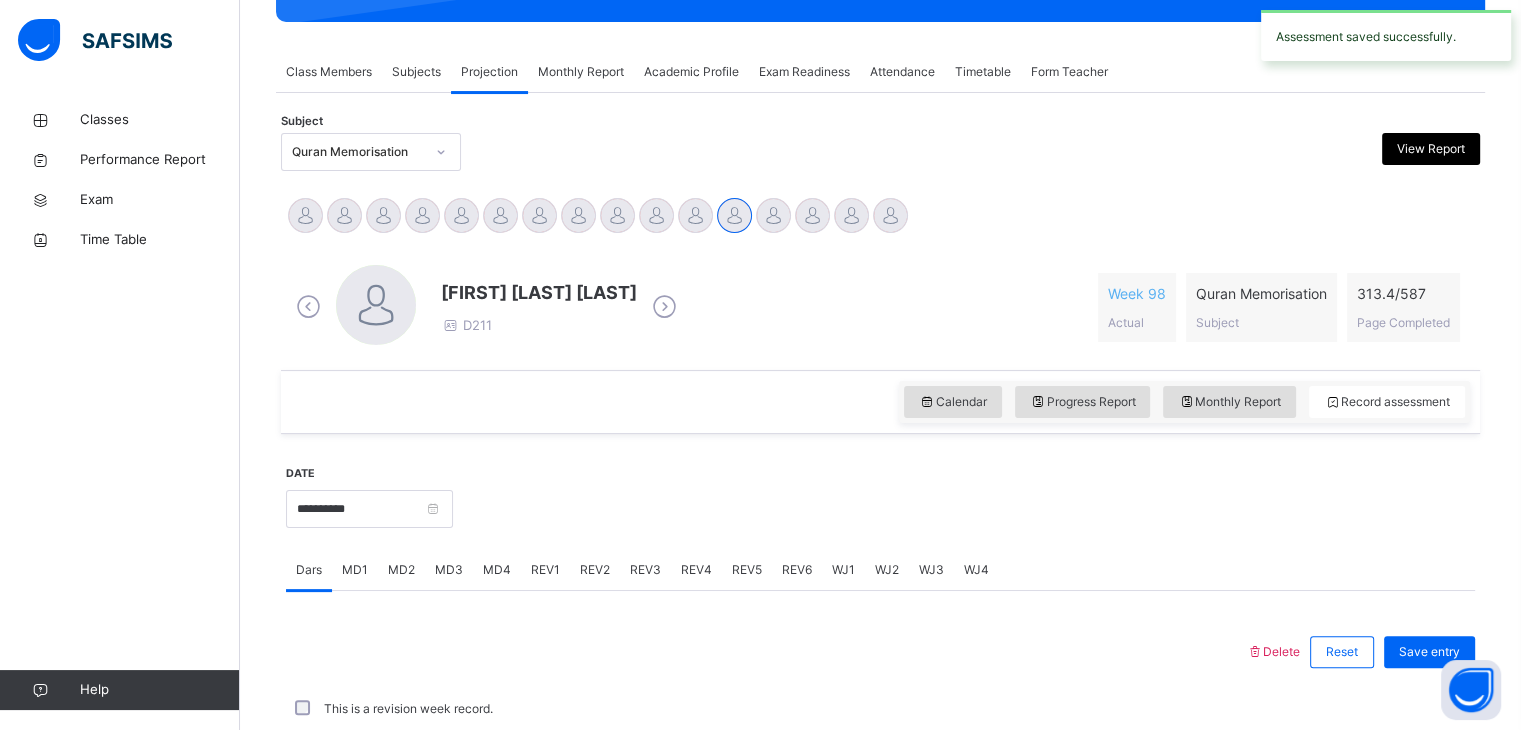 scroll, scrollTop: 320, scrollLeft: 0, axis: vertical 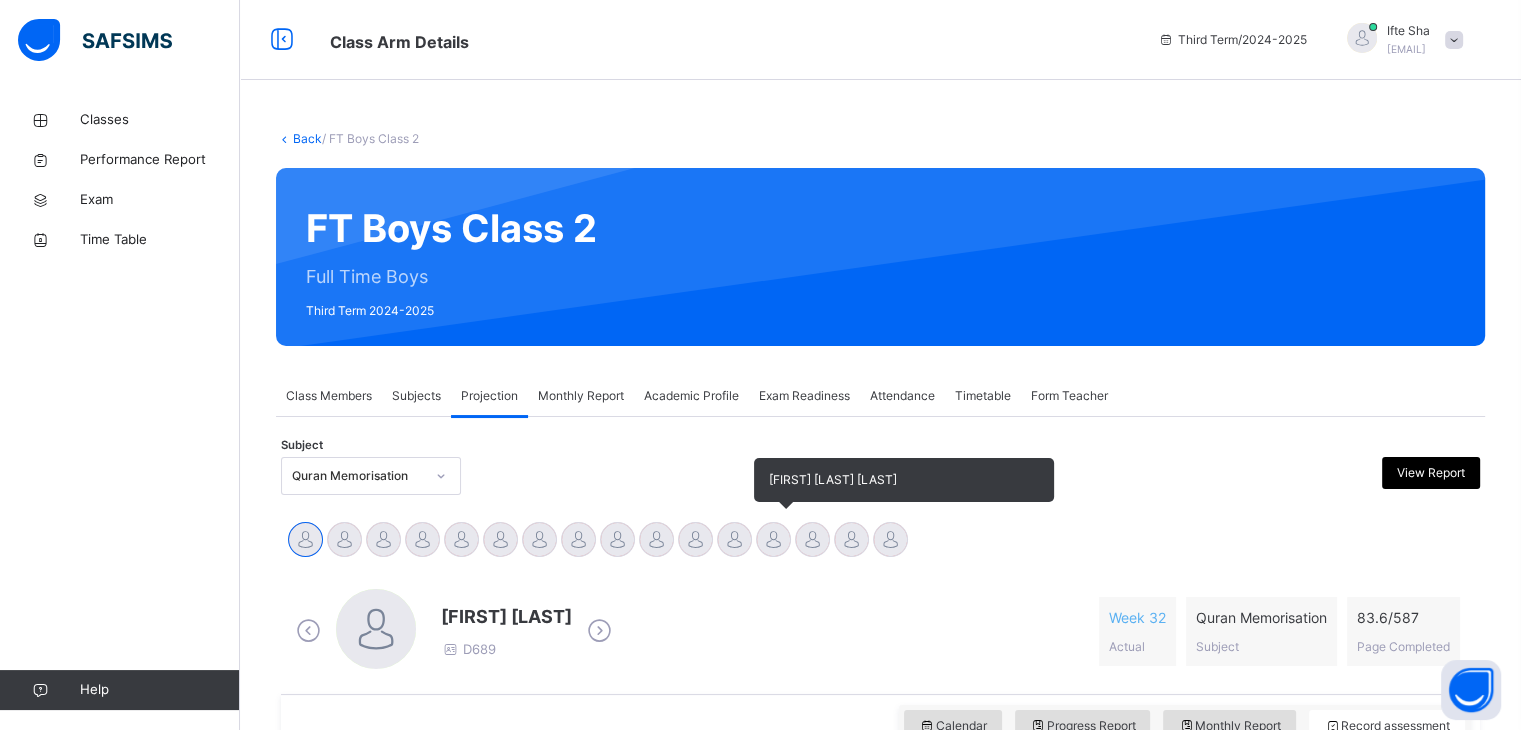 click at bounding box center (773, 539) 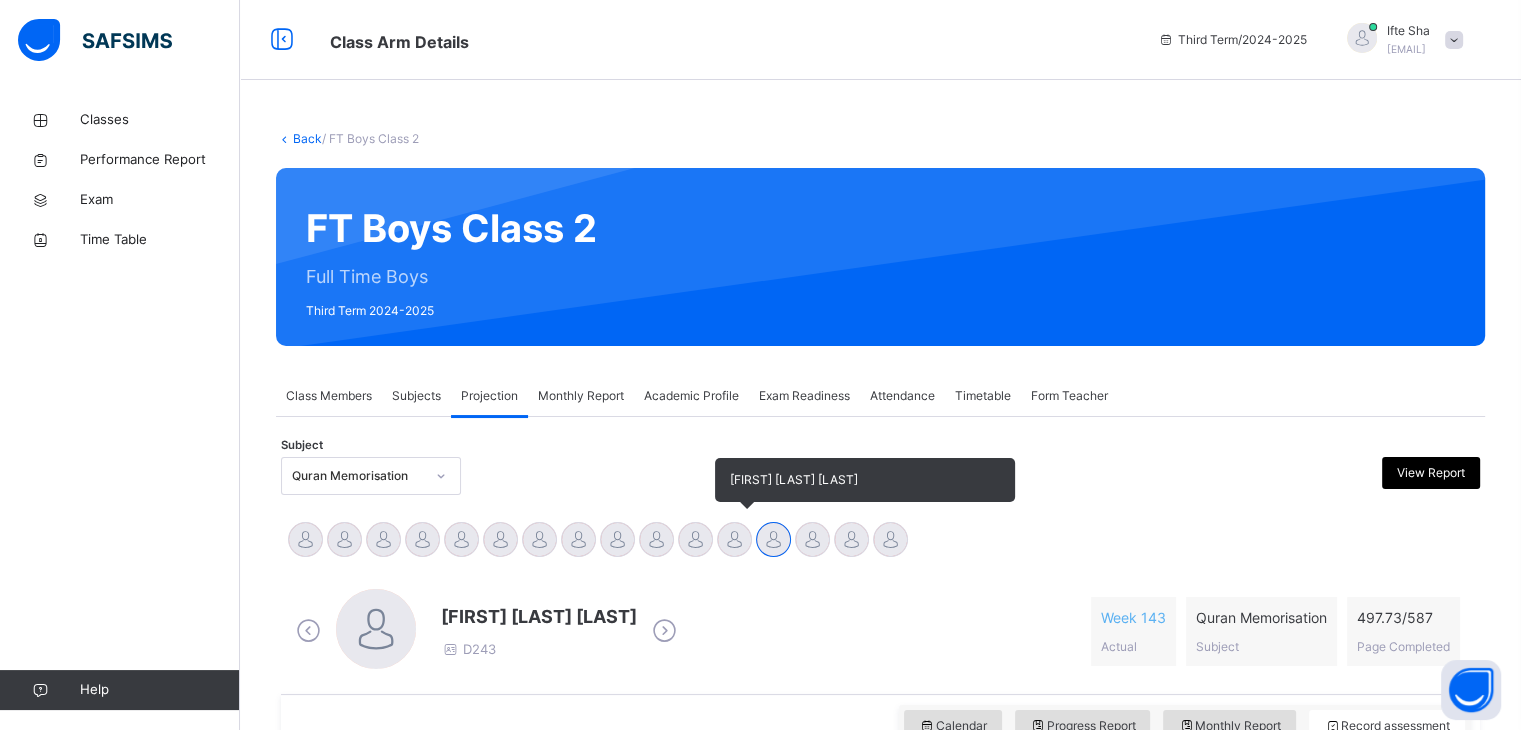 click at bounding box center [734, 539] 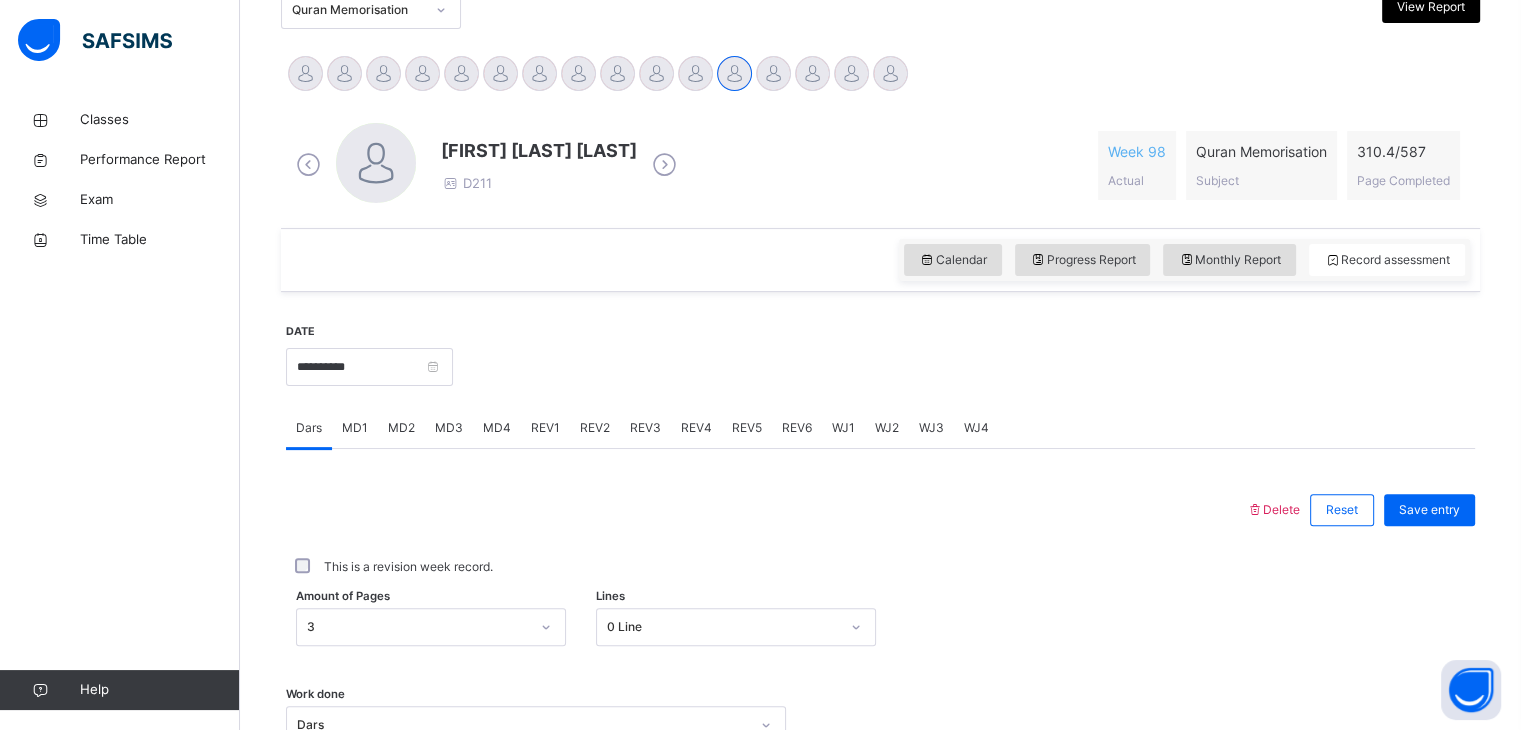 scroll, scrollTop: 476, scrollLeft: 0, axis: vertical 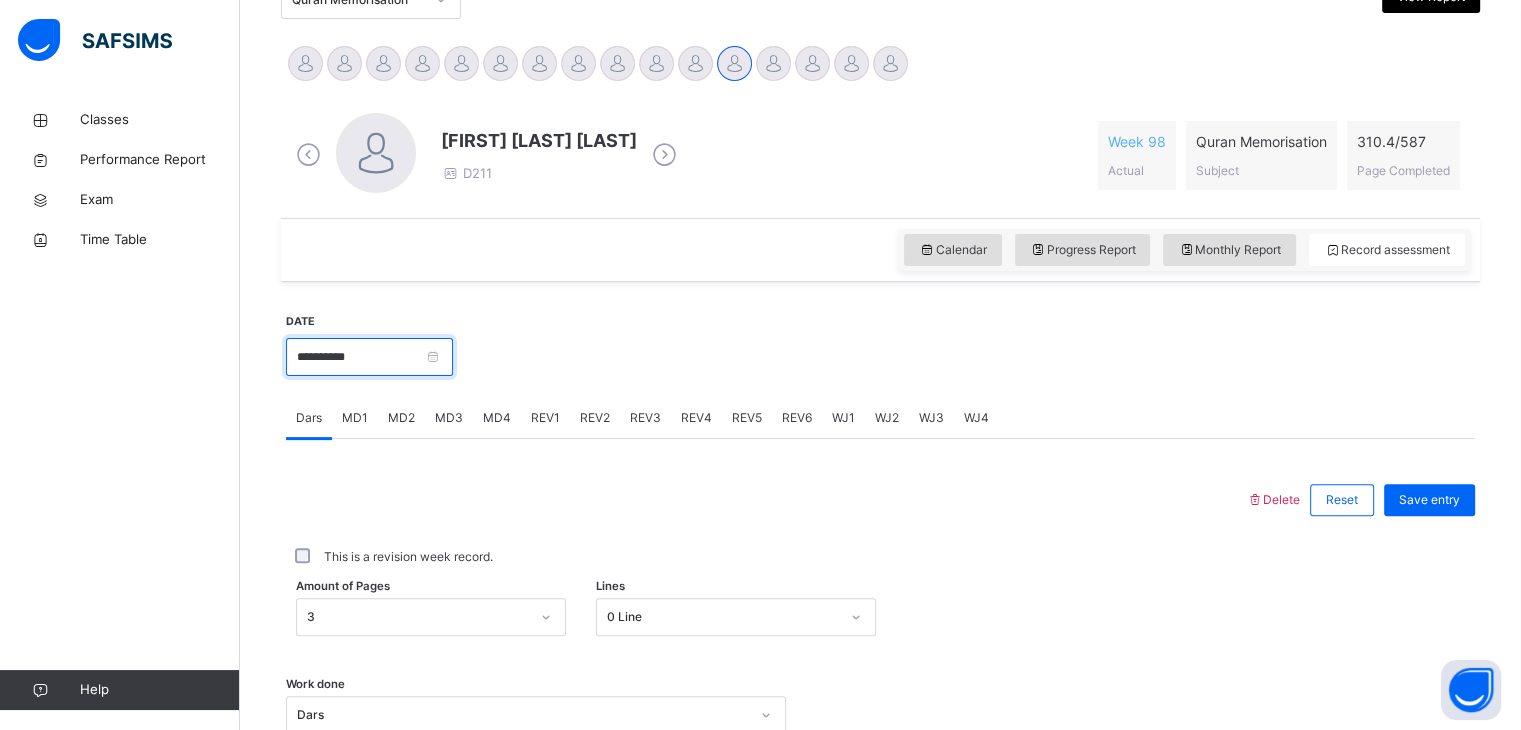 click on "**********" at bounding box center [369, 357] 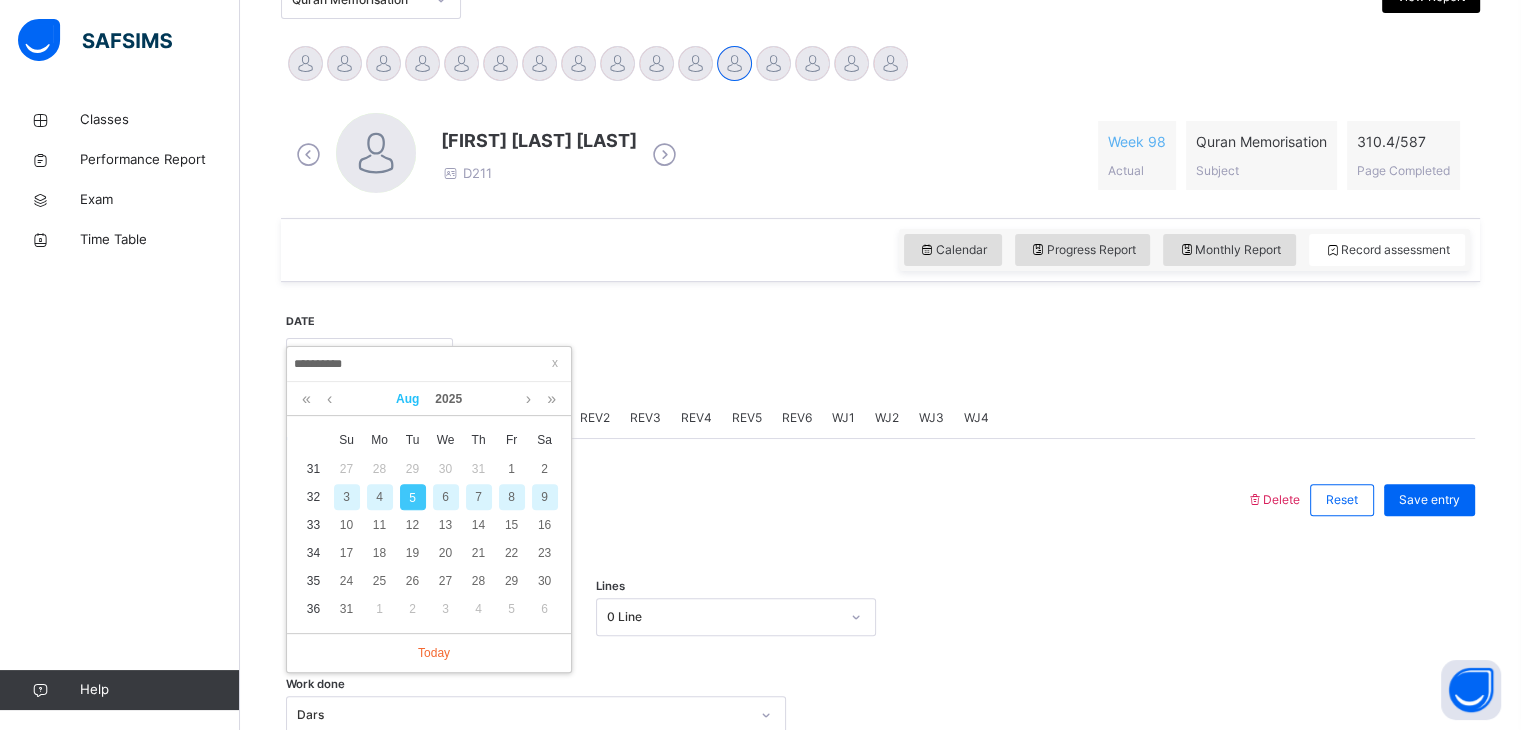 click on "Aug" at bounding box center [407, 399] 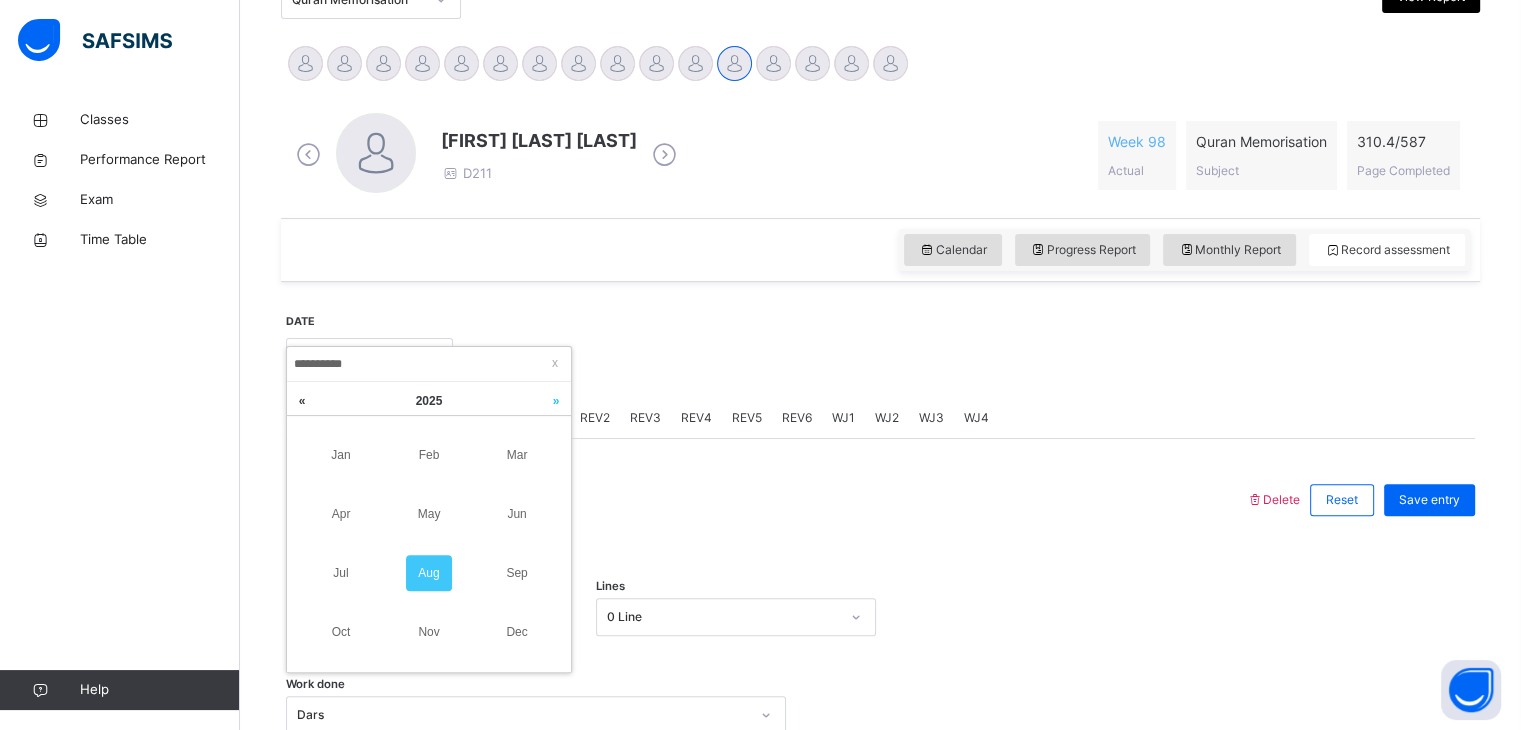 click at bounding box center (556, 401) 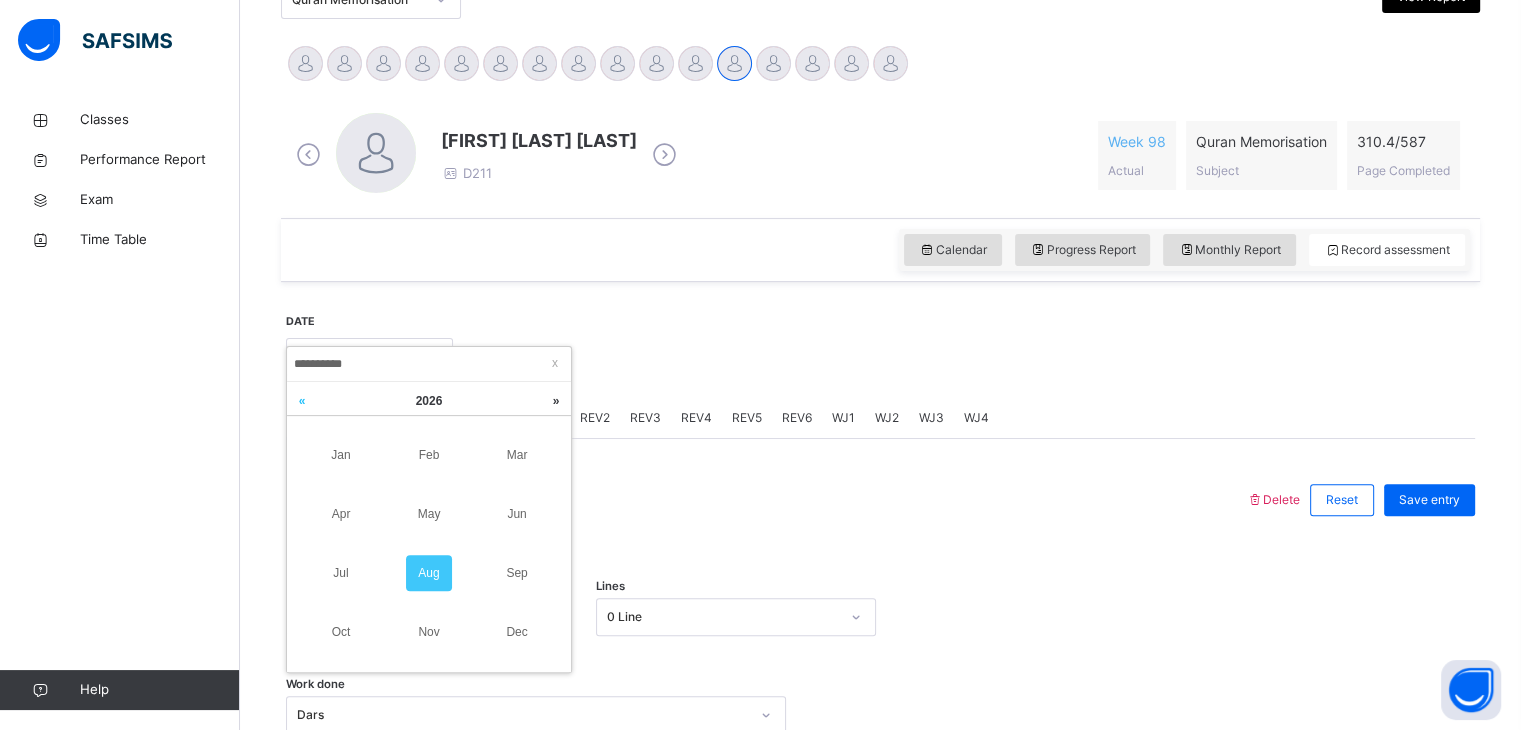 click at bounding box center (302, 401) 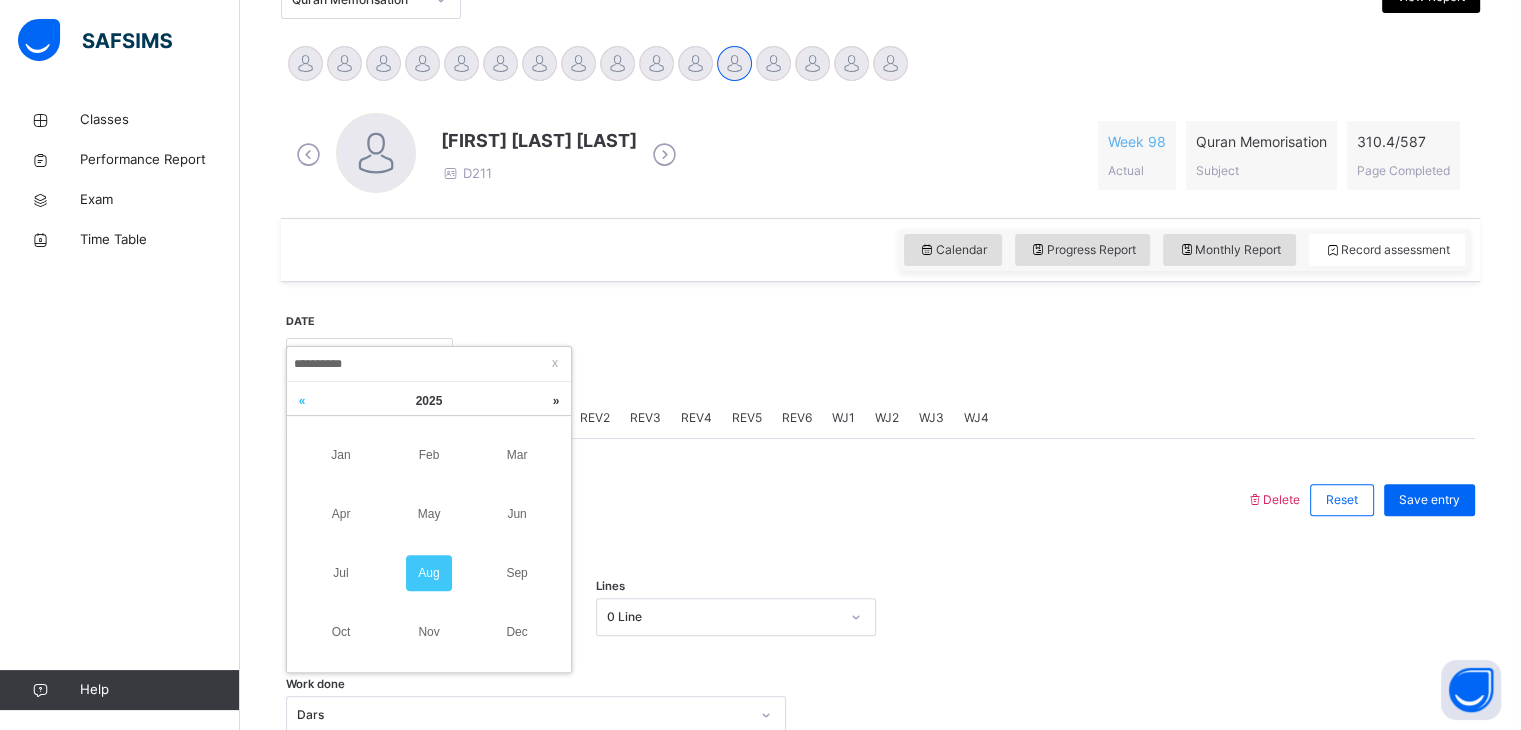 click at bounding box center [302, 401] 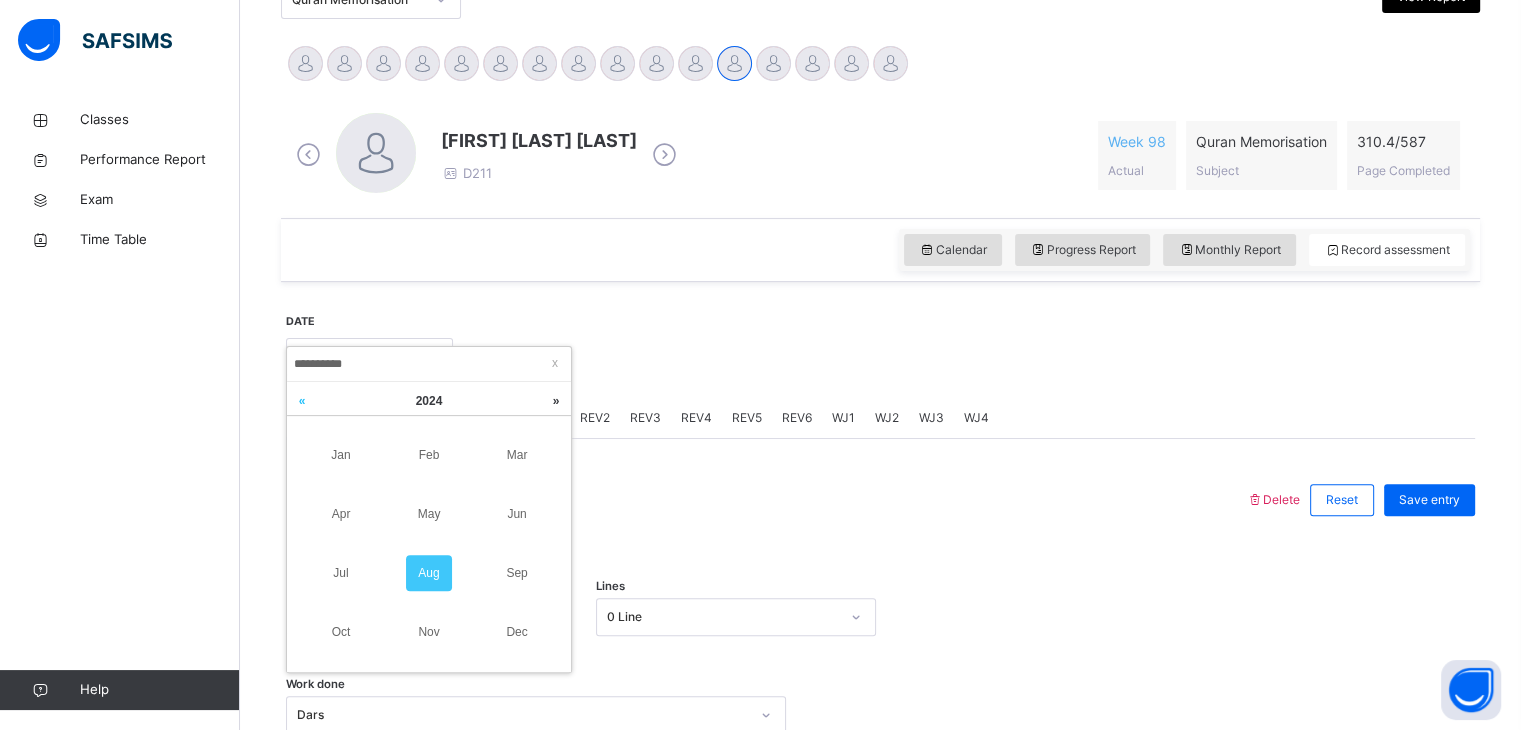 click at bounding box center [302, 401] 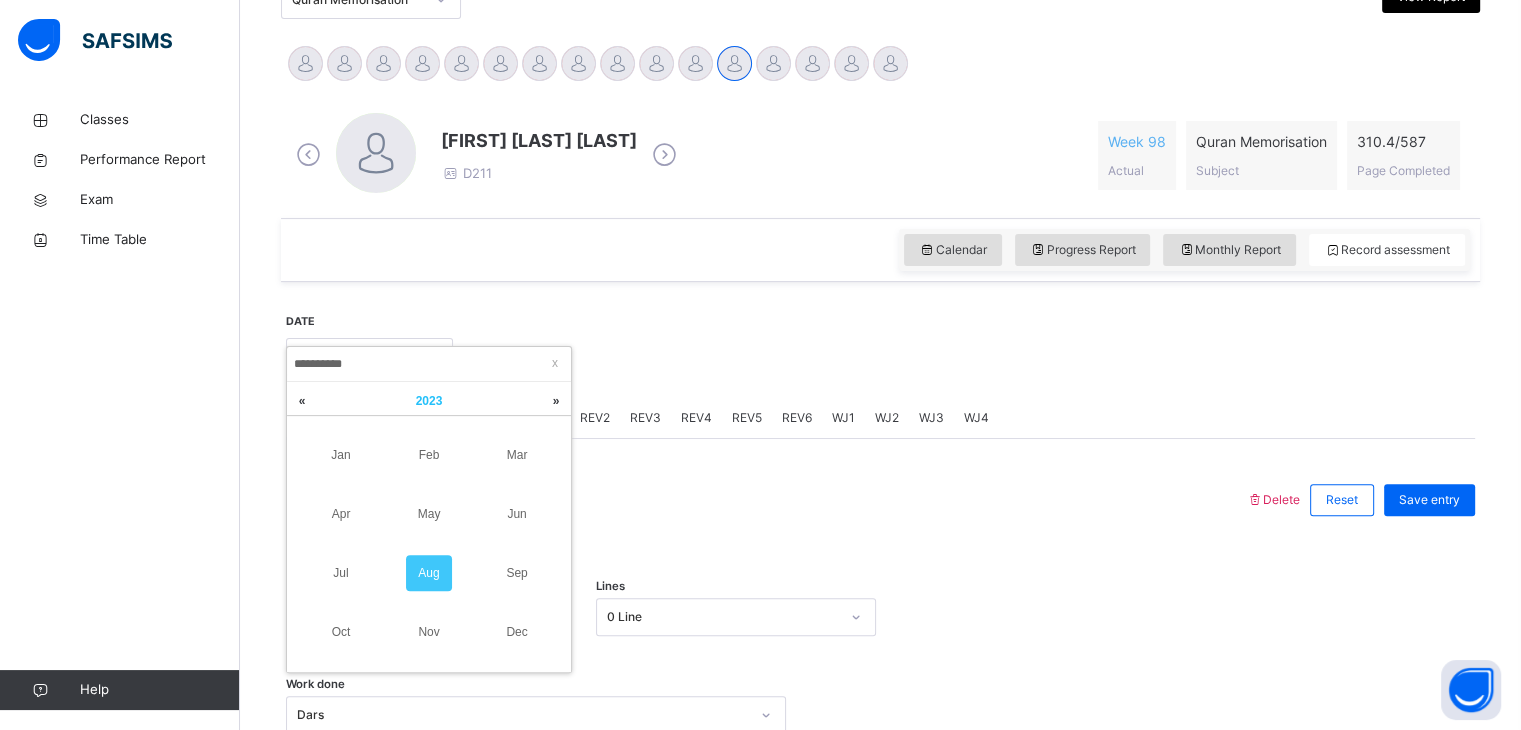 click on "2023 x" at bounding box center [429, 401] 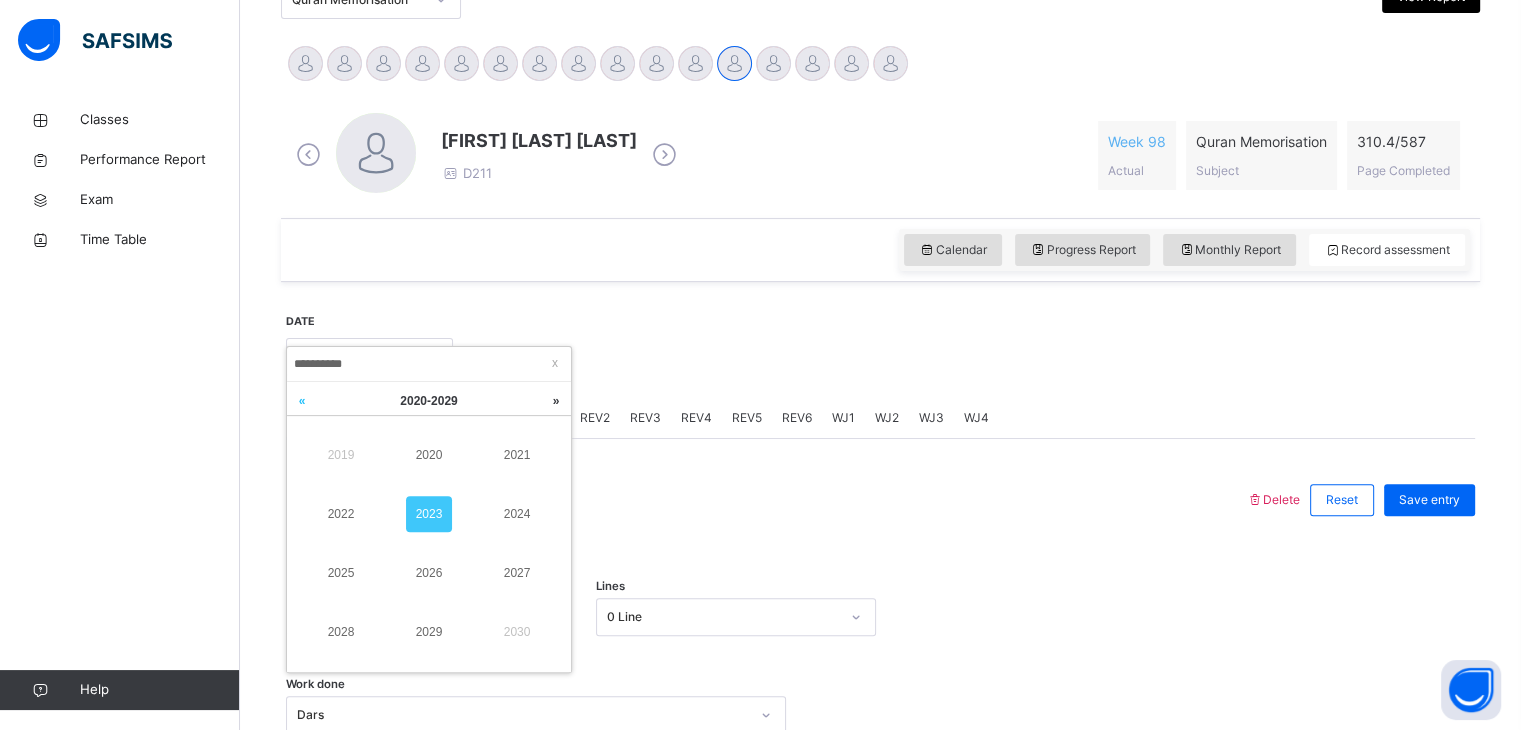 click at bounding box center [302, 401] 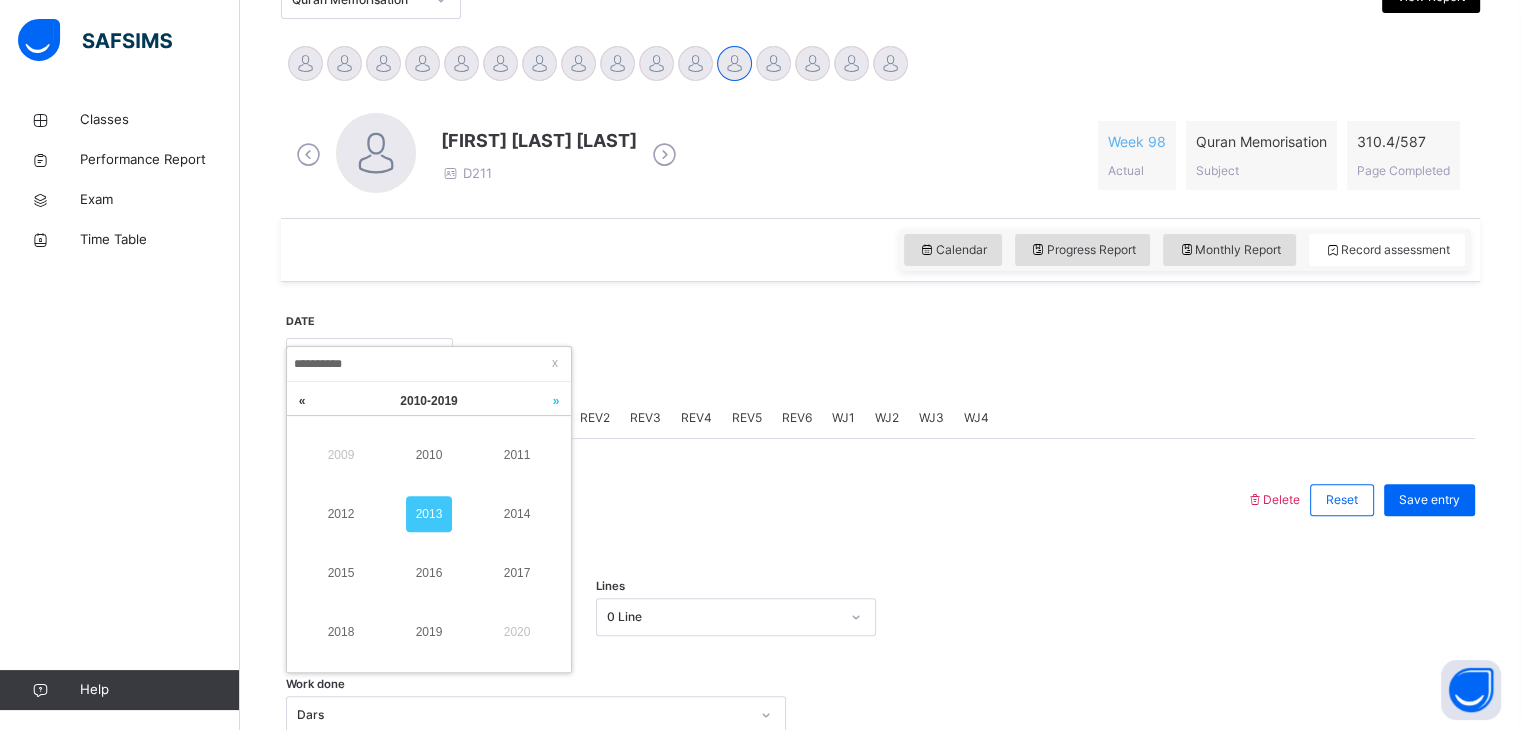 click at bounding box center (556, 401) 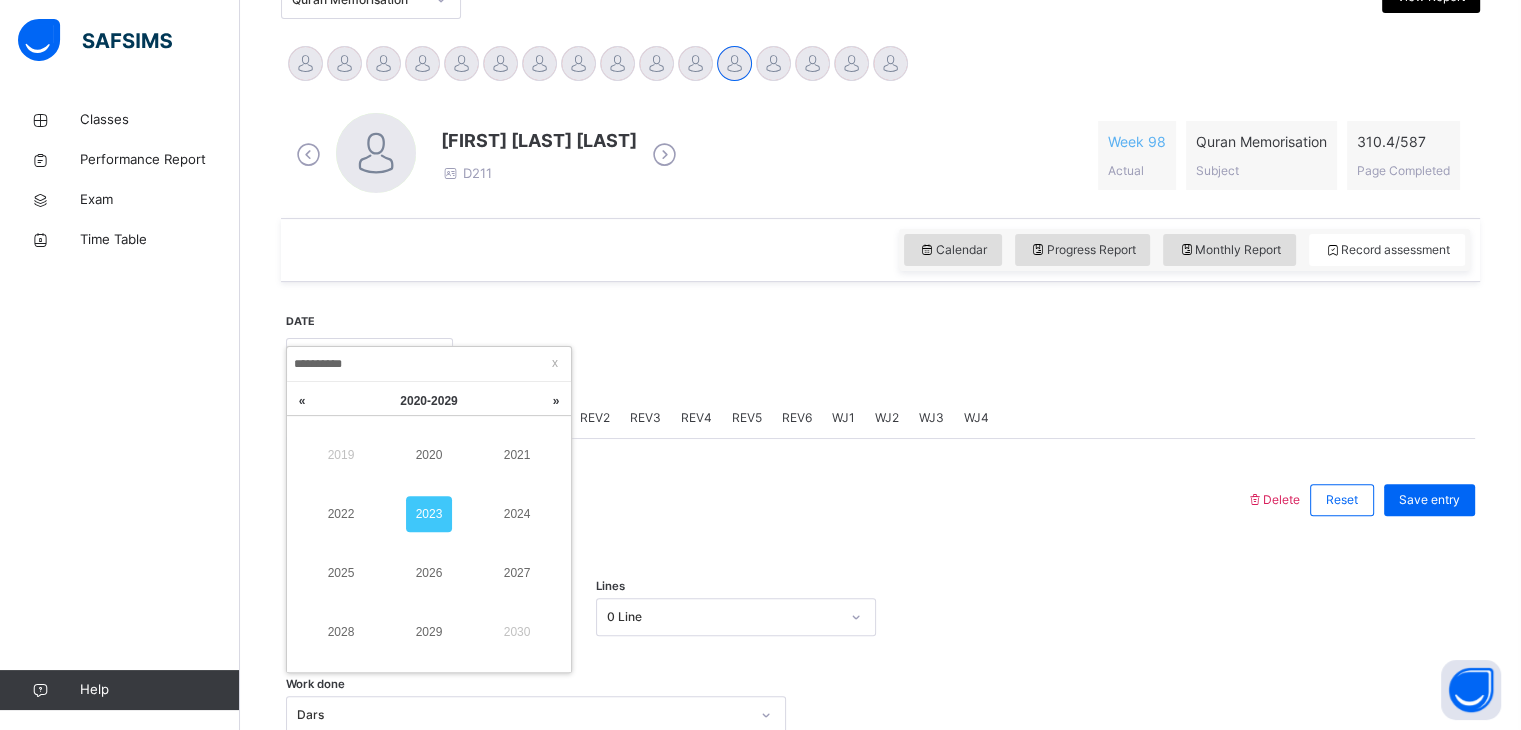click on "2023" at bounding box center [429, 514] 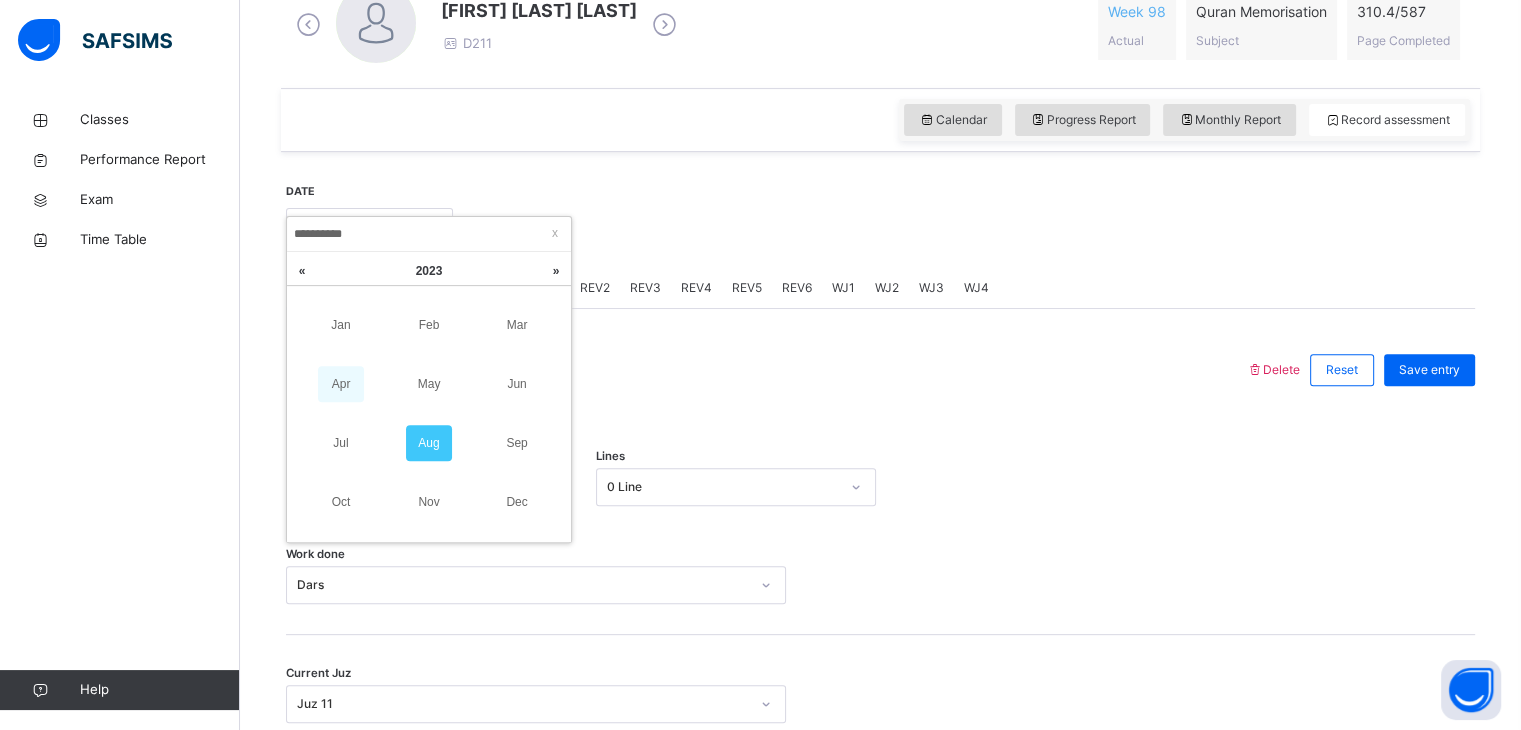 scroll, scrollTop: 607, scrollLeft: 0, axis: vertical 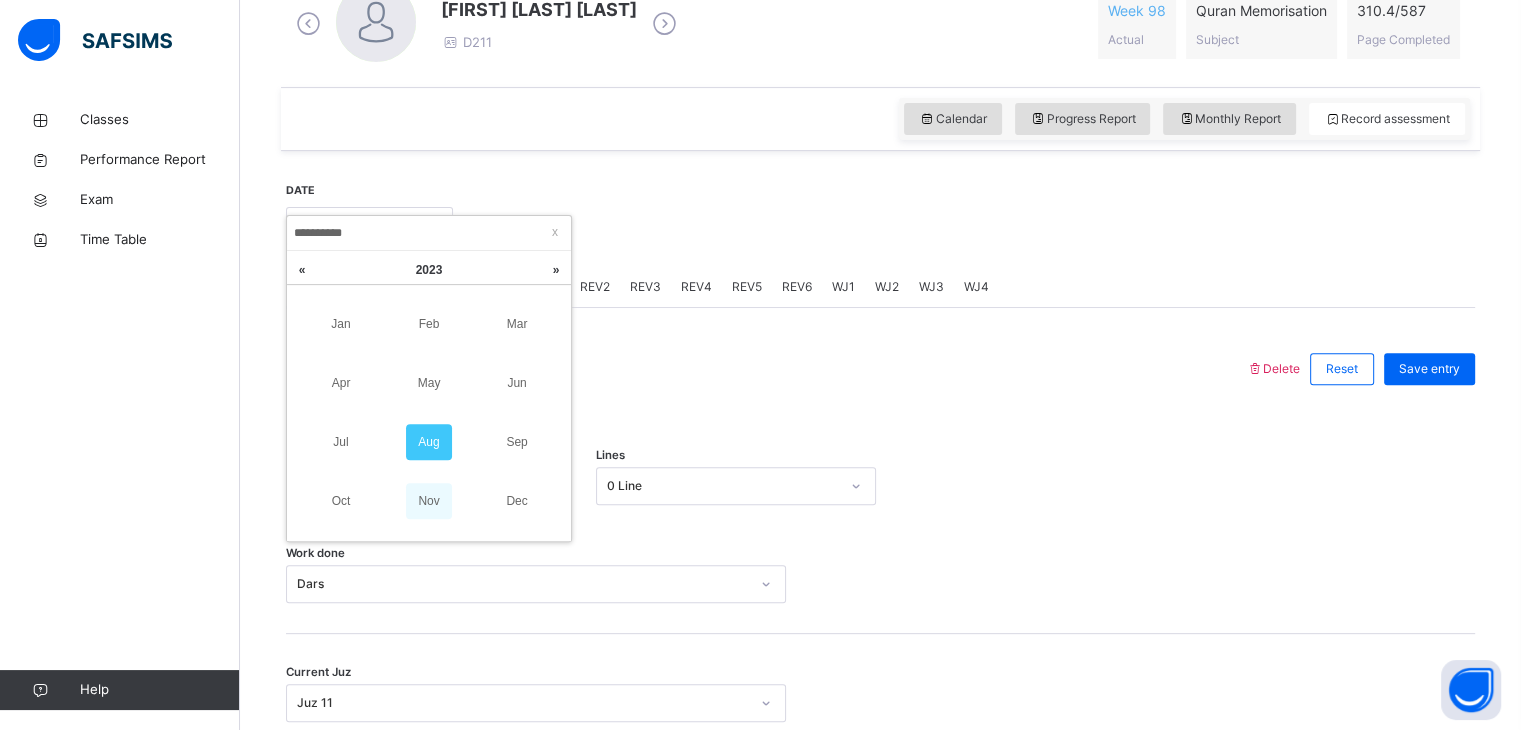 click on "Nov" at bounding box center [429, 501] 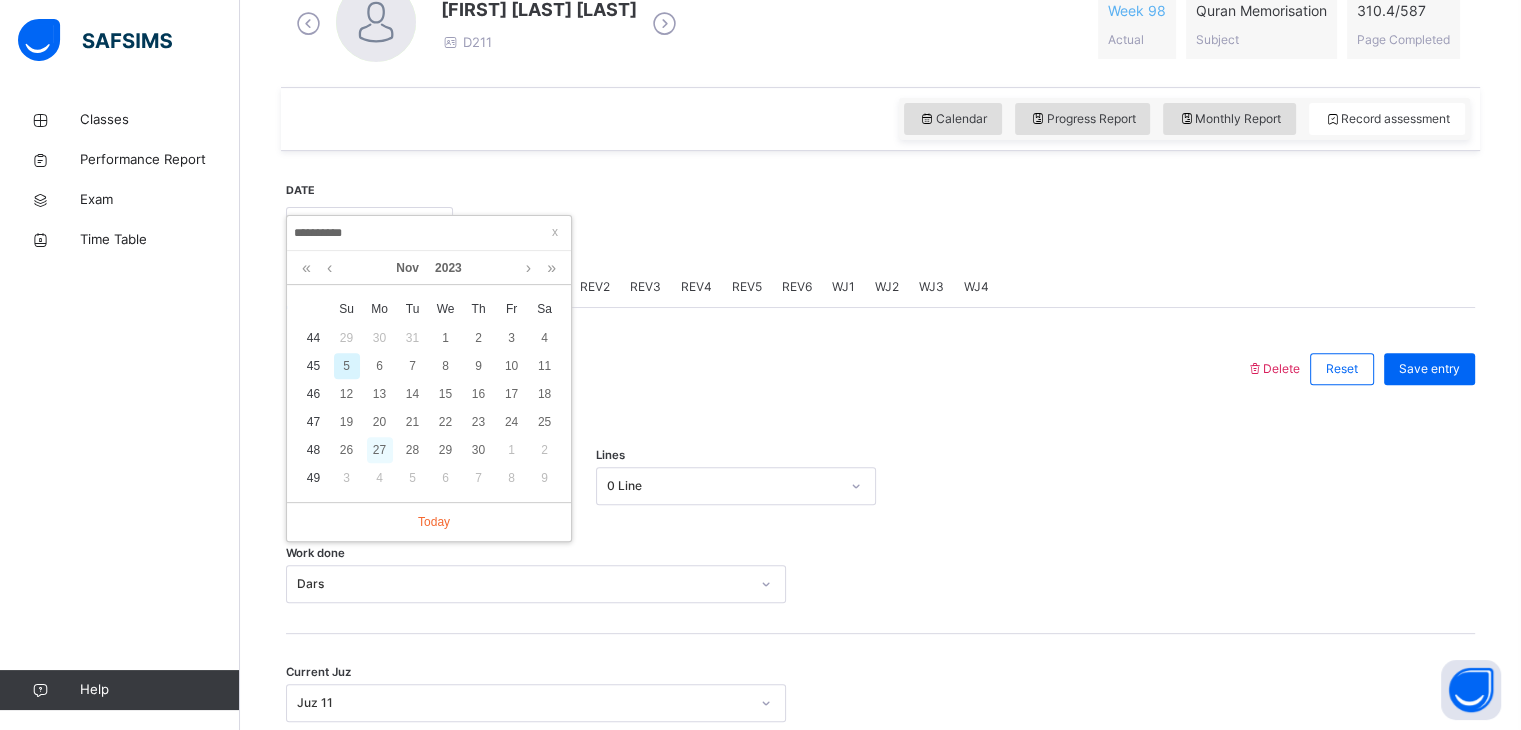 click on "27" at bounding box center (380, 450) 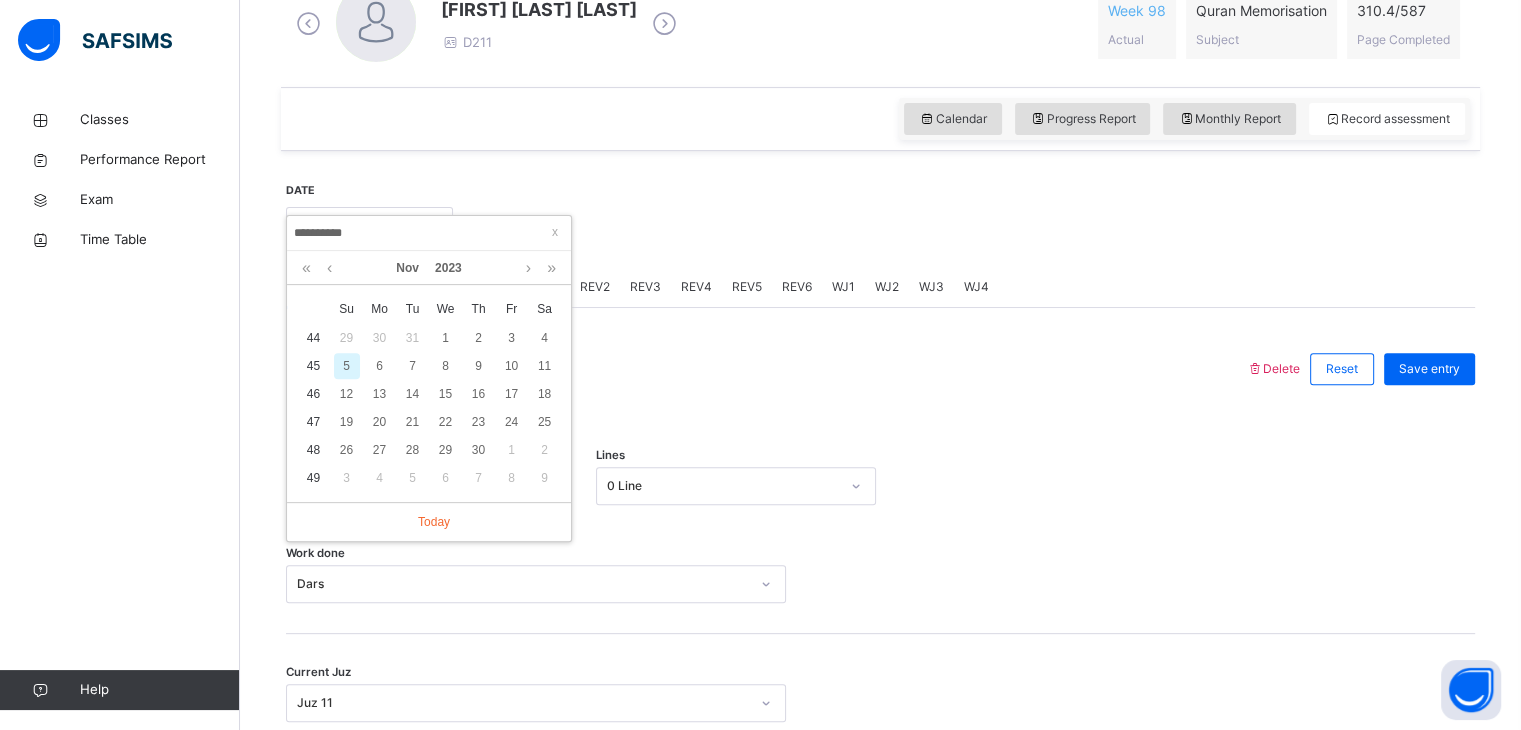 type on "**********" 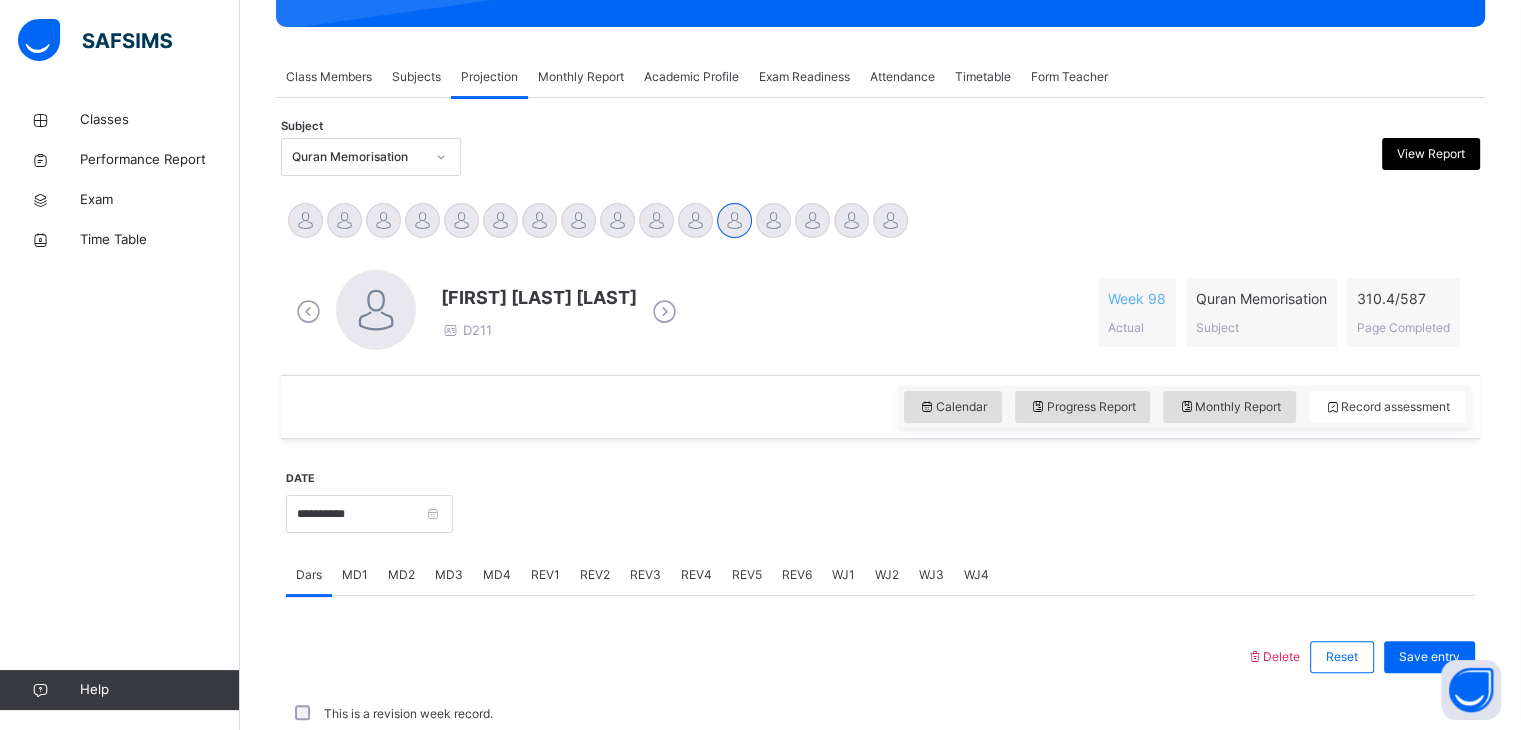 scroll, scrollTop: 607, scrollLeft: 0, axis: vertical 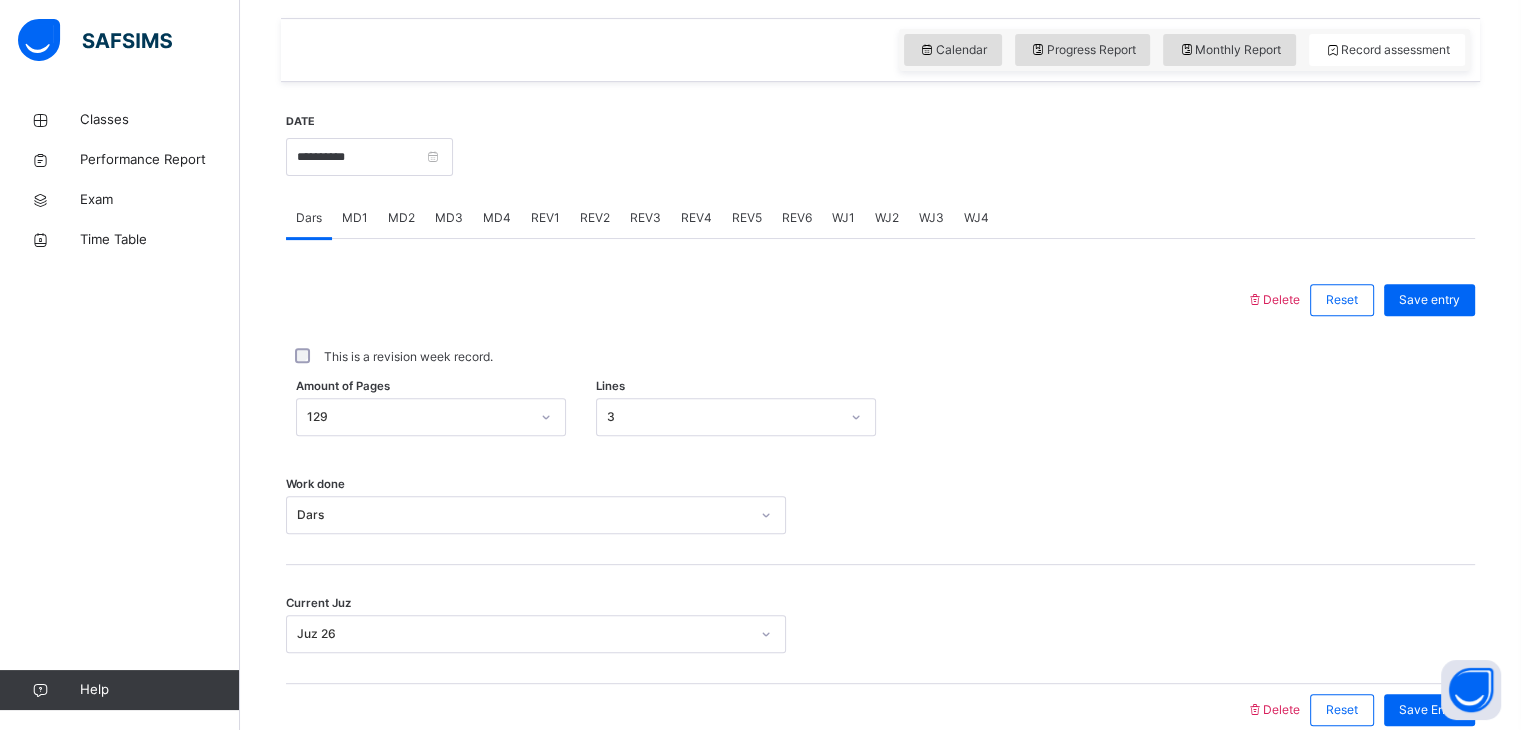 click on "3" at bounding box center (736, 417) 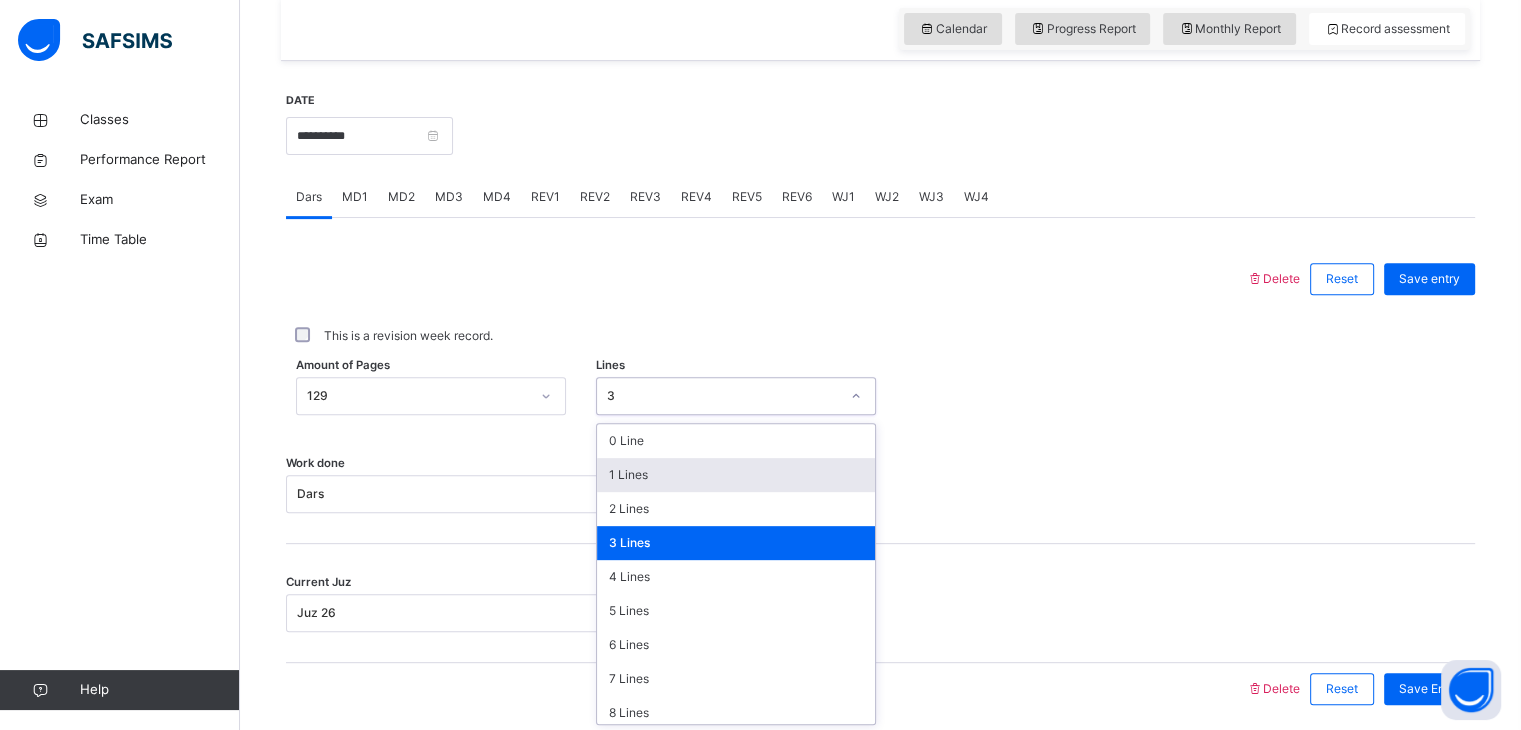 scroll, scrollTop: 699, scrollLeft: 0, axis: vertical 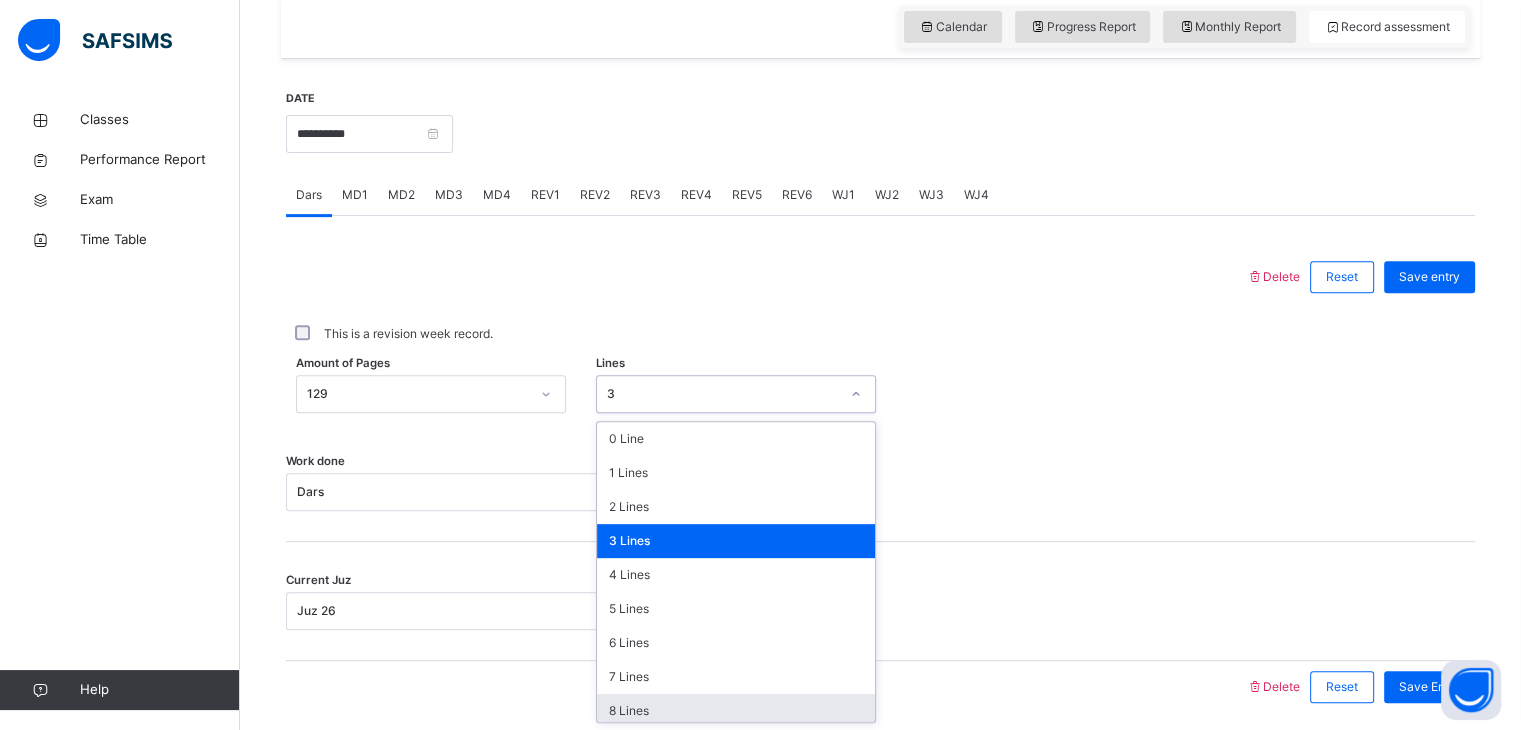 click on "8 Lines" at bounding box center [736, 711] 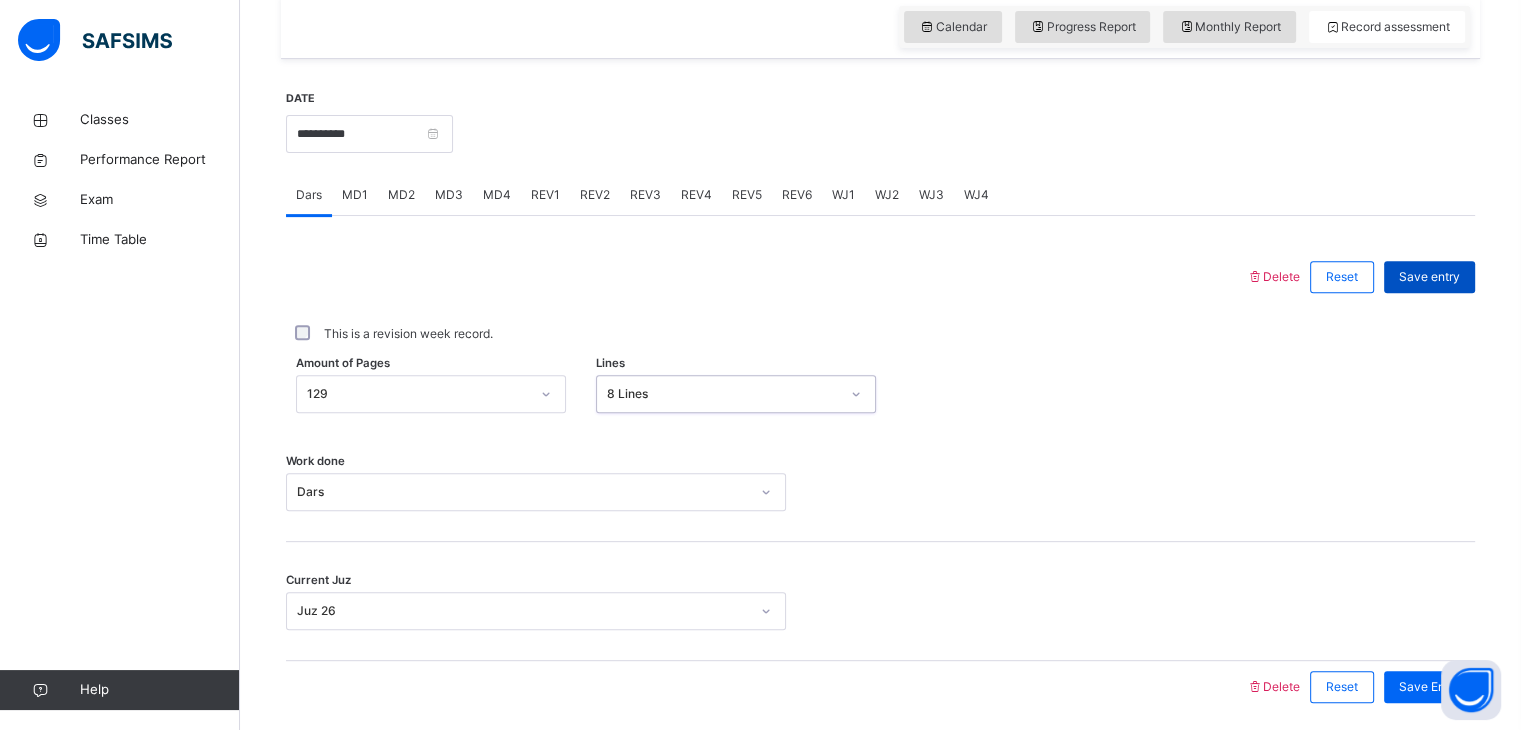 click on "Save entry" at bounding box center (1429, 277) 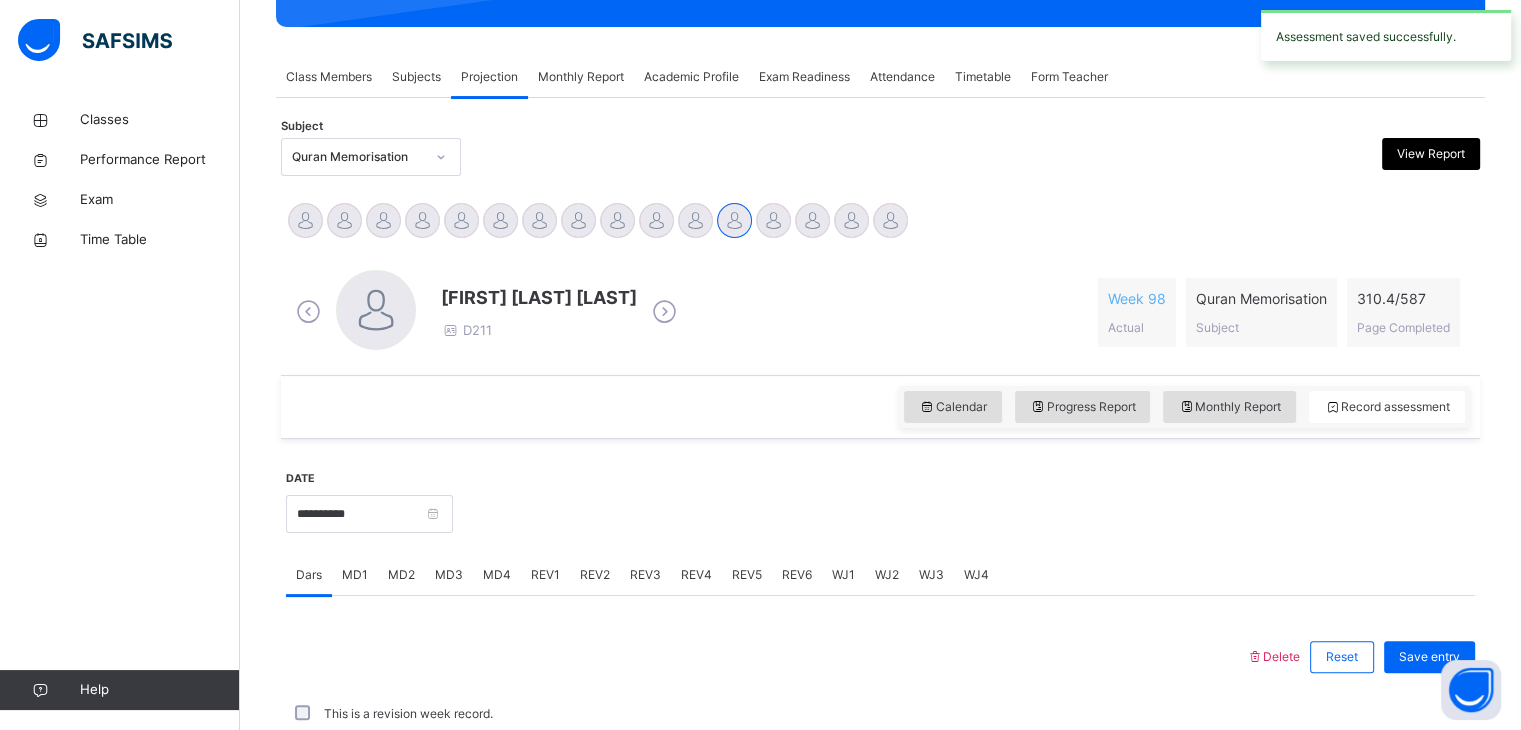 scroll, scrollTop: 699, scrollLeft: 0, axis: vertical 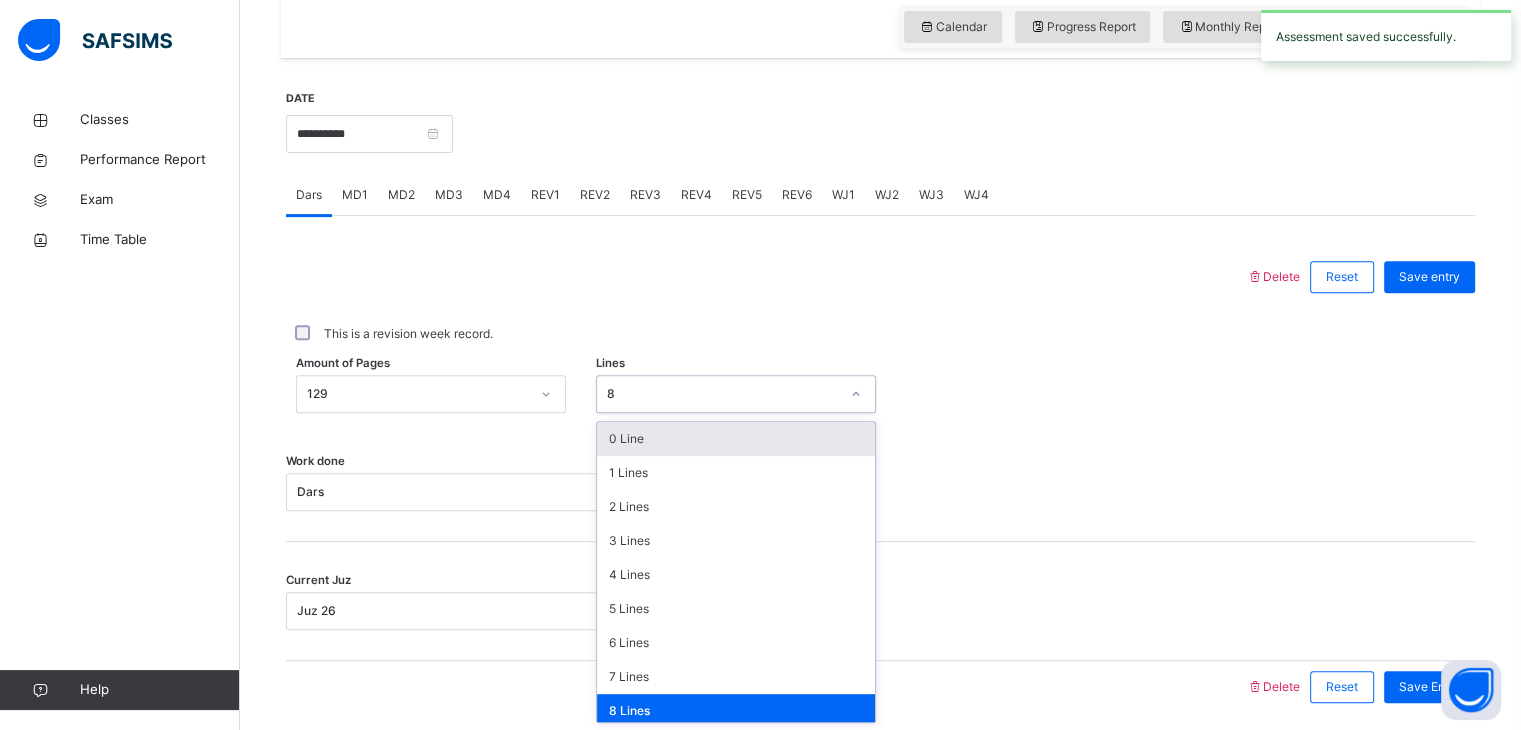 click on "8" at bounding box center (723, 394) 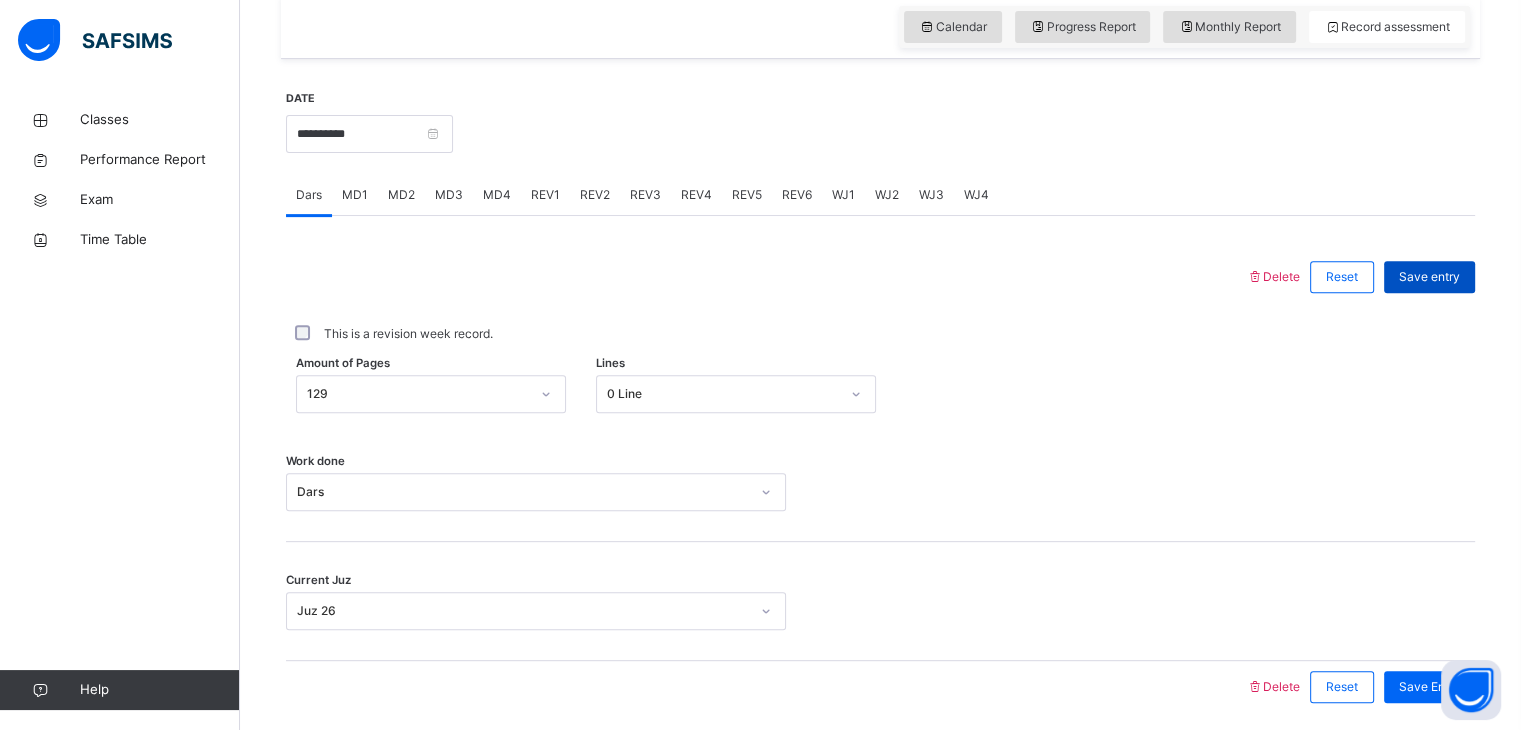 click on "Save entry" at bounding box center [1429, 277] 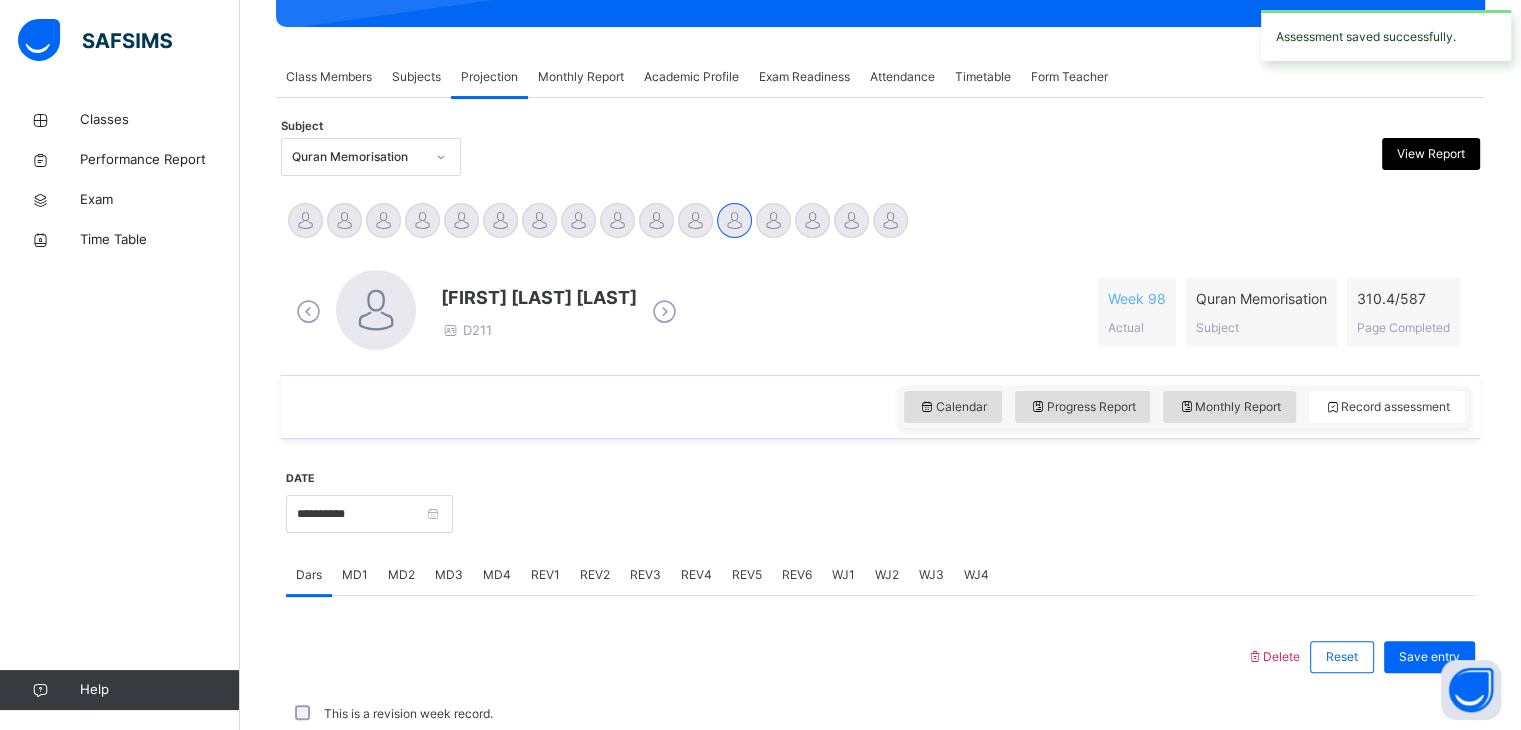 scroll, scrollTop: 699, scrollLeft: 0, axis: vertical 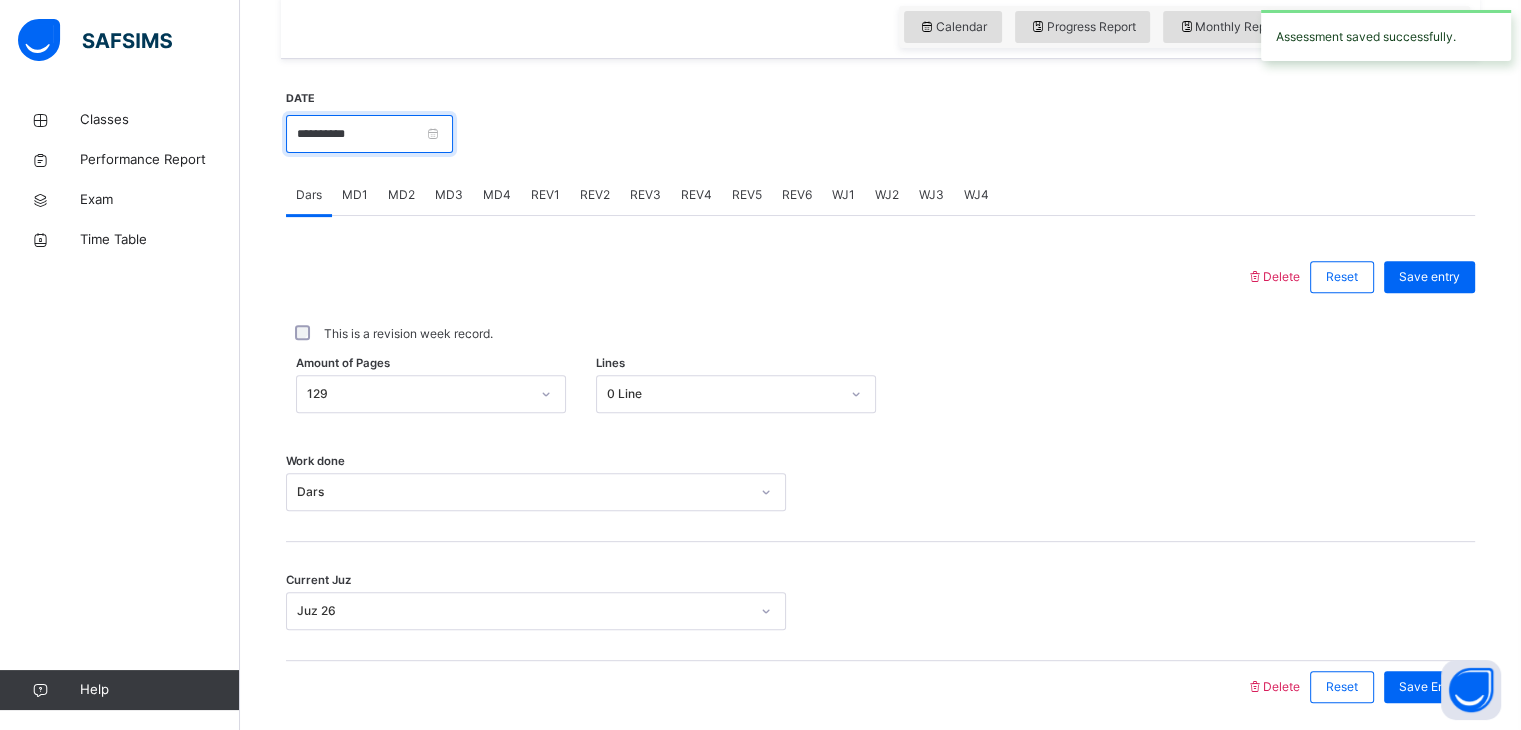 drag, startPoint x: 403, startPoint y: 146, endPoint x: 419, endPoint y: 157, distance: 19.416489 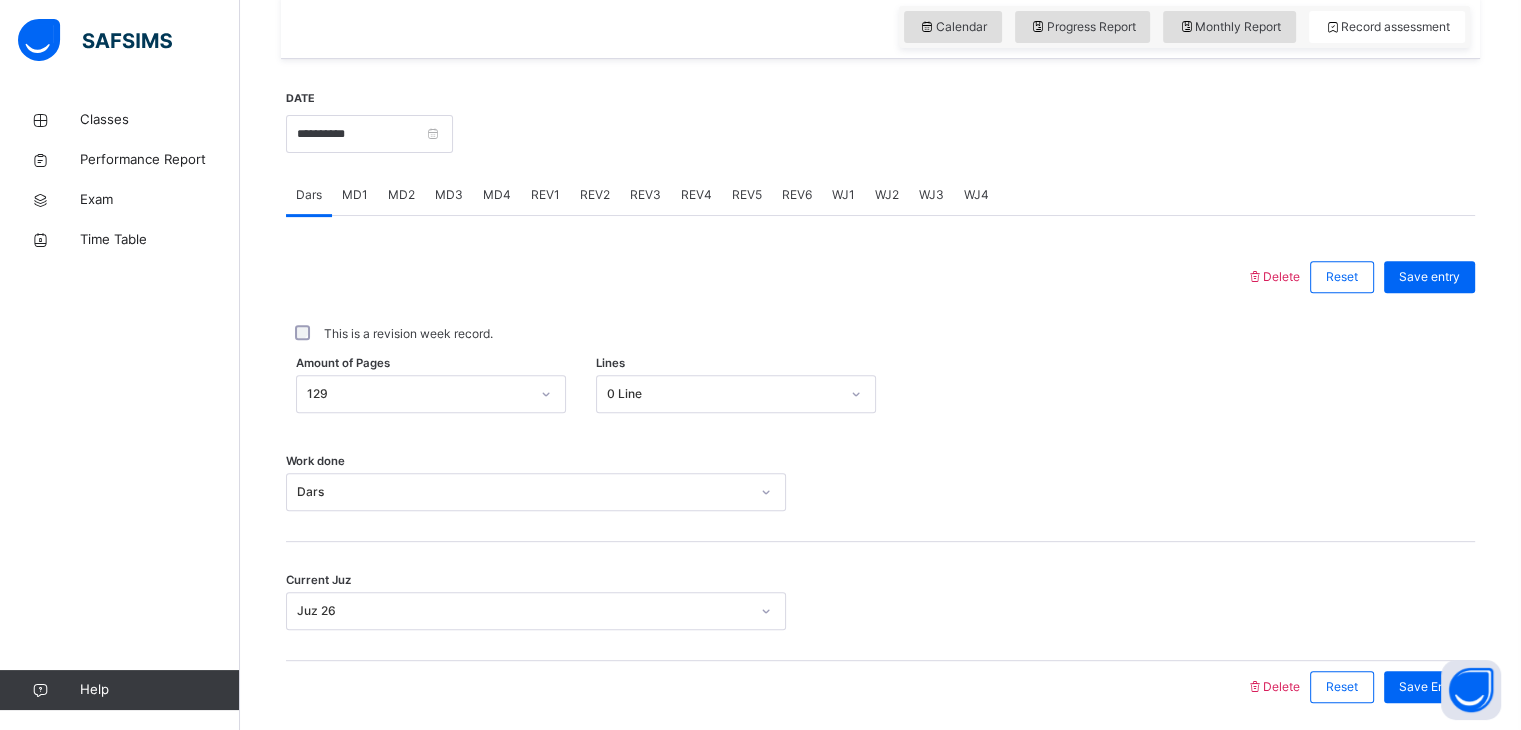 click at bounding box center (964, 132) 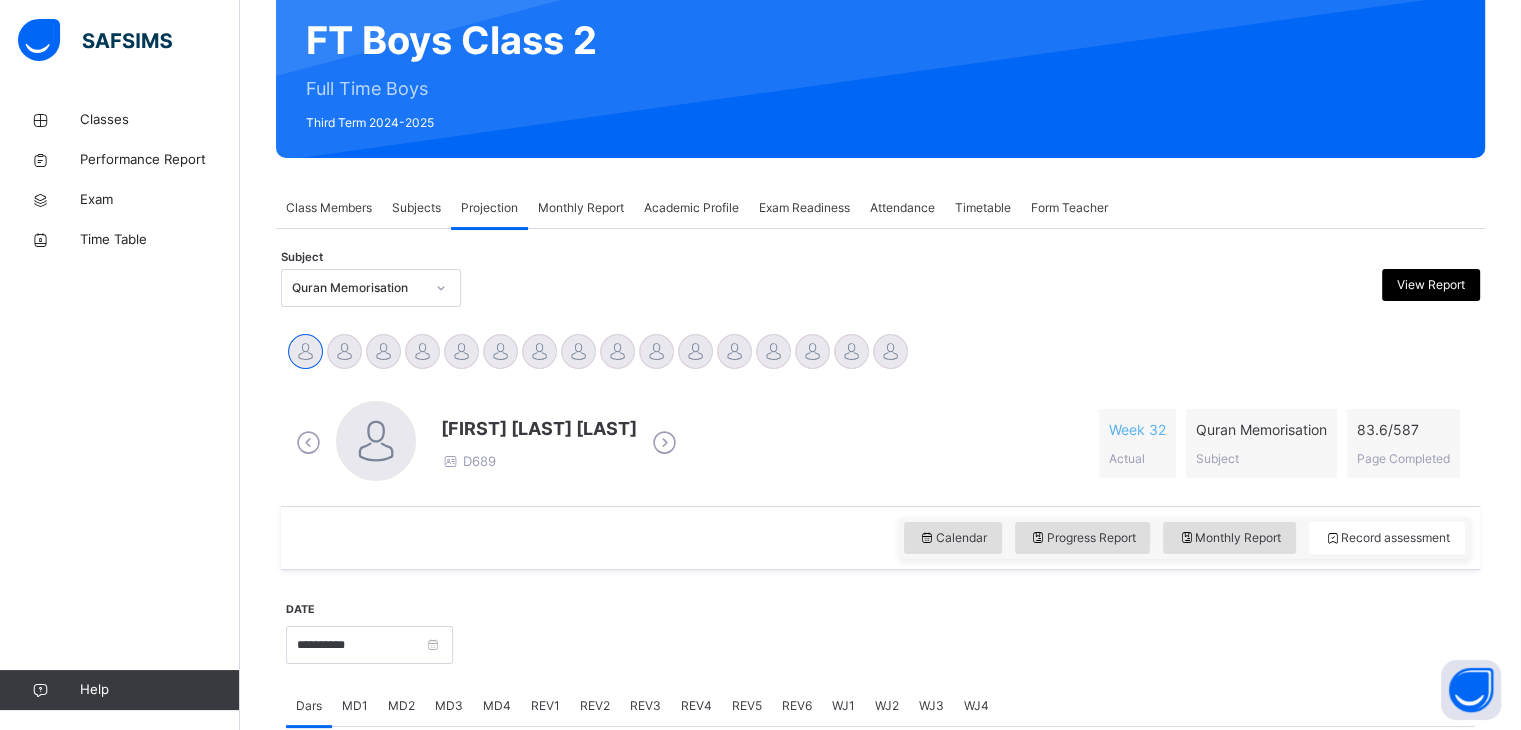 scroll, scrollTop: 174, scrollLeft: 0, axis: vertical 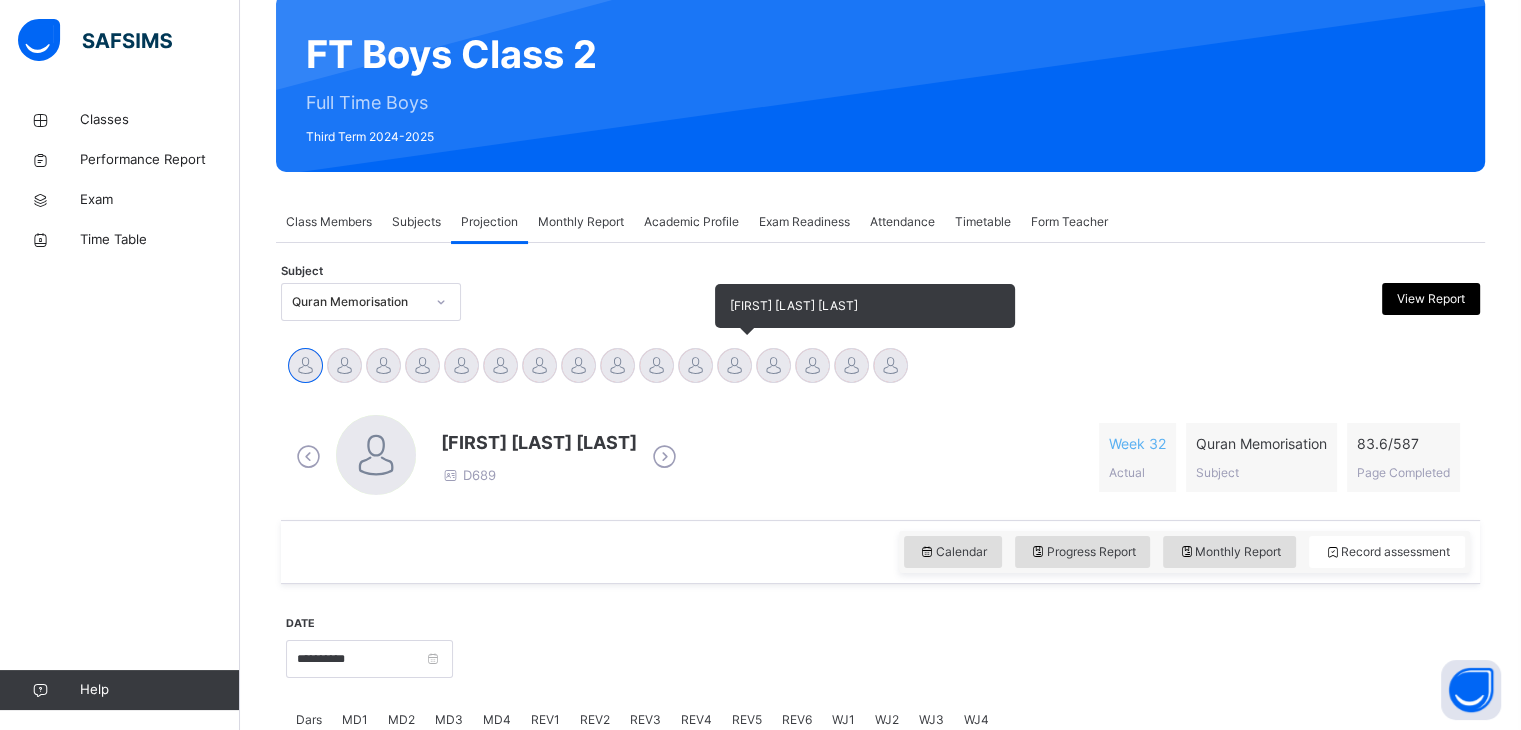 click at bounding box center (734, 365) 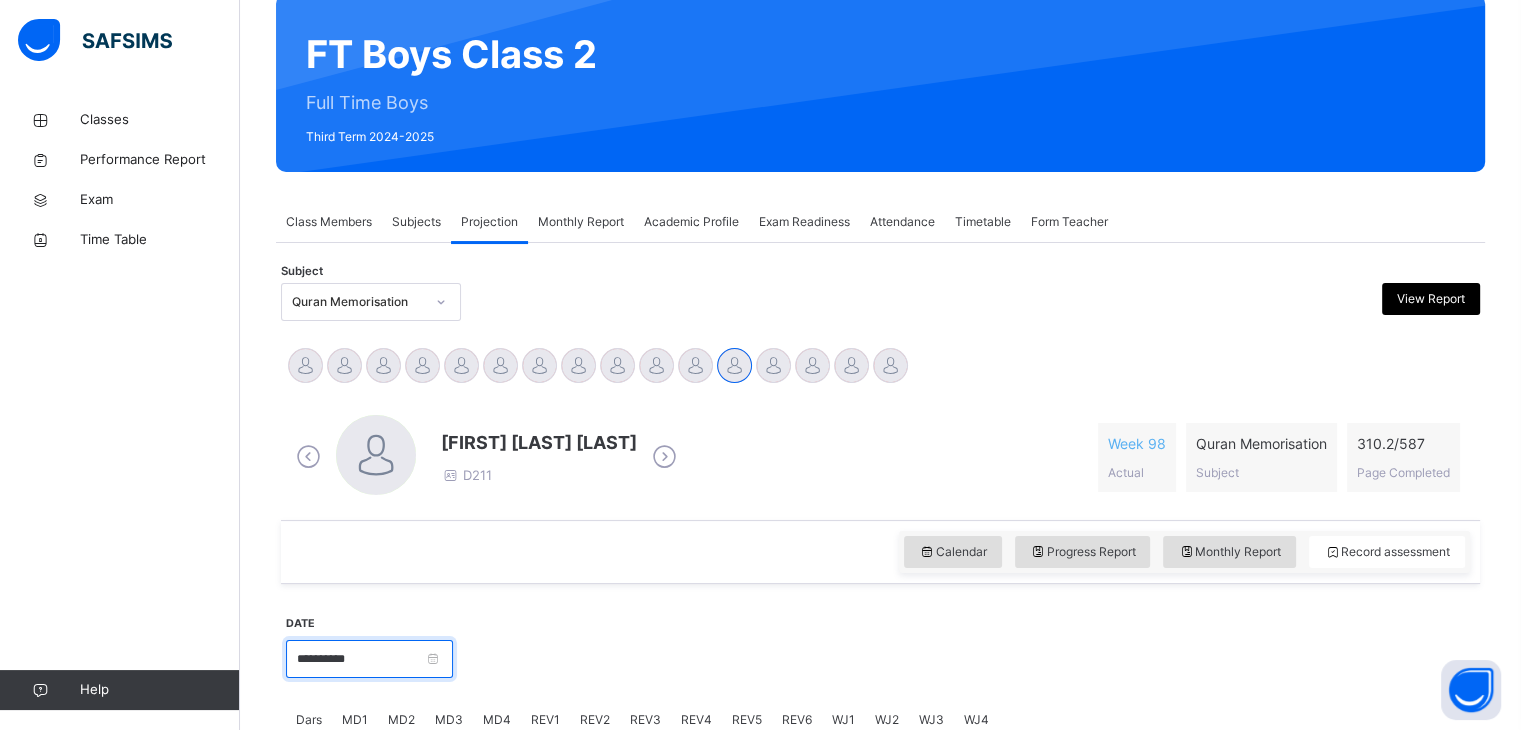 click on "**********" at bounding box center [369, 659] 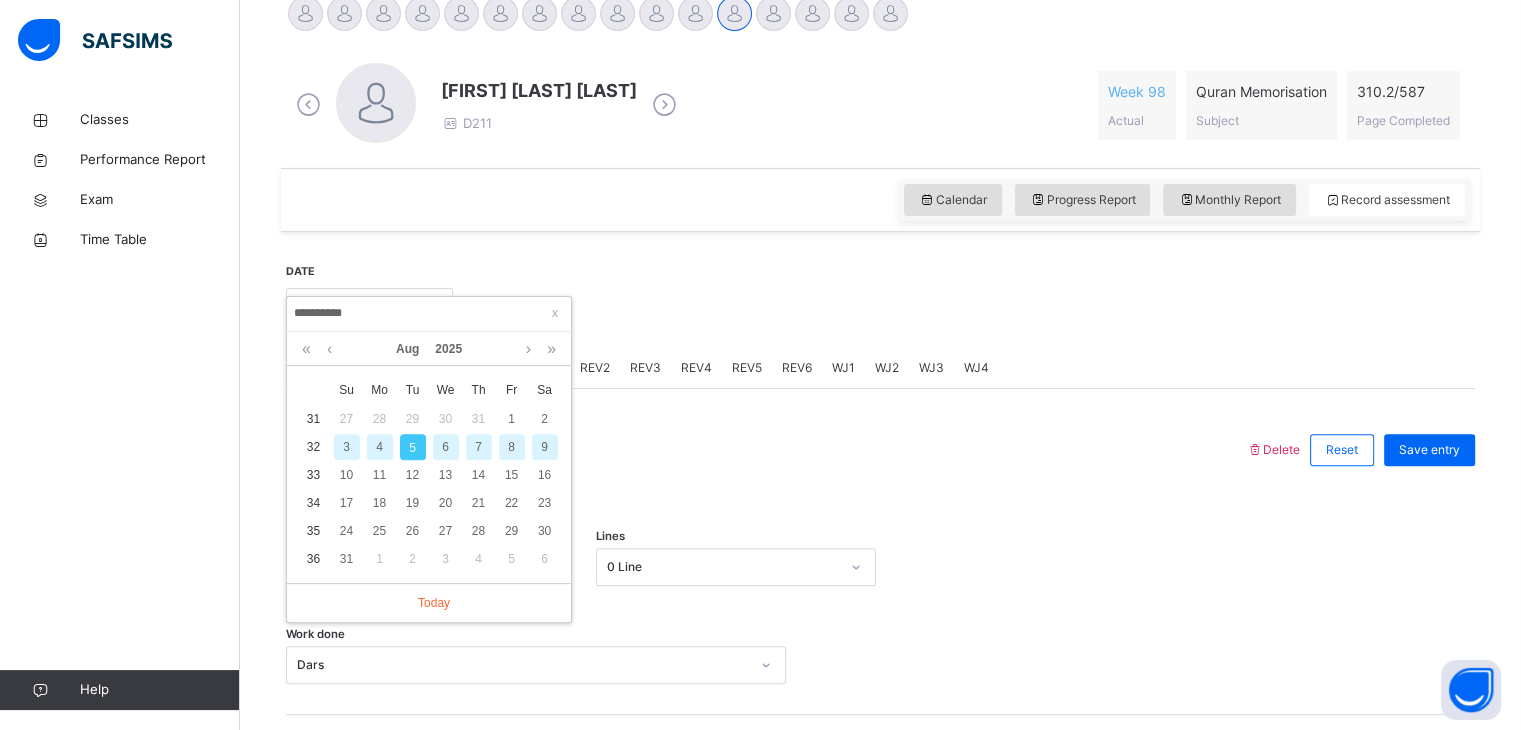 scroll, scrollTop: 528, scrollLeft: 0, axis: vertical 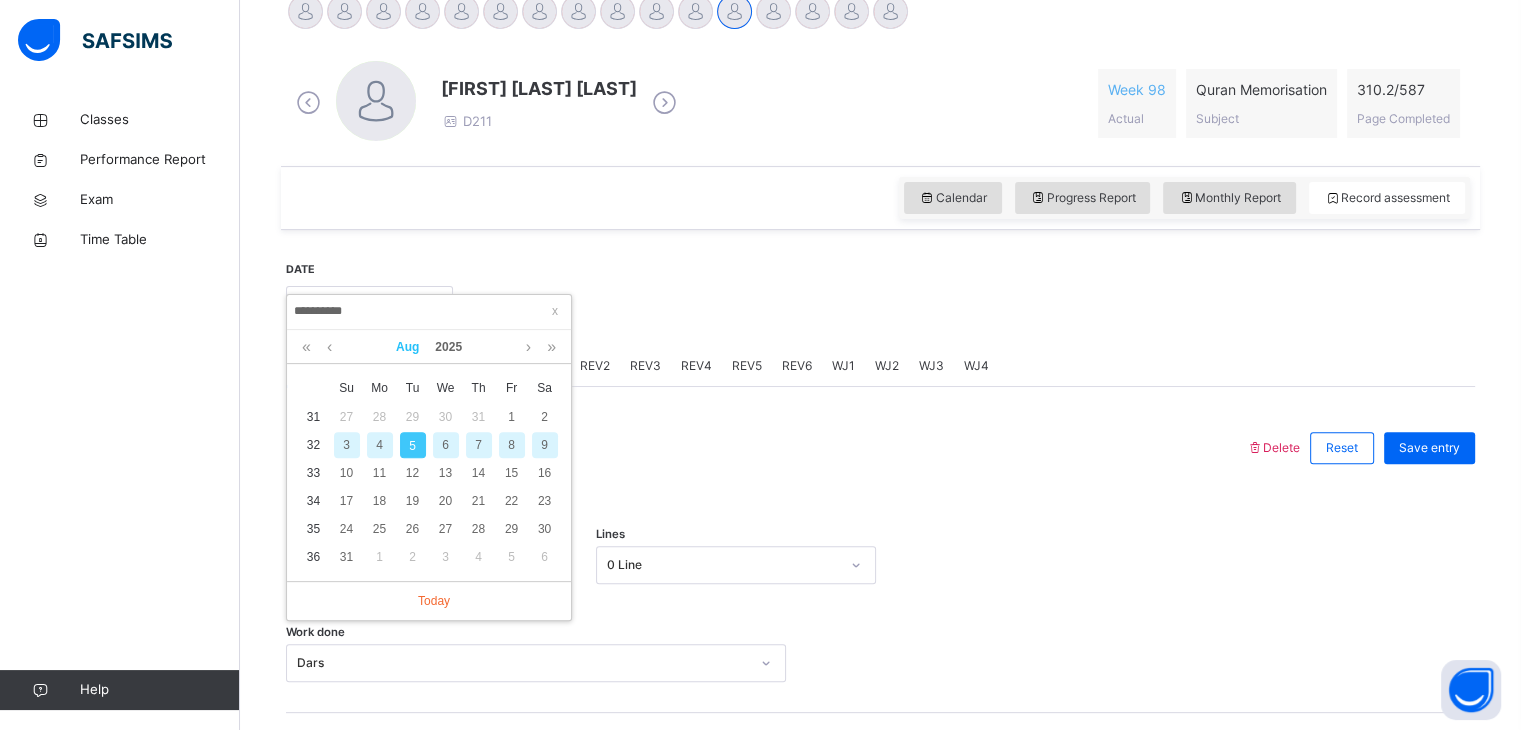 click on "Aug" at bounding box center (407, 347) 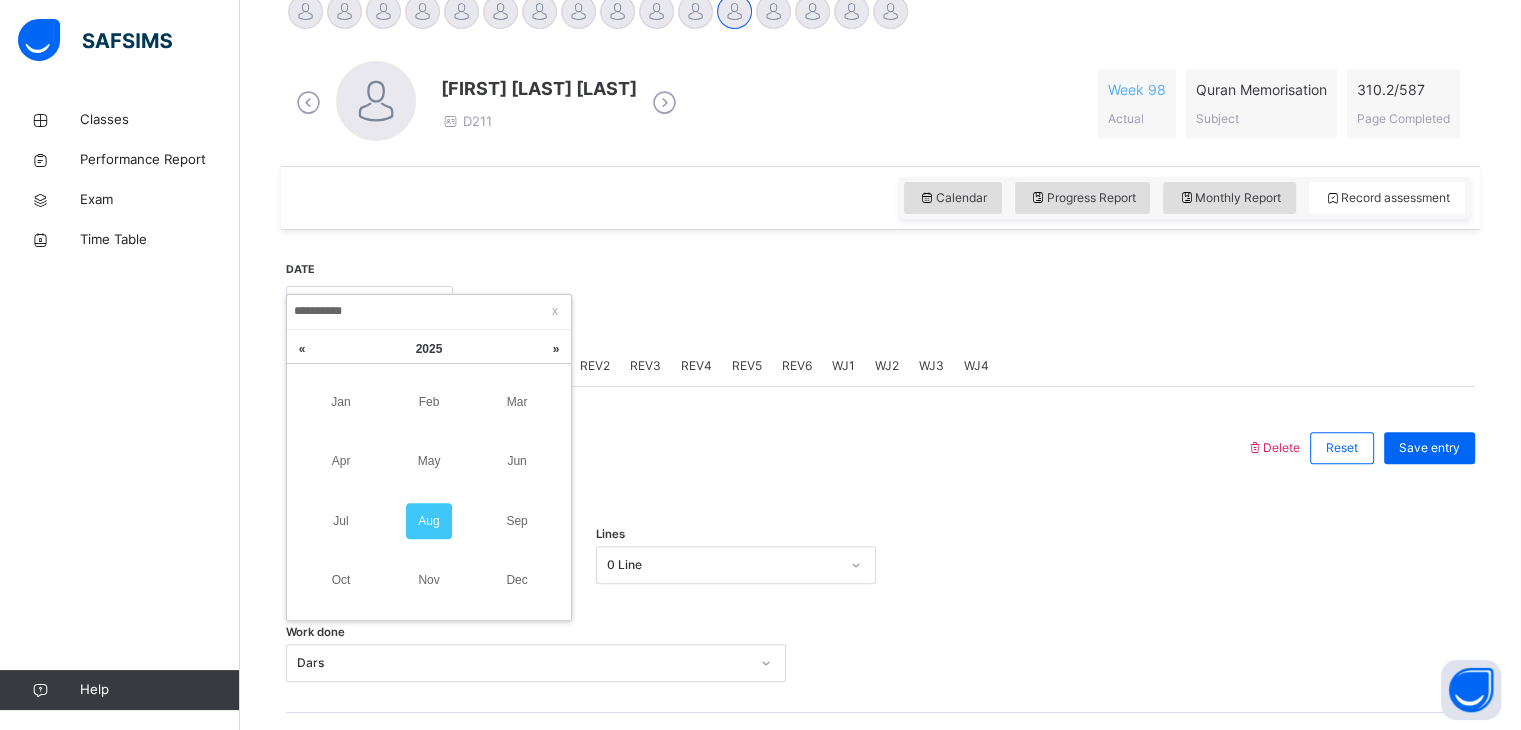 click on "Nov" at bounding box center (429, 580) 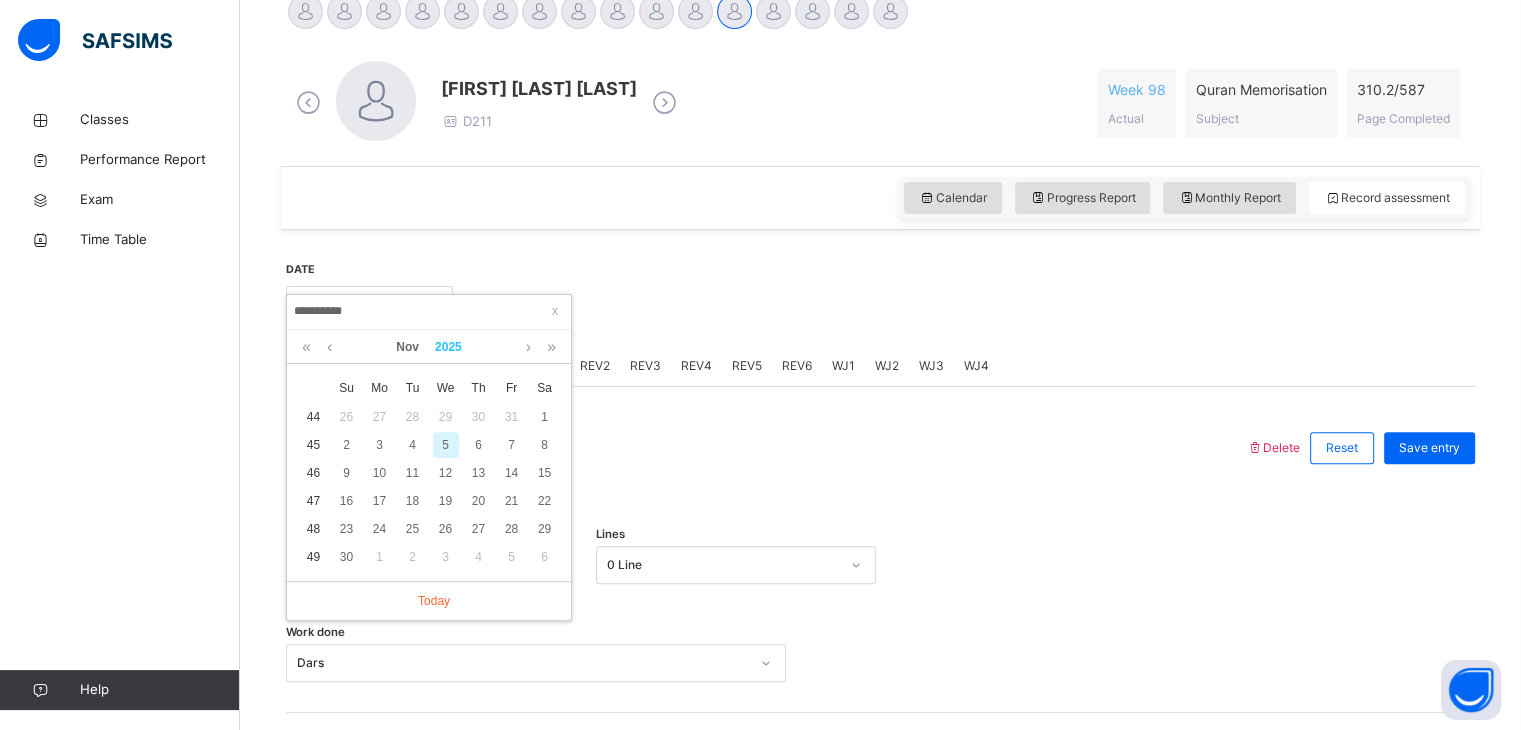 click on "2025" at bounding box center [448, 347] 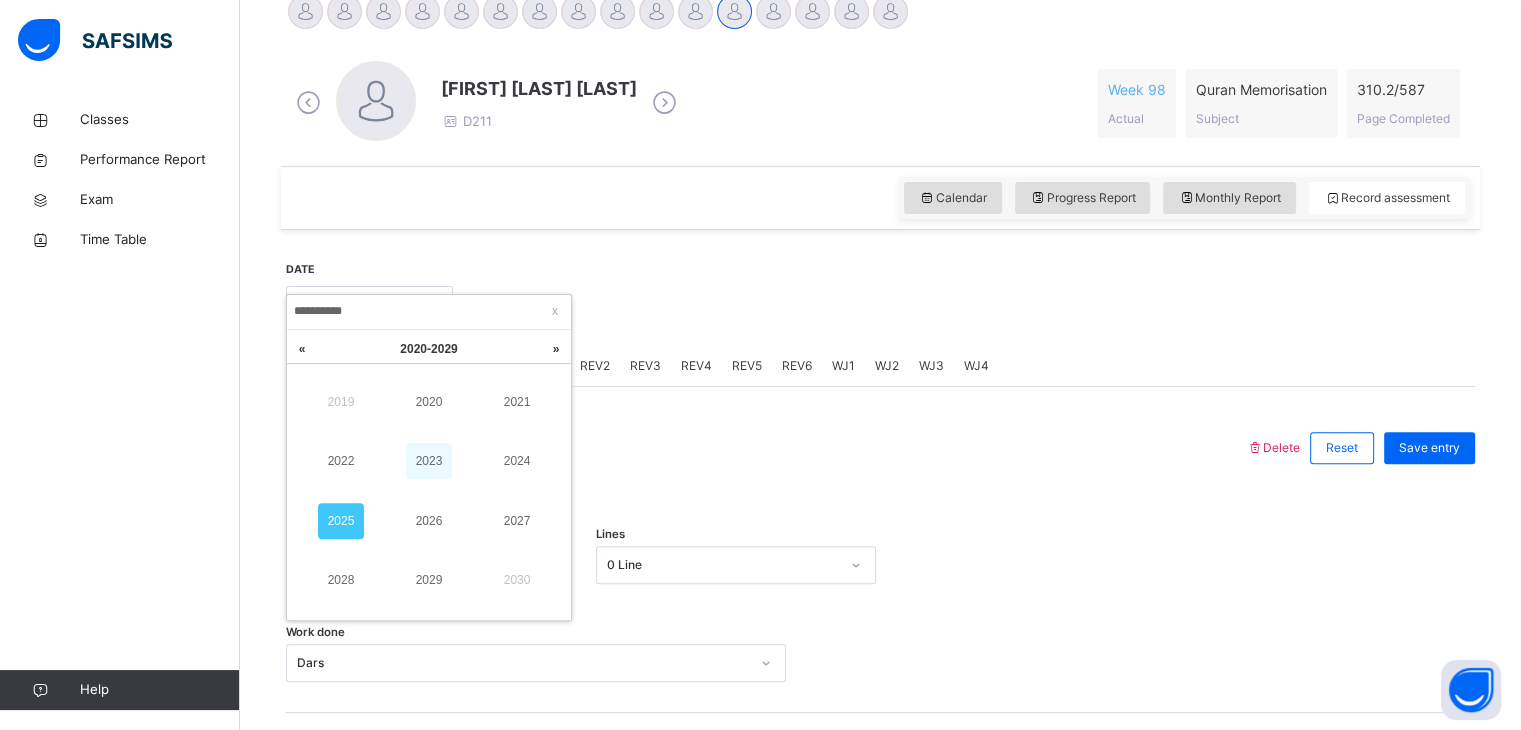 click on "2023" at bounding box center [429, 461] 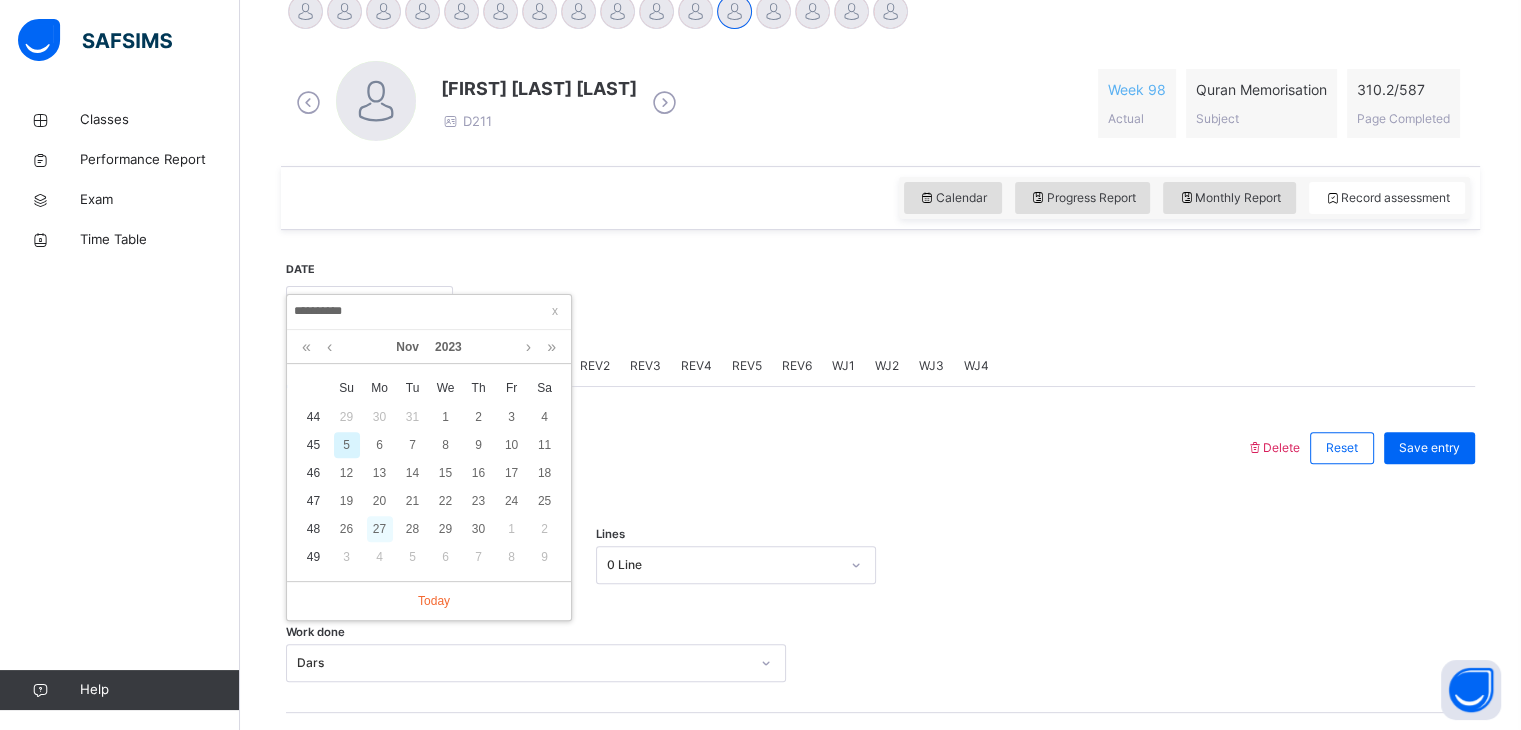 click on "27" at bounding box center [380, 529] 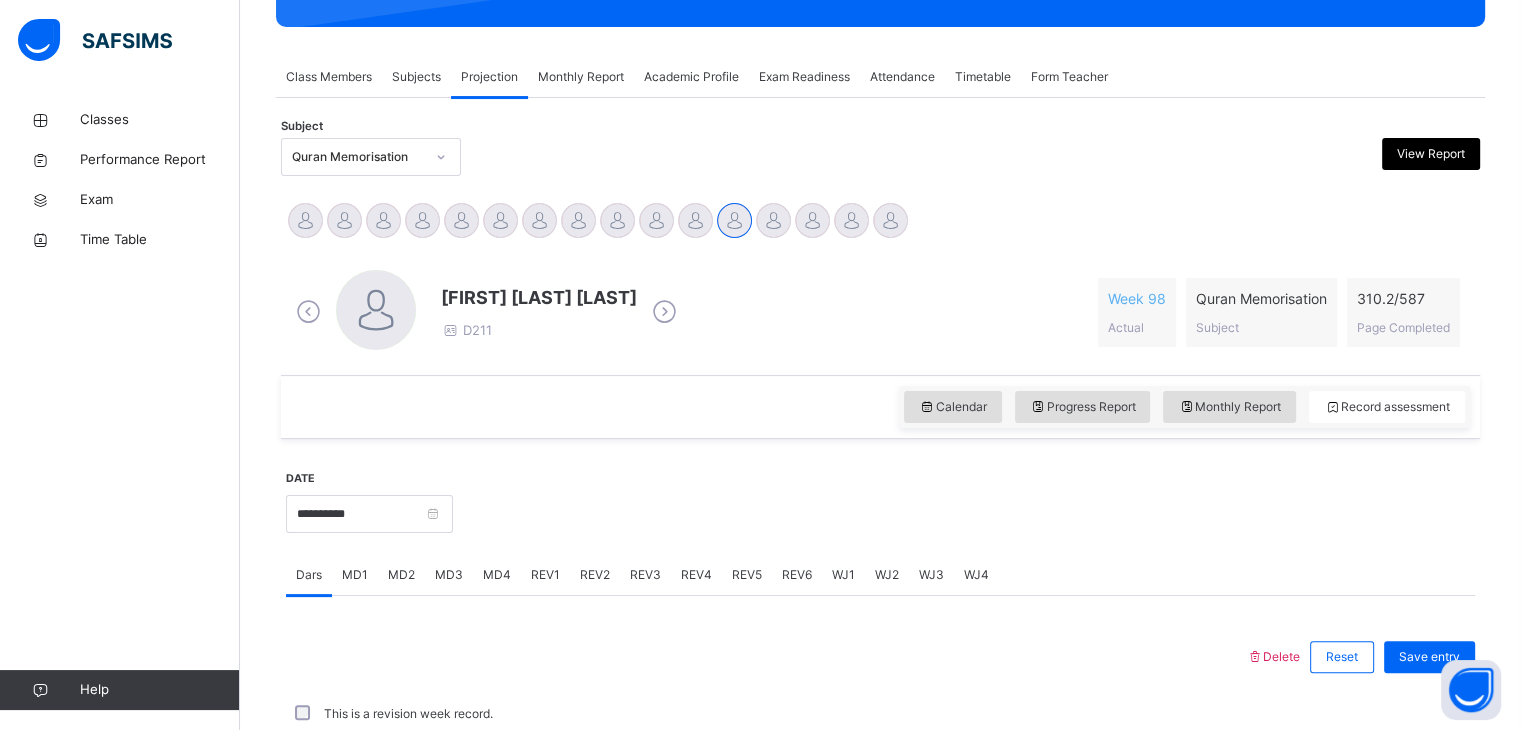 scroll, scrollTop: 528, scrollLeft: 0, axis: vertical 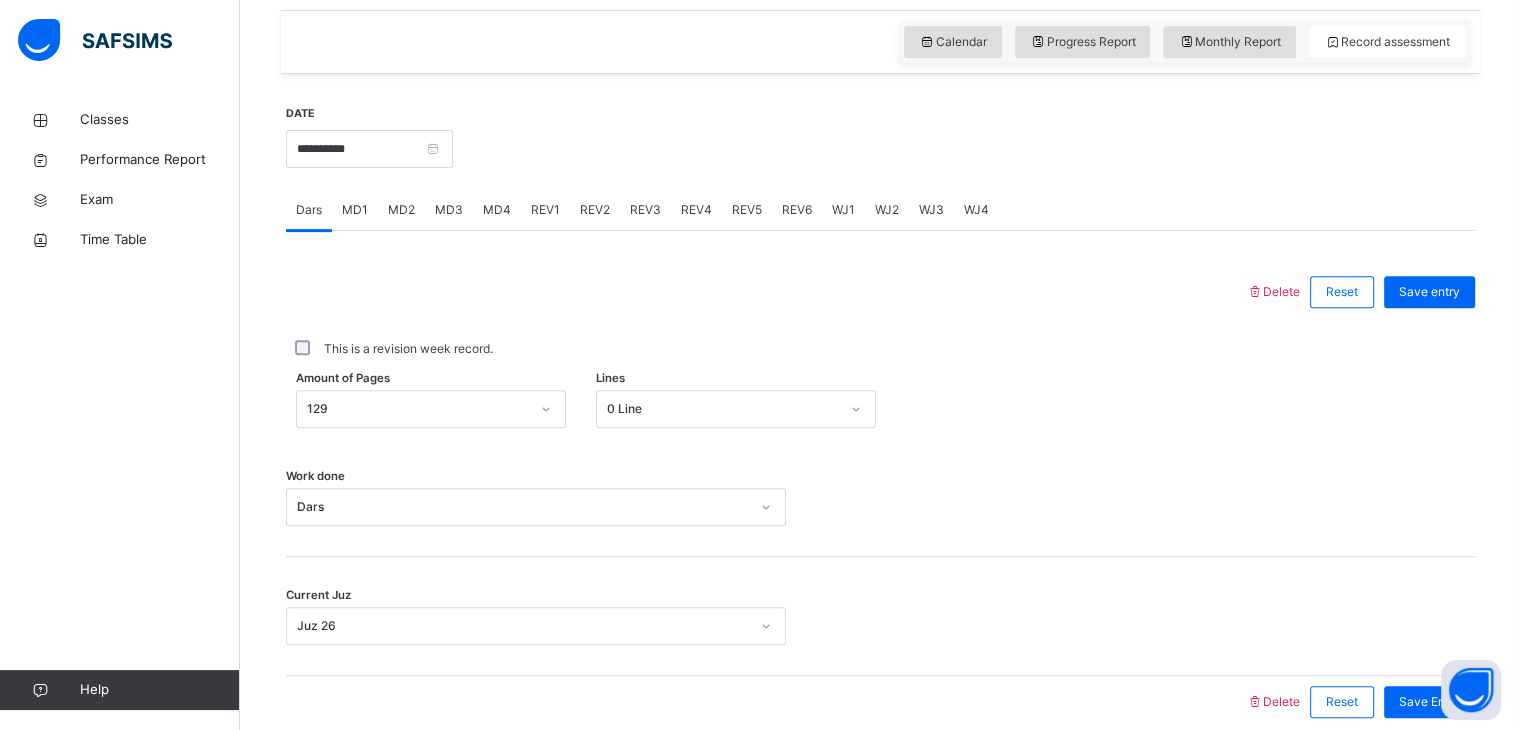 click on "0 Line" at bounding box center [736, 409] 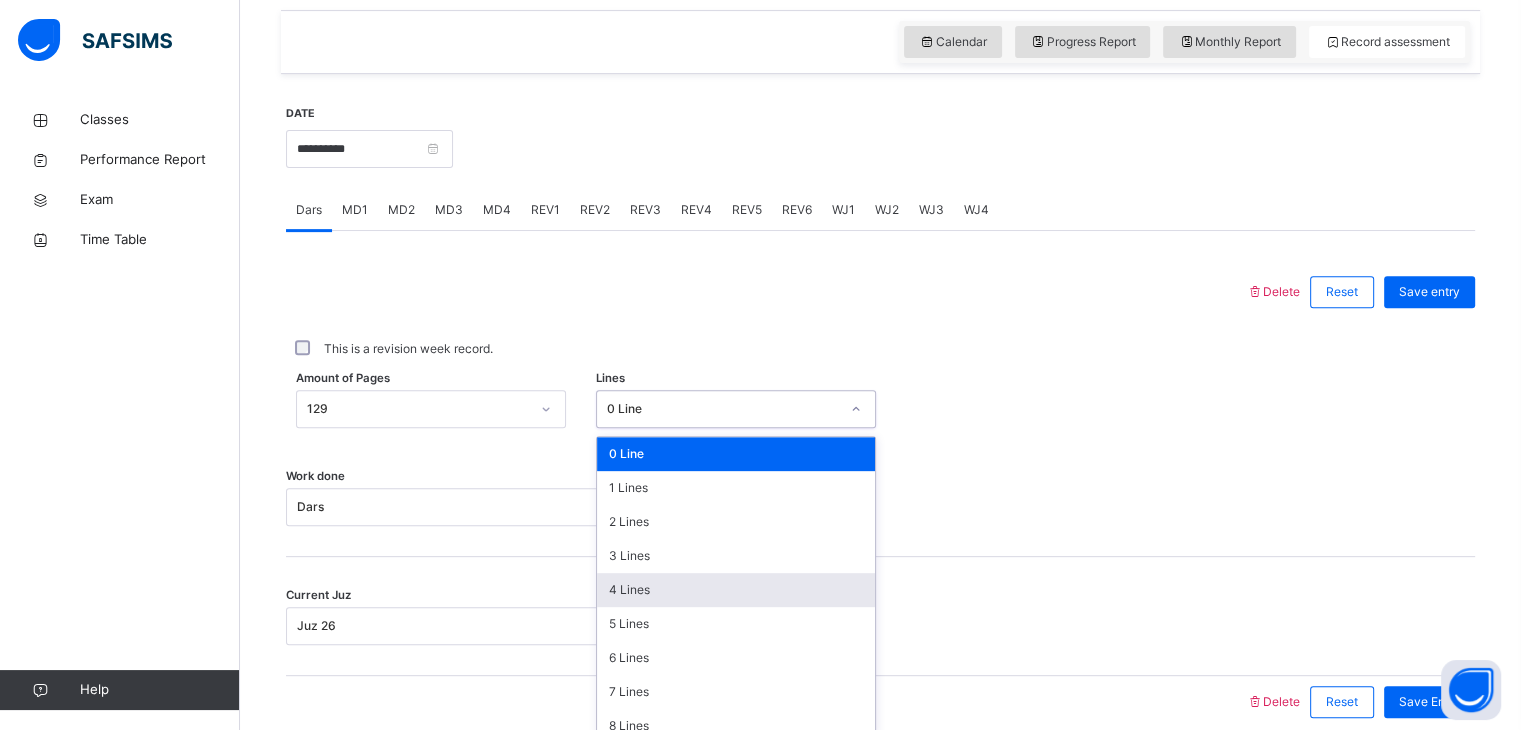 scroll, scrollTop: 699, scrollLeft: 0, axis: vertical 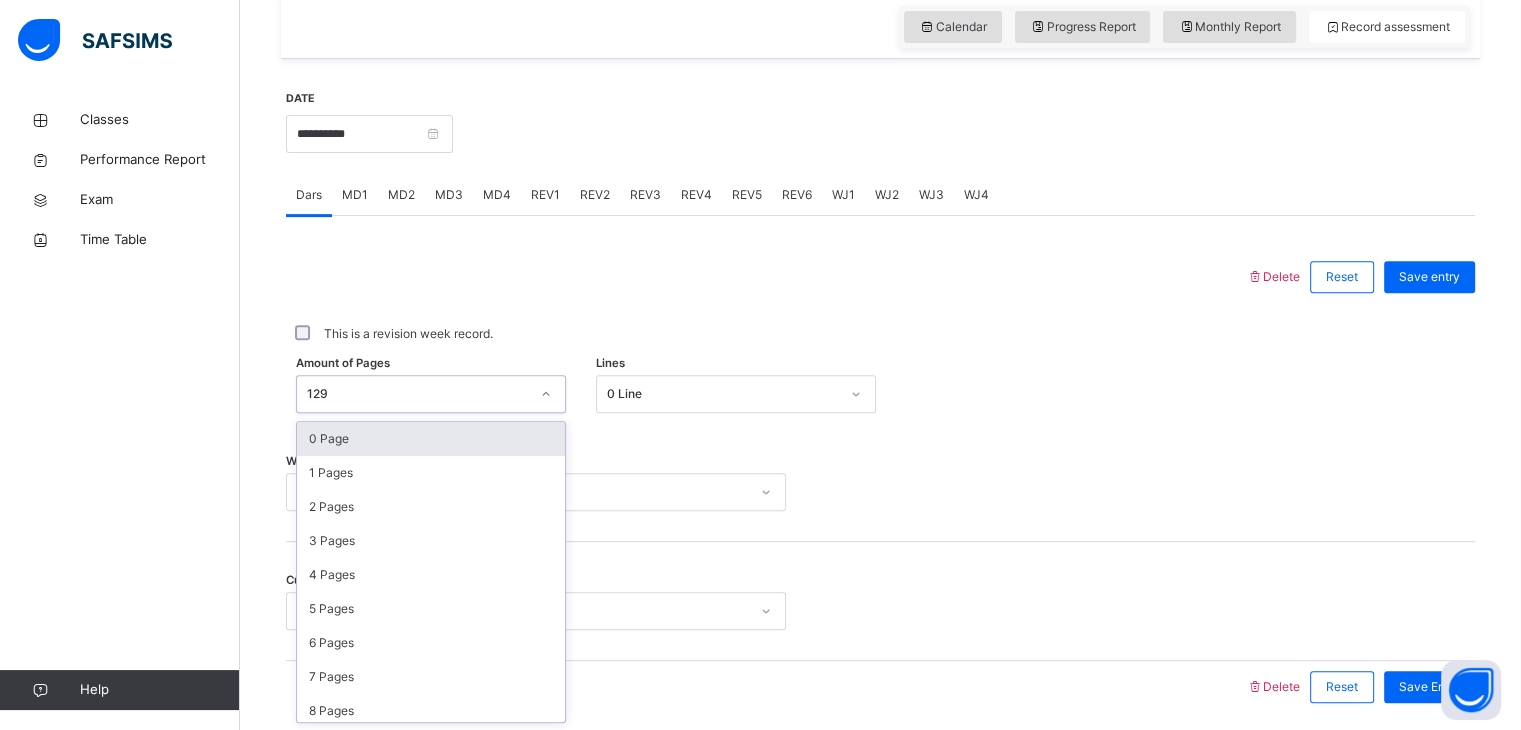 drag, startPoint x: 517, startPoint y: 411, endPoint x: 520, endPoint y: 425, distance: 14.3178215 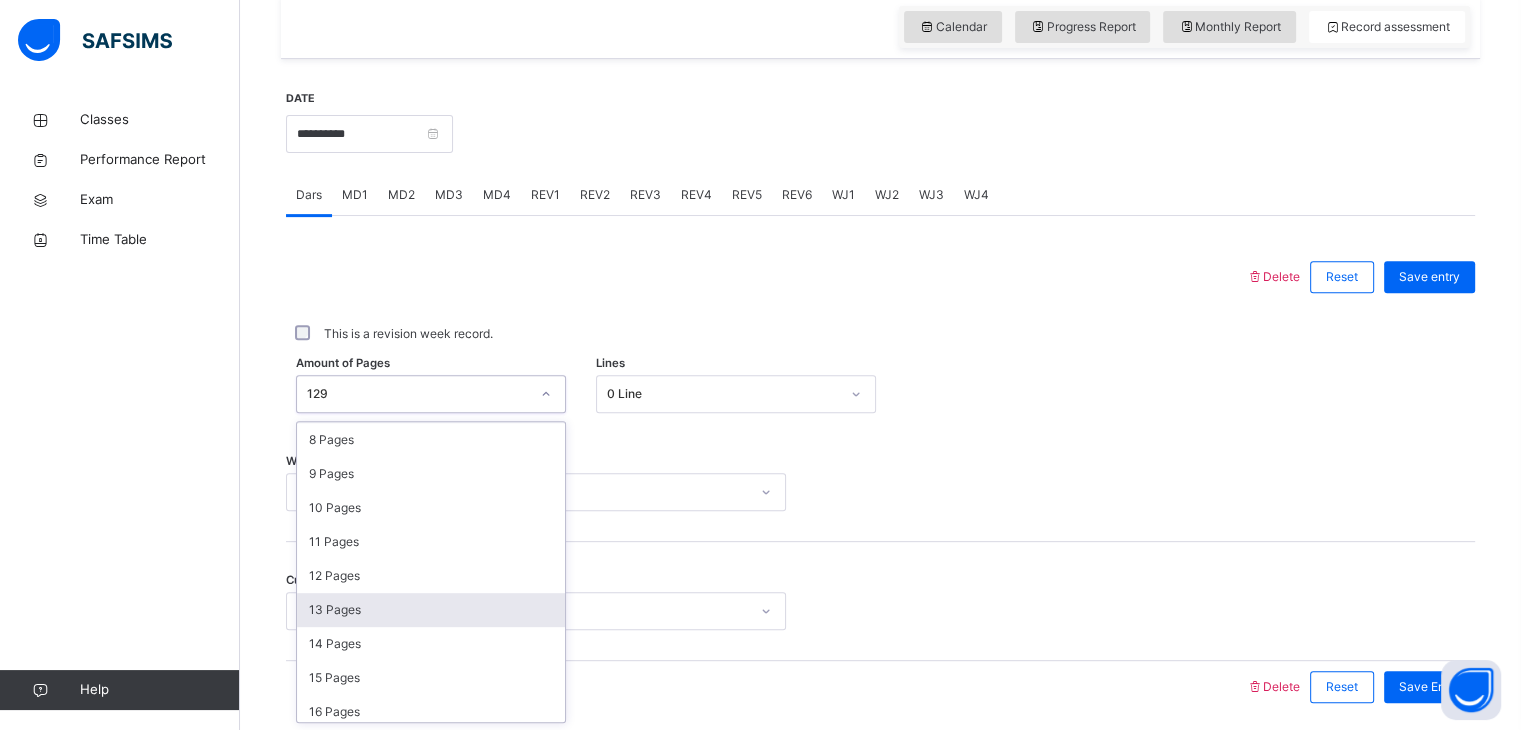 scroll, scrollTop: 274, scrollLeft: 0, axis: vertical 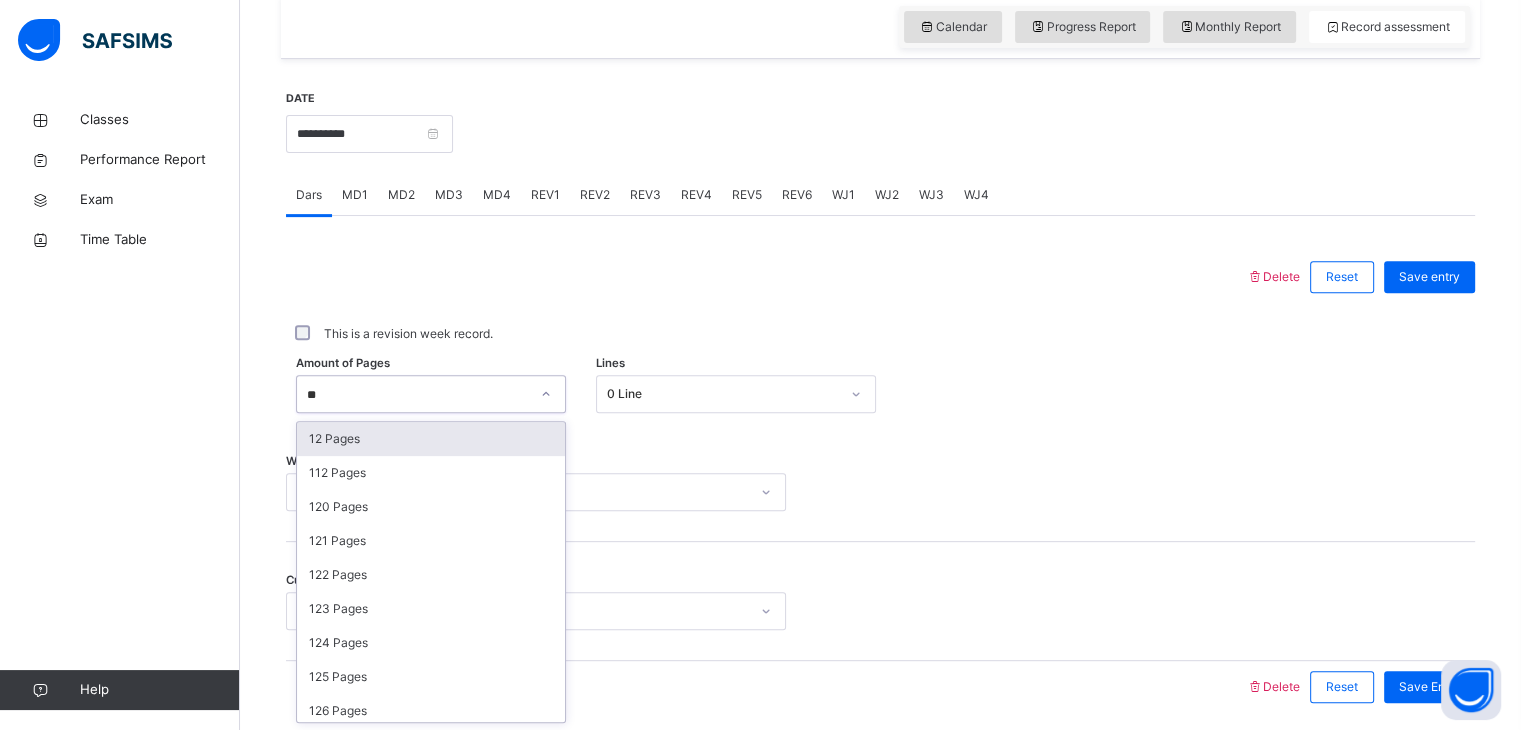 type on "***" 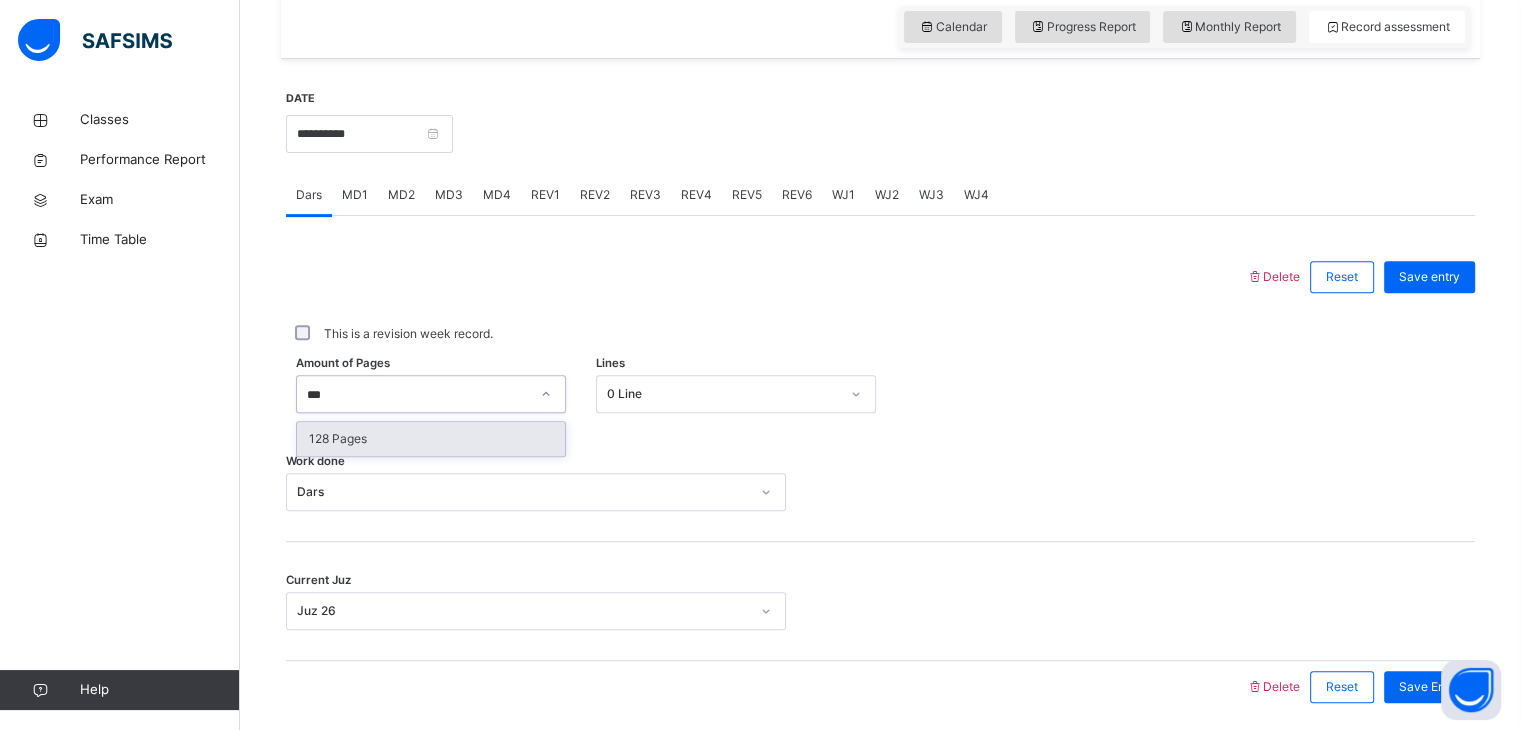 scroll, scrollTop: 0, scrollLeft: 0, axis: both 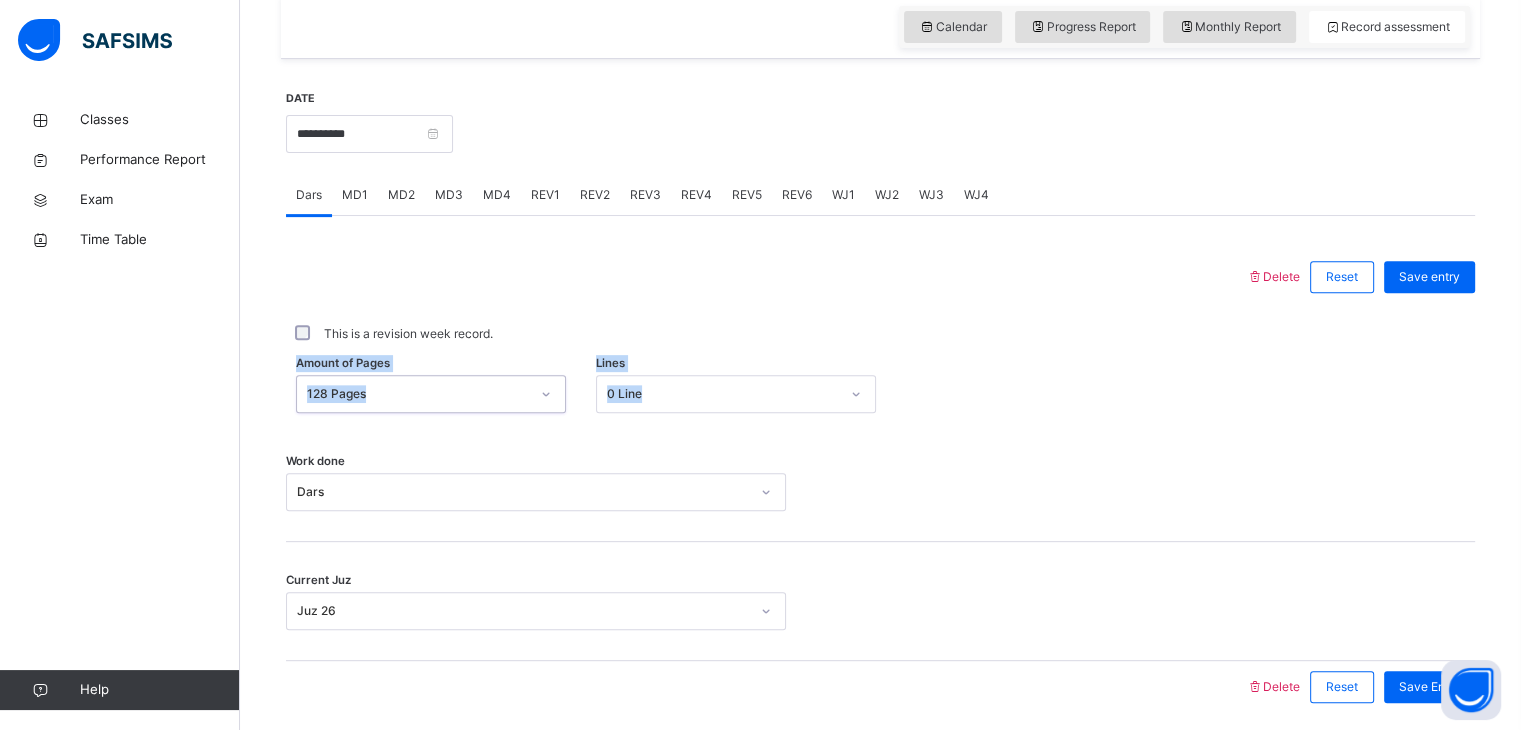 drag, startPoint x: 832, startPoint y: 363, endPoint x: 832, endPoint y: 385, distance: 22 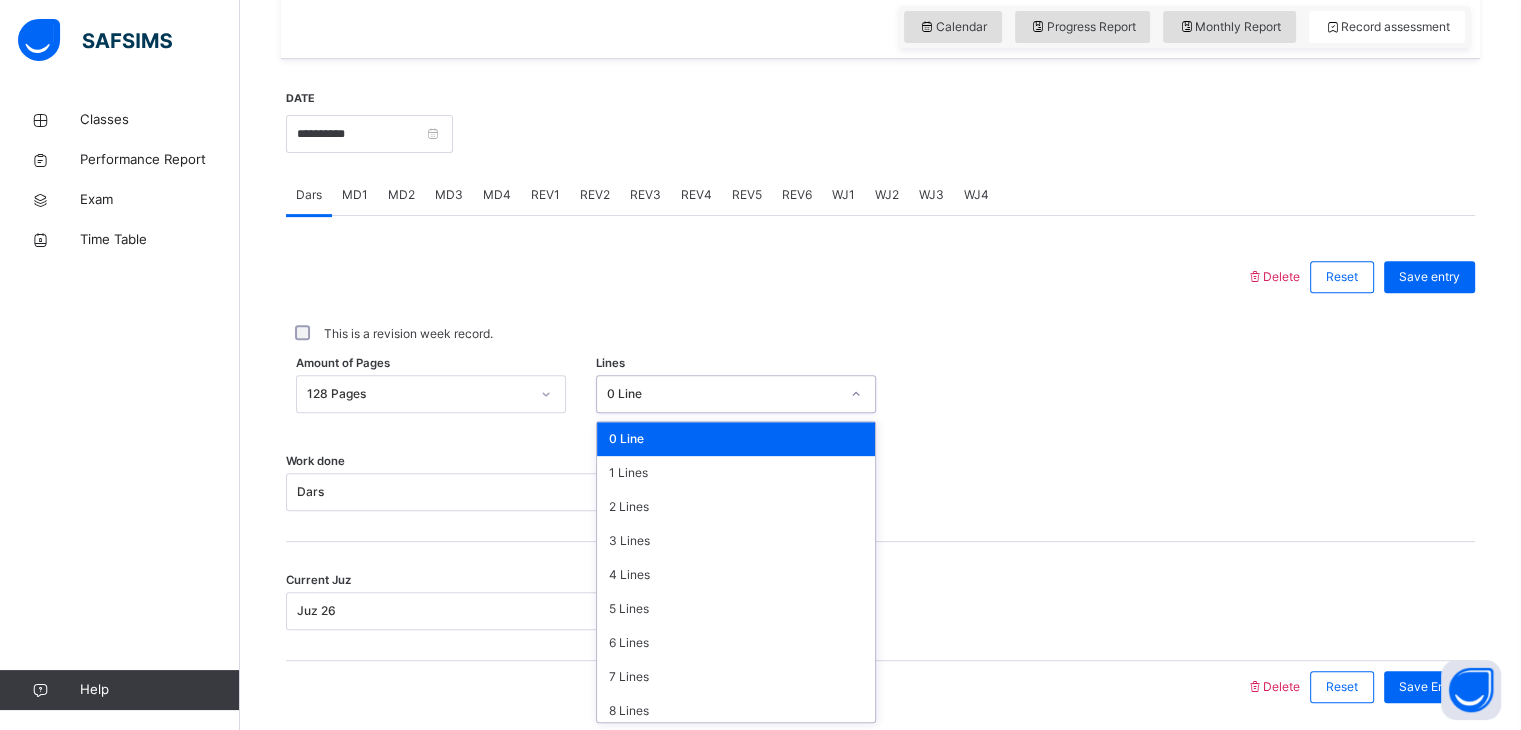 click on "0 Line" at bounding box center (723, 394) 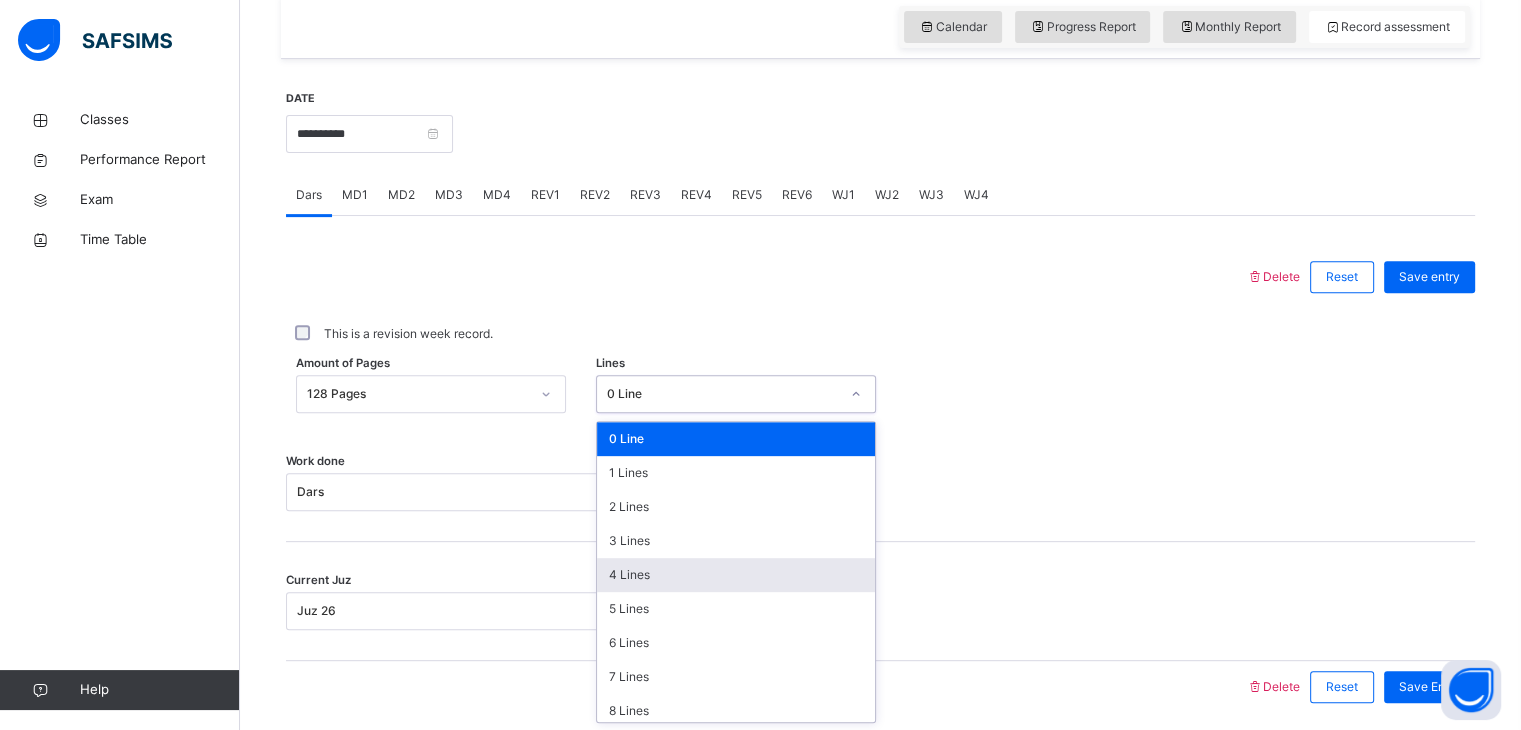 scroll, scrollTop: 244, scrollLeft: 0, axis: vertical 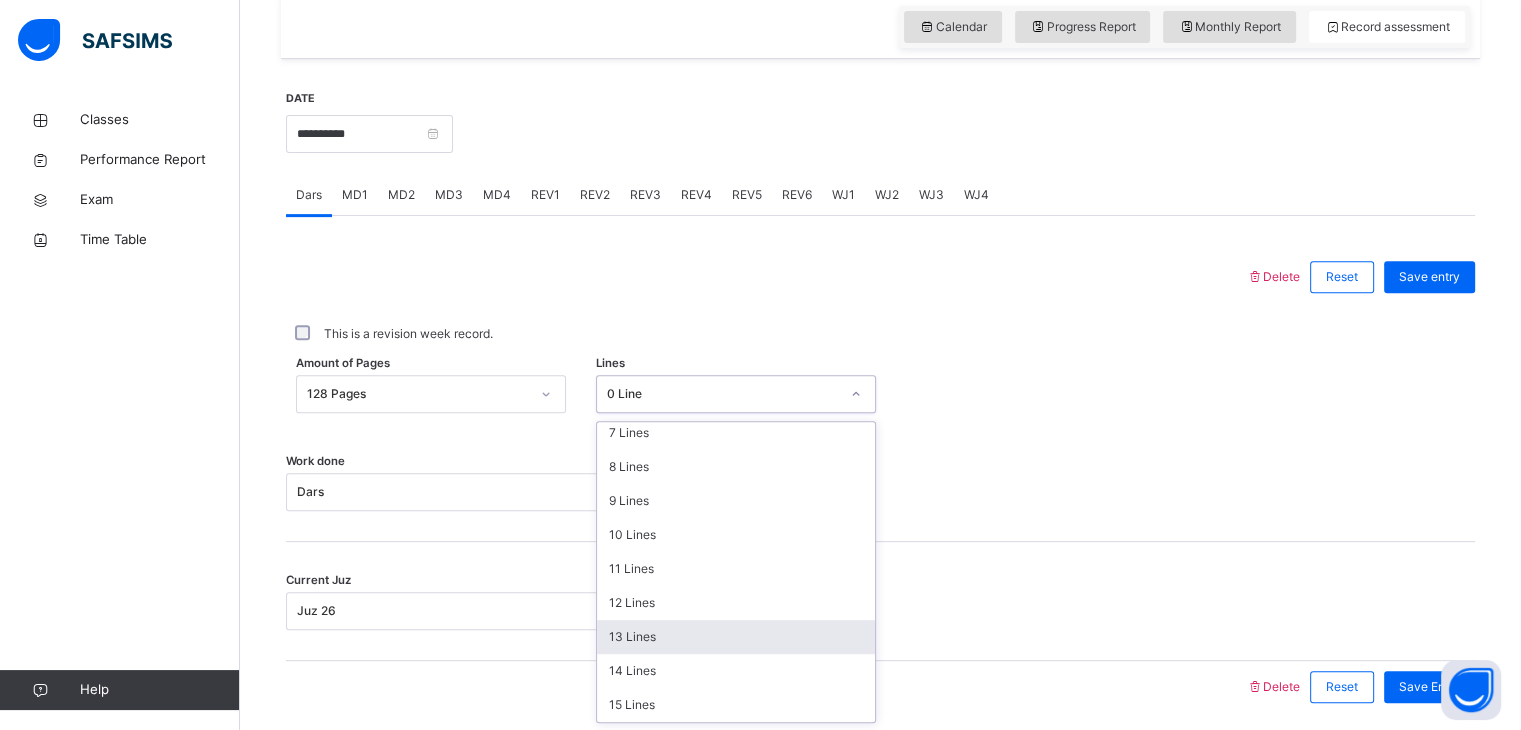 click on "13 Lines" at bounding box center [736, 637] 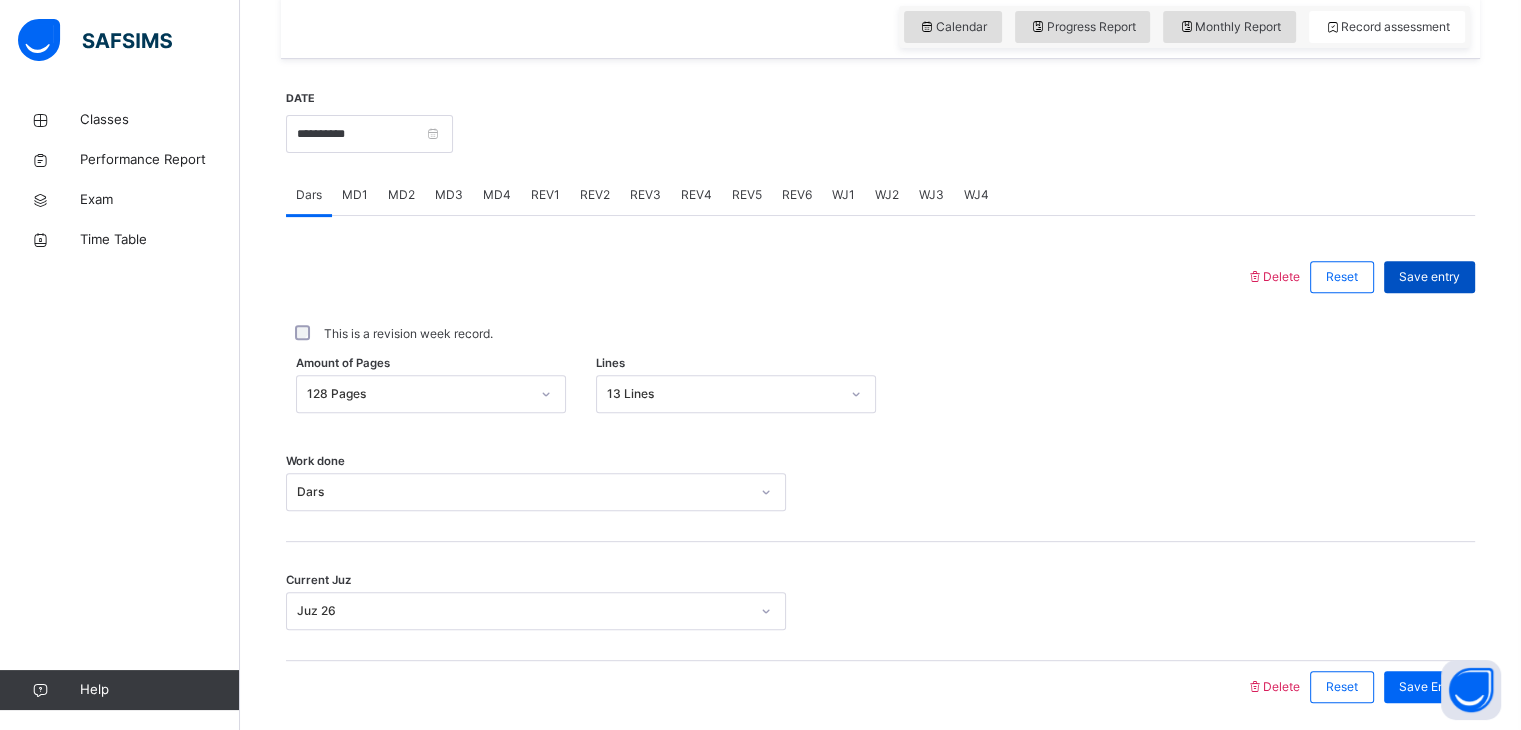 click on "Save entry" at bounding box center (1429, 277) 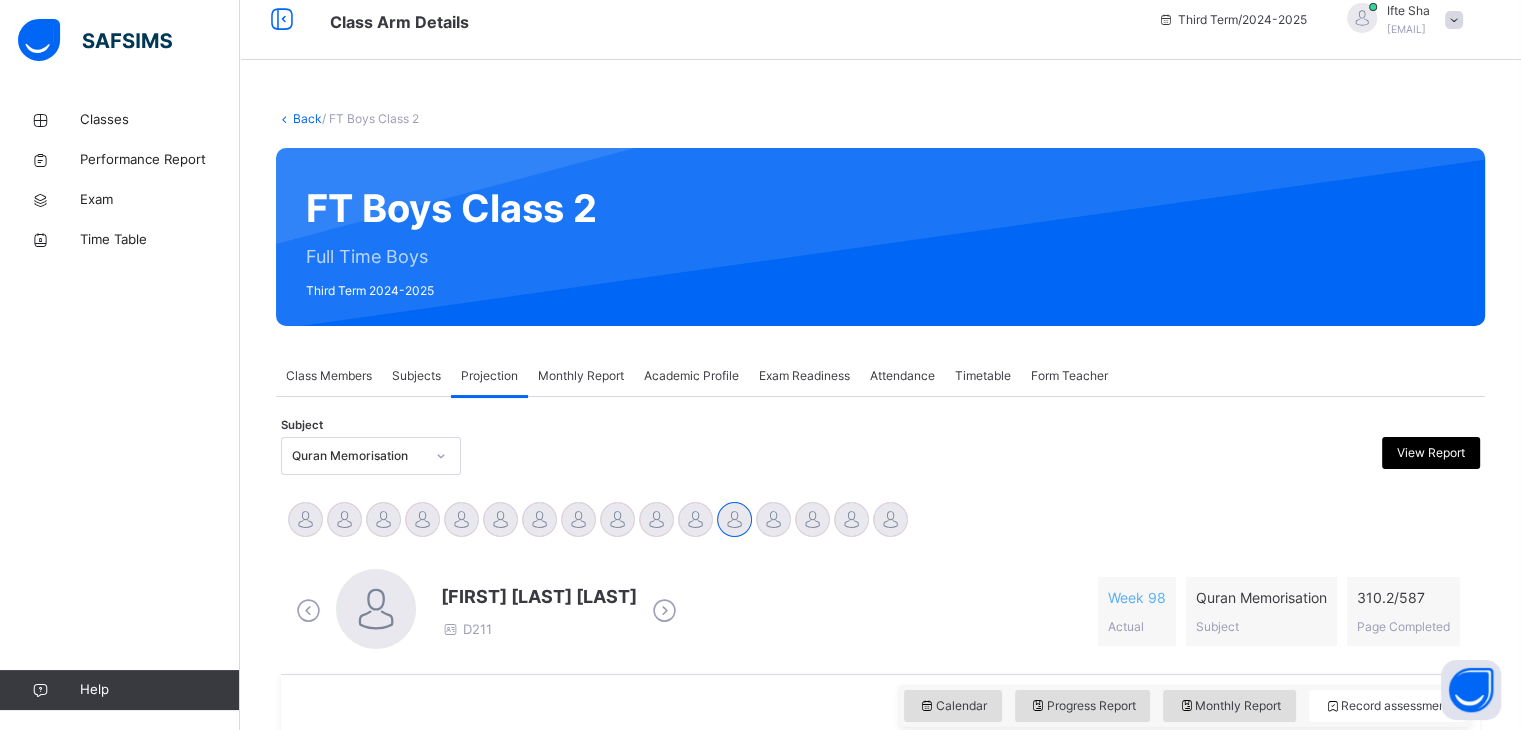 scroll, scrollTop: 16, scrollLeft: 0, axis: vertical 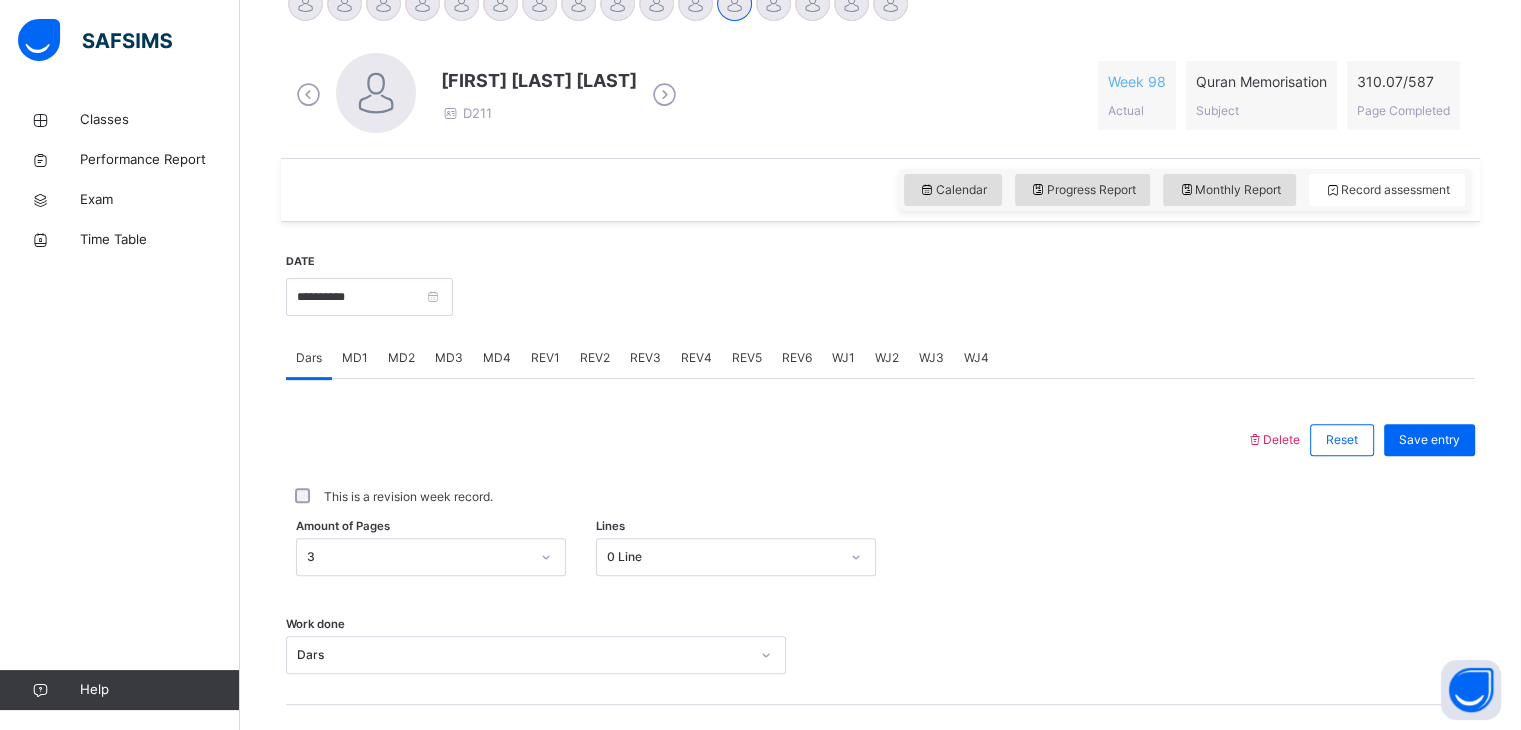 click on "310.07 / 587" at bounding box center (1403, 81) 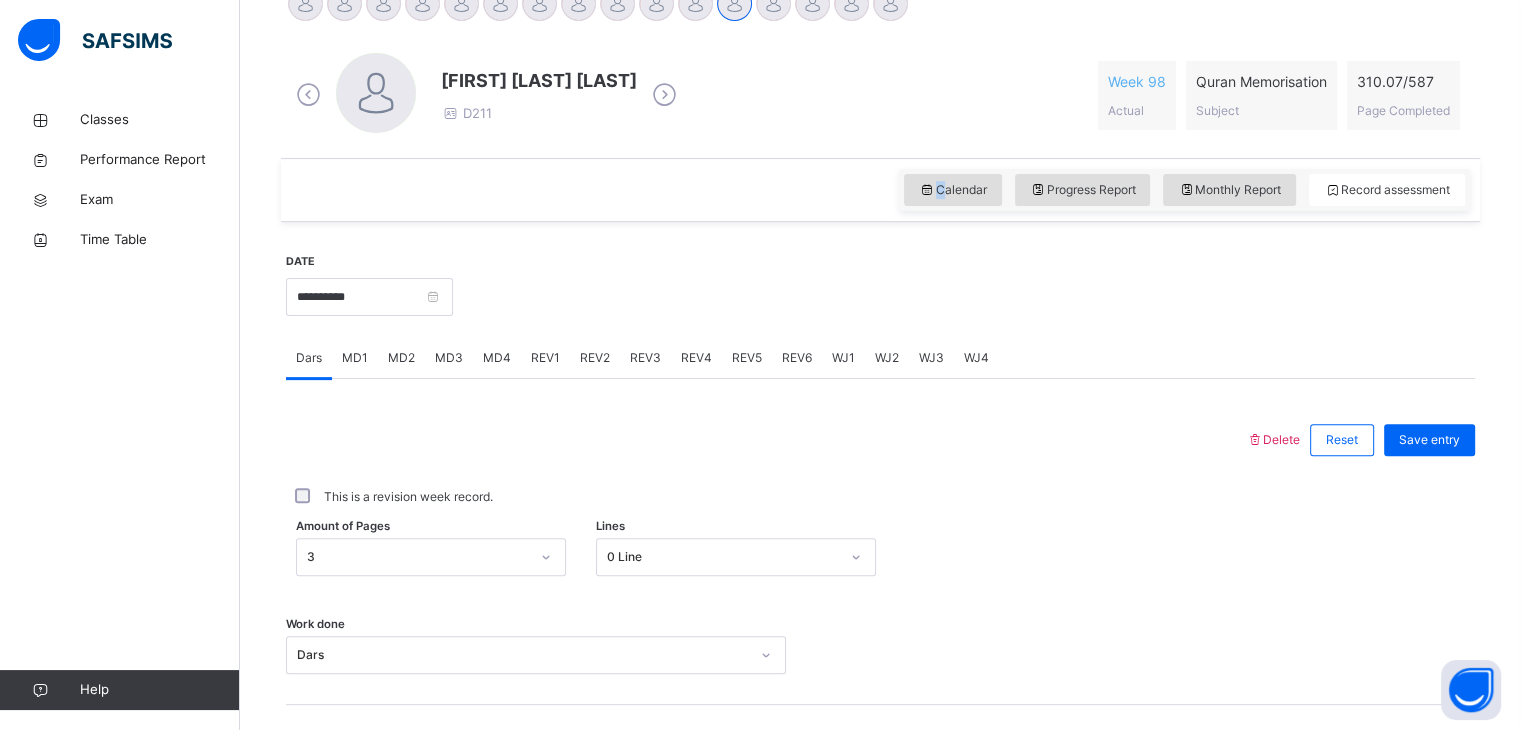 click on "Calendar" at bounding box center (953, 190) 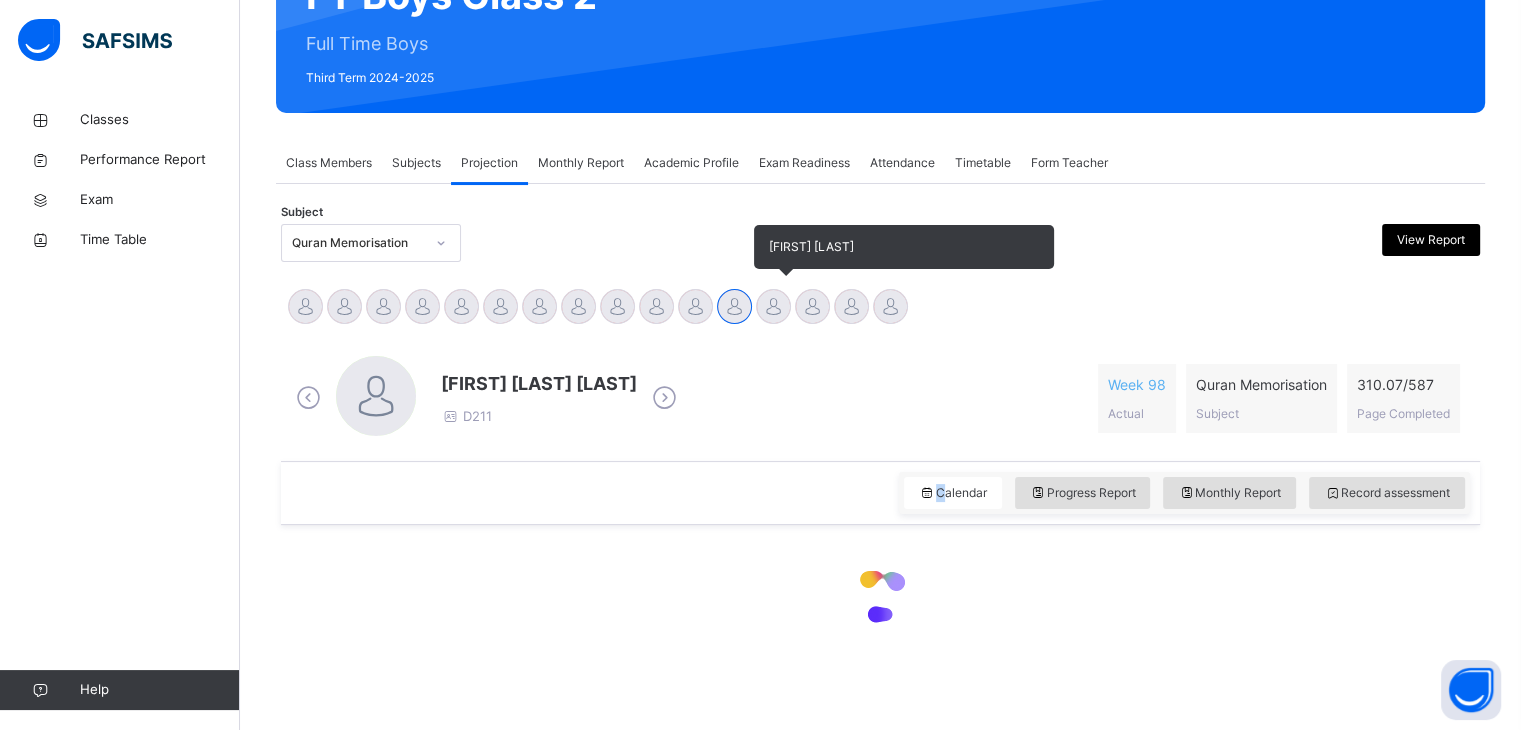 scroll, scrollTop: 536, scrollLeft: 0, axis: vertical 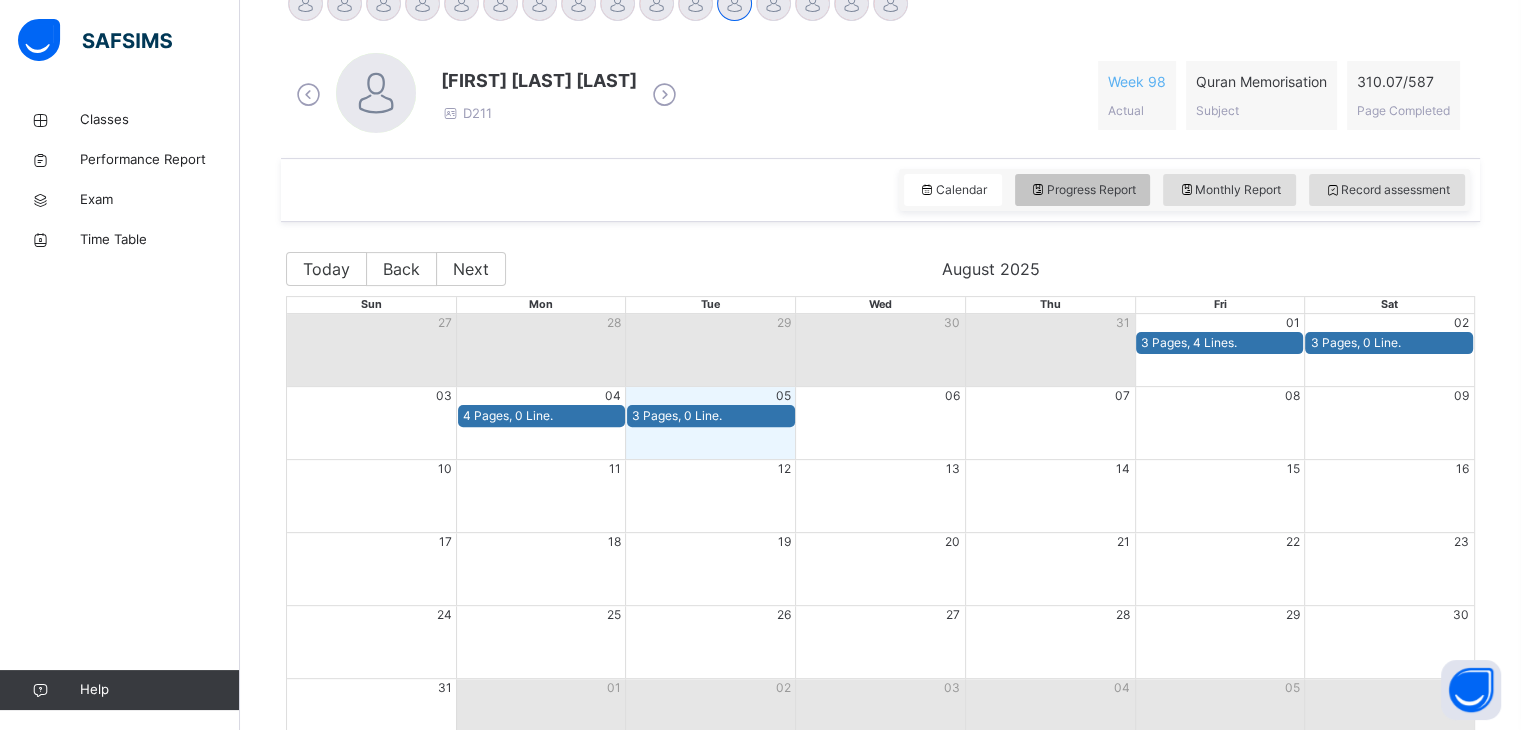 click on "Progress Report" at bounding box center [1083, 190] 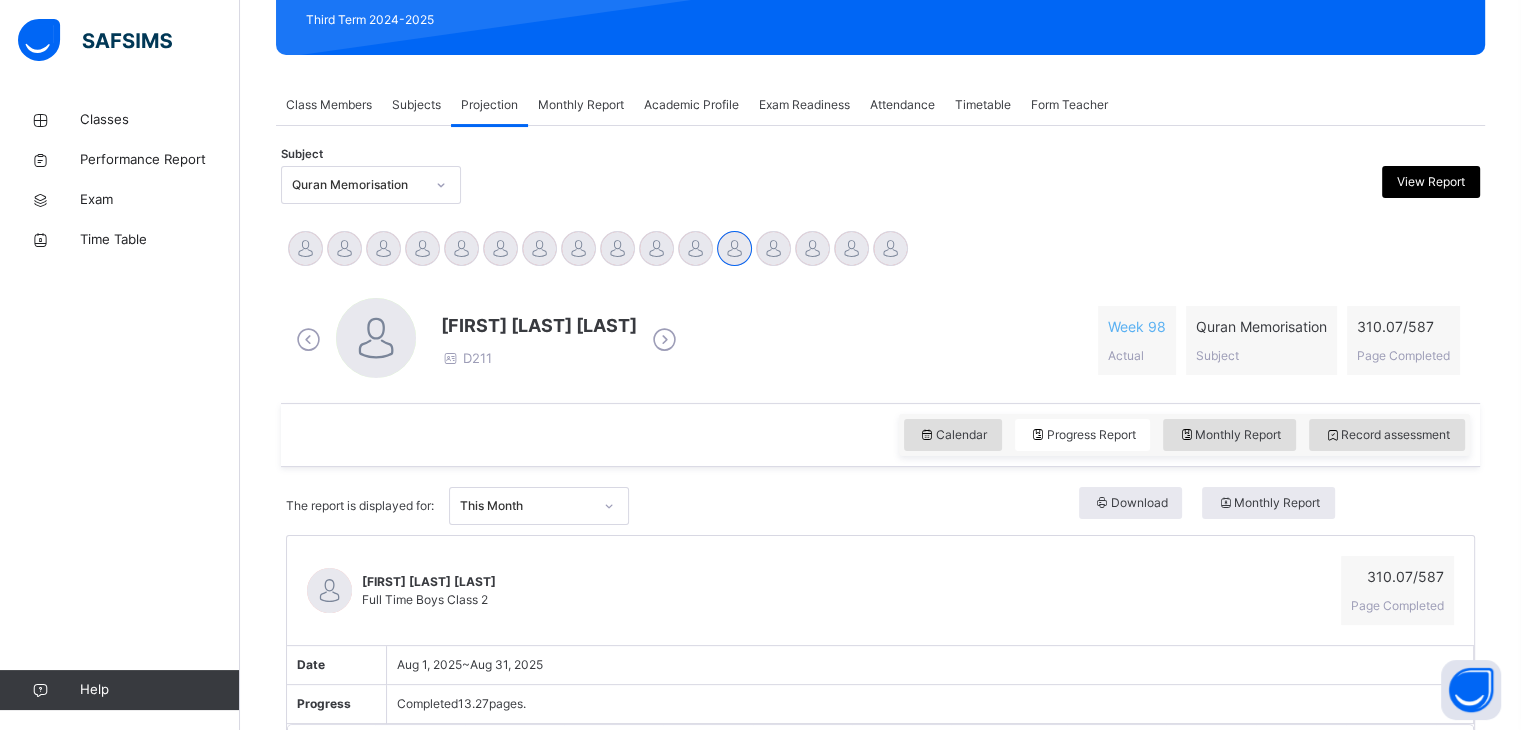 scroll, scrollTop: 536, scrollLeft: 0, axis: vertical 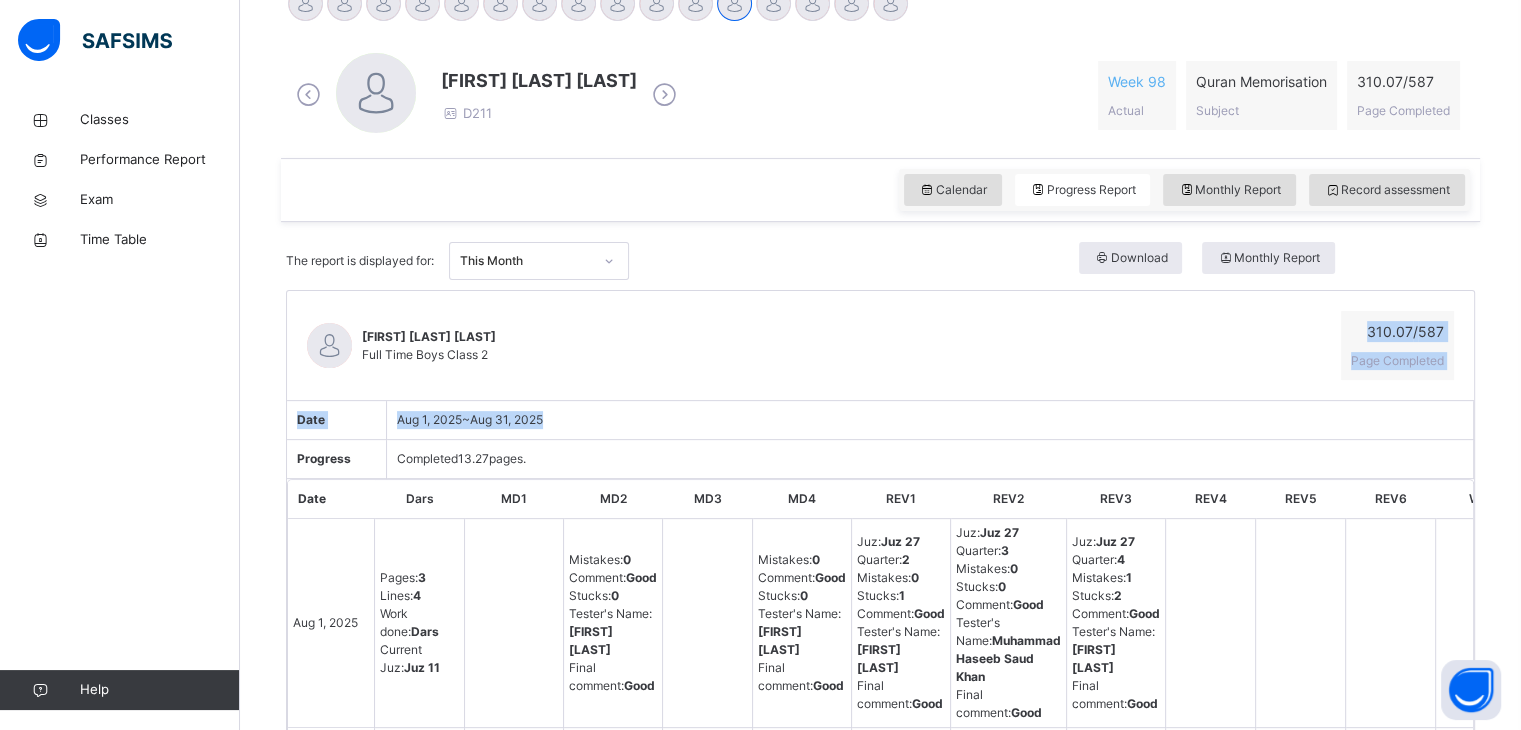 drag, startPoint x: 1245, startPoint y: 419, endPoint x: 1317, endPoint y: 309, distance: 131.46863 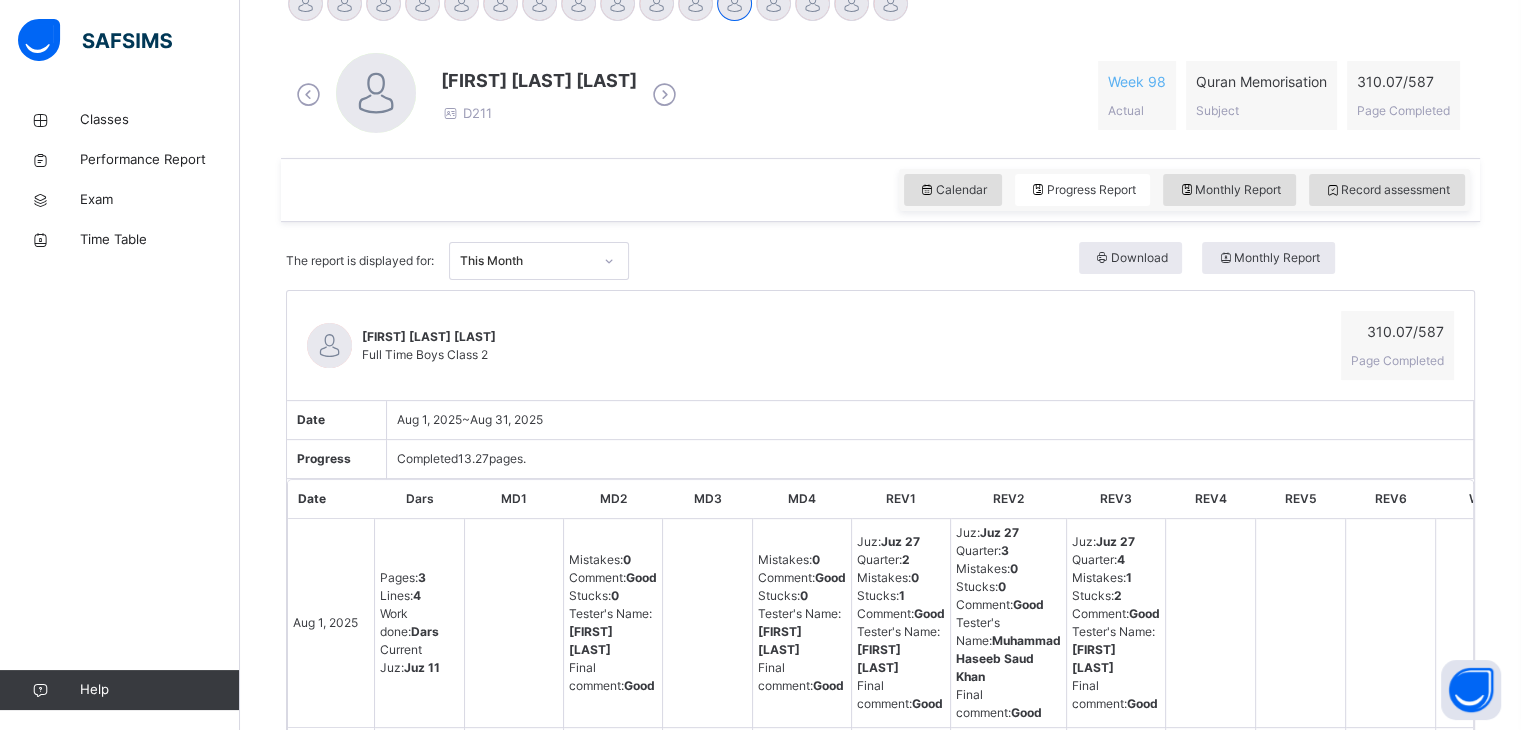 click on "Calendar Progress Report Monthly Report Record assessment" at bounding box center [1184, 190] 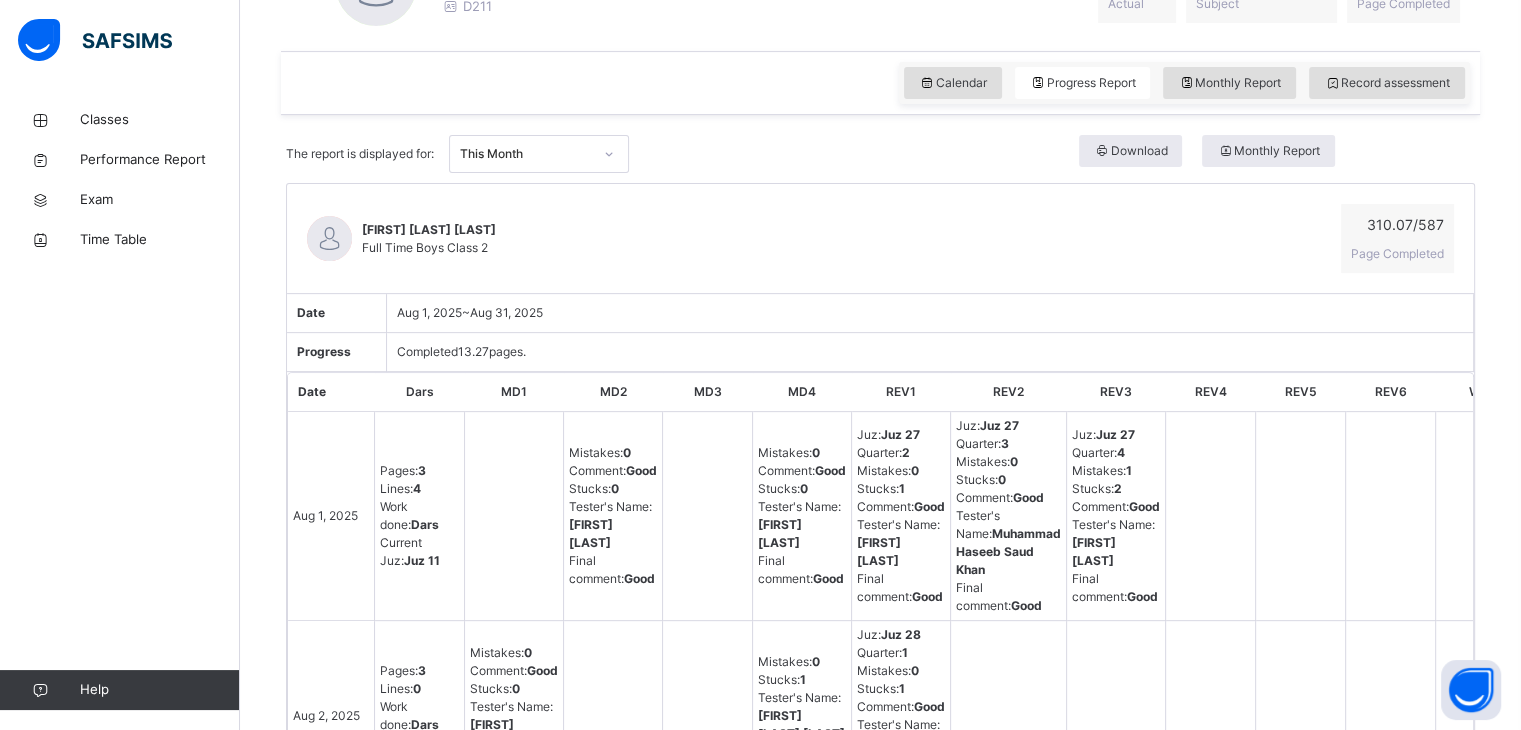 scroll, scrollTop: 642, scrollLeft: 0, axis: vertical 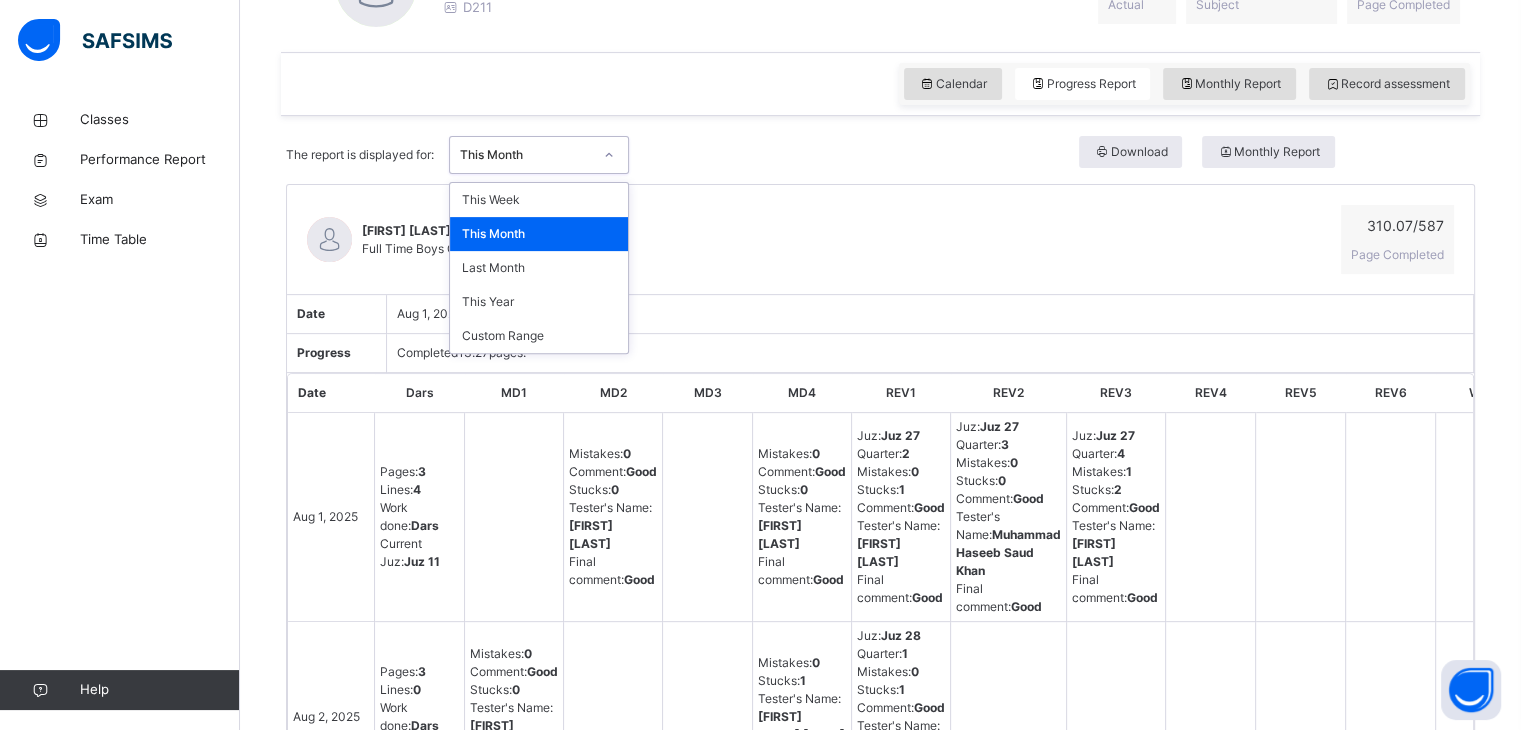 click on "This Month" at bounding box center (520, 155) 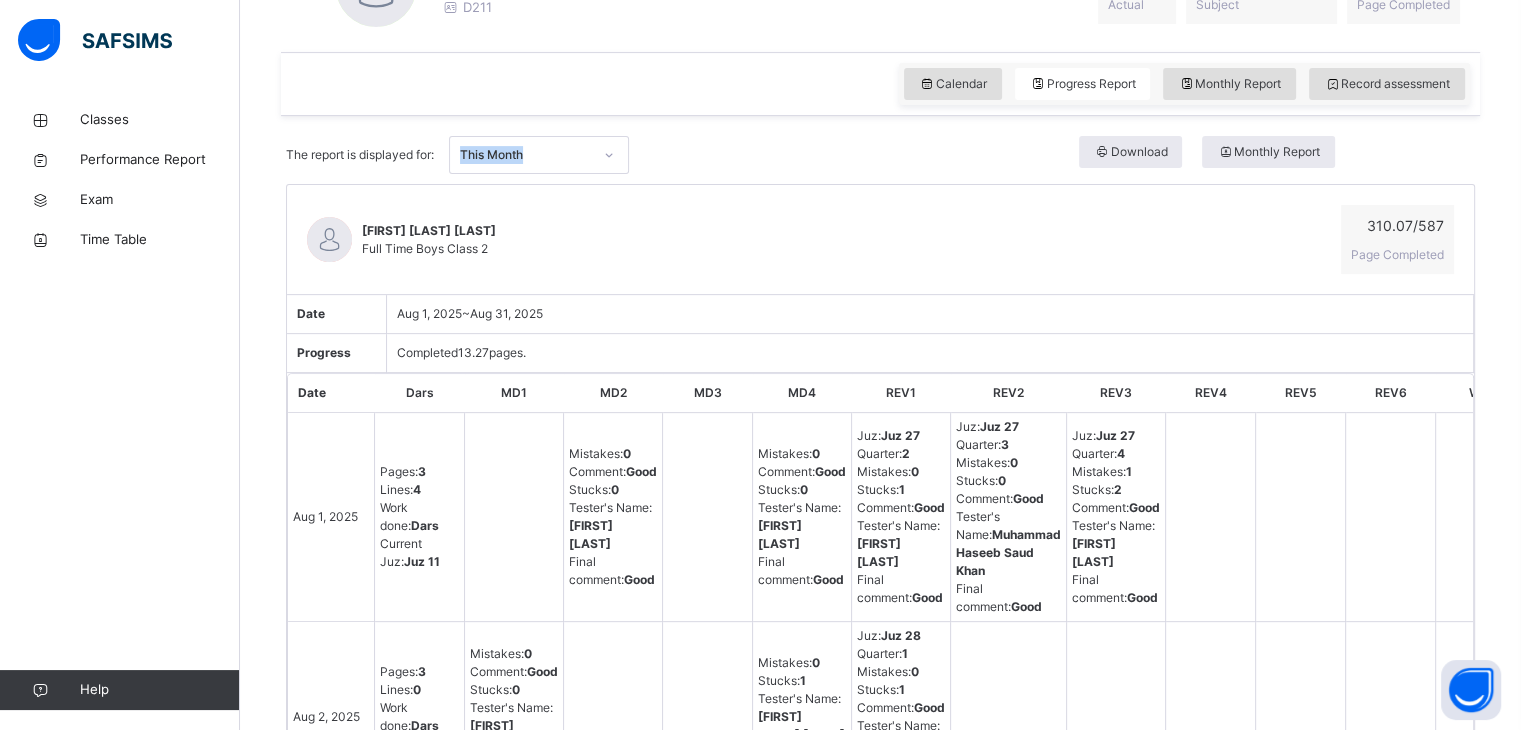 drag, startPoint x: 571, startPoint y: 203, endPoint x: 530, endPoint y: 138, distance: 76.8505 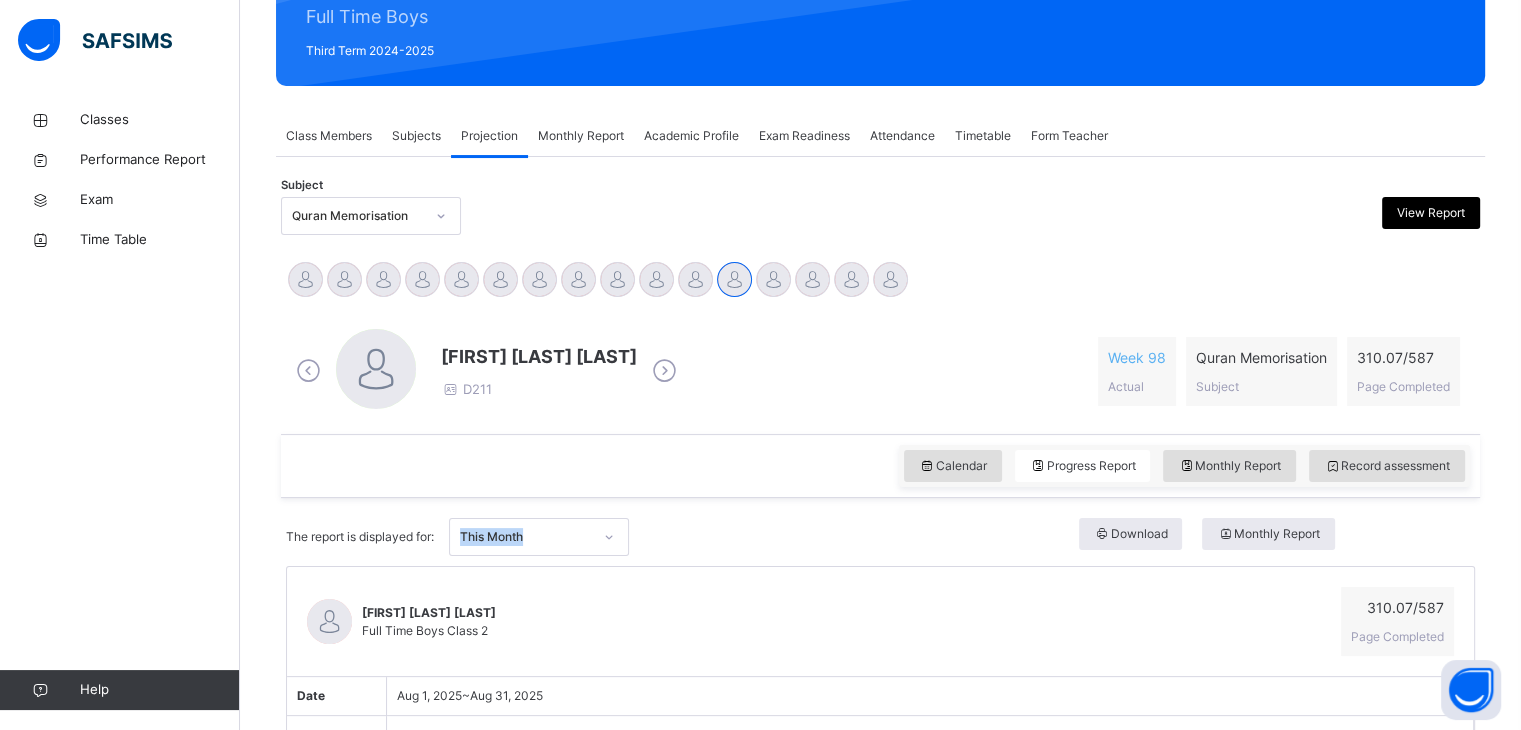 scroll, scrollTop: 188, scrollLeft: 0, axis: vertical 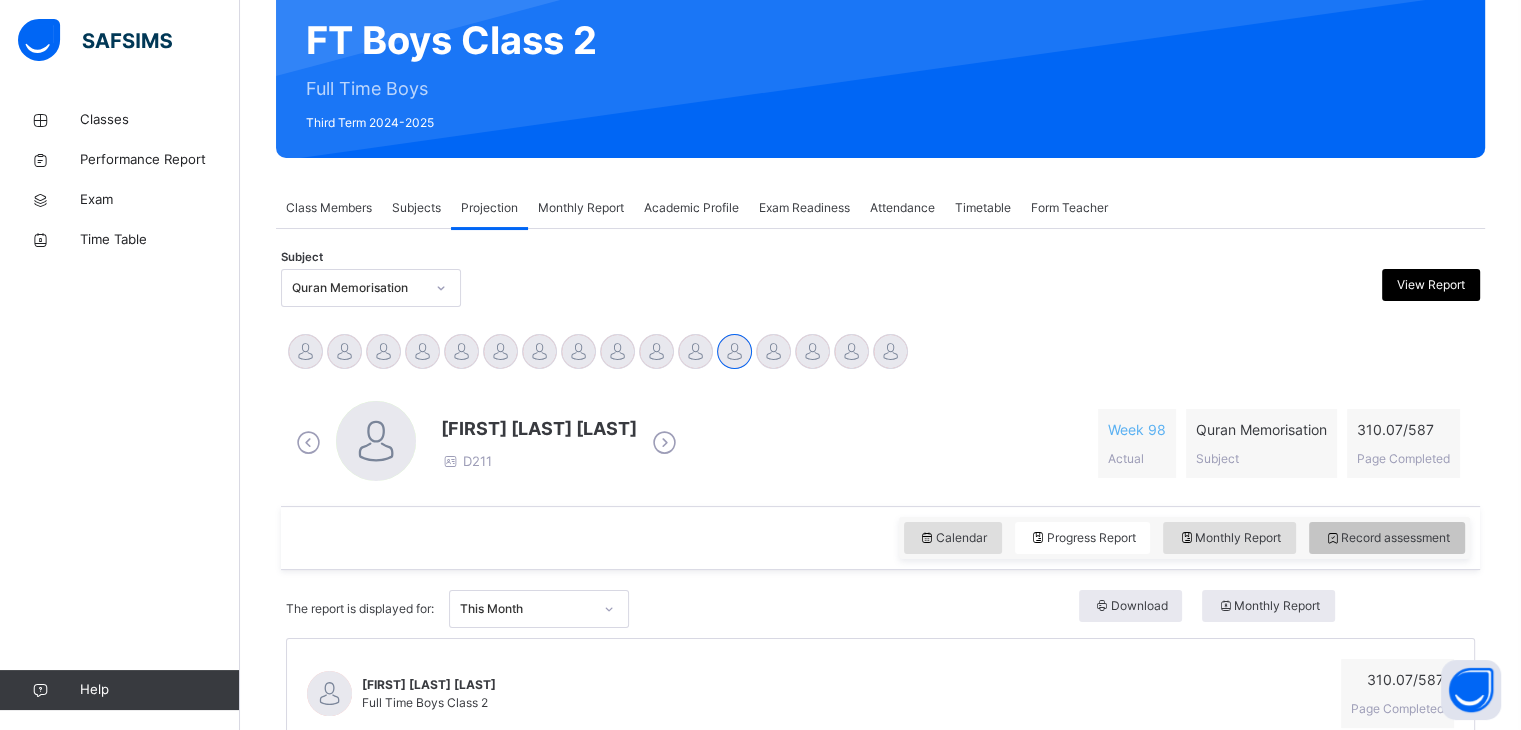 drag, startPoint x: 1417, startPoint y: 552, endPoint x: 1356, endPoint y: 533, distance: 63.89053 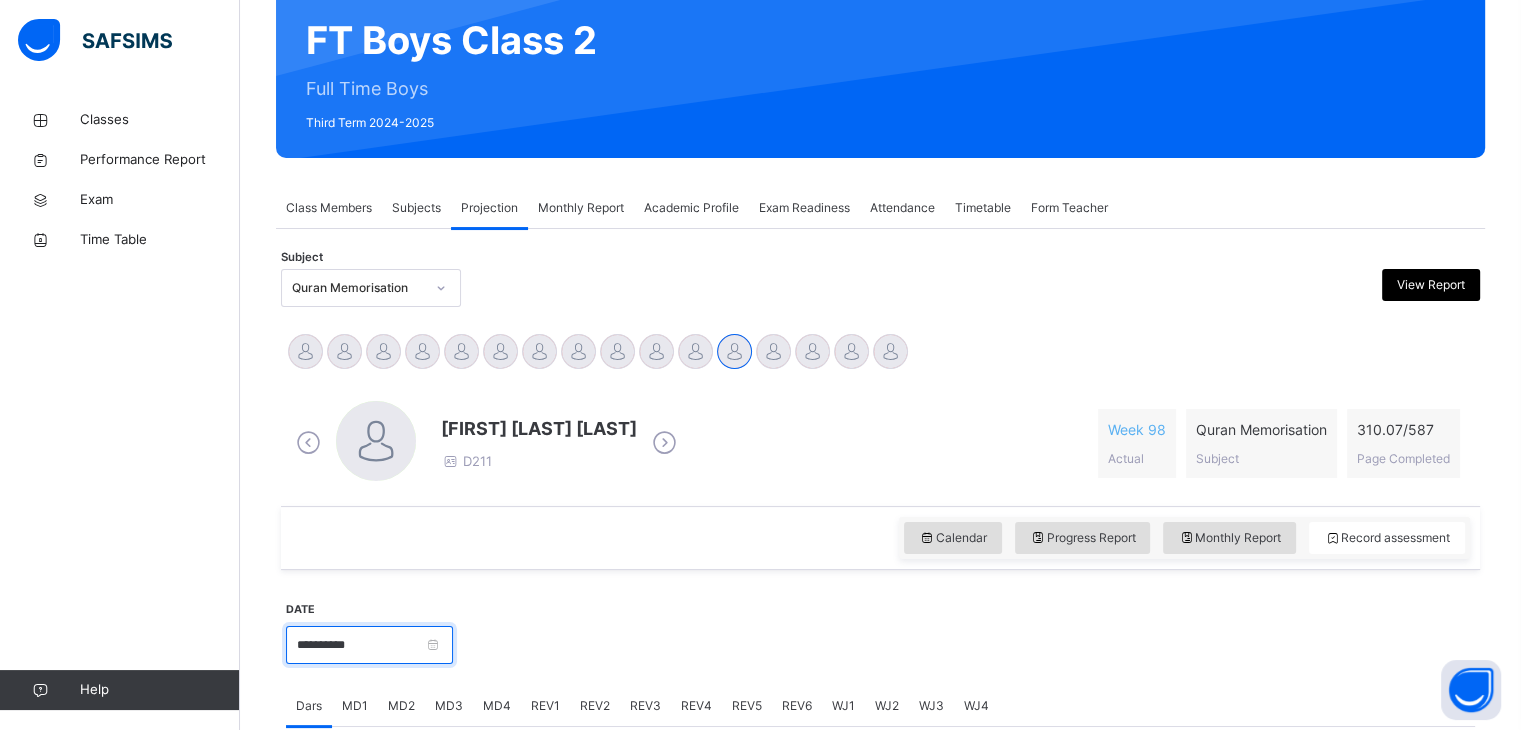 click on "**********" at bounding box center [369, 645] 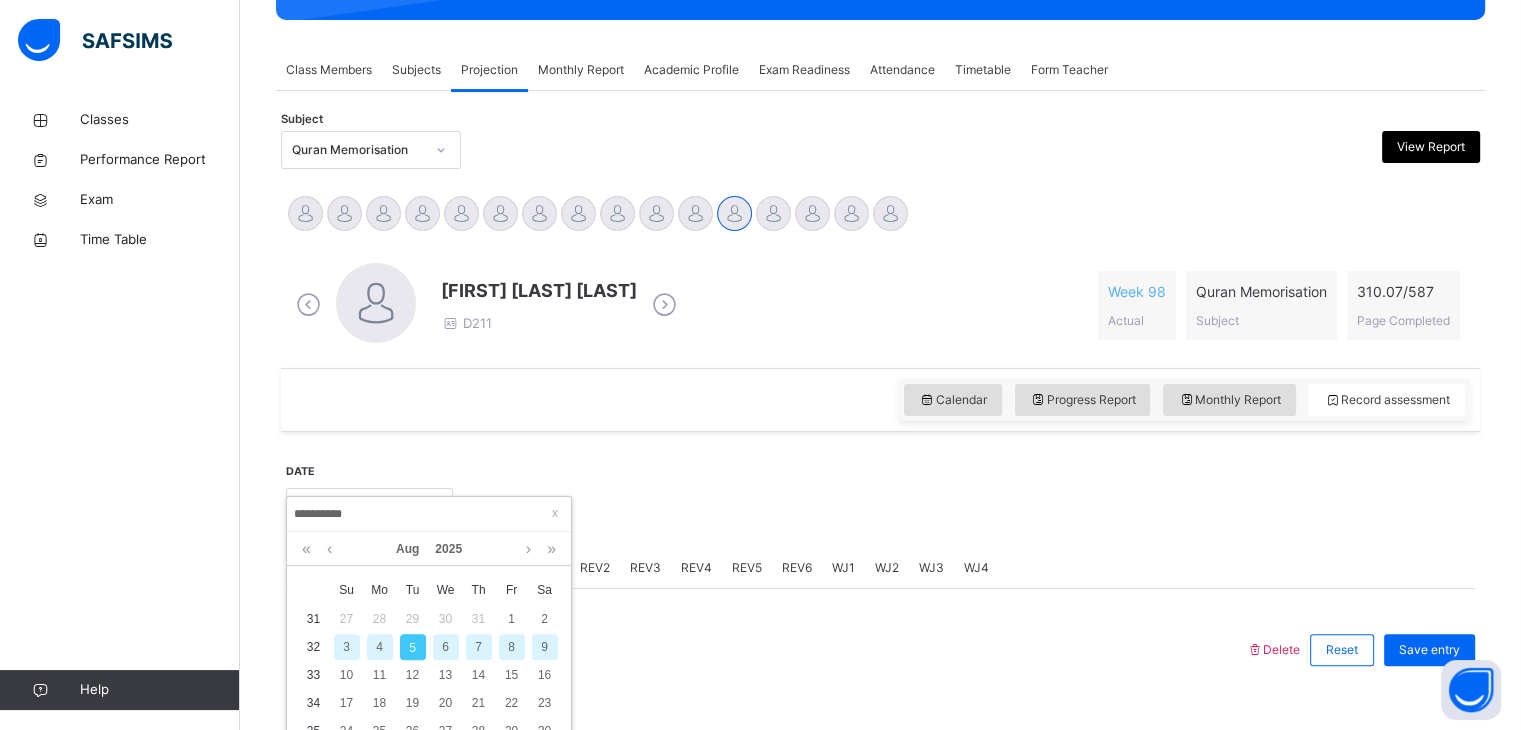 scroll, scrollTop: 332, scrollLeft: 0, axis: vertical 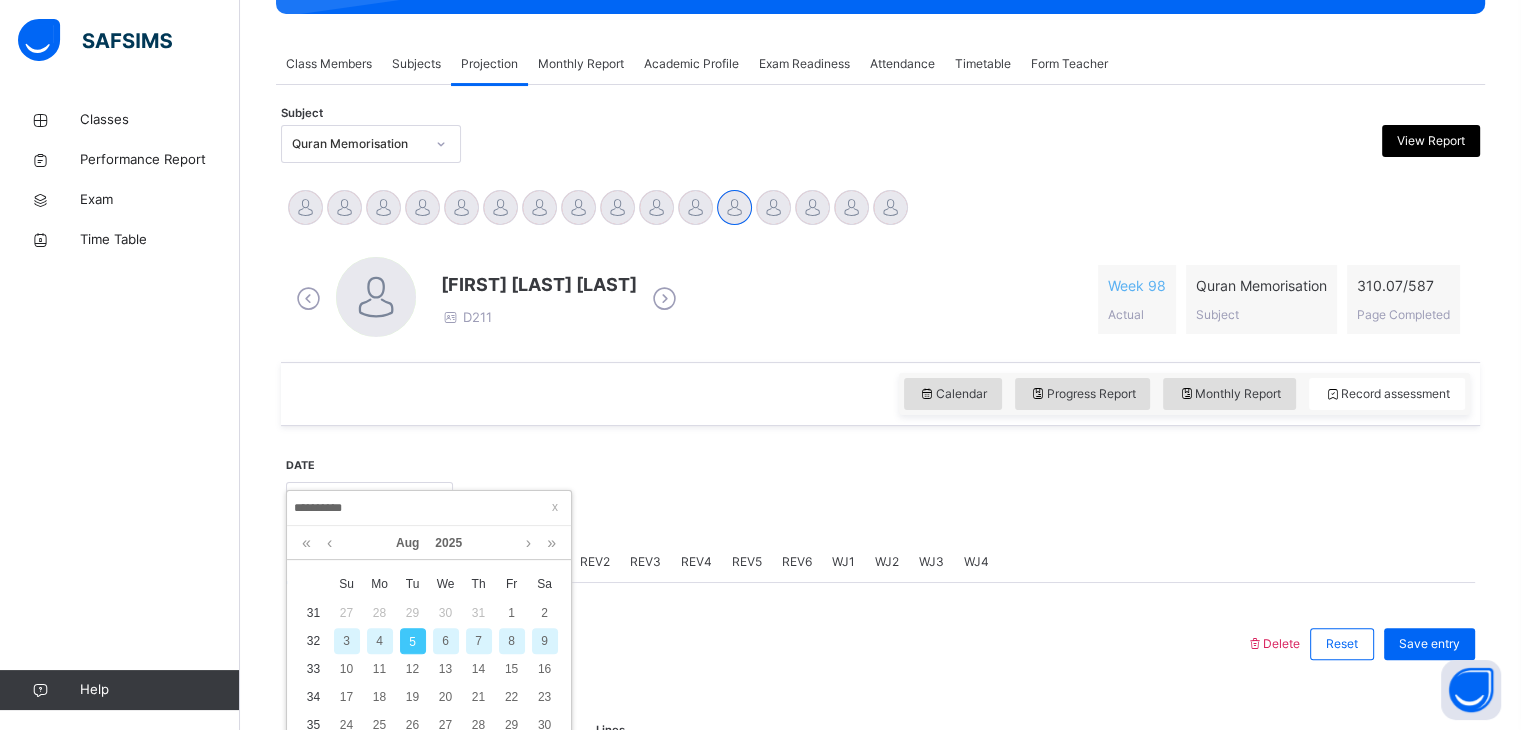 click on "11" at bounding box center (380, 669) 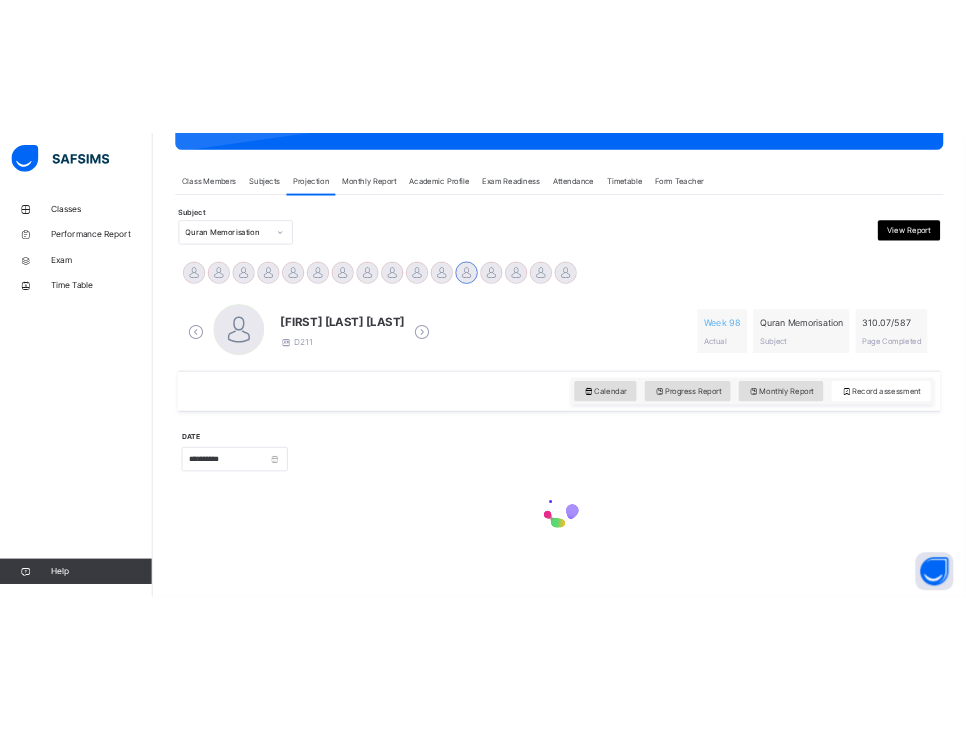 scroll, scrollTop: 319, scrollLeft: 0, axis: vertical 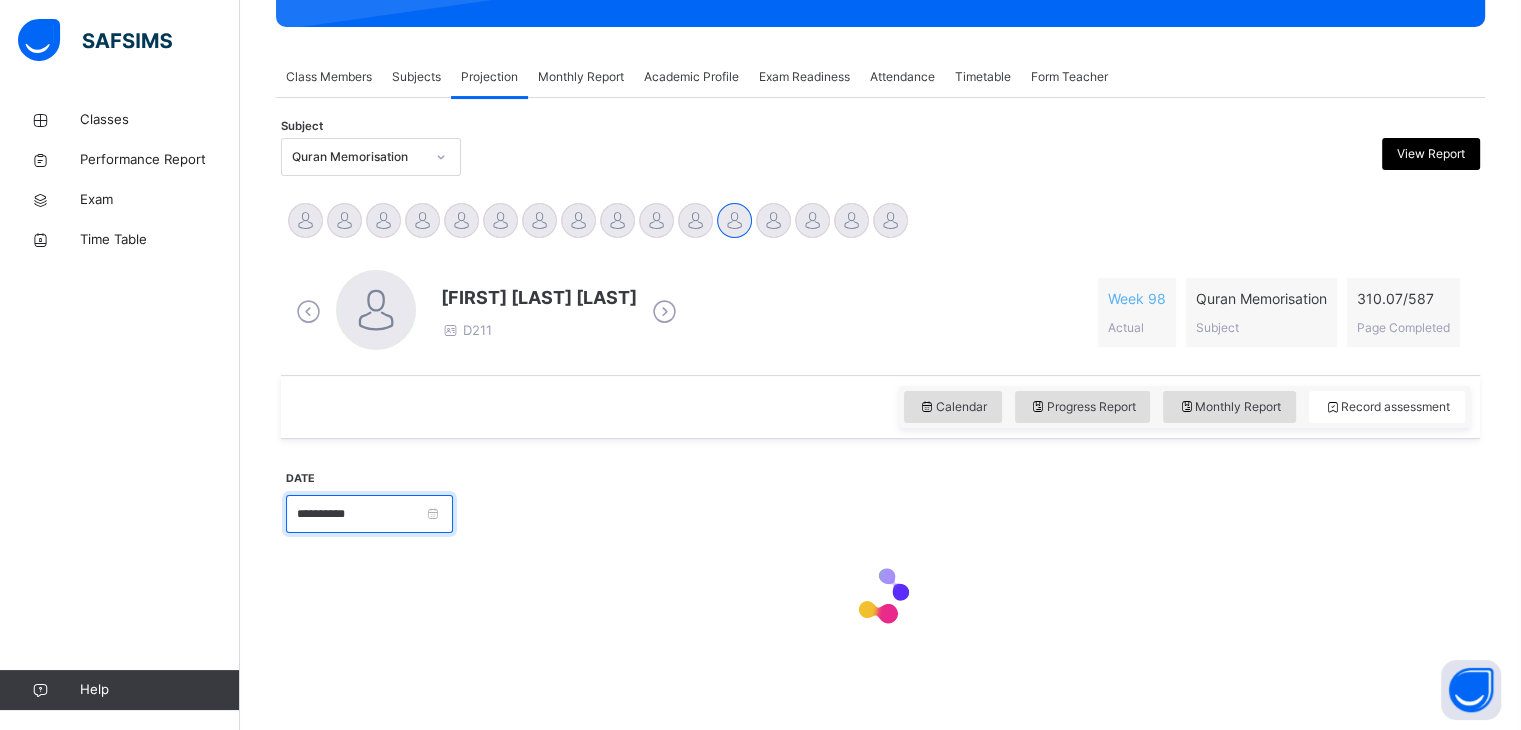 click on "**********" at bounding box center (369, 514) 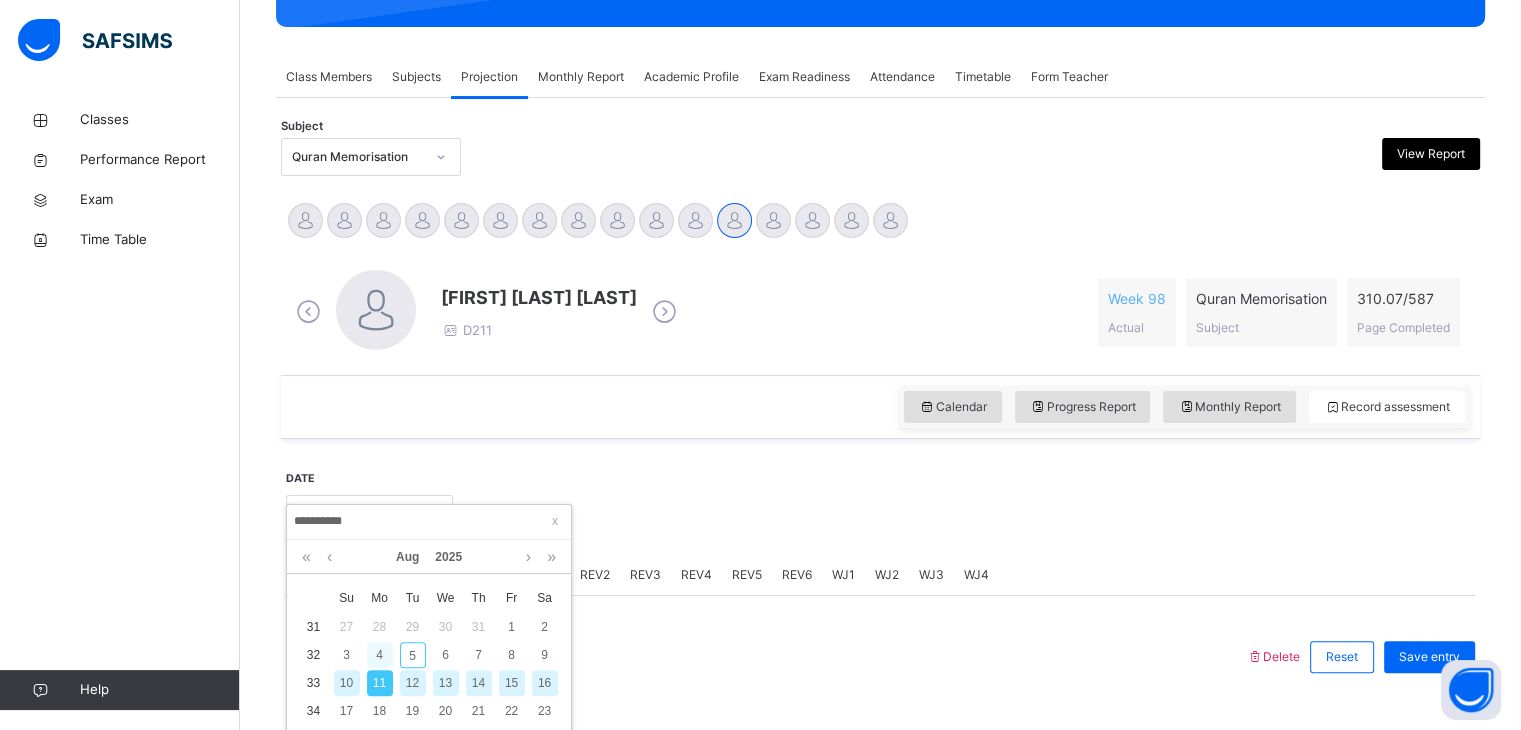 click on "4" at bounding box center [380, 655] 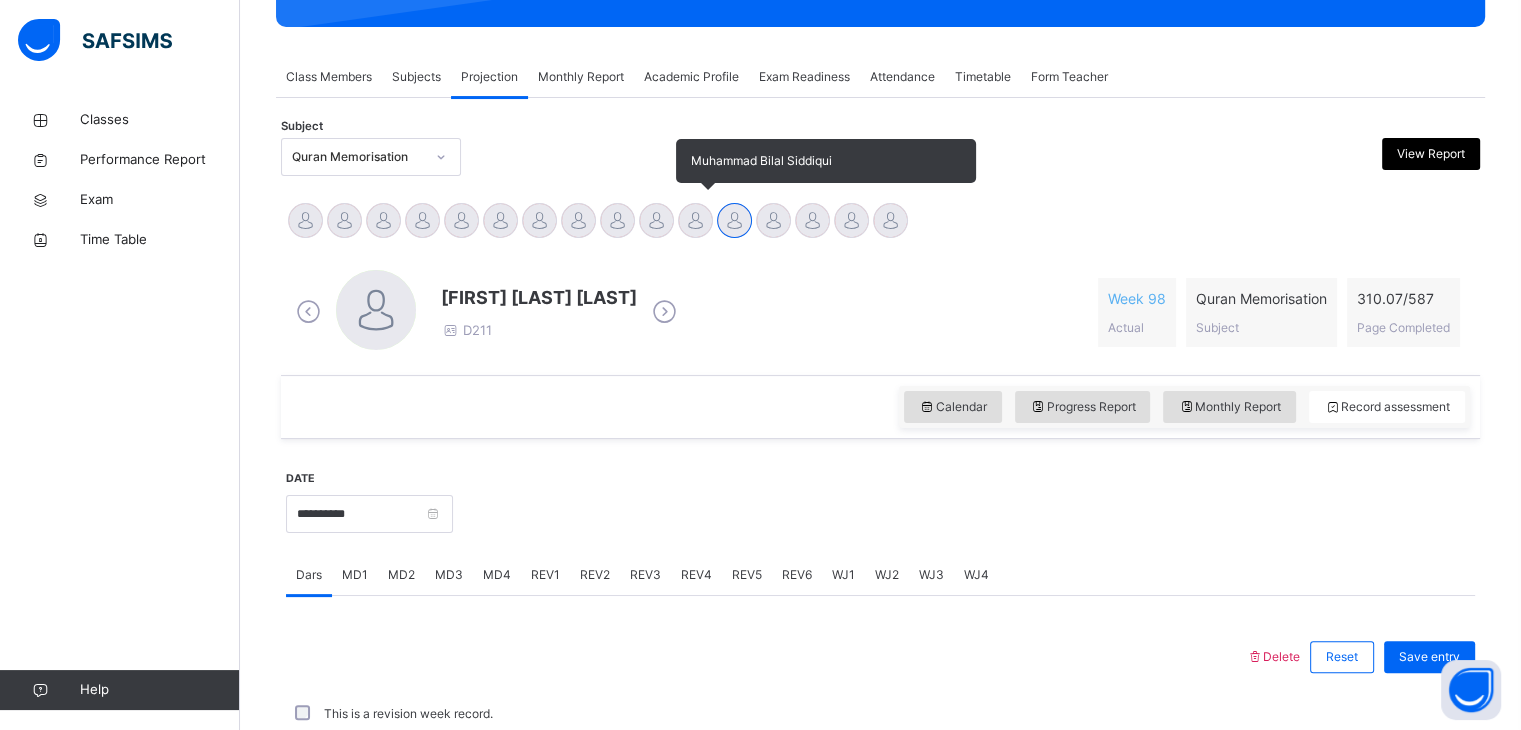 click at bounding box center [695, 220] 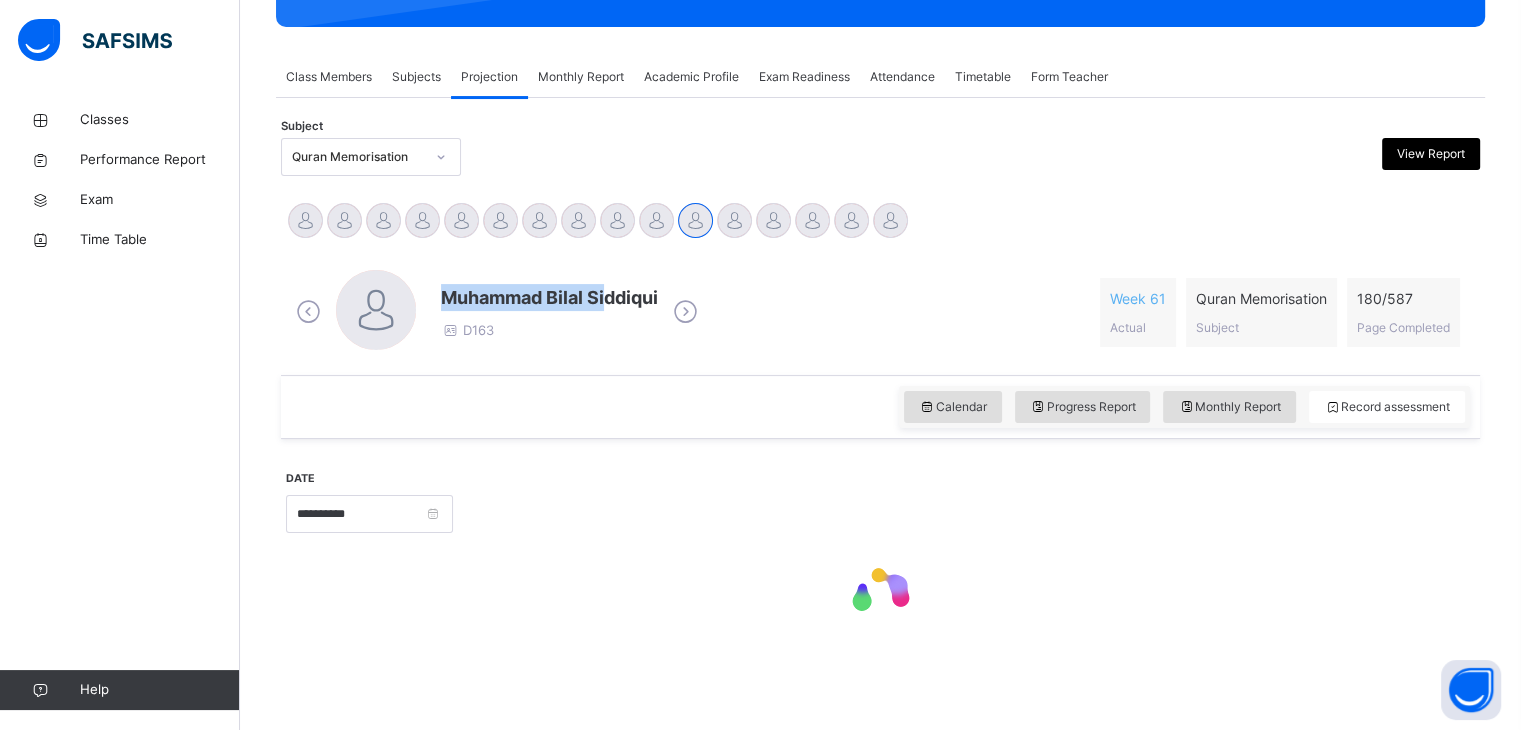 drag, startPoint x: 452, startPoint y: 297, endPoint x: 658, endPoint y: 304, distance: 206.1189 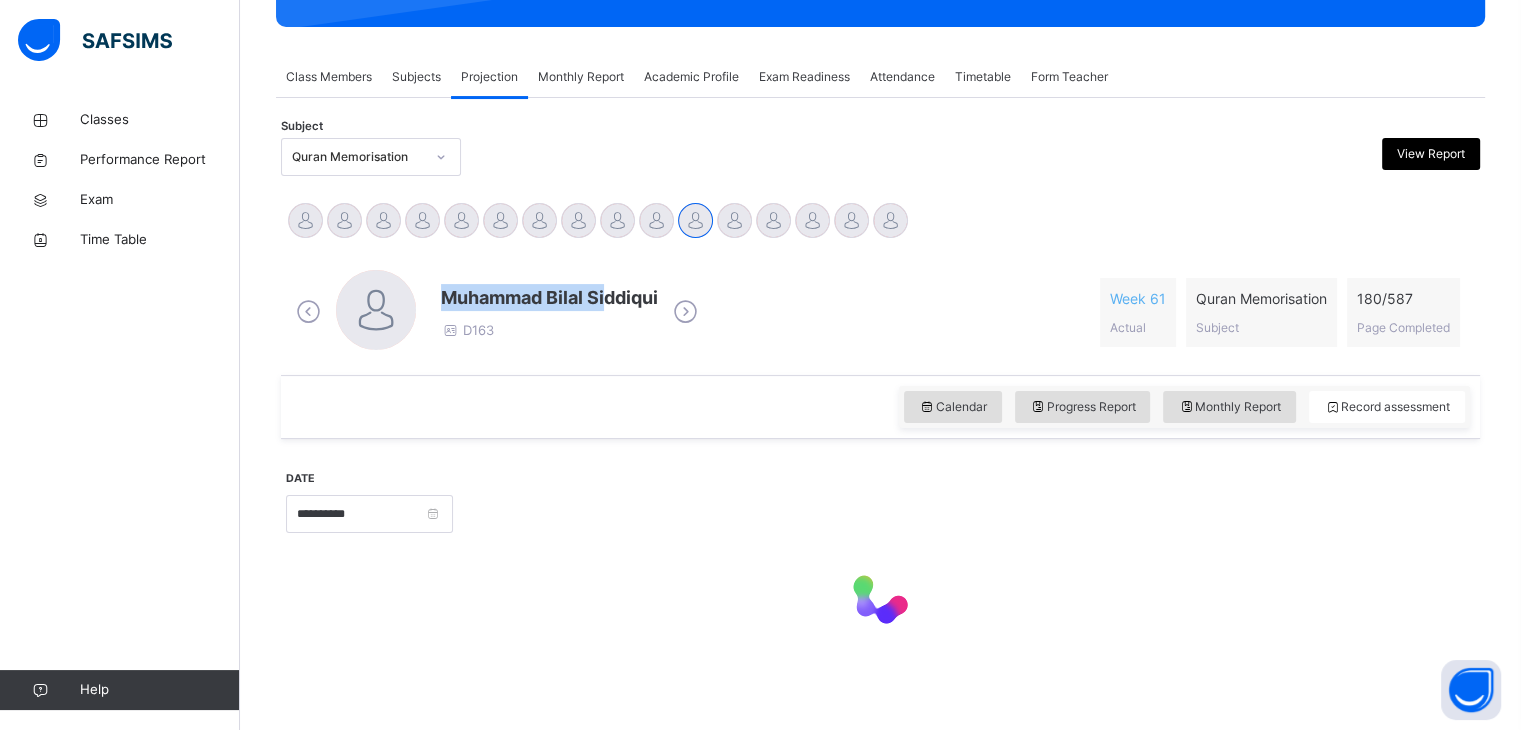 click on "Muhammad Bilal  Siddiqui   D163" at bounding box center (497, 312) 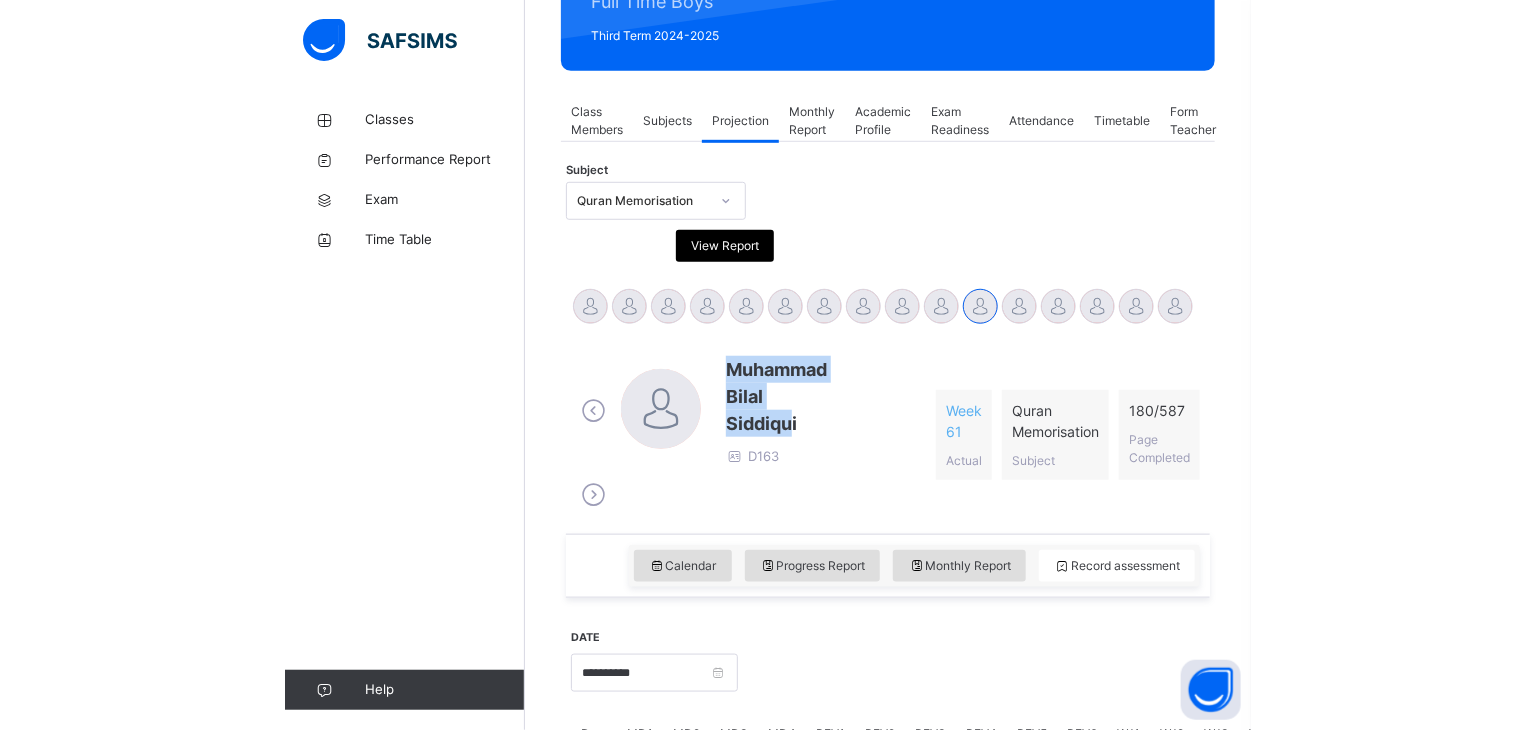 scroll, scrollTop: 328, scrollLeft: 0, axis: vertical 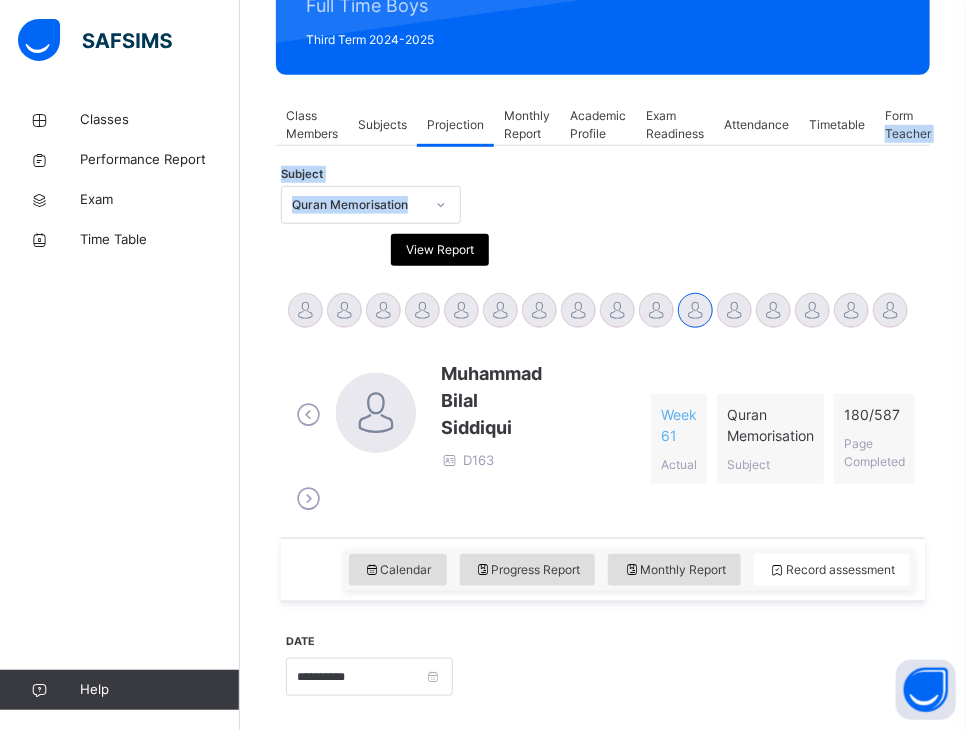drag, startPoint x: 945, startPoint y: 220, endPoint x: 980, endPoint y: 113, distance: 112.578865 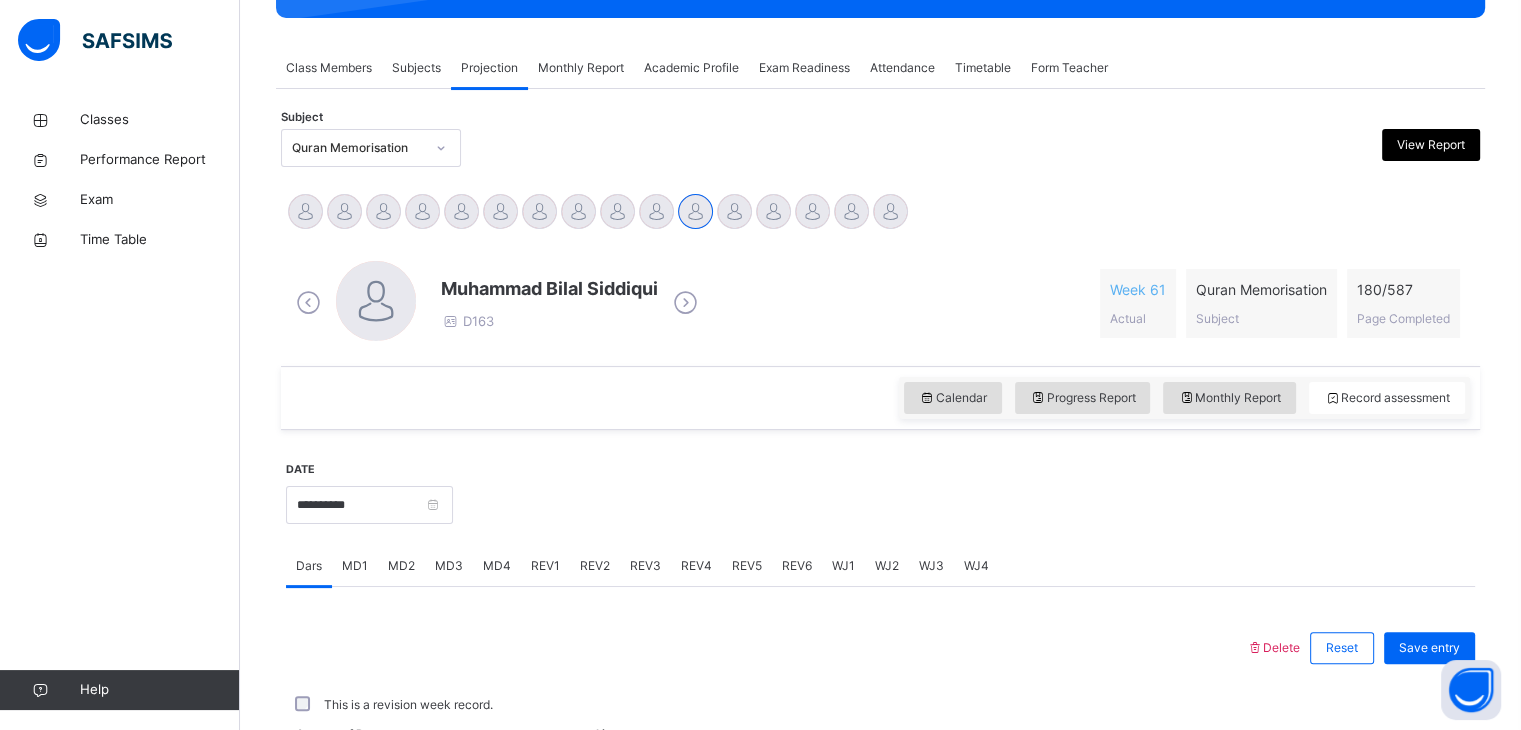 drag, startPoint x: 1140, startPoint y: 221, endPoint x: 974, endPoint y: 183, distance: 170.29387 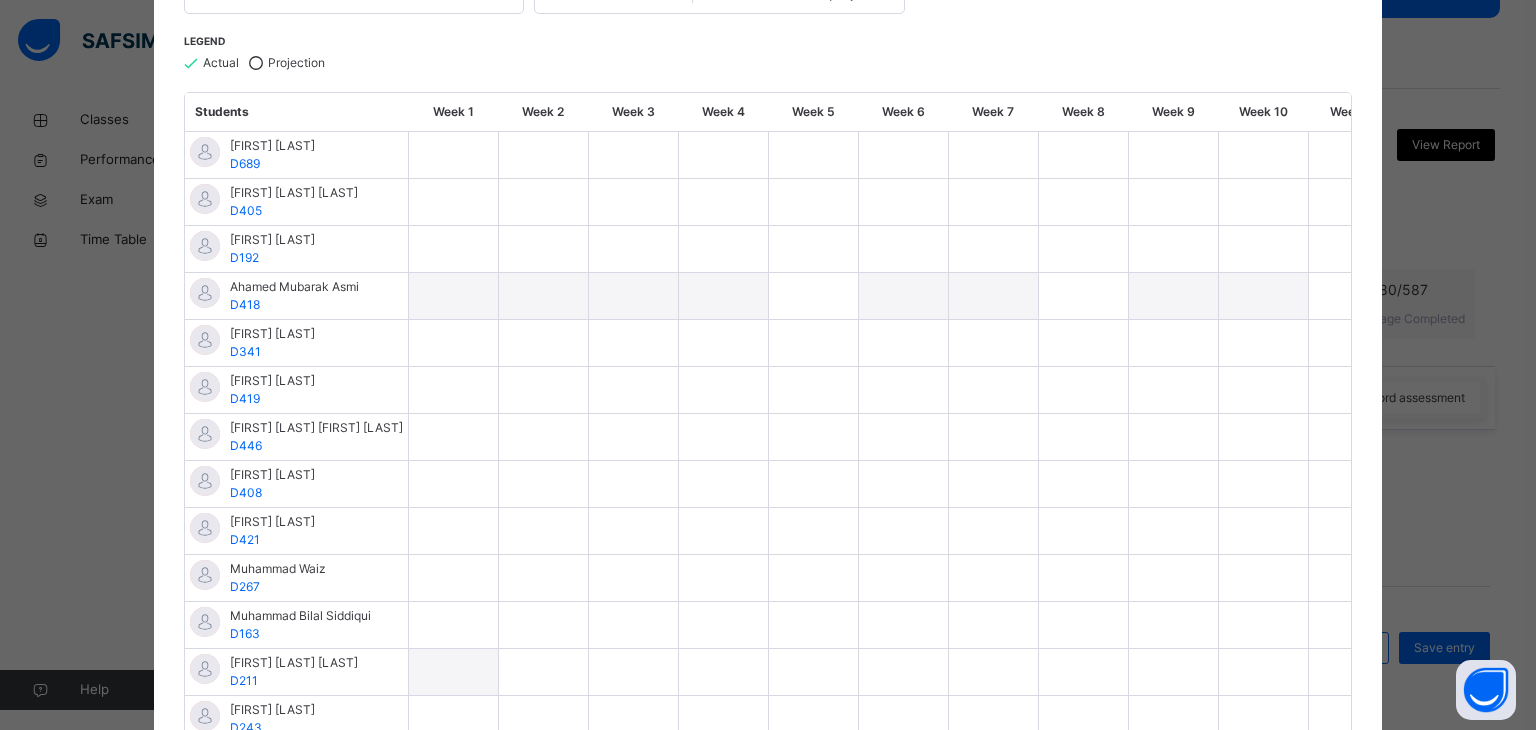 scroll, scrollTop: 323, scrollLeft: 0, axis: vertical 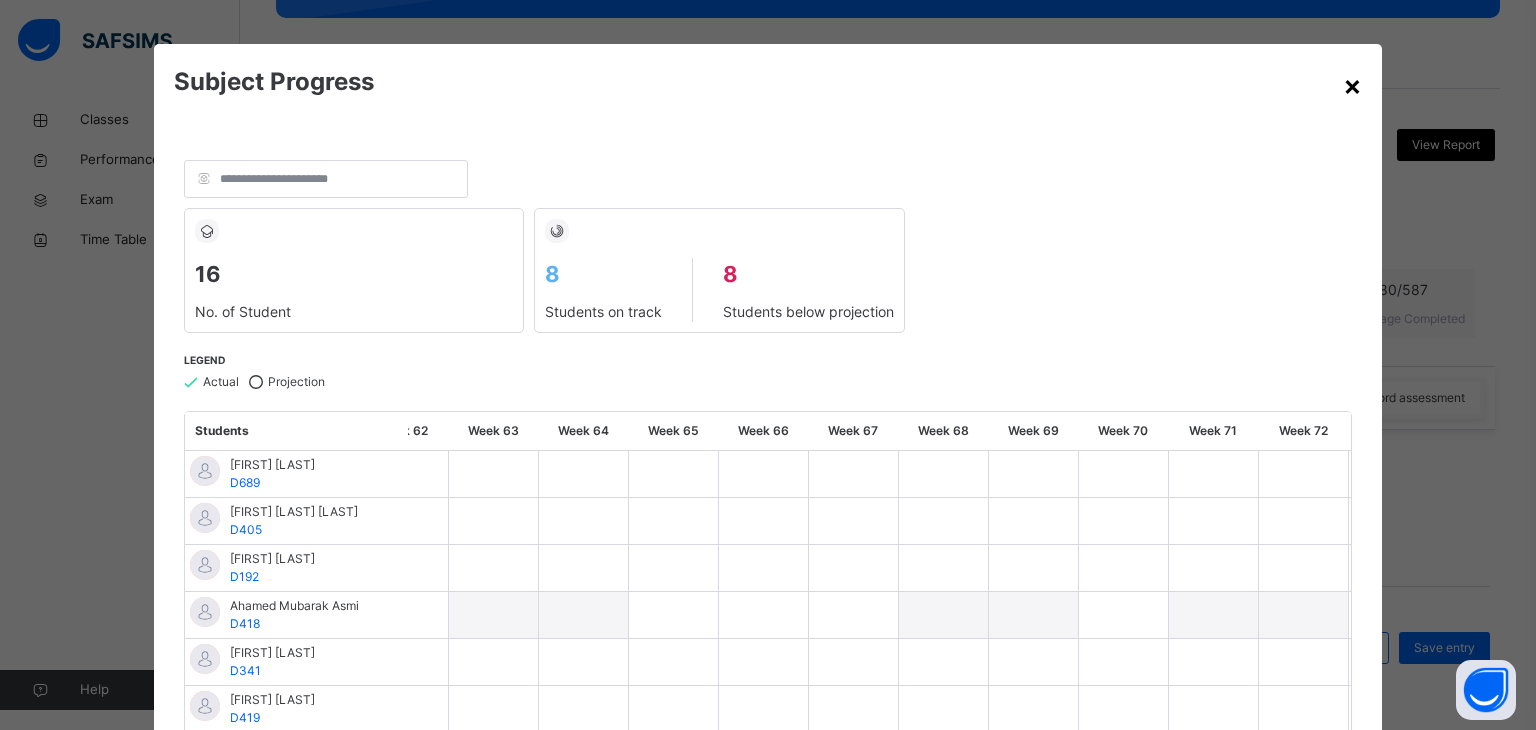 click on "×" at bounding box center (1352, 85) 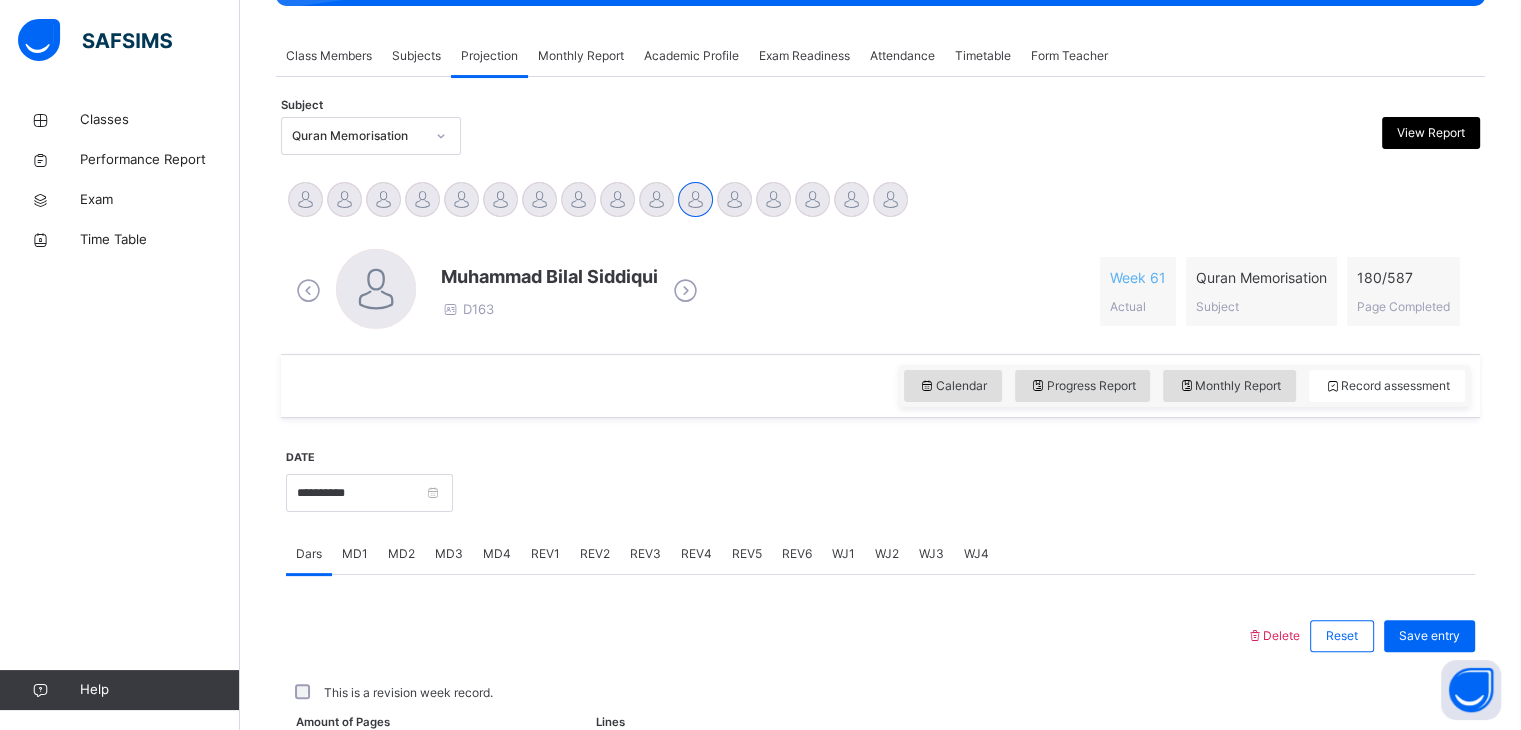 scroll, scrollTop: 336, scrollLeft: 0, axis: vertical 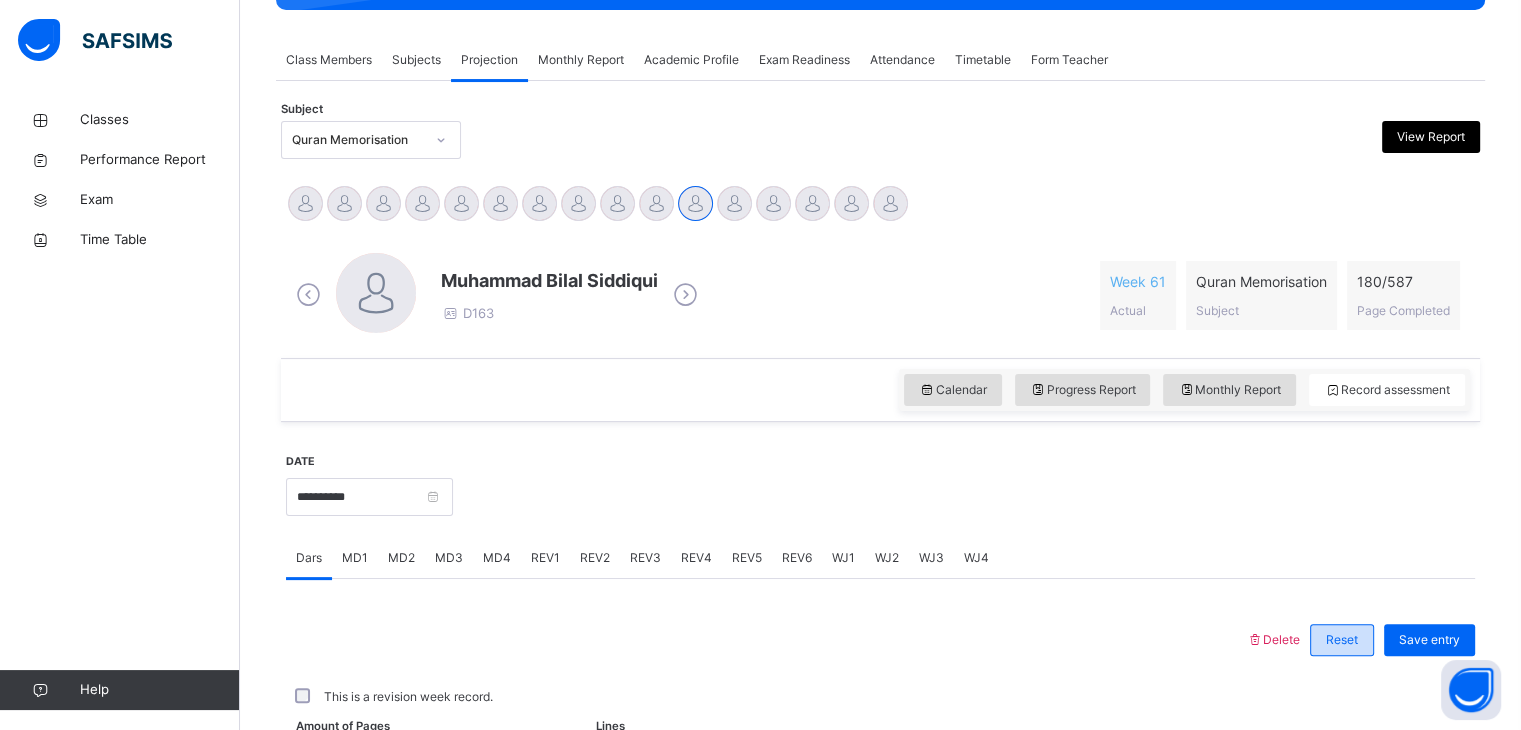drag, startPoint x: 1351, startPoint y: 85, endPoint x: 1346, endPoint y: 644, distance: 559.02234 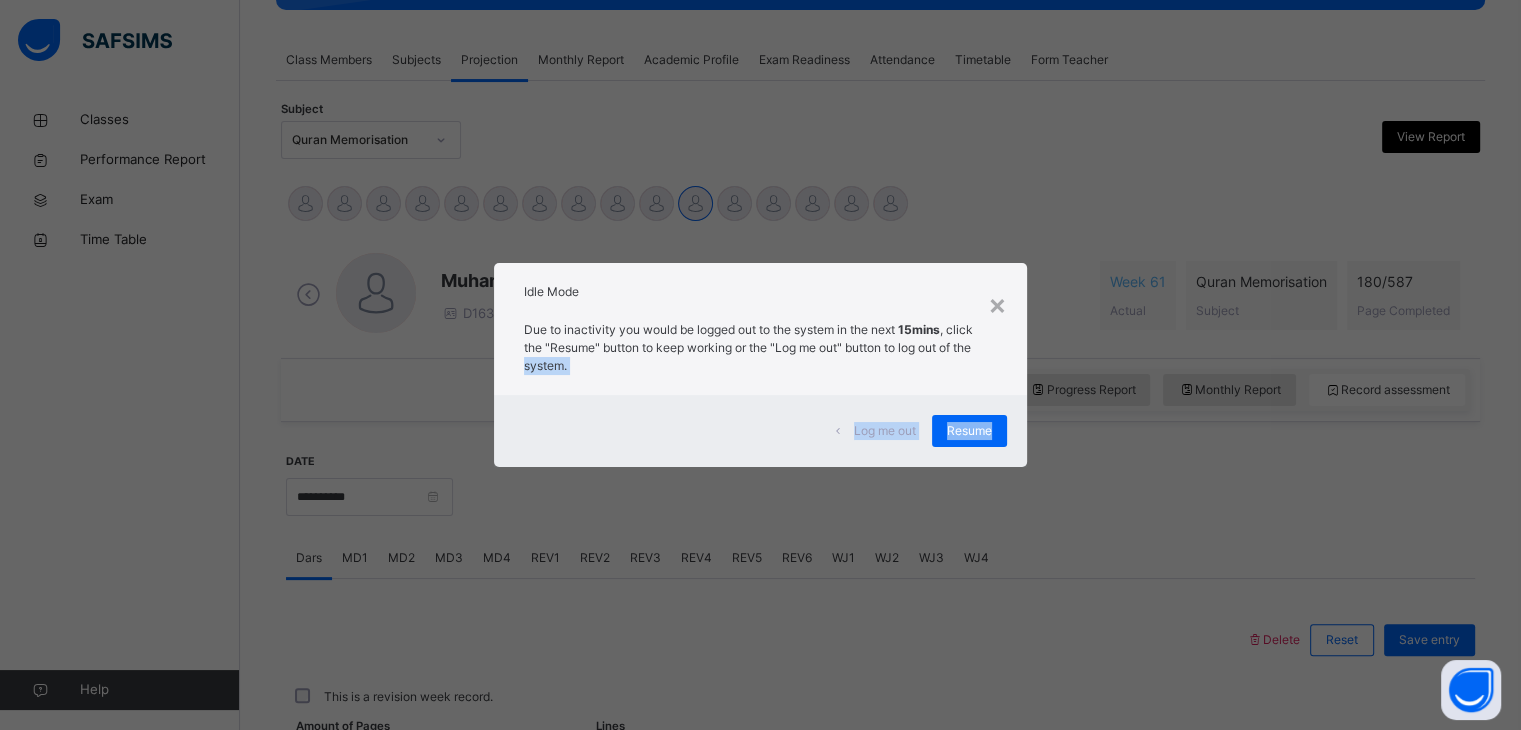 drag, startPoint x: 1431, startPoint y: 650, endPoint x: 974, endPoint y: 367, distance: 537.52954 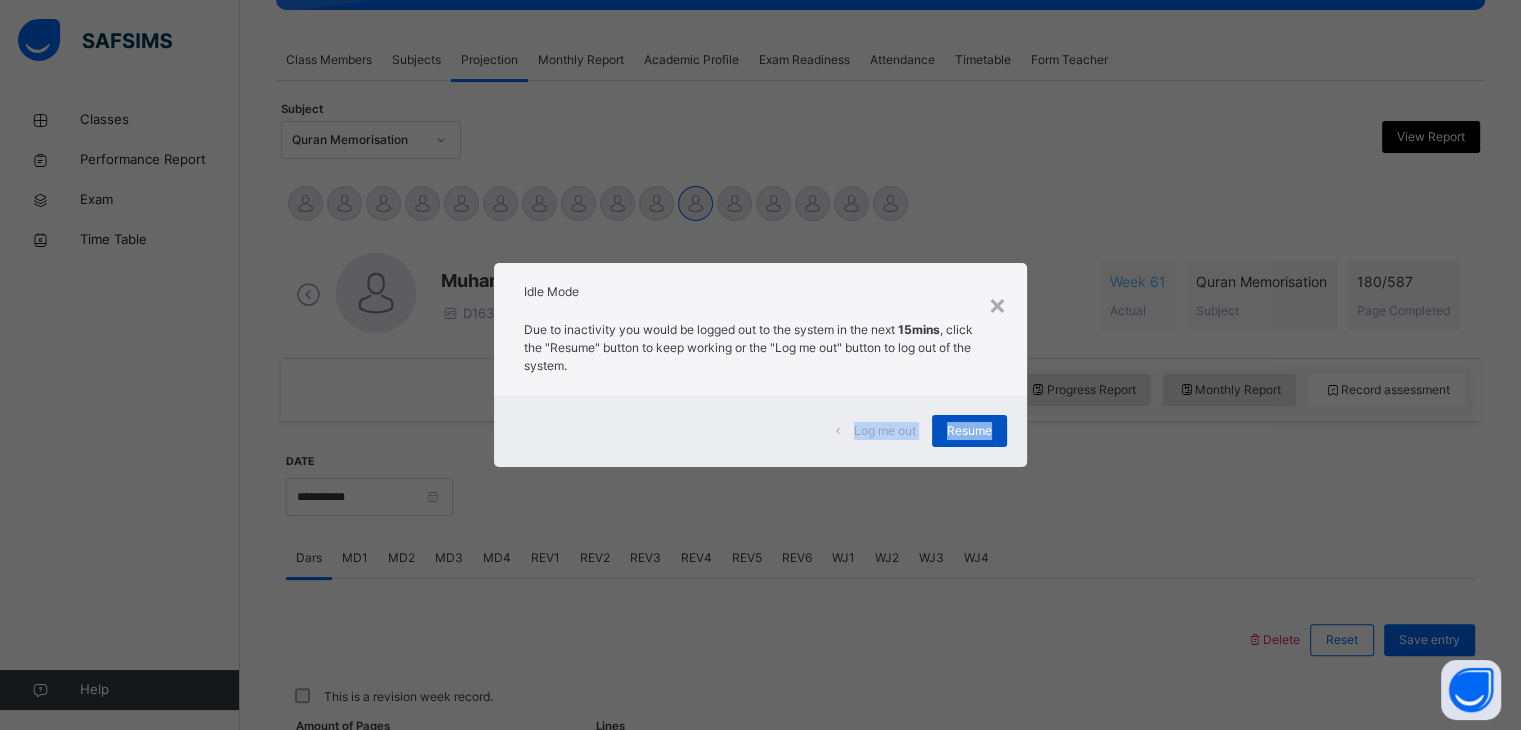 click on "Resume" at bounding box center (969, 431) 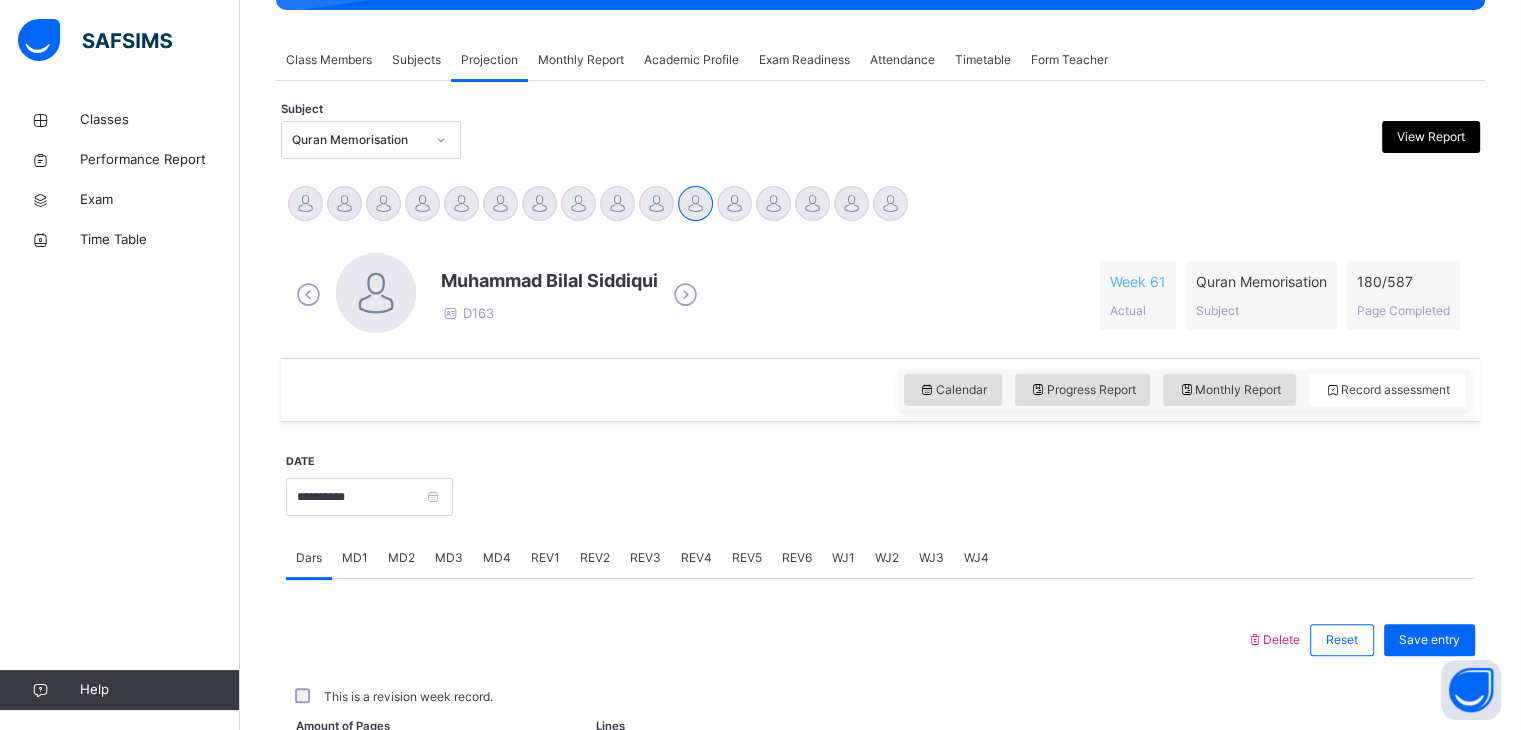drag, startPoint x: 972, startPoint y: 131, endPoint x: 1049, endPoint y: 113, distance: 79.07591 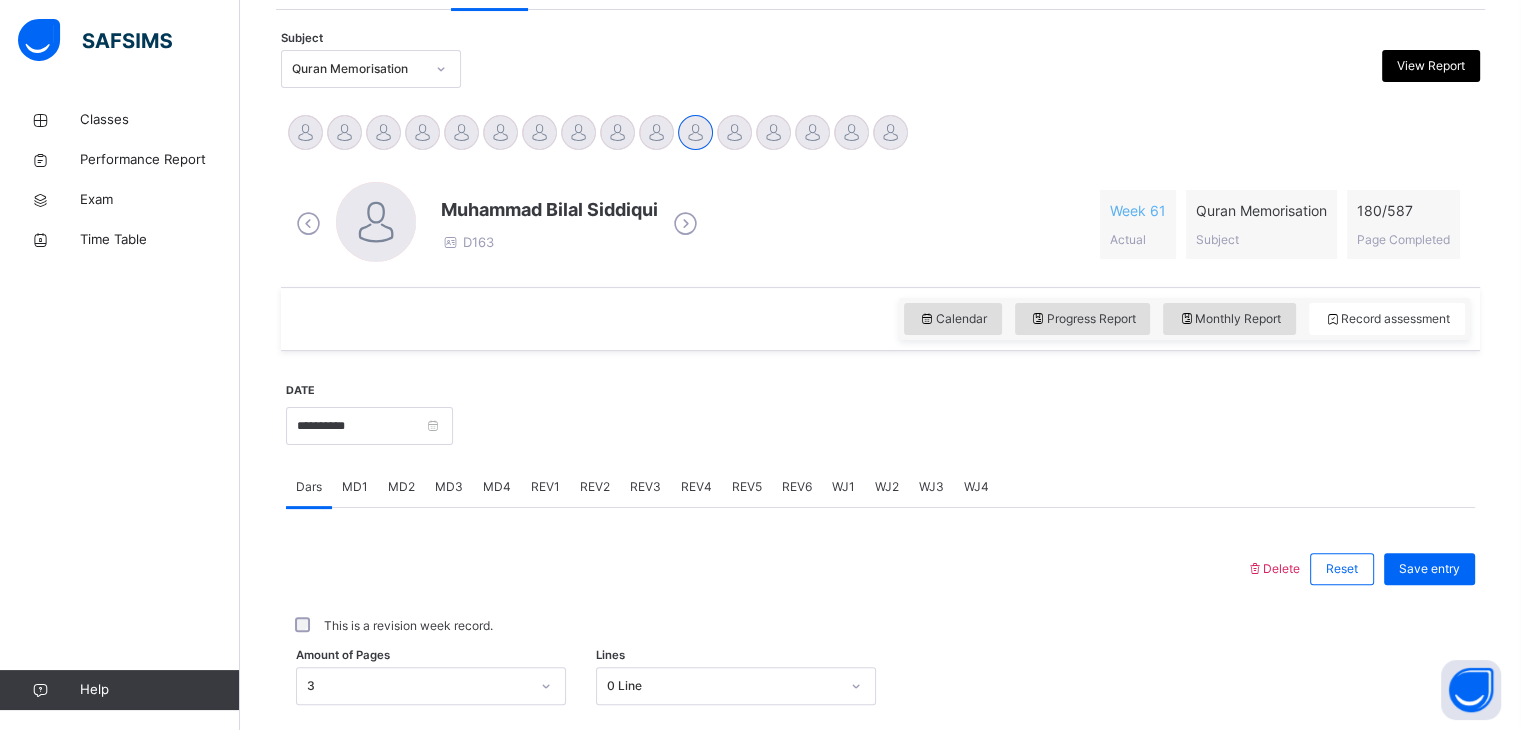 scroll, scrollTop: 404, scrollLeft: 0, axis: vertical 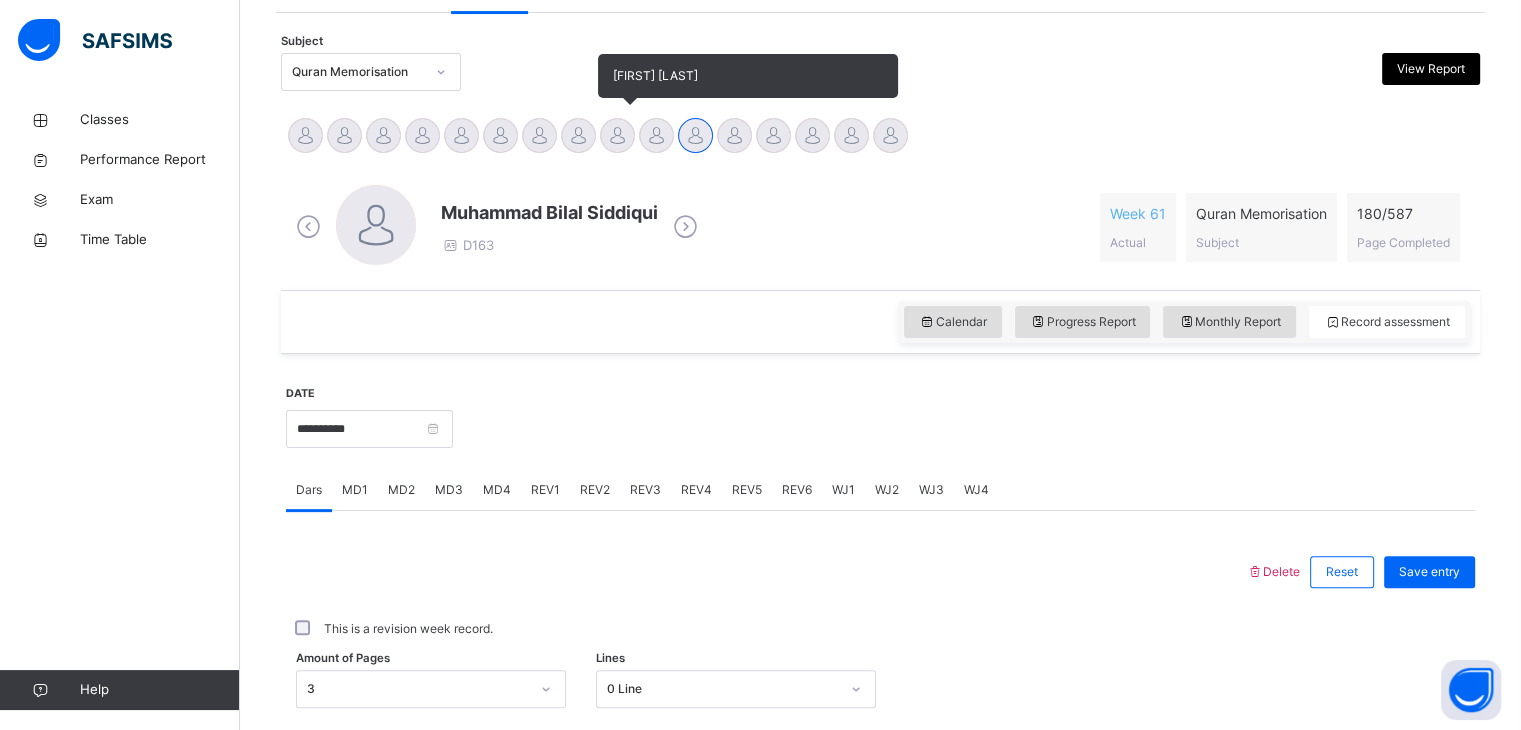 click at bounding box center [617, 135] 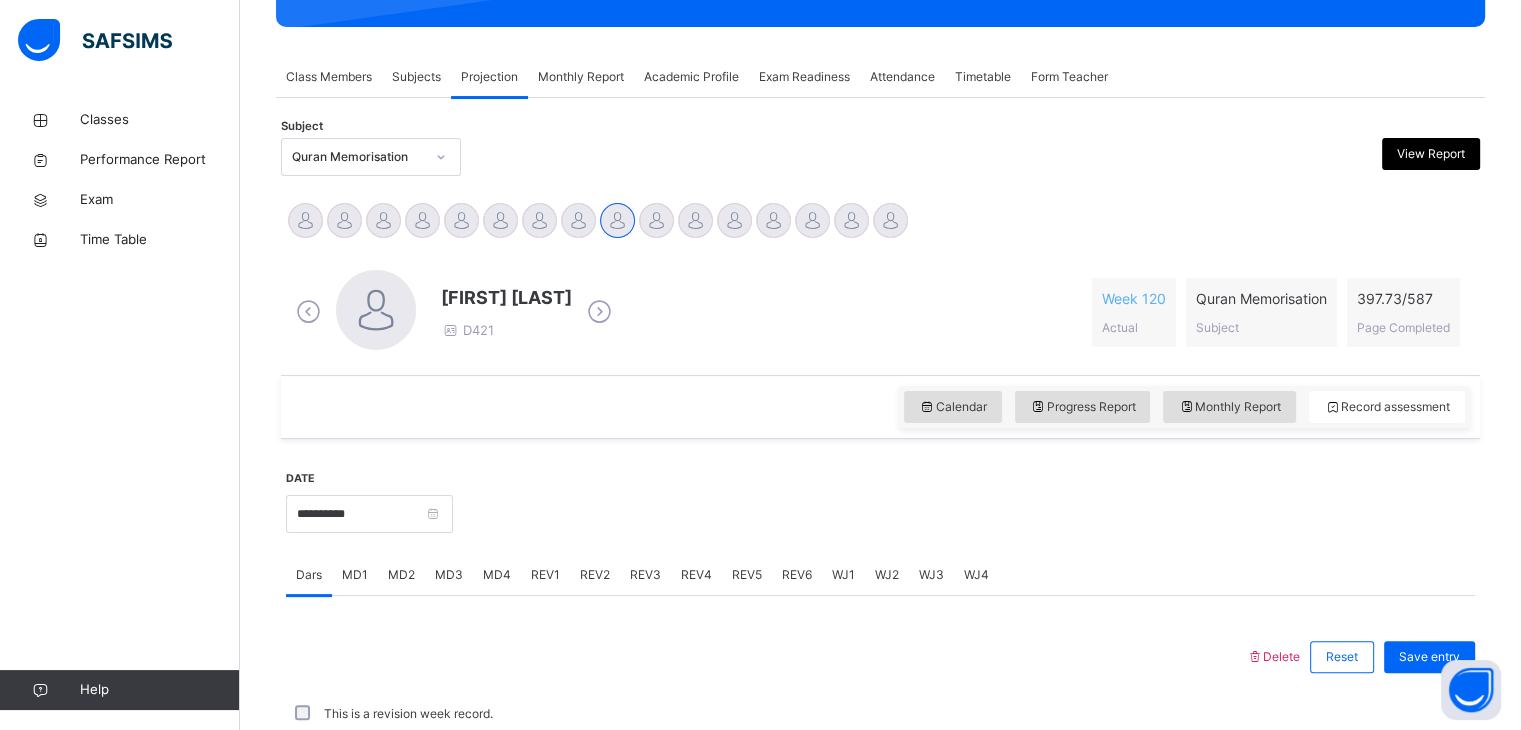 scroll, scrollTop: 404, scrollLeft: 0, axis: vertical 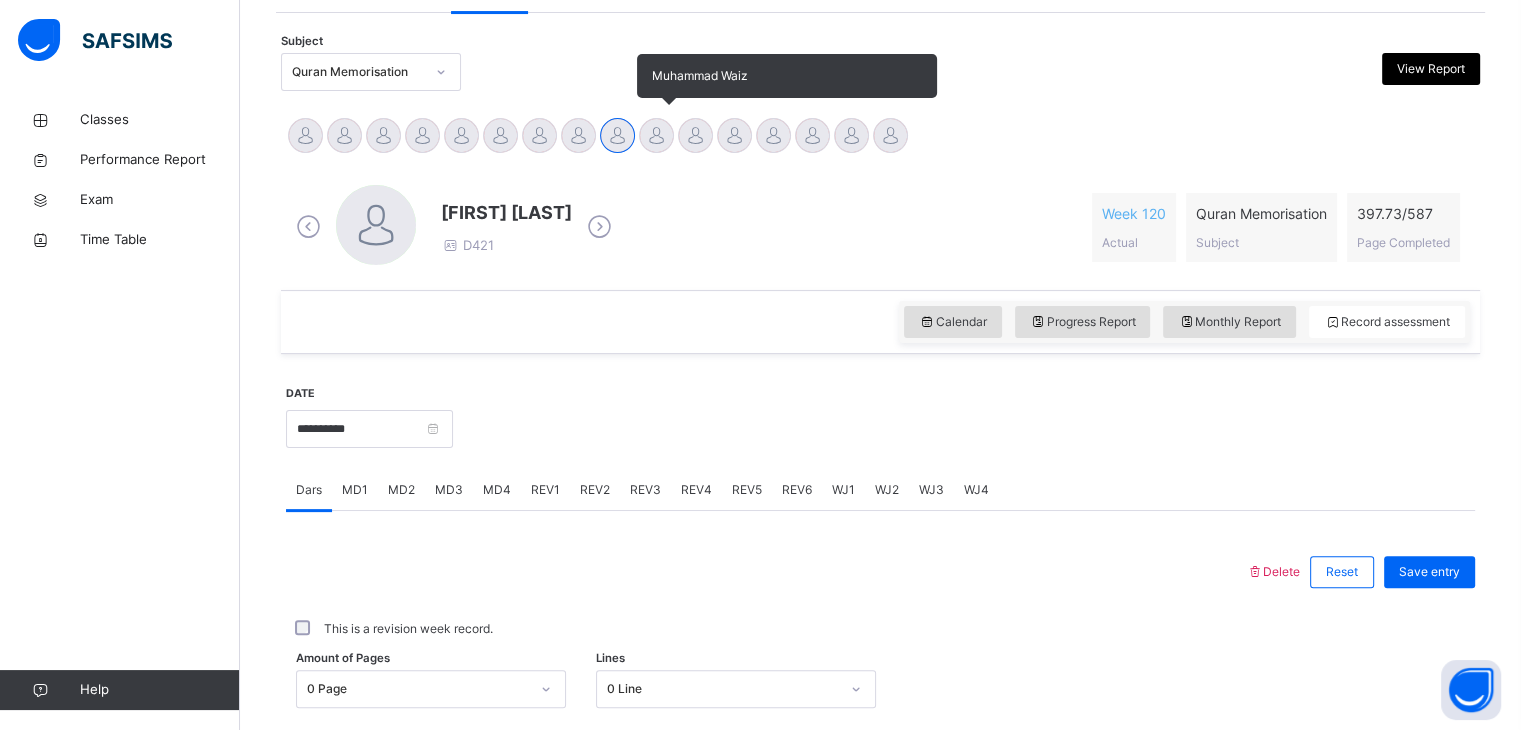 click at bounding box center [656, 135] 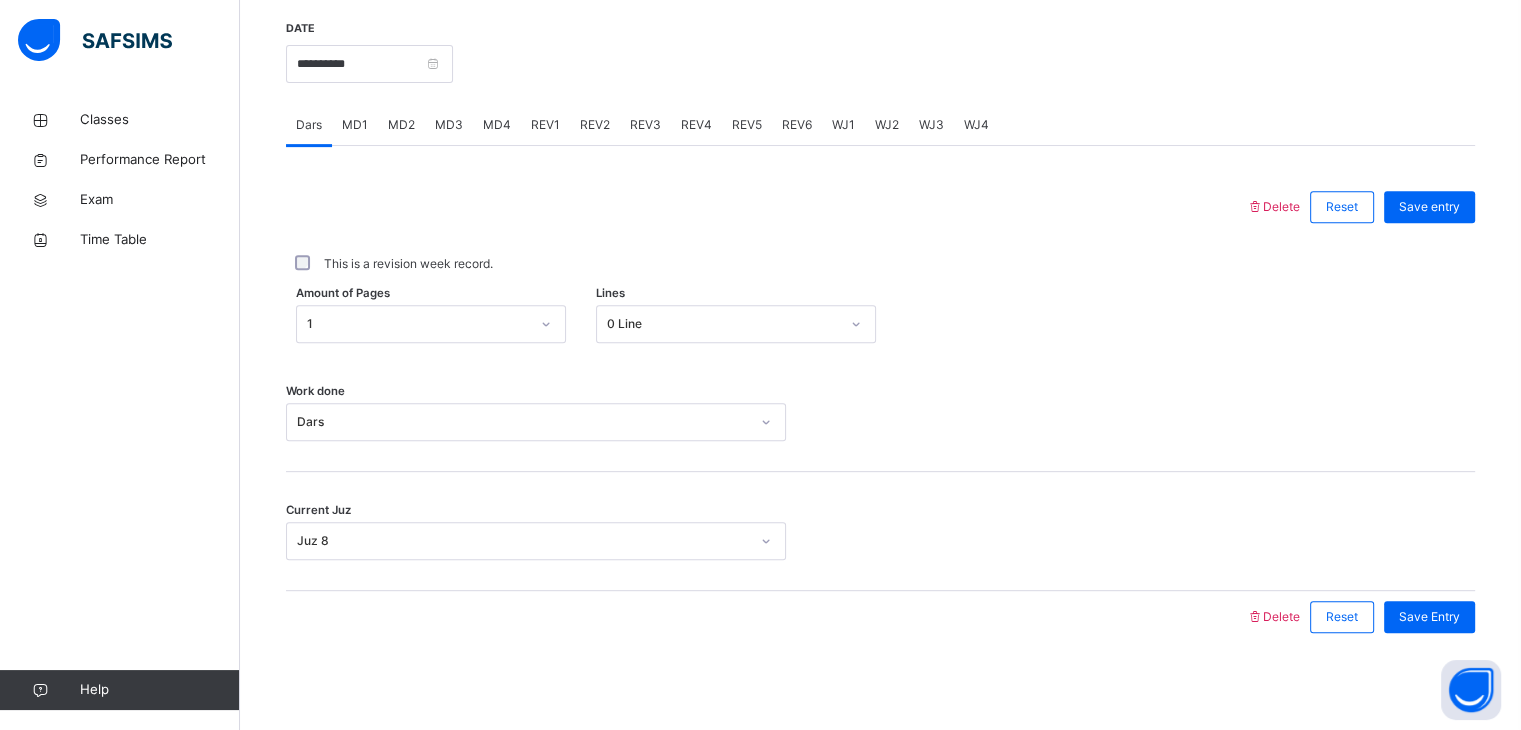scroll, scrollTop: 772, scrollLeft: 0, axis: vertical 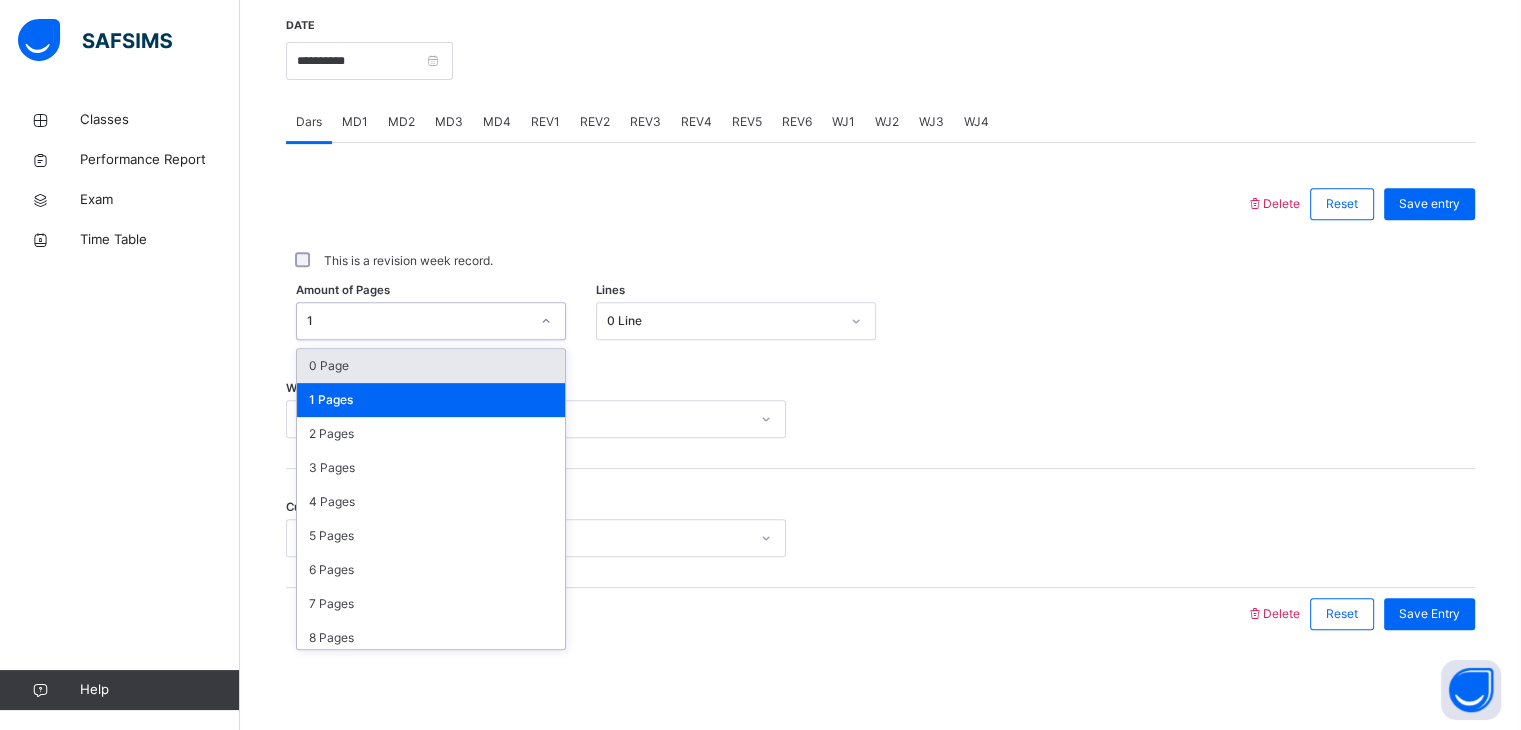 click on "1" at bounding box center (418, 321) 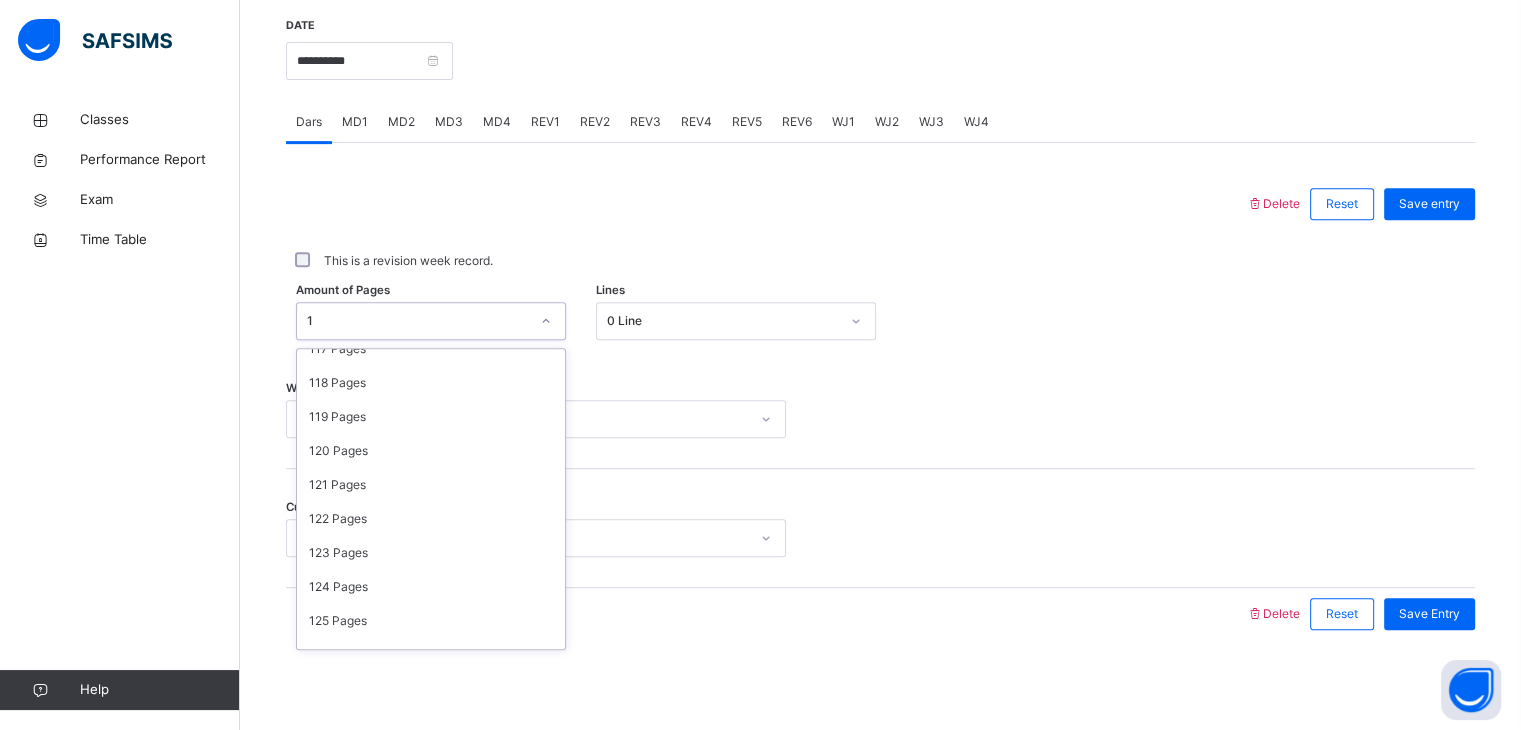scroll, scrollTop: 0, scrollLeft: 0, axis: both 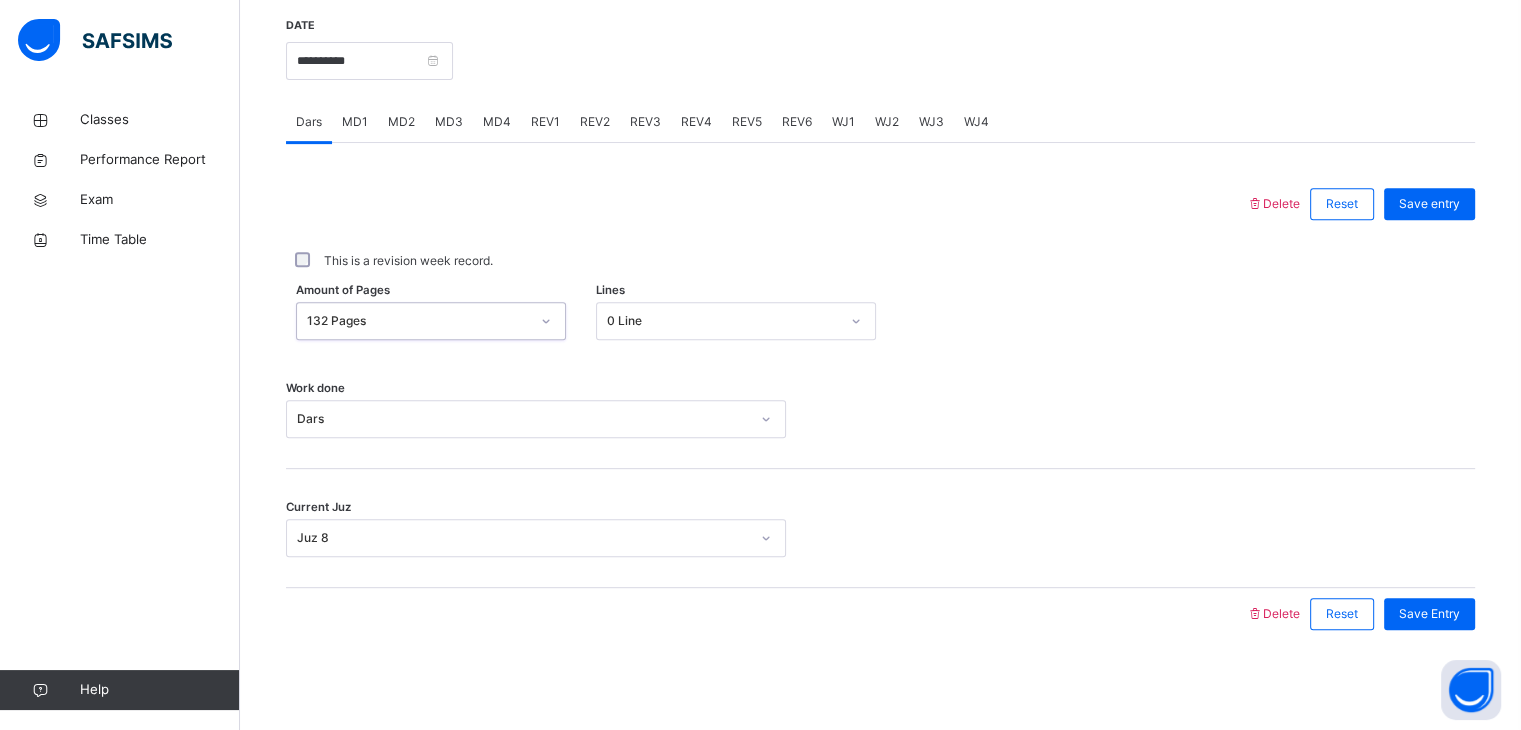 click on "Delete Reset Save entry This is a revision week record. Amount of Pages   option 132 Pages, selected.     0 results available. Select is focused ,type to refine list, press Down to open the menu,  132 Pages Lines 0 Line Work done Dars Current Juz Juz 8  Delete Reset Save Entry" at bounding box center (880, 391) 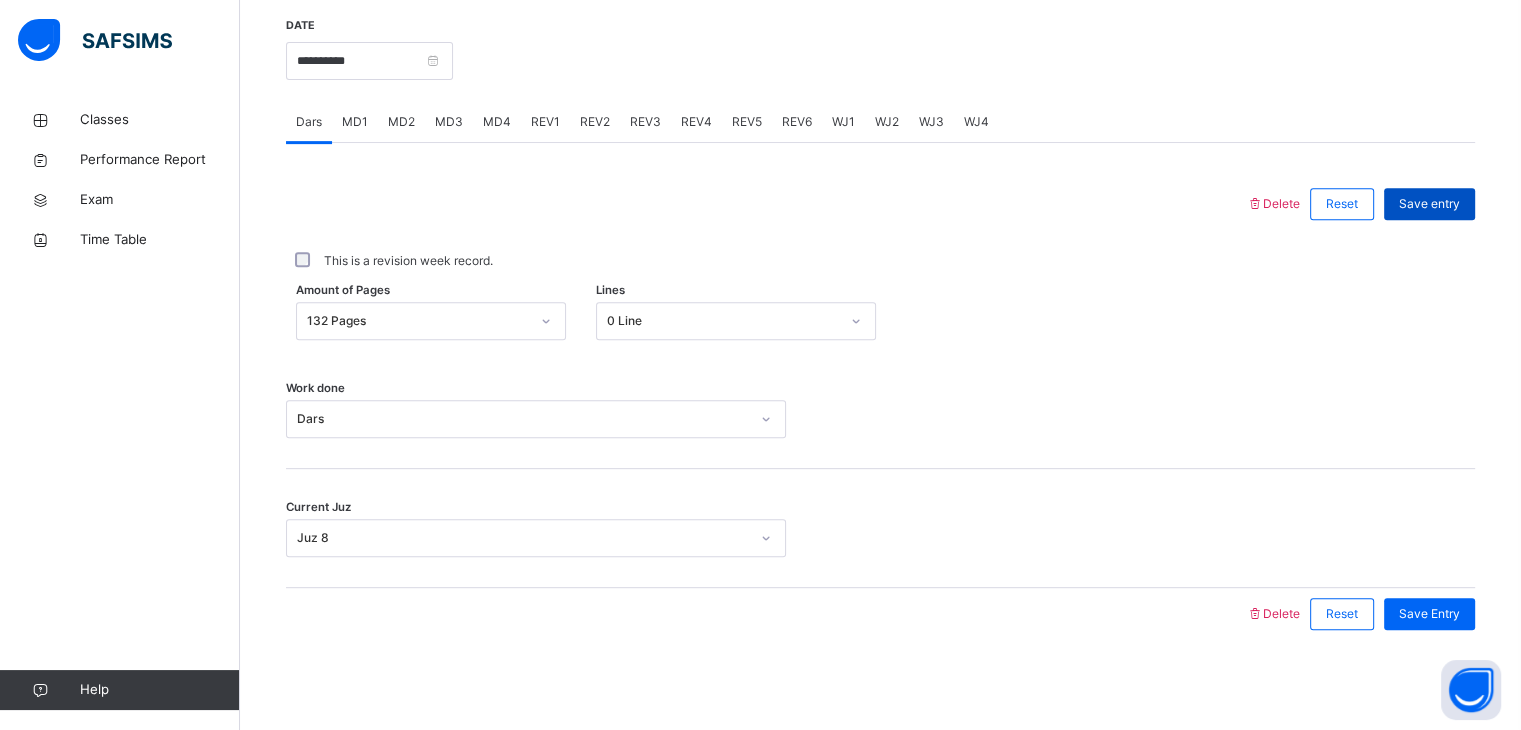 click on "Save entry" at bounding box center [1429, 204] 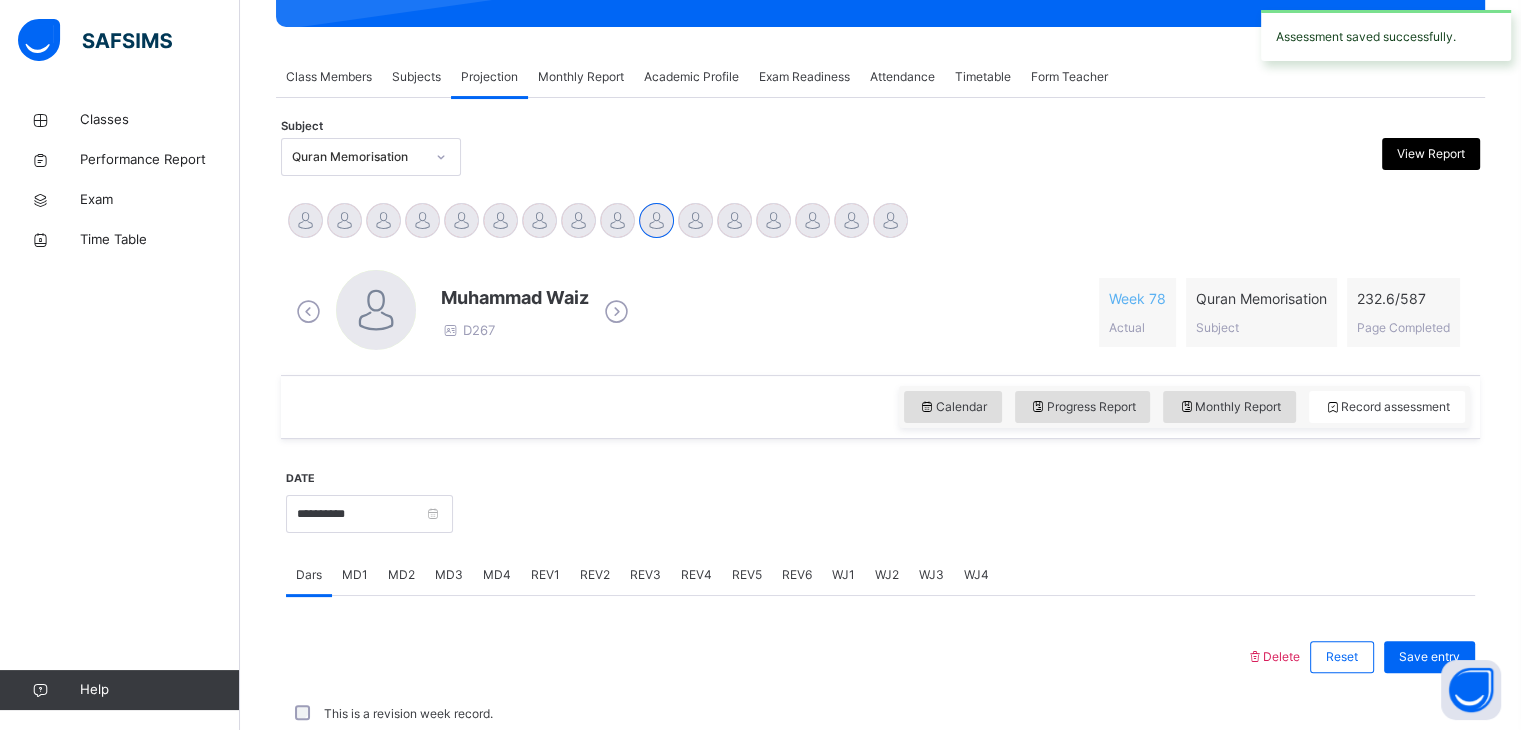 scroll, scrollTop: 772, scrollLeft: 0, axis: vertical 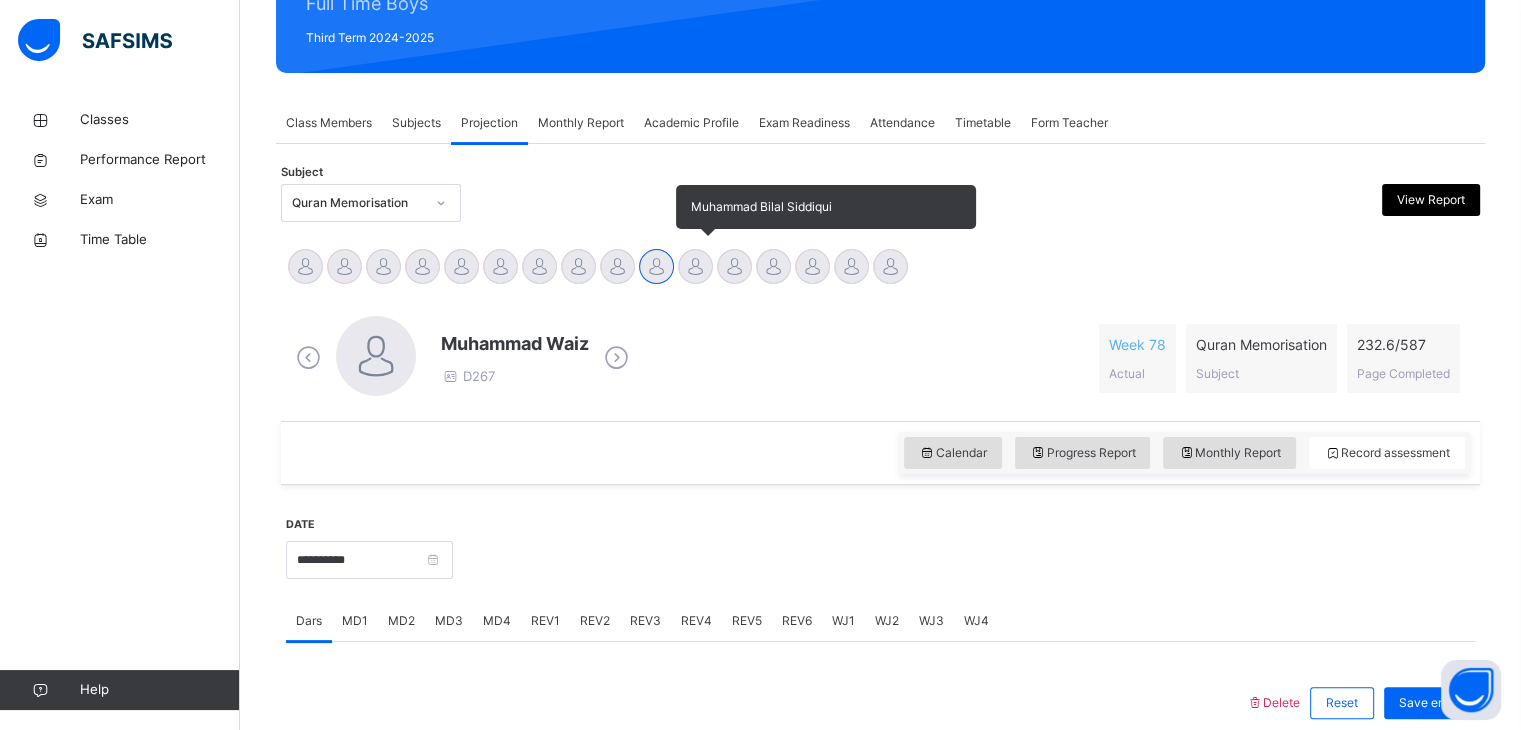 click on "Muhammad Bilal  Siddiqui" at bounding box center [695, 269] 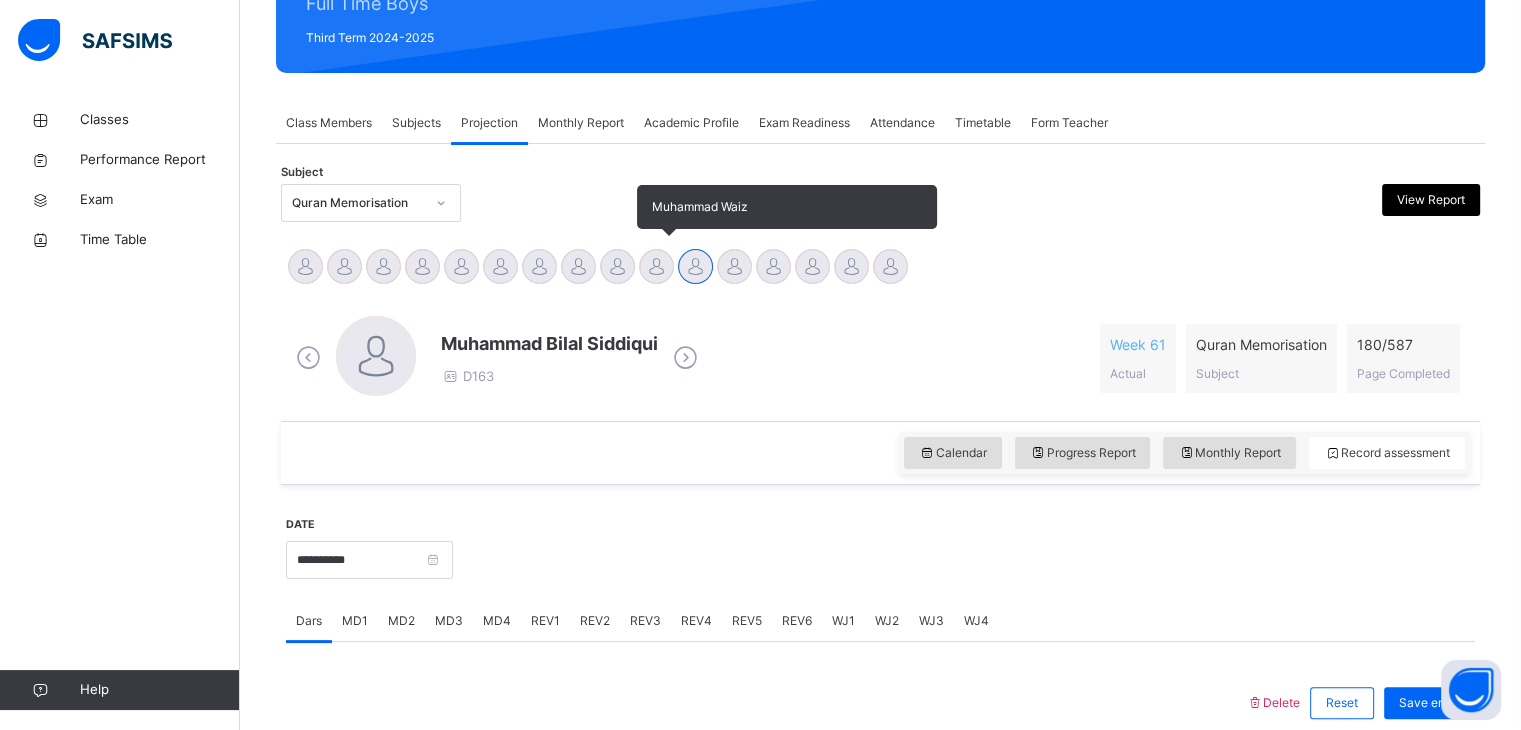 click at bounding box center (656, 266) 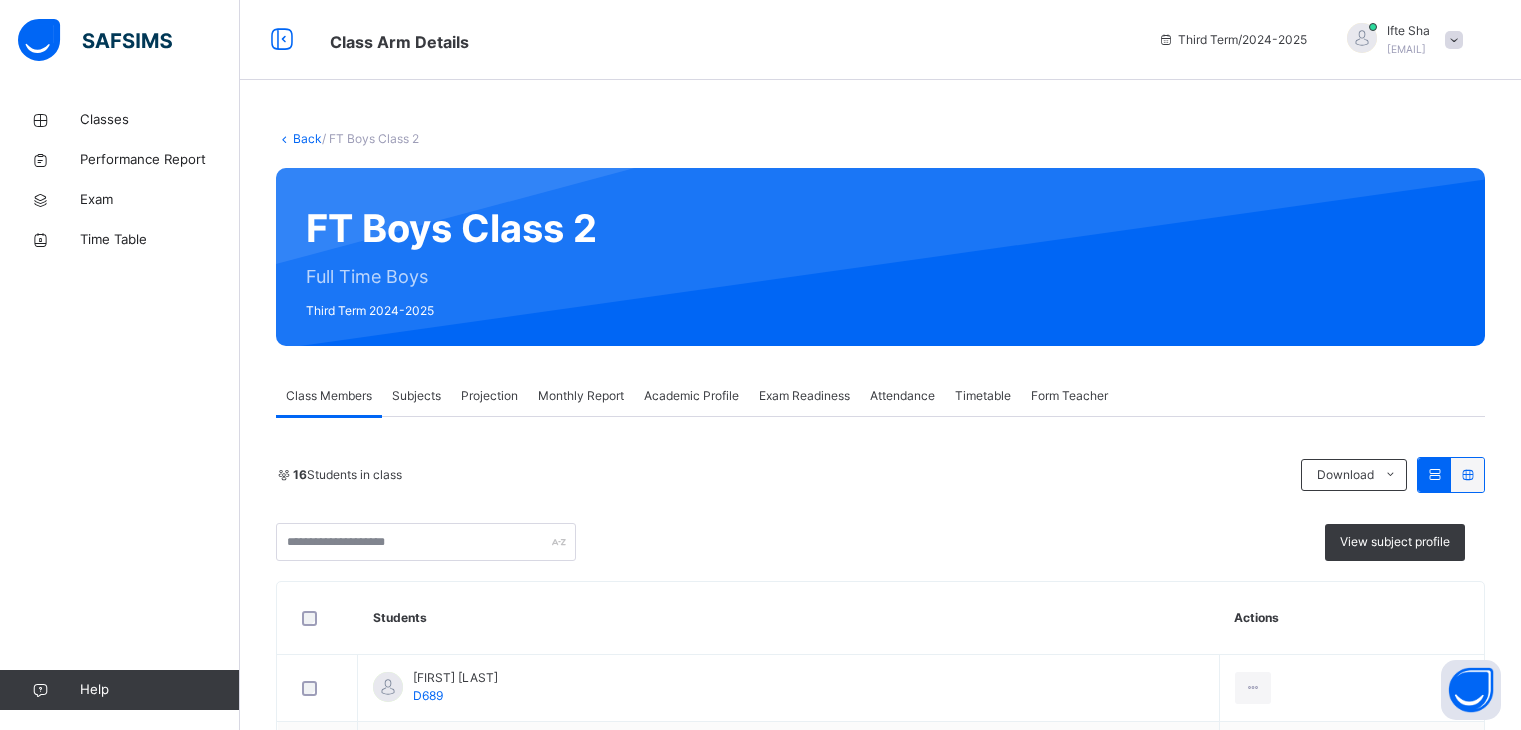 click on "Projection" at bounding box center [489, 396] 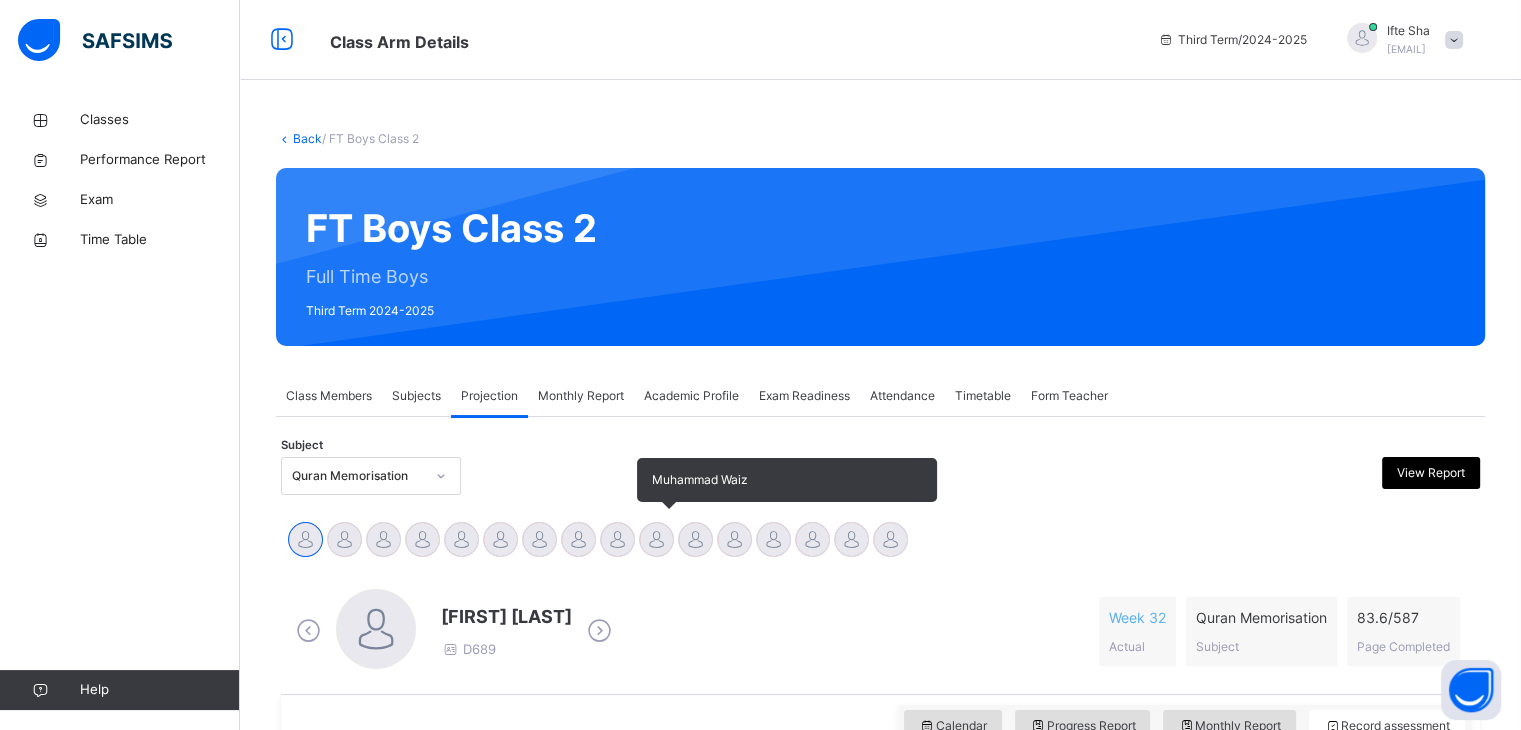 click at bounding box center [656, 539] 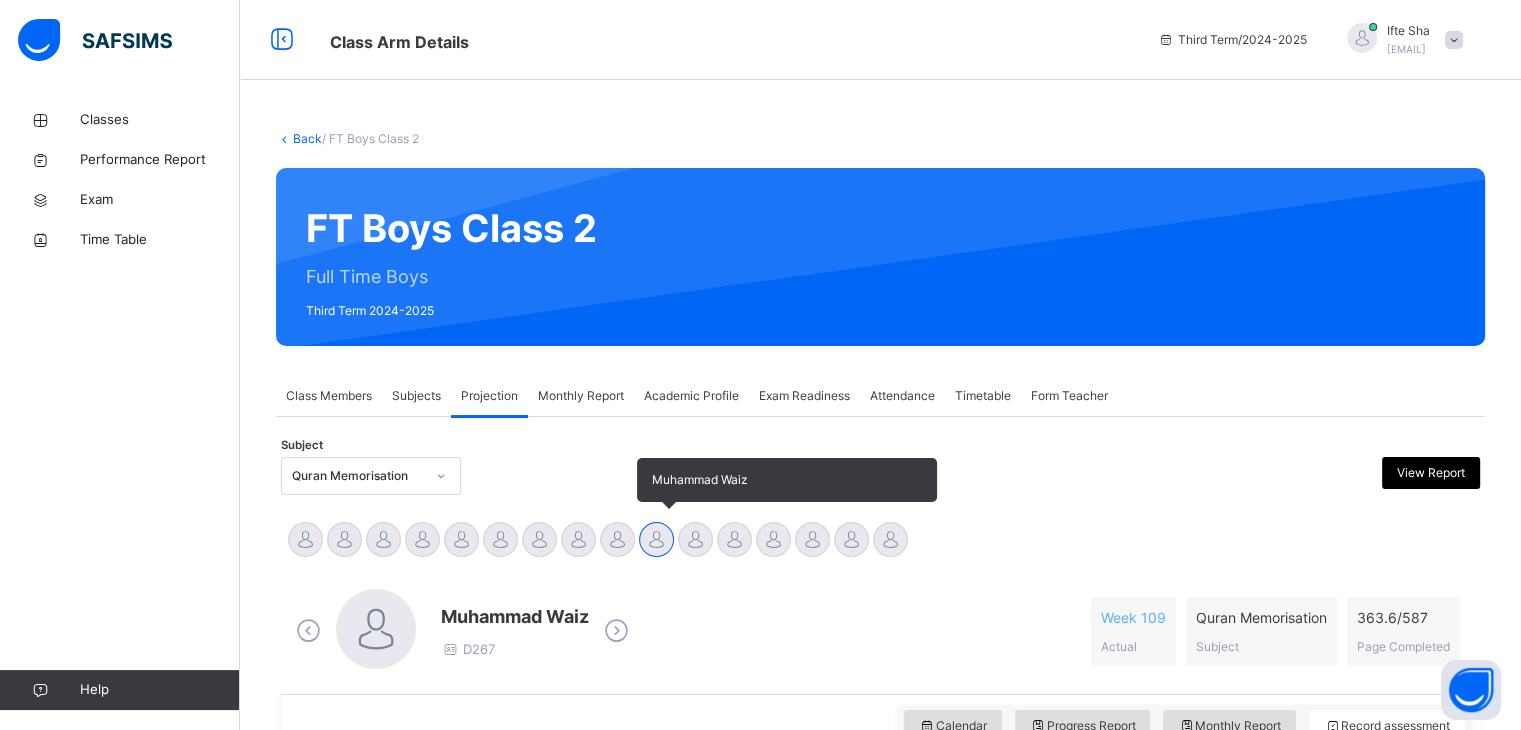 click at bounding box center (656, 539) 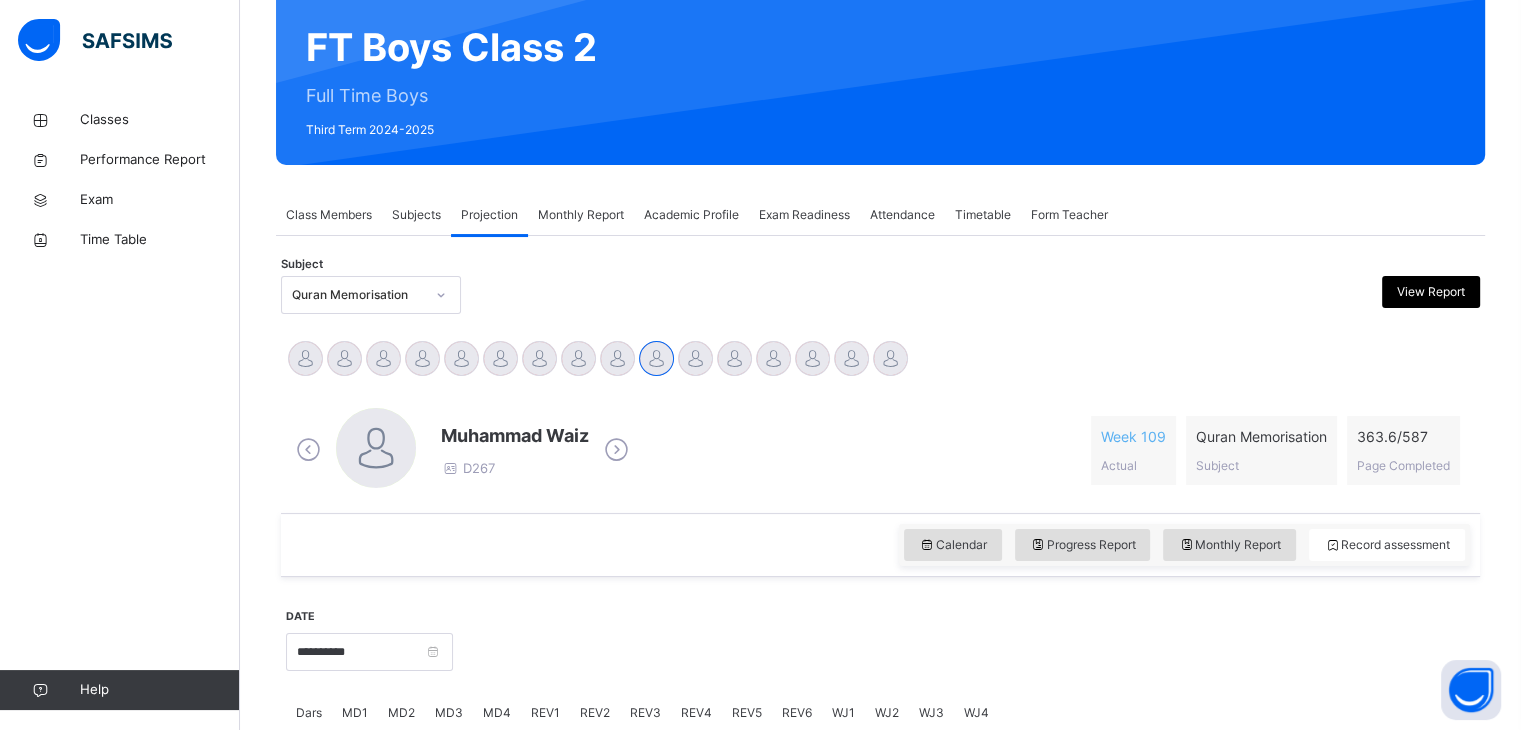 scroll, scrollTop: 43, scrollLeft: 0, axis: vertical 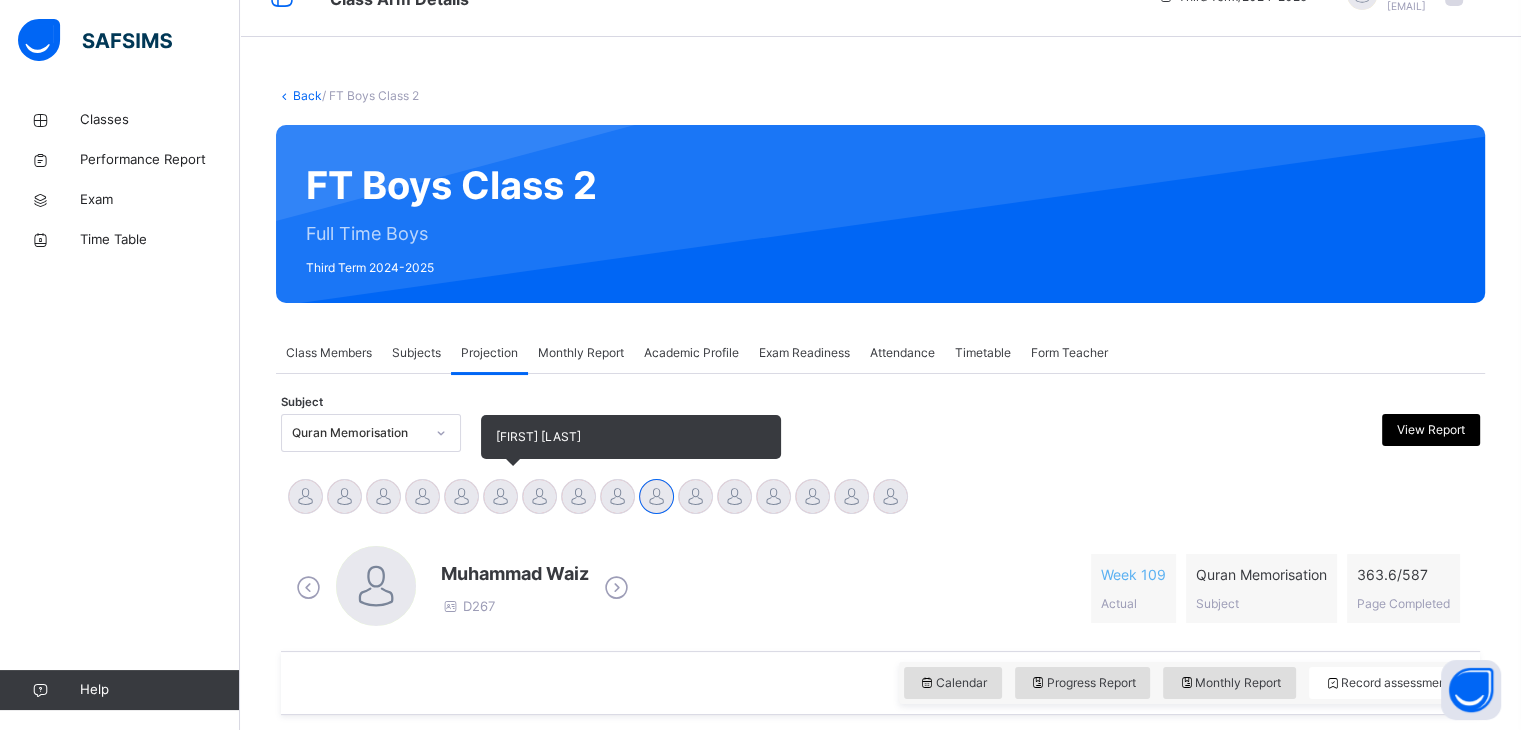 click at bounding box center (500, 496) 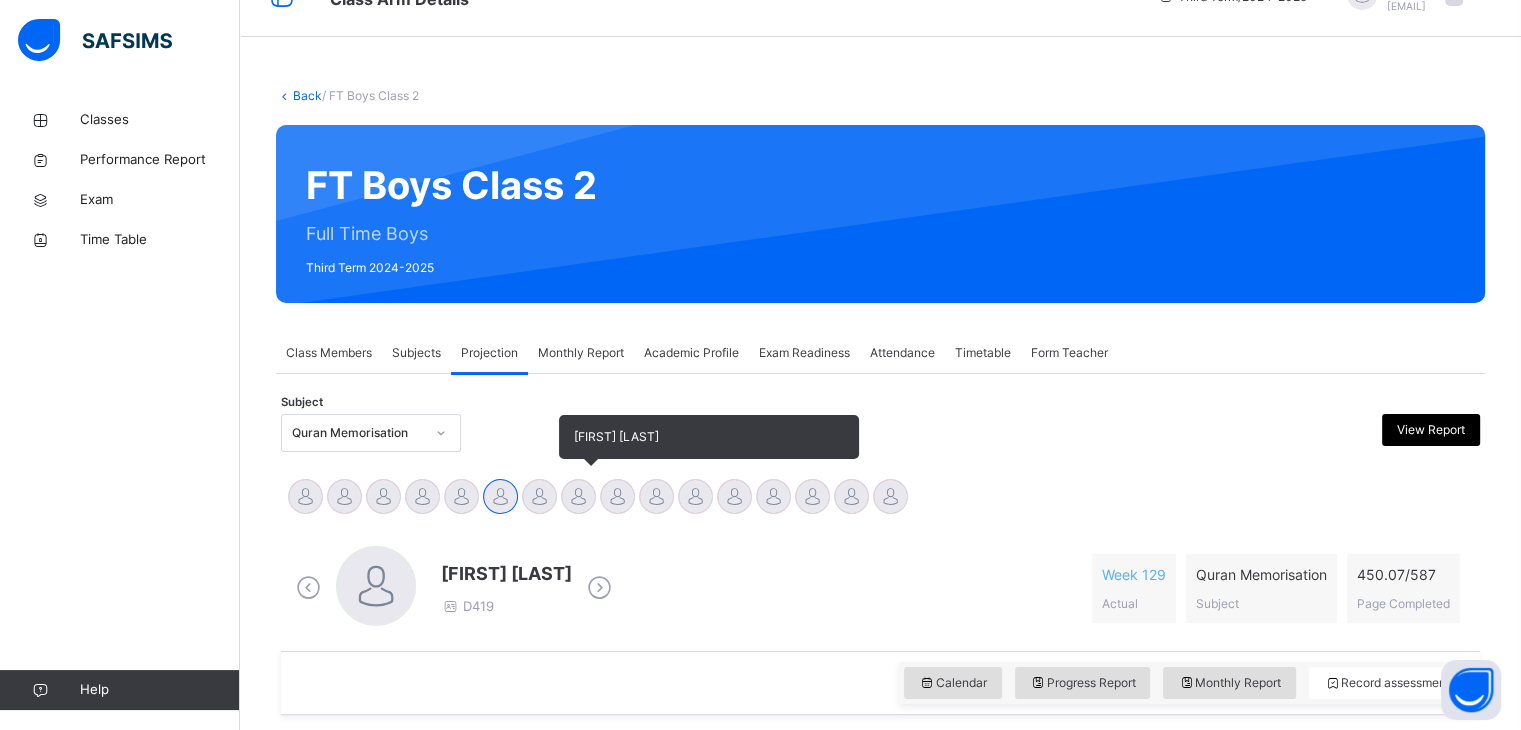 click at bounding box center (578, 496) 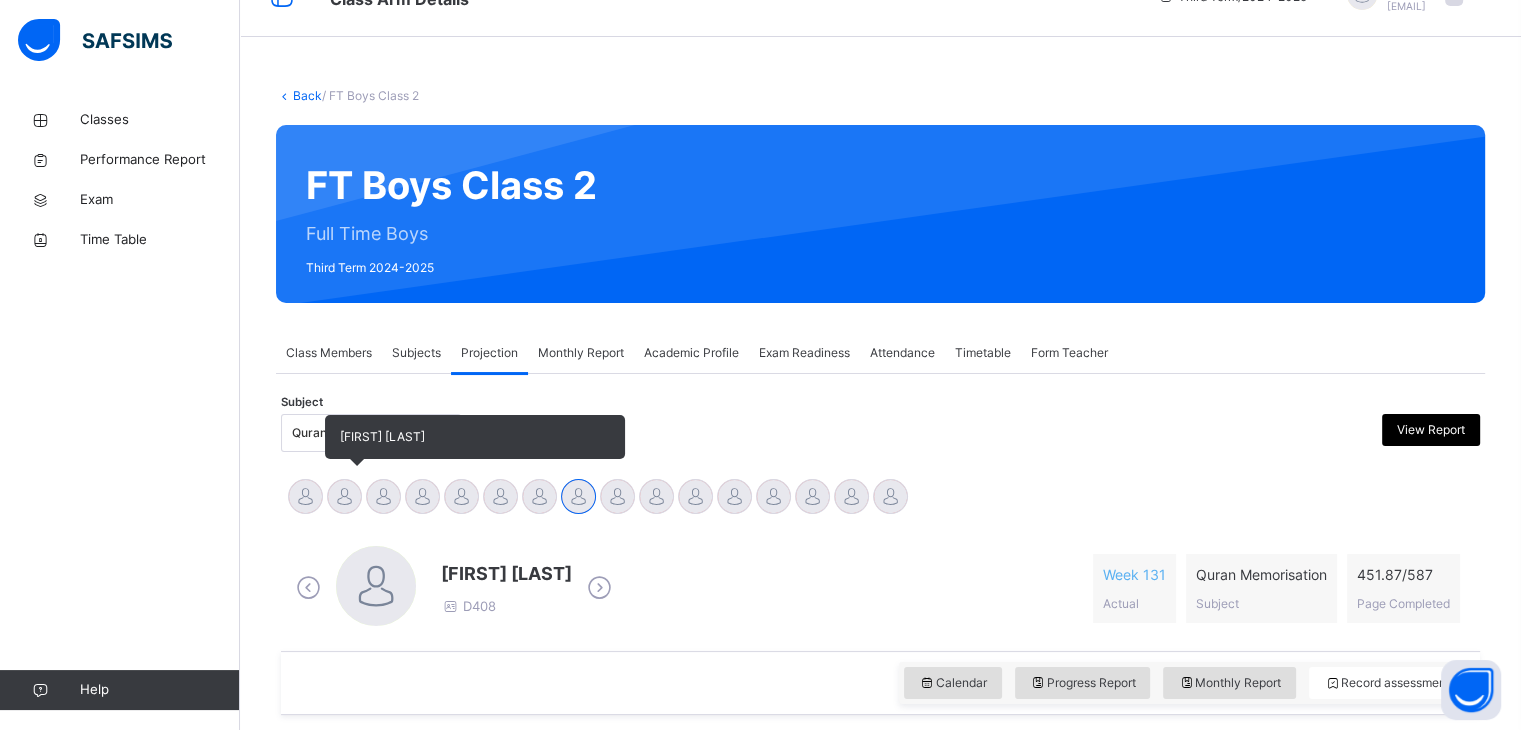 click at bounding box center (344, 496) 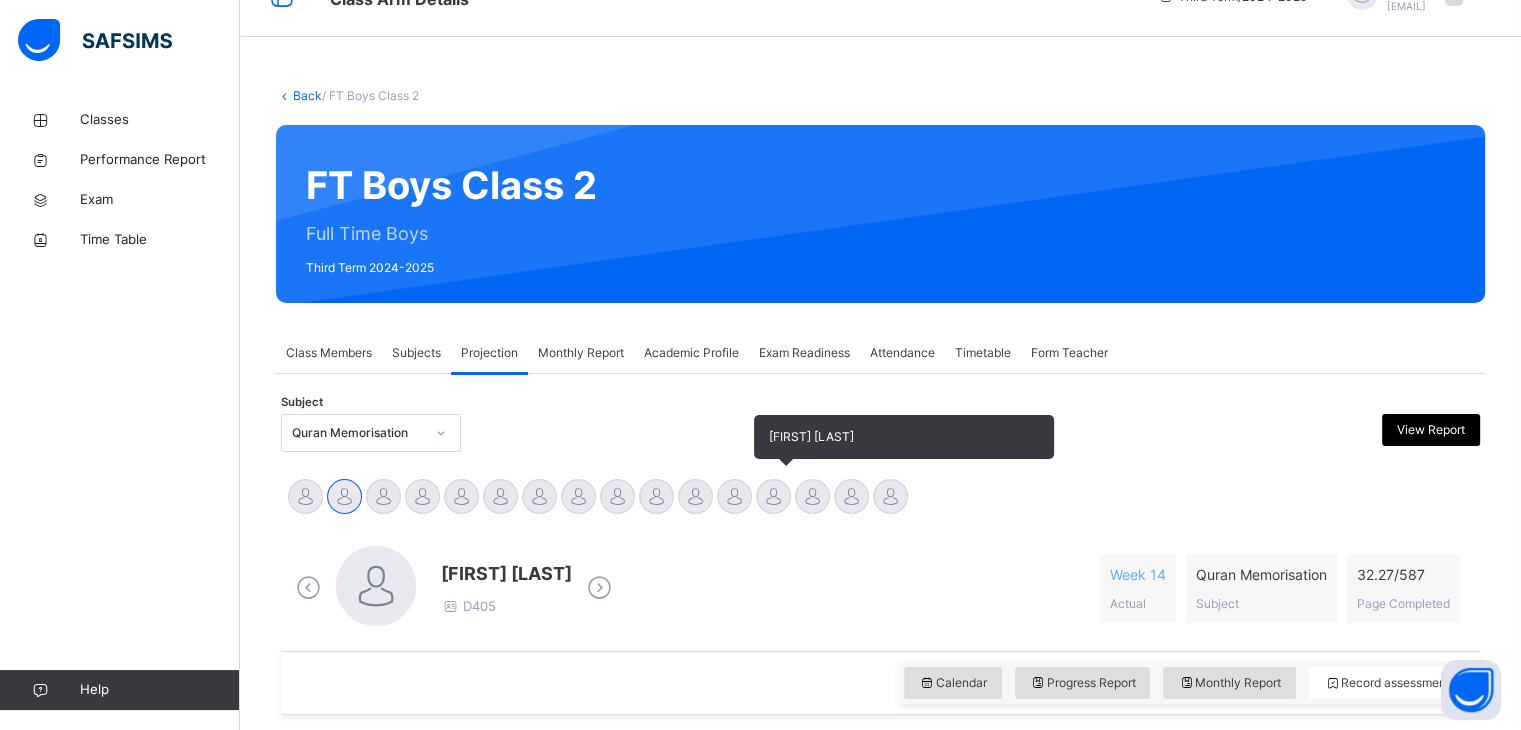 click at bounding box center (773, 496) 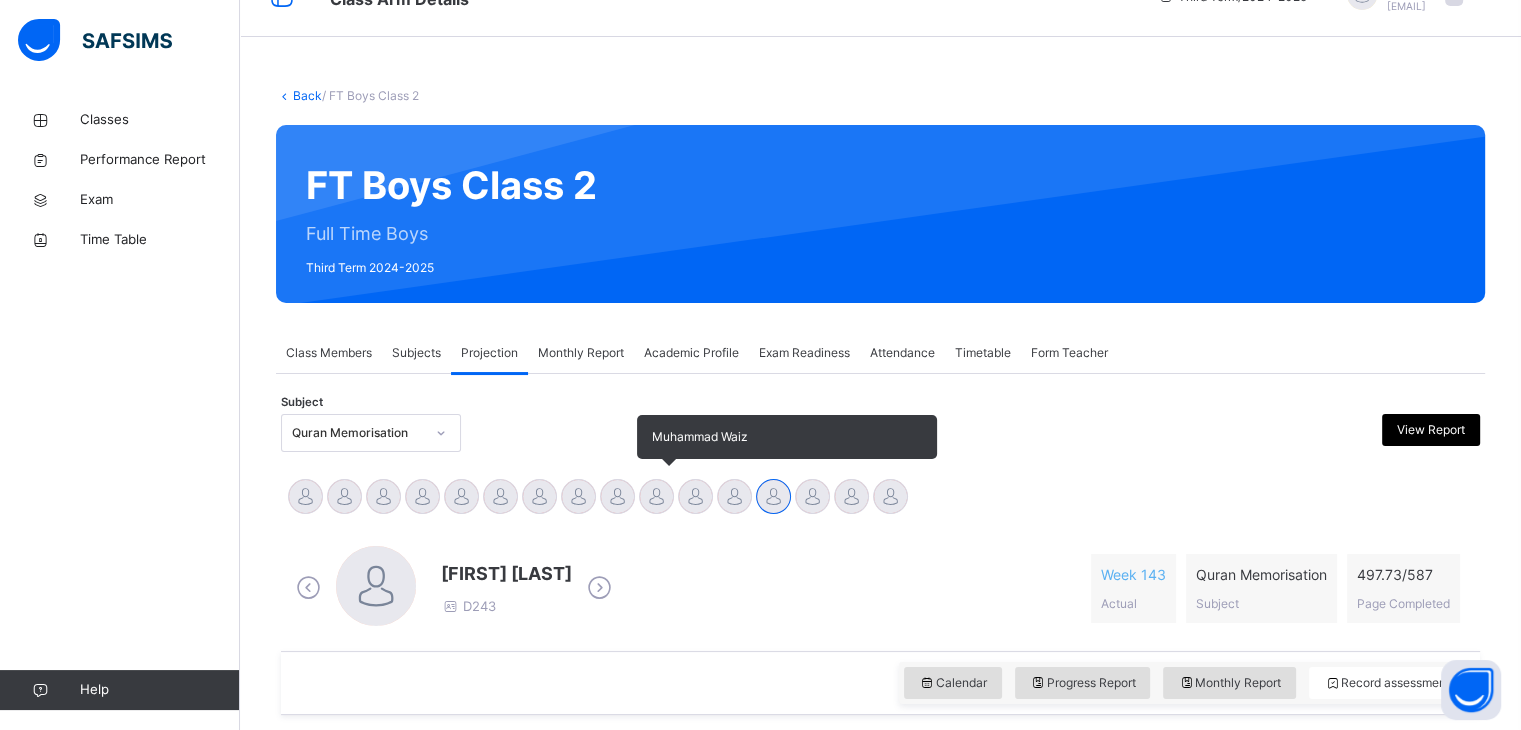 click at bounding box center [656, 496] 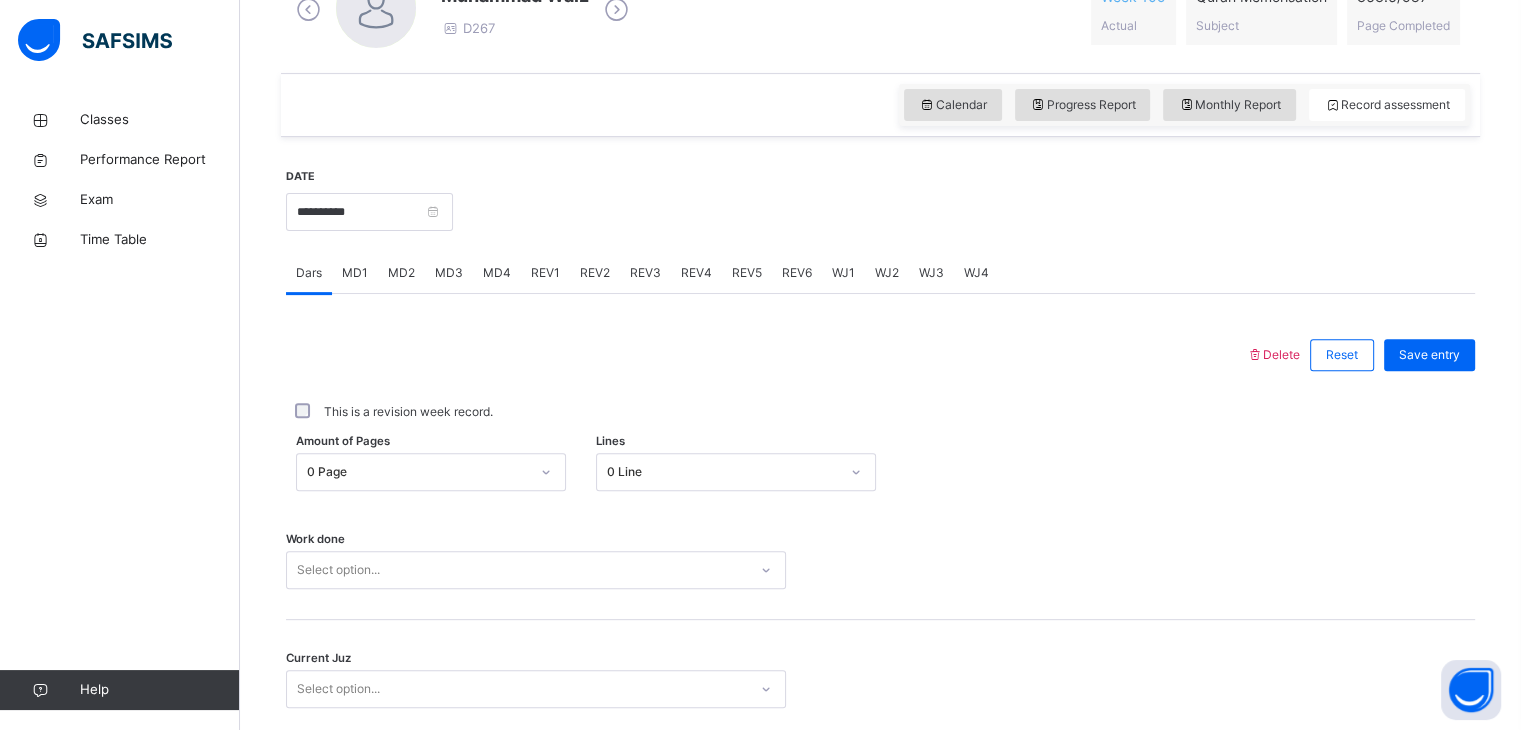 scroll, scrollTop: 772, scrollLeft: 0, axis: vertical 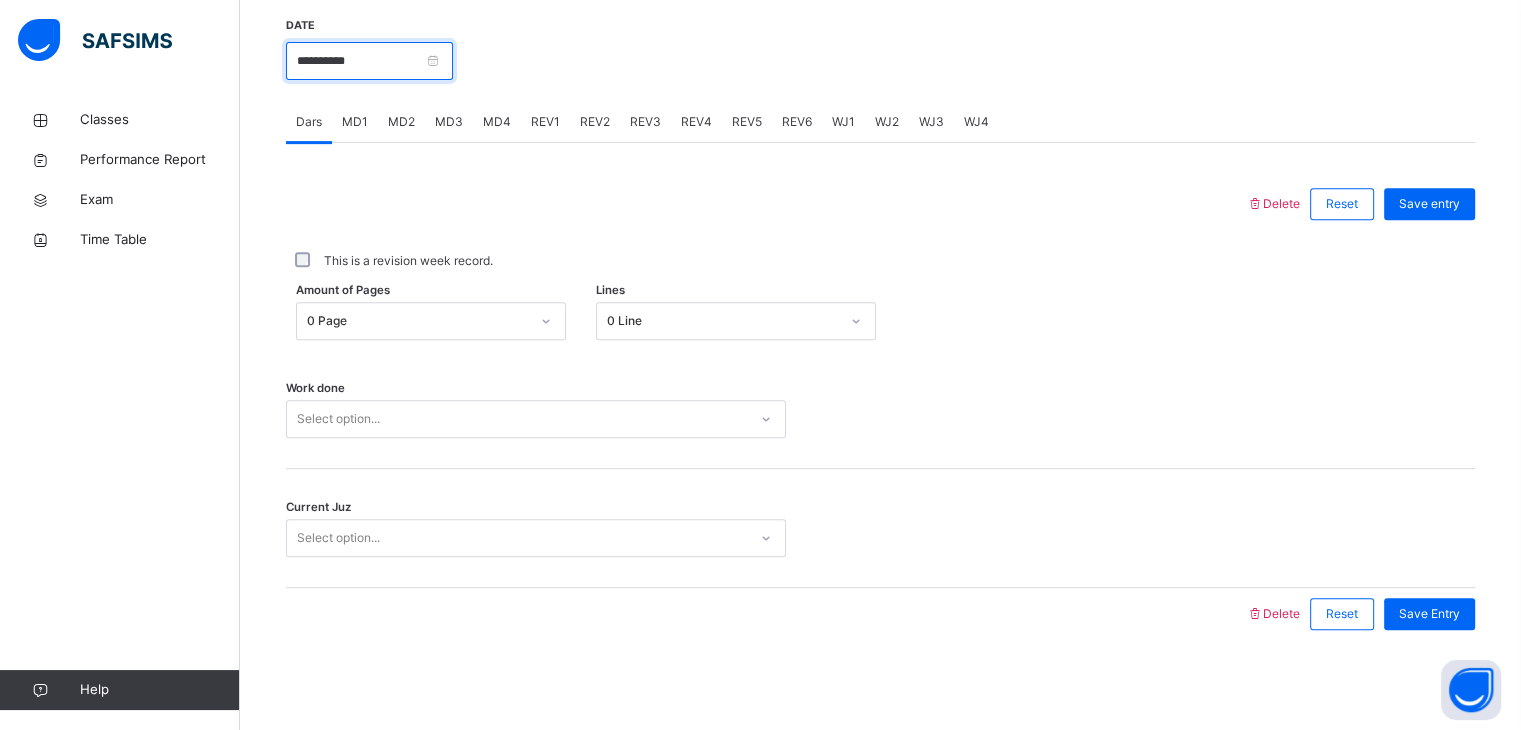 click on "**********" at bounding box center [369, 61] 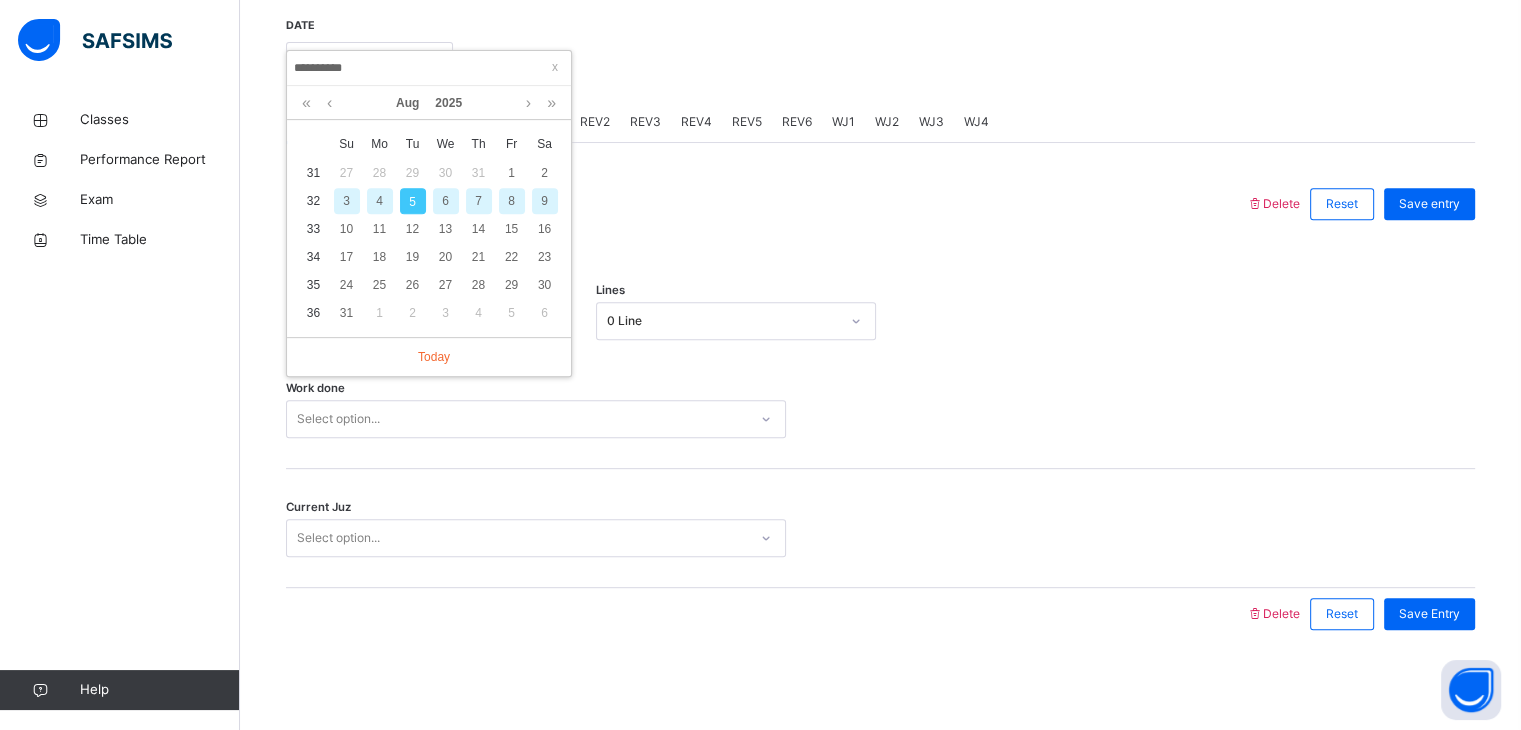 click on "6" at bounding box center [446, 201] 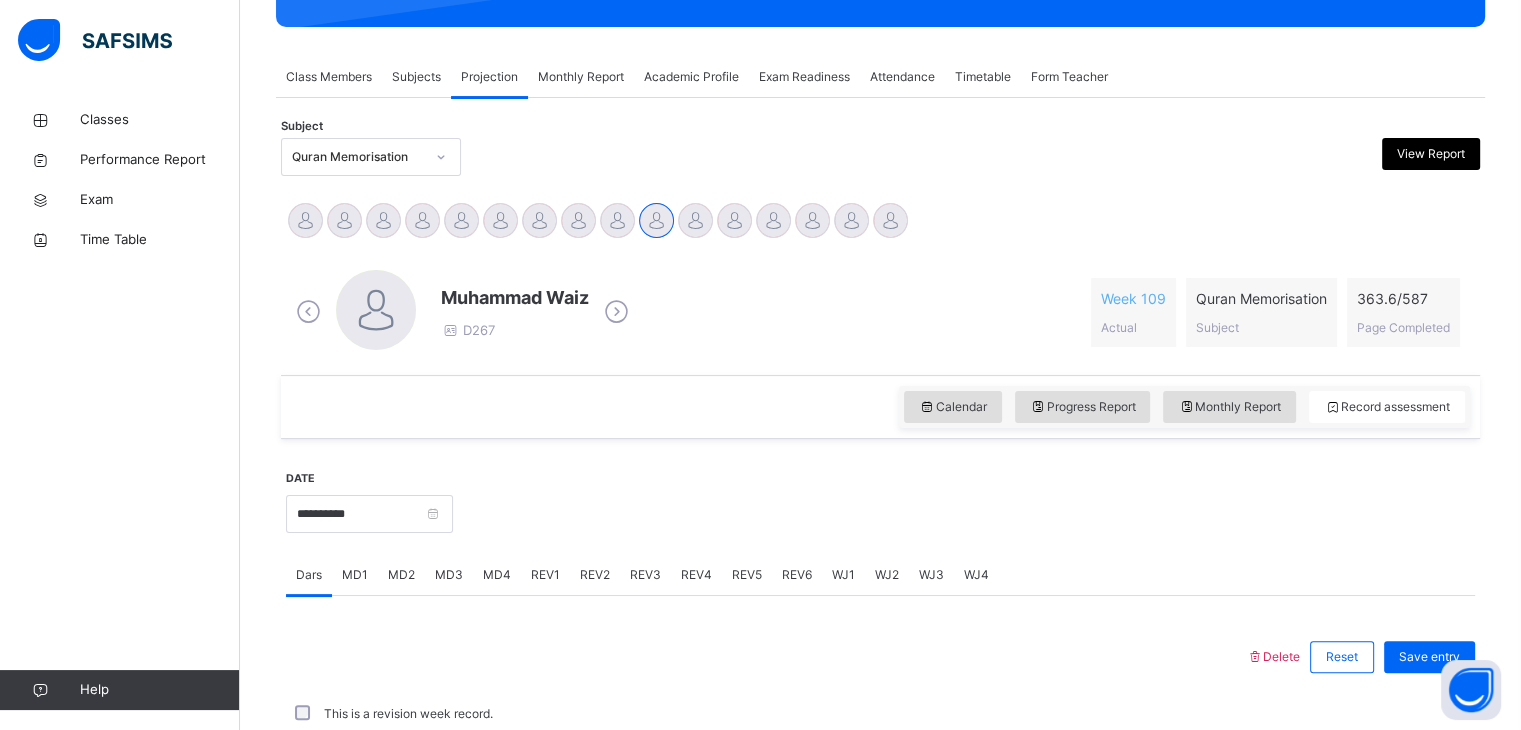 scroll, scrollTop: 772, scrollLeft: 0, axis: vertical 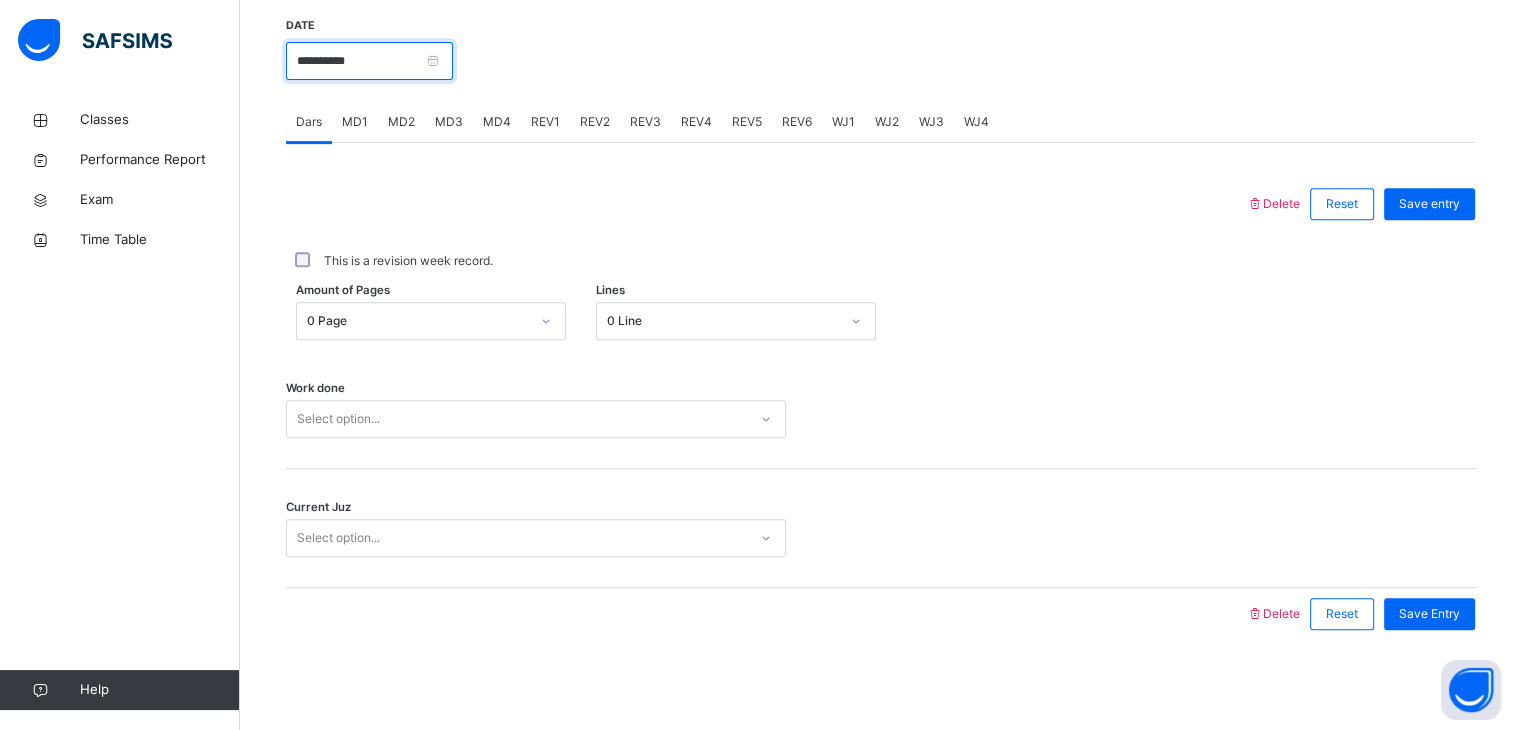 click on "**********" at bounding box center [369, 61] 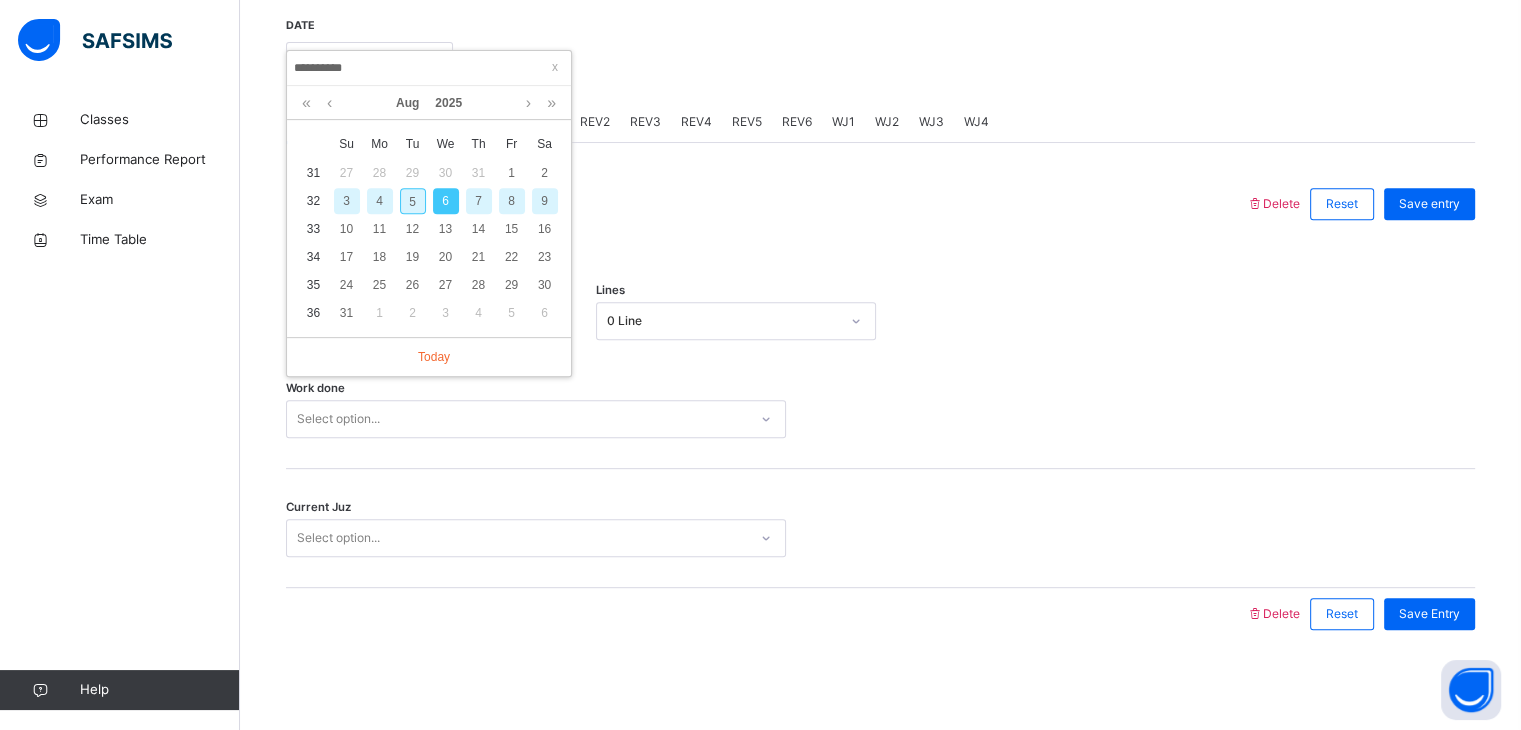 click on "5" at bounding box center (413, 201) 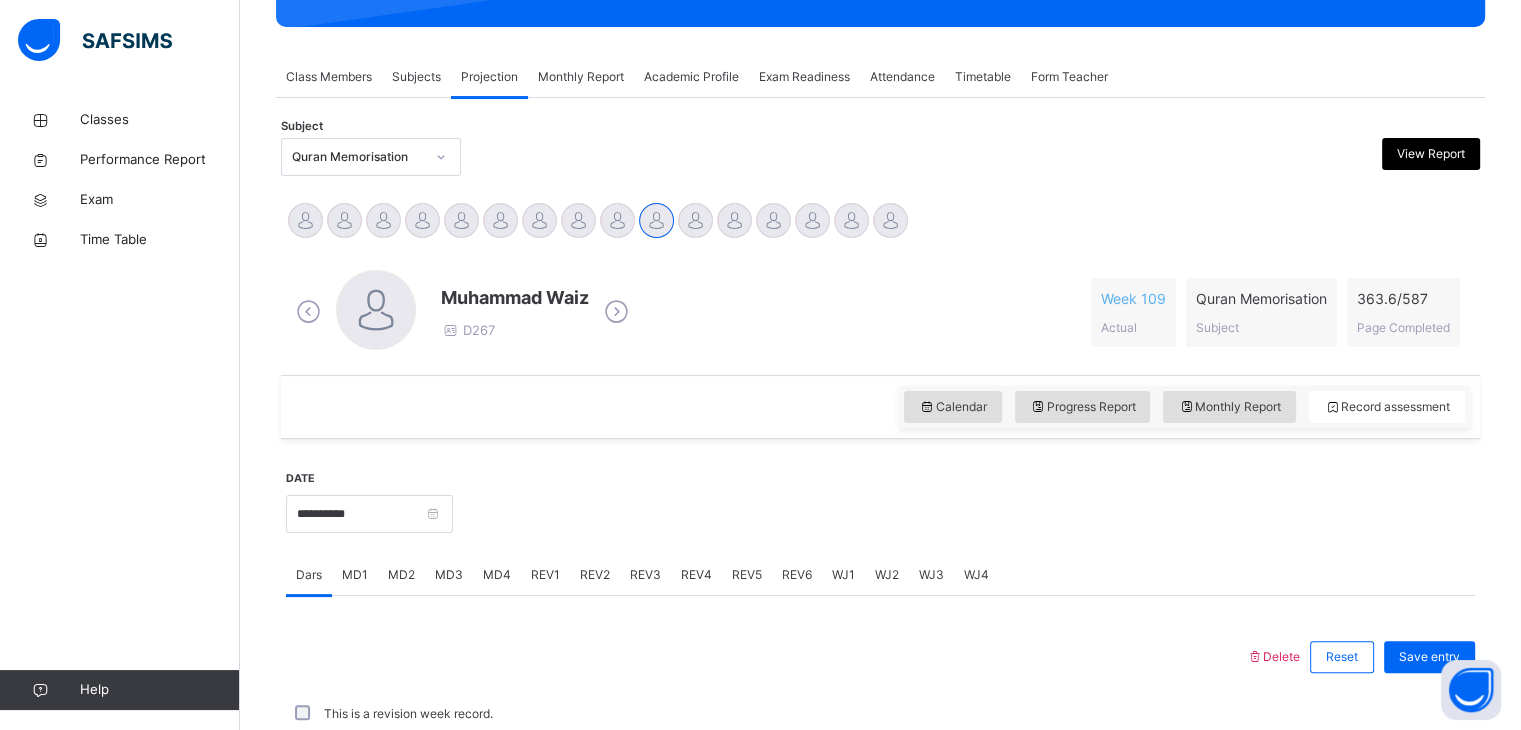 scroll, scrollTop: 772, scrollLeft: 0, axis: vertical 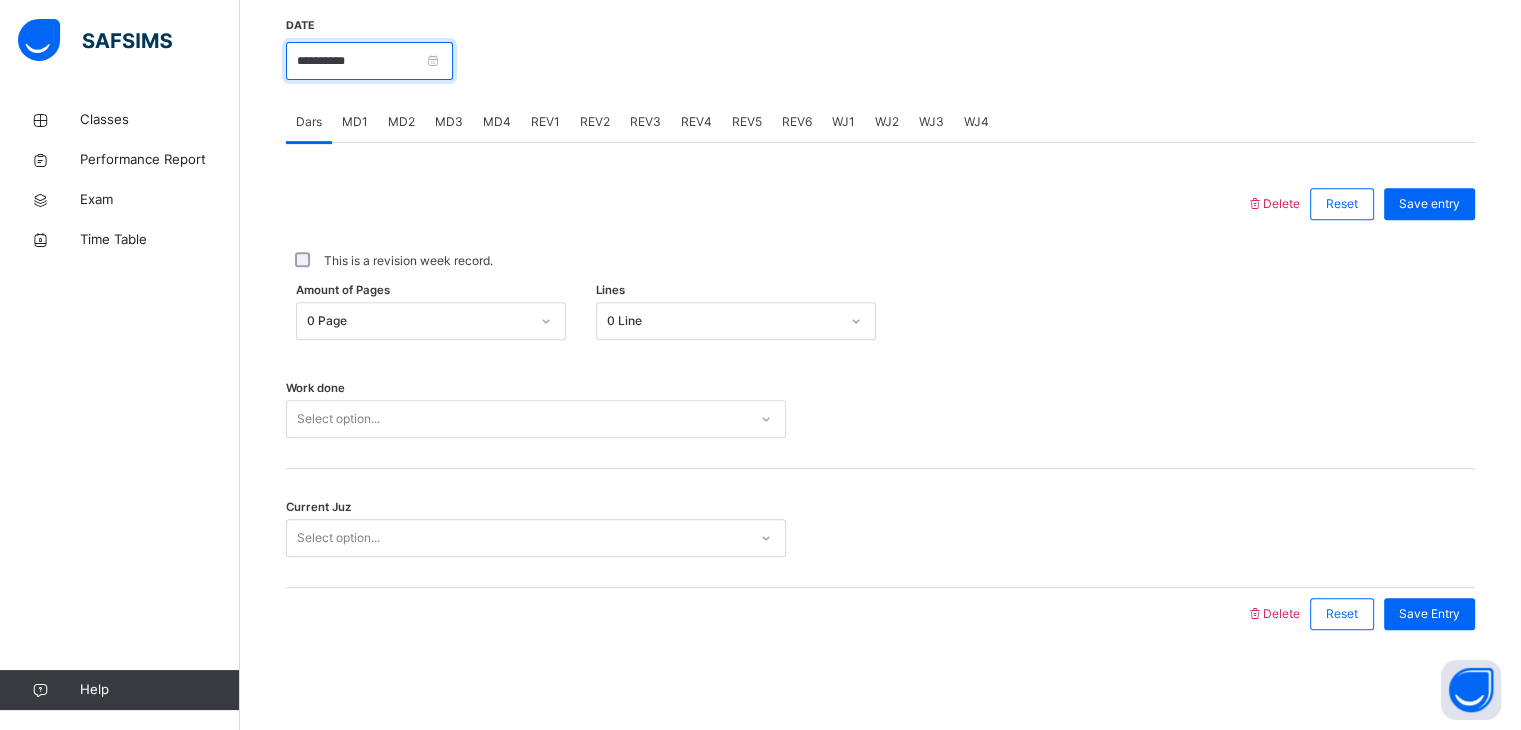 click on "**********" at bounding box center (369, 61) 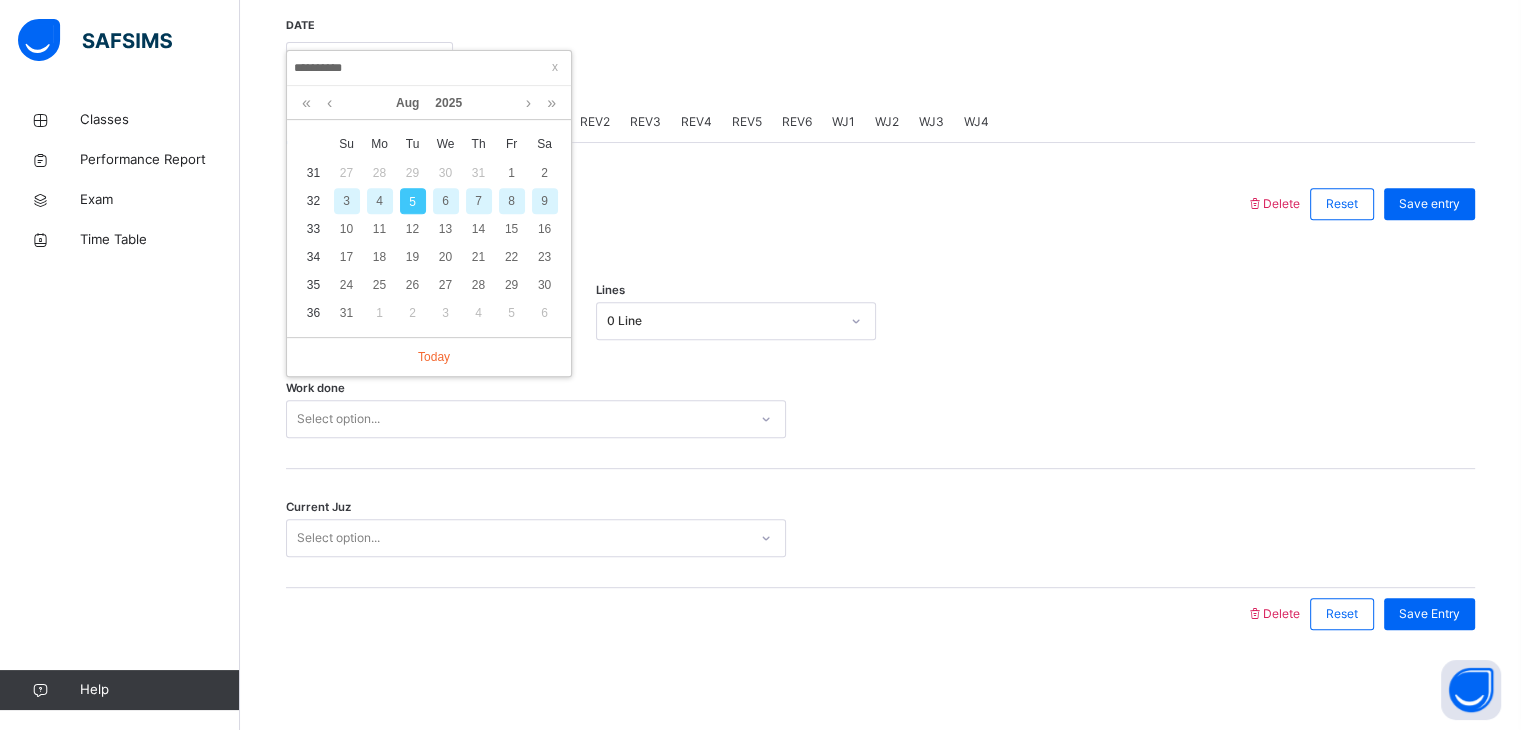 click on "4" at bounding box center [380, 201] 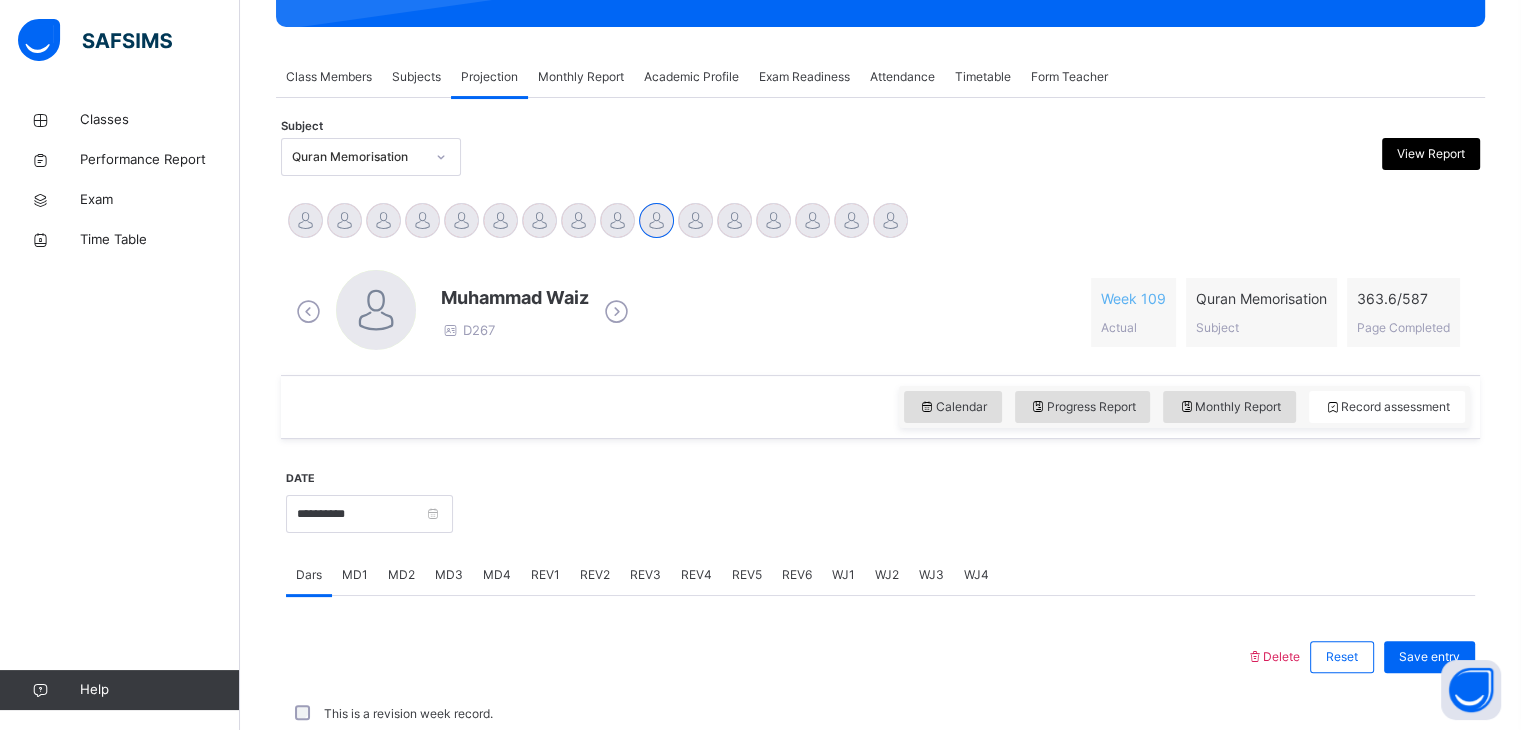 scroll, scrollTop: 772, scrollLeft: 0, axis: vertical 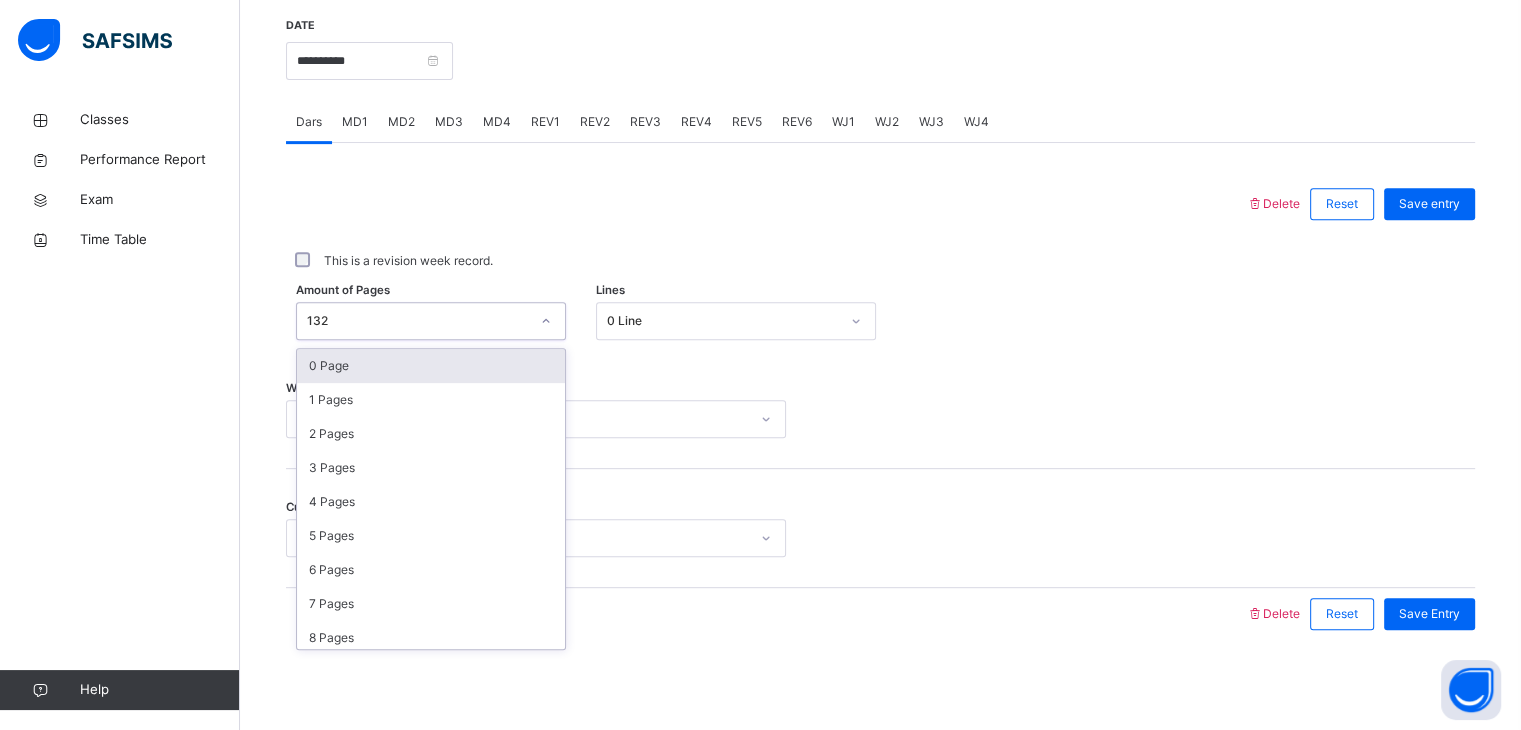 click on "132" at bounding box center [418, 321] 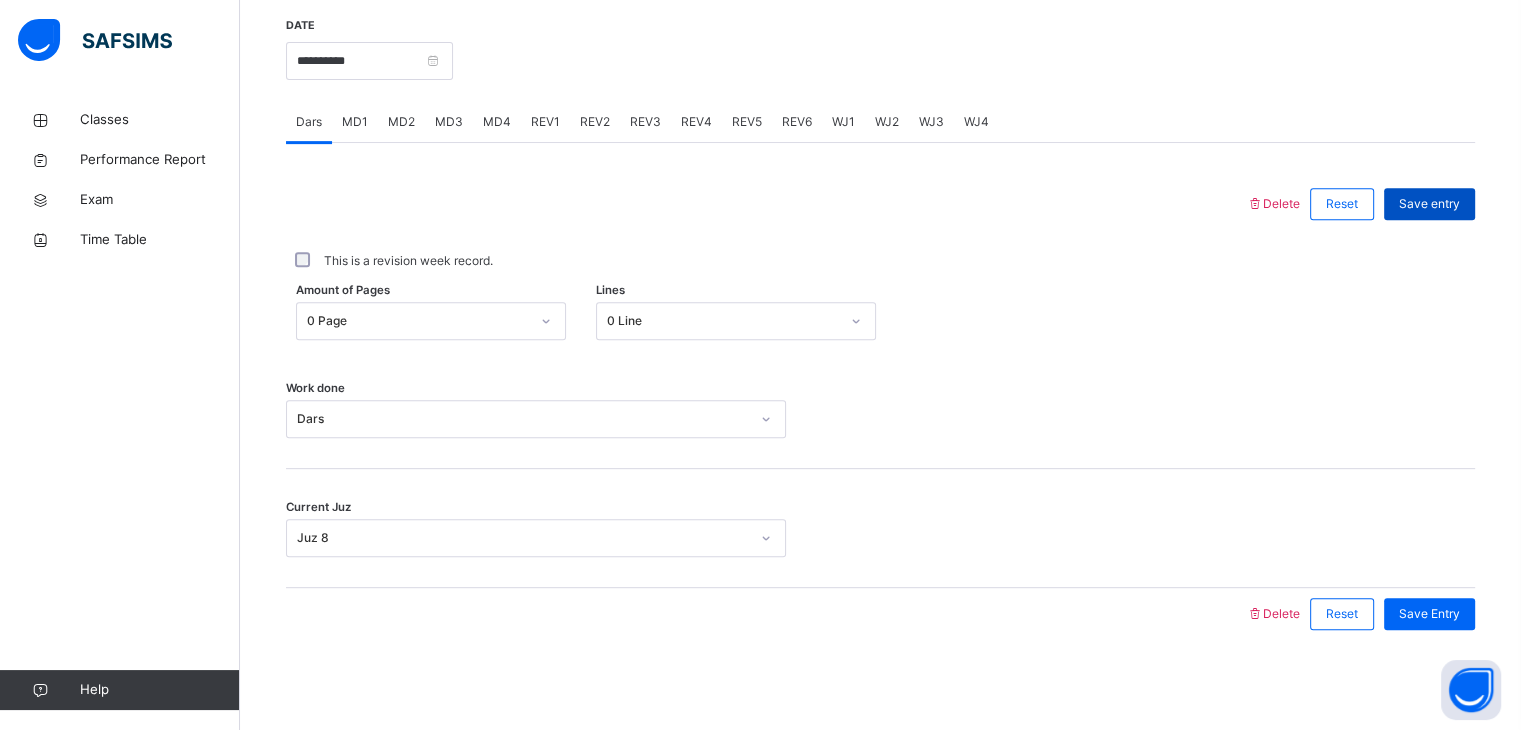 click on "Save entry" at bounding box center (1429, 204) 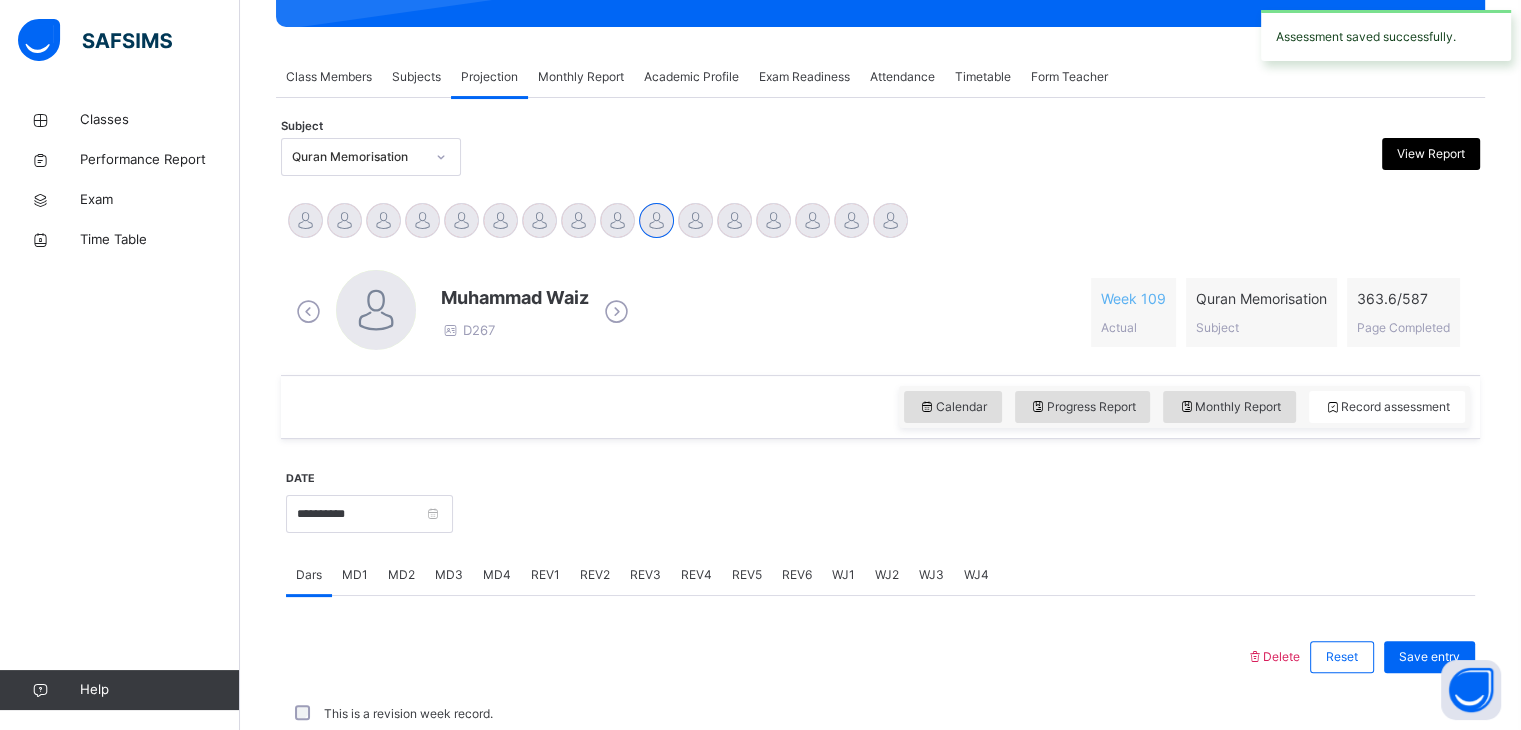 scroll, scrollTop: 772, scrollLeft: 0, axis: vertical 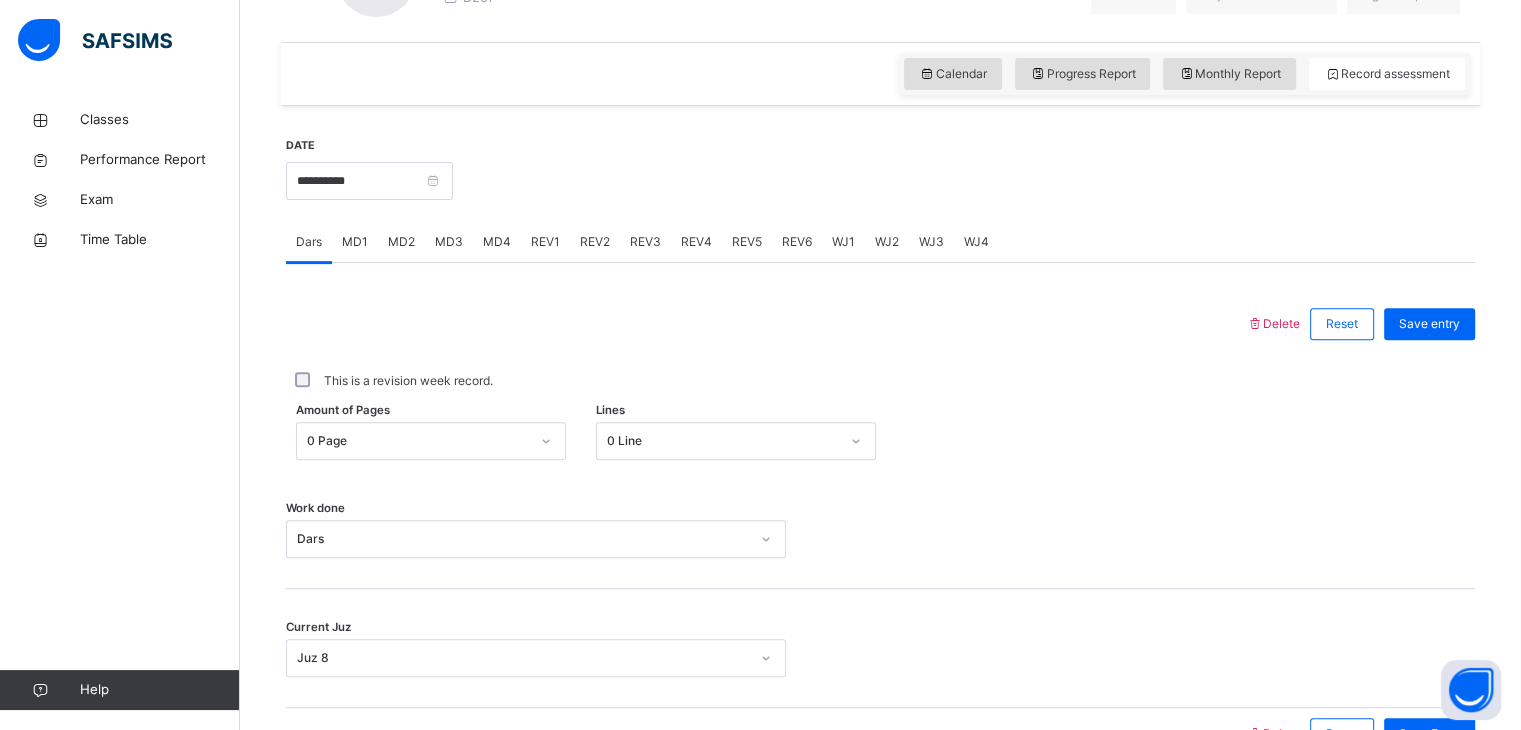 click on "Amount of Pages 0 Page Lines 0 Line" at bounding box center [880, 441] 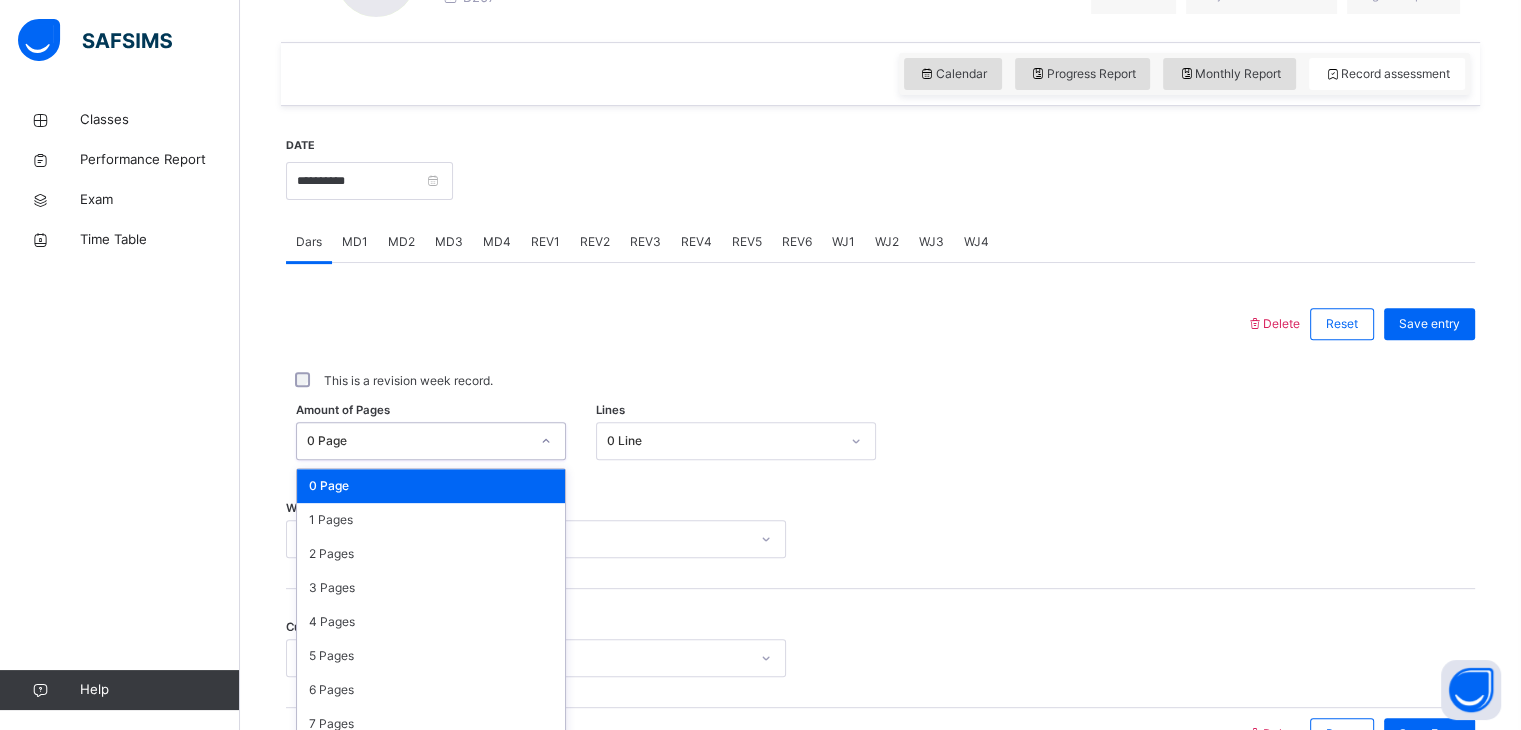 scroll, scrollTop: 699, scrollLeft: 0, axis: vertical 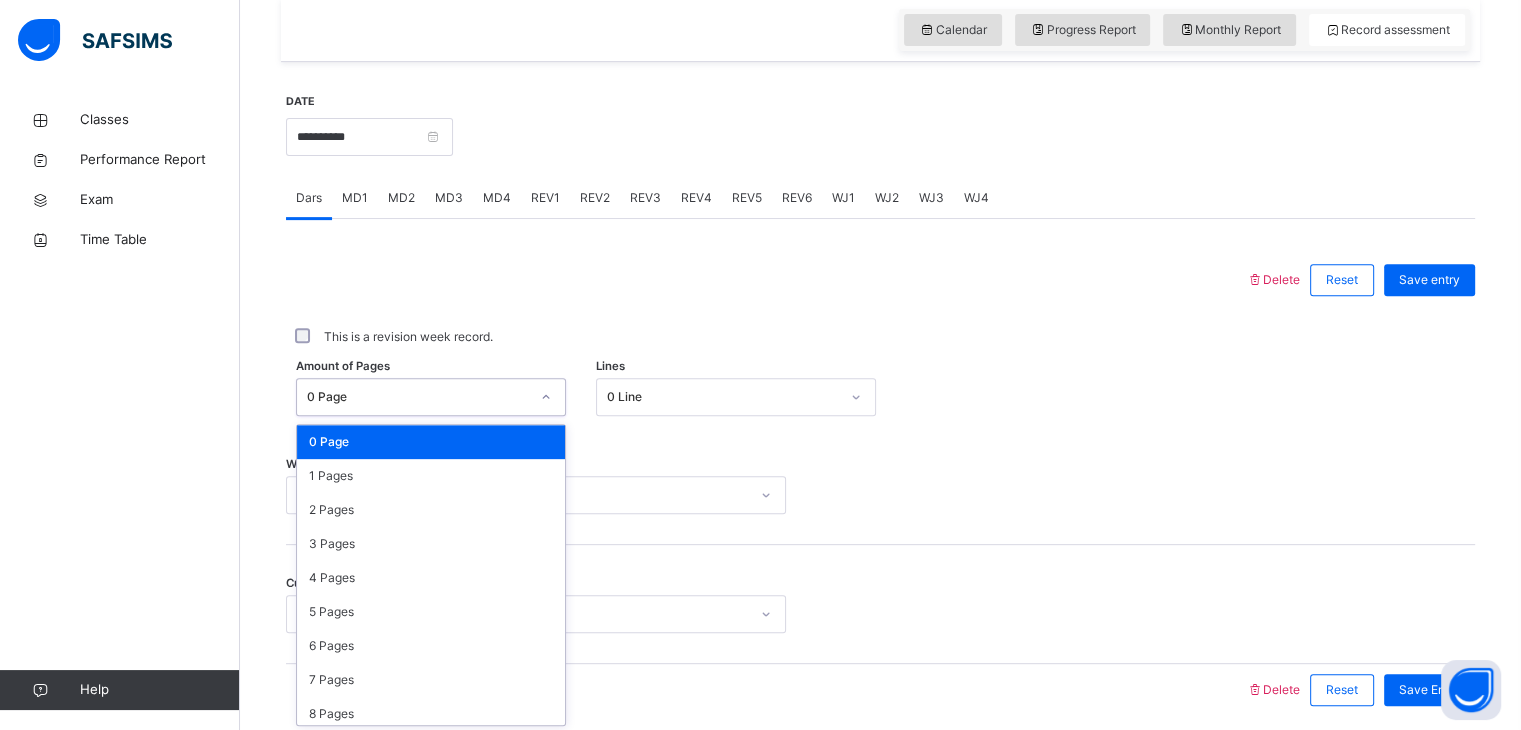 click on "option 0 Page focused, 1 of 588. 588 results available. Use Up and Down to choose options, press Enter to select the currently focused option, press Escape to exit the menu, press Tab to select the option and exit the menu. 0 Page 0 Page 1 Pages 2 Pages 3 Pages 4 Pages 5 Pages 6 Pages 7 Pages 8 Pages 9 Pages 10 Pages 11 Pages 12 Pages 13 Pages 14 Pages 15 Pages 16 Pages 17 Pages 18 Pages 19 Pages 20 Pages 21 Pages 22 Pages 23 Pages 24 Pages 25 Pages 26 Pages 27 Pages 28 Pages 29 Pages 30 Pages 31 Pages 32 Pages 33 Pages 34 Pages 35 Pages 36 Pages 37 Pages 38 Pages 39 Pages 40 Pages 41 Pages 42 Pages 43 Pages 44 Pages 45 Pages 46 Pages 47 Pages 48 Pages 49 Pages 50 Pages 51 Pages 52 Pages 53 Pages 54 Pages 55 Pages 56 Pages 57 Pages 58 Pages 59 Pages 60 Pages 61 Pages 62 Pages 63 Pages 64 Pages 65 Pages 66 Pages 67 Pages 68 Pages 69 Pages 70 Pages 71 Pages 72 Pages 73 Pages 74 Pages 75 Pages 76 Pages 77 Pages 78 Pages 79 Pages 80 Pages 81 Pages 82 Pages 83 Pages 84 Pages 85 Pages 86 Pages 87 Pages" at bounding box center (431, 397) 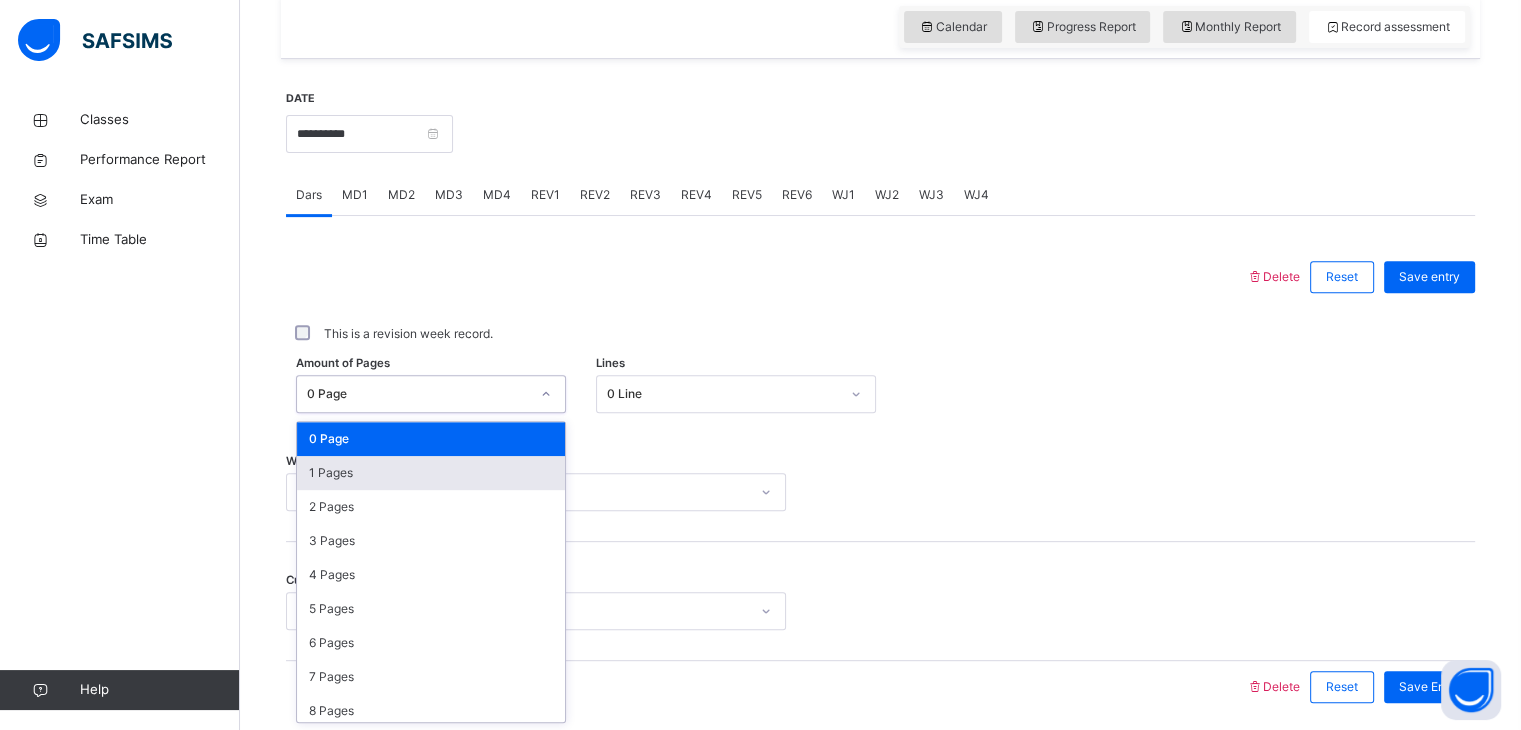 click on "1 Pages" at bounding box center (431, 473) 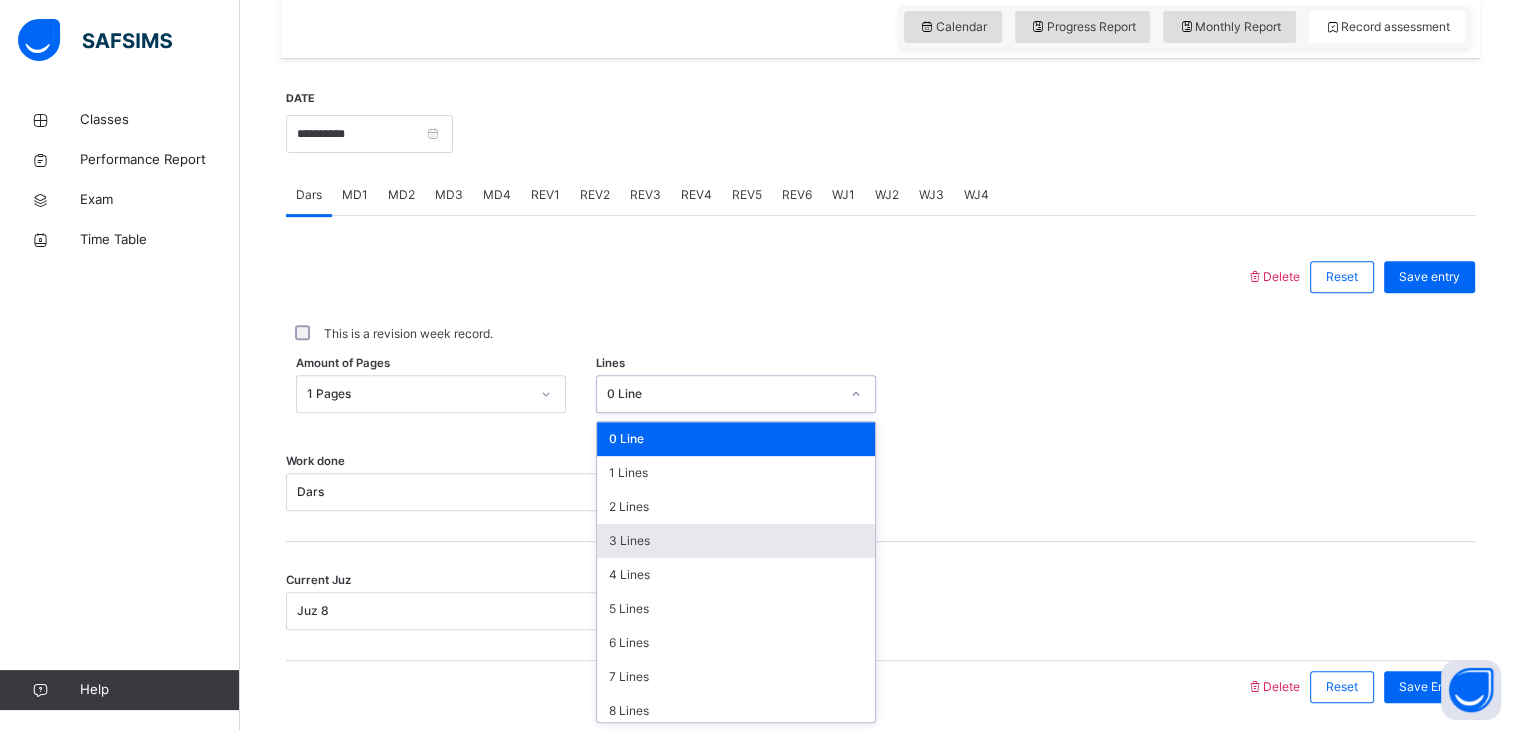drag, startPoint x: 648, startPoint y: 396, endPoint x: 828, endPoint y: 549, distance: 236.23929 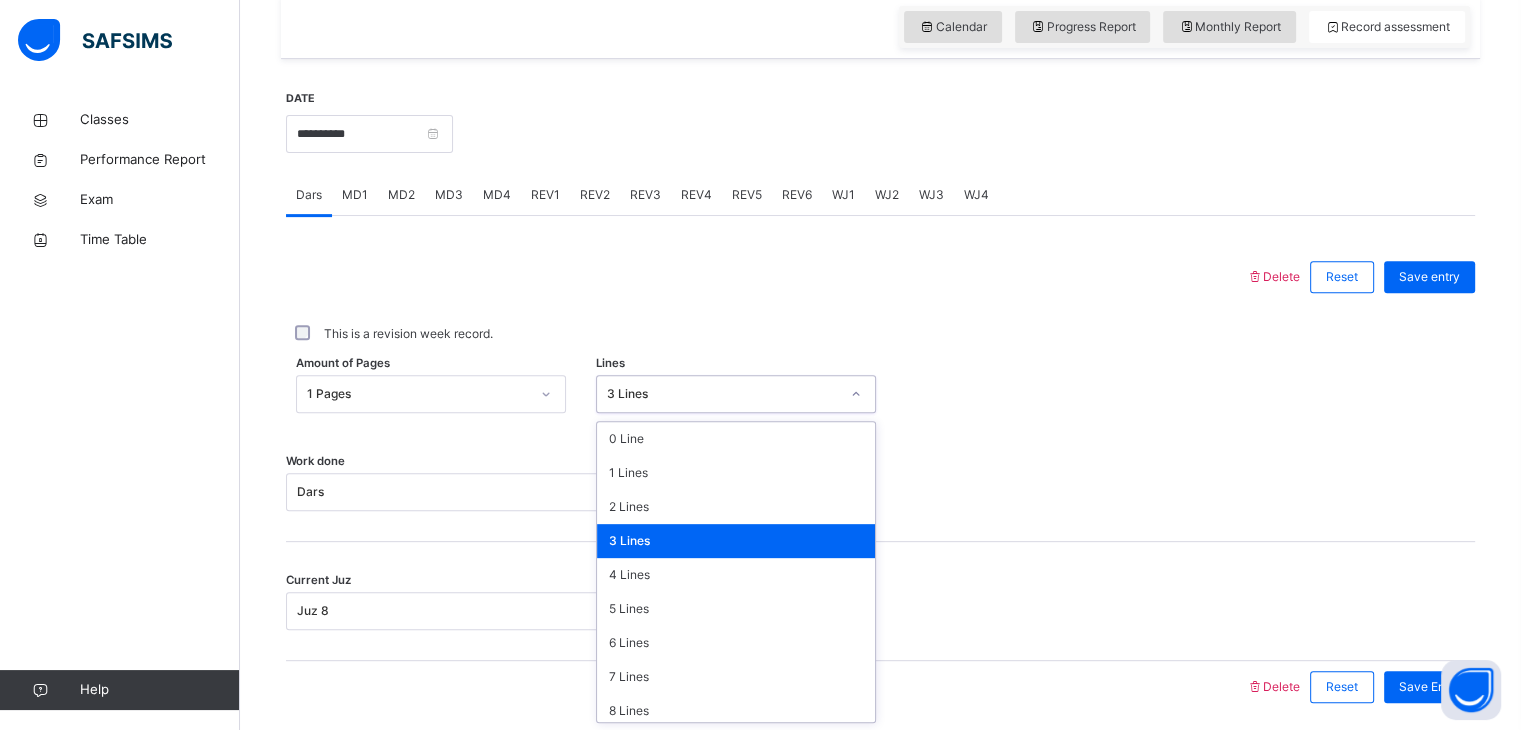 click on "3 Lines" at bounding box center [717, 394] 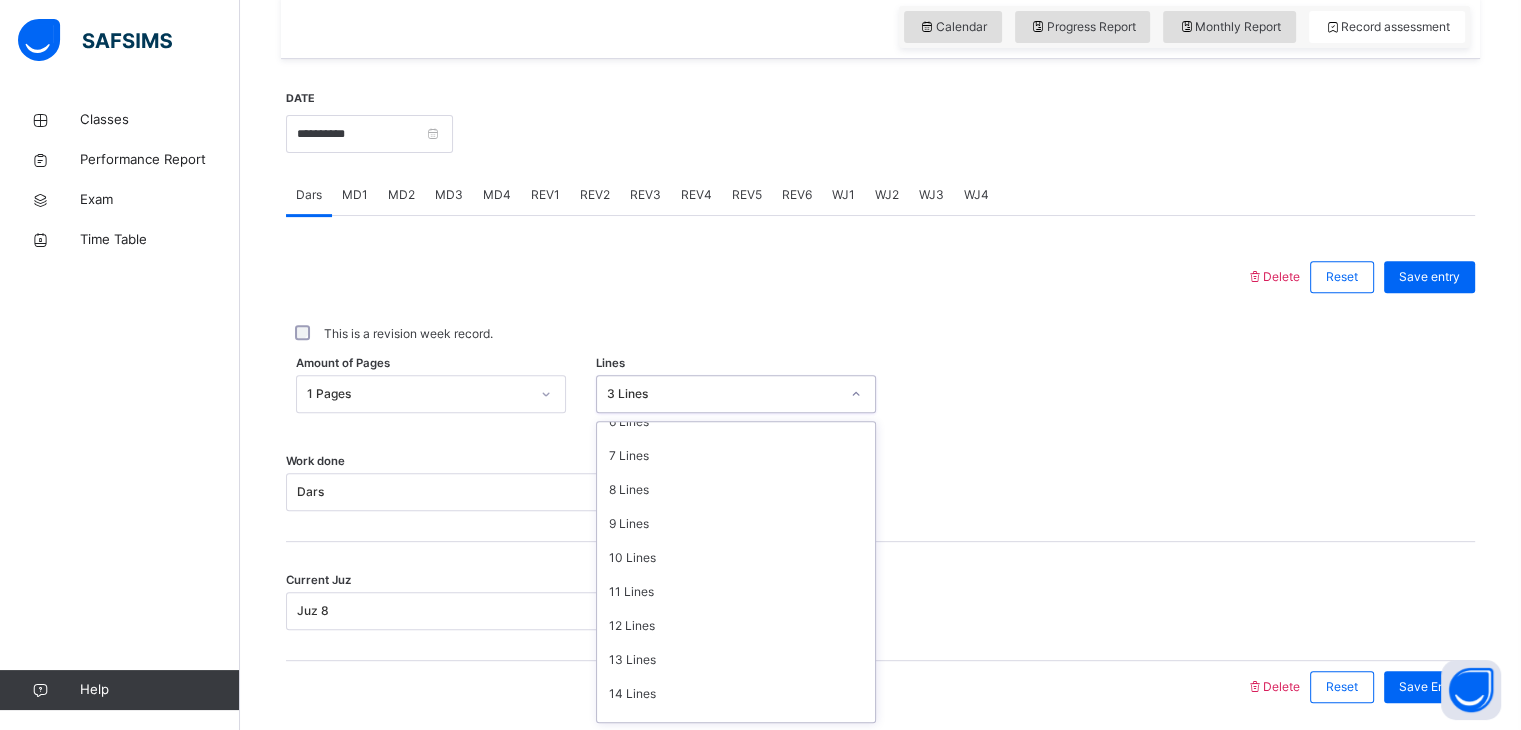 scroll, scrollTop: 0, scrollLeft: 0, axis: both 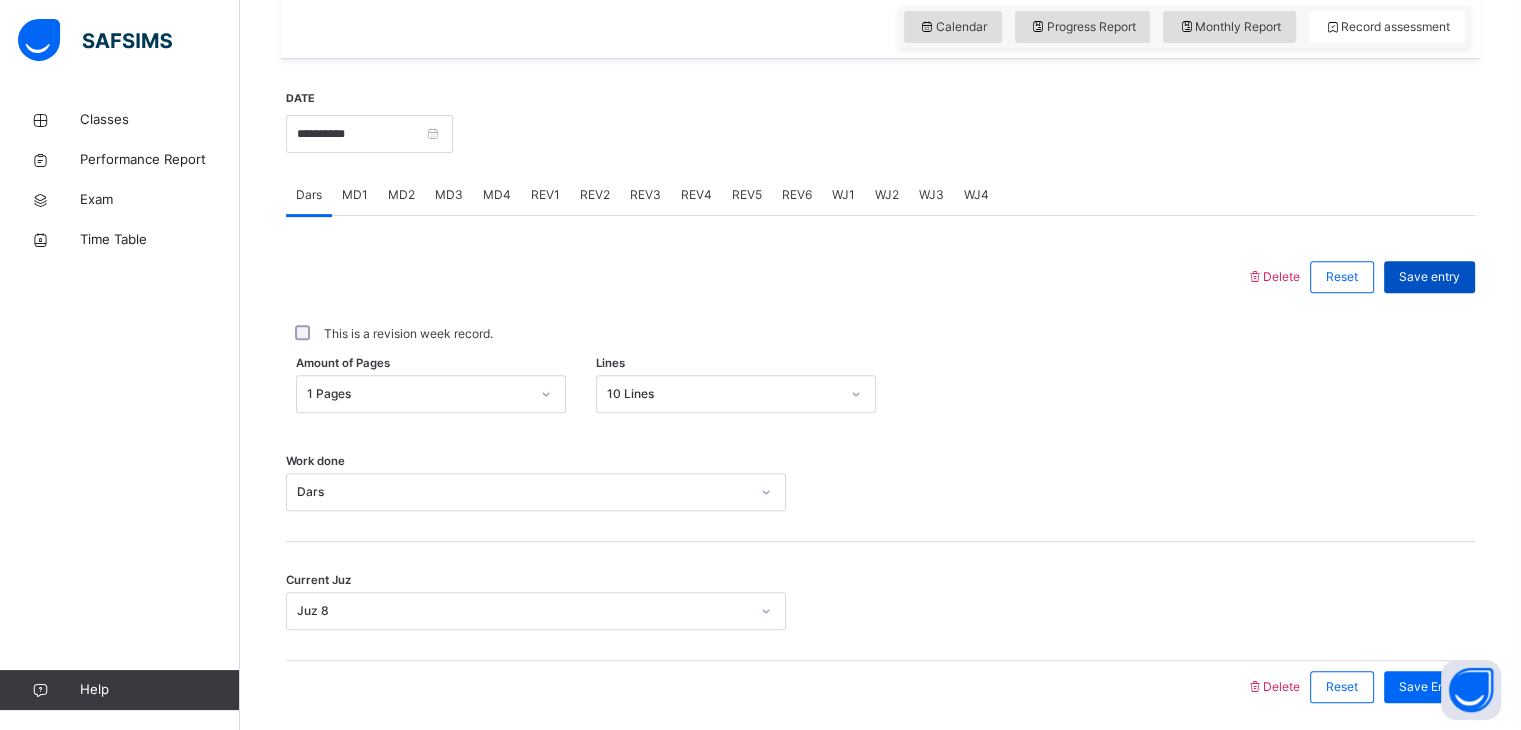 click on "Save entry" at bounding box center (1429, 277) 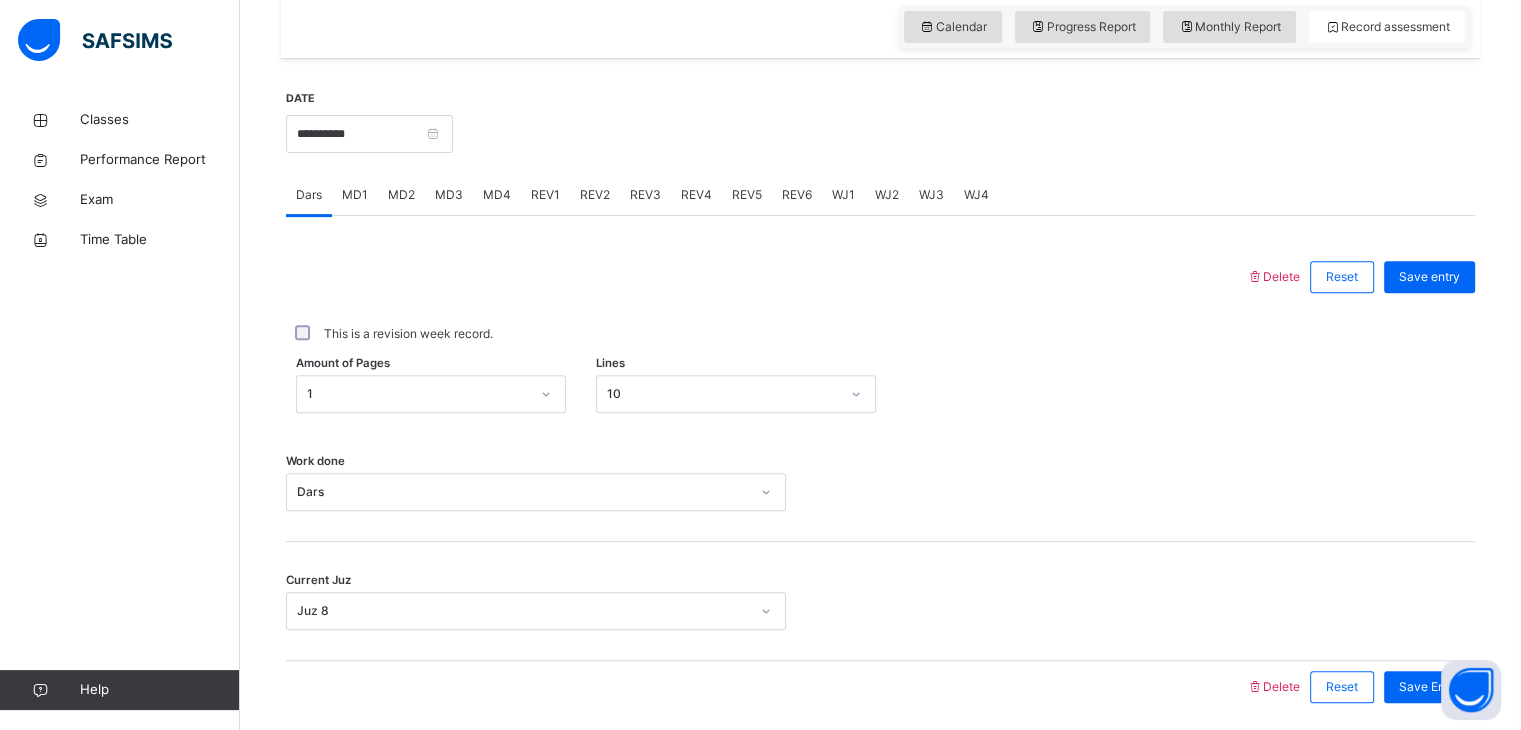 click on "**********" at bounding box center [369, 132] 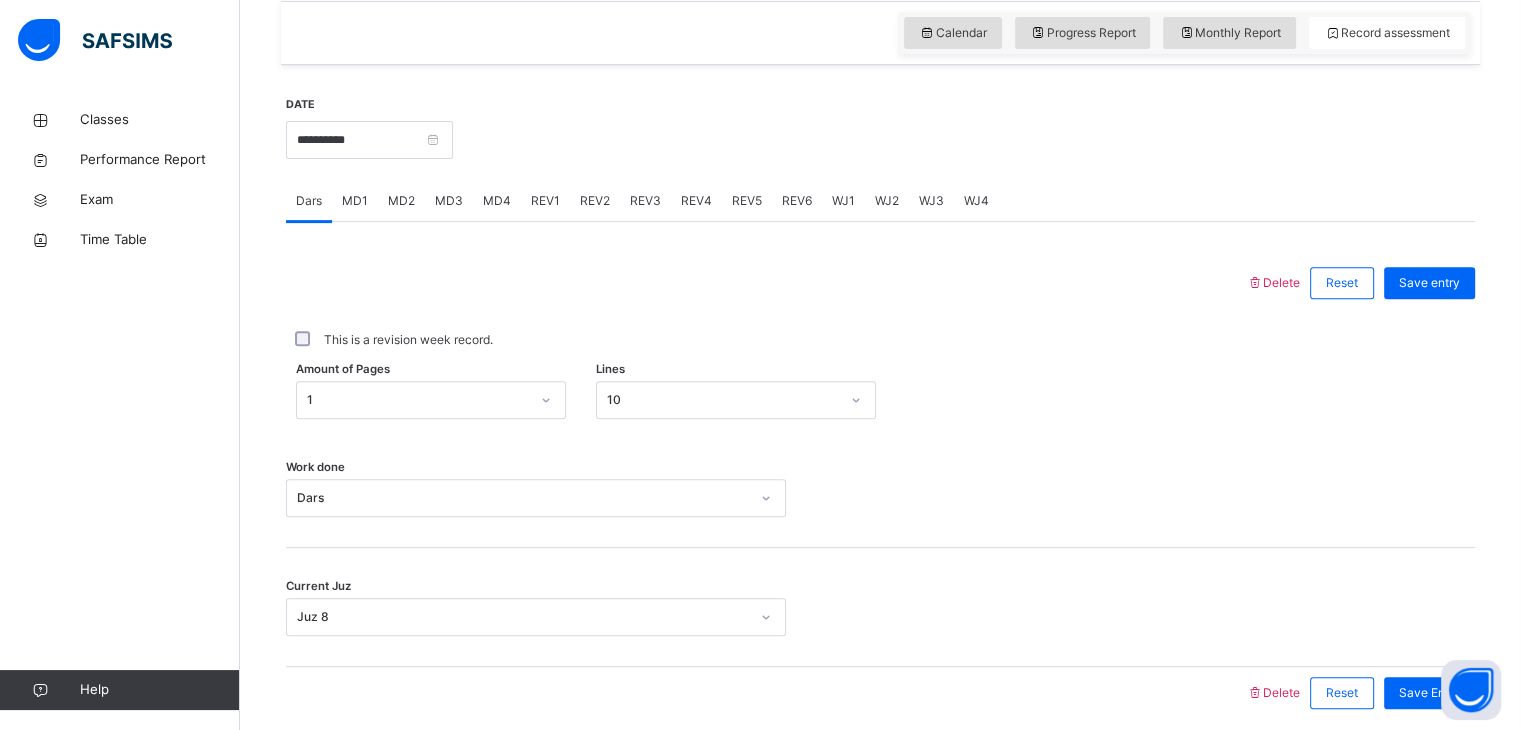 click on "**********" at bounding box center [880, 407] 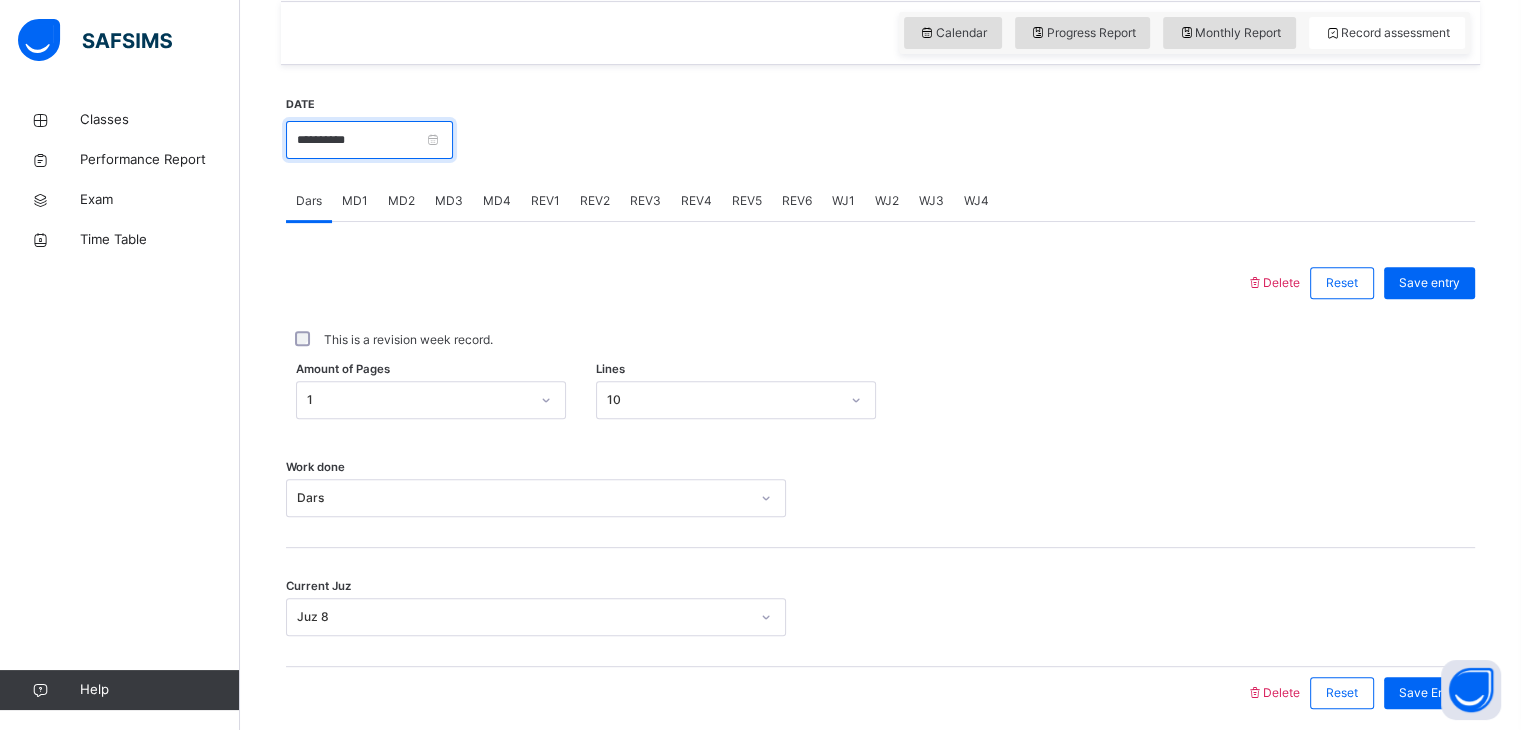 click on "**********" at bounding box center (369, 140) 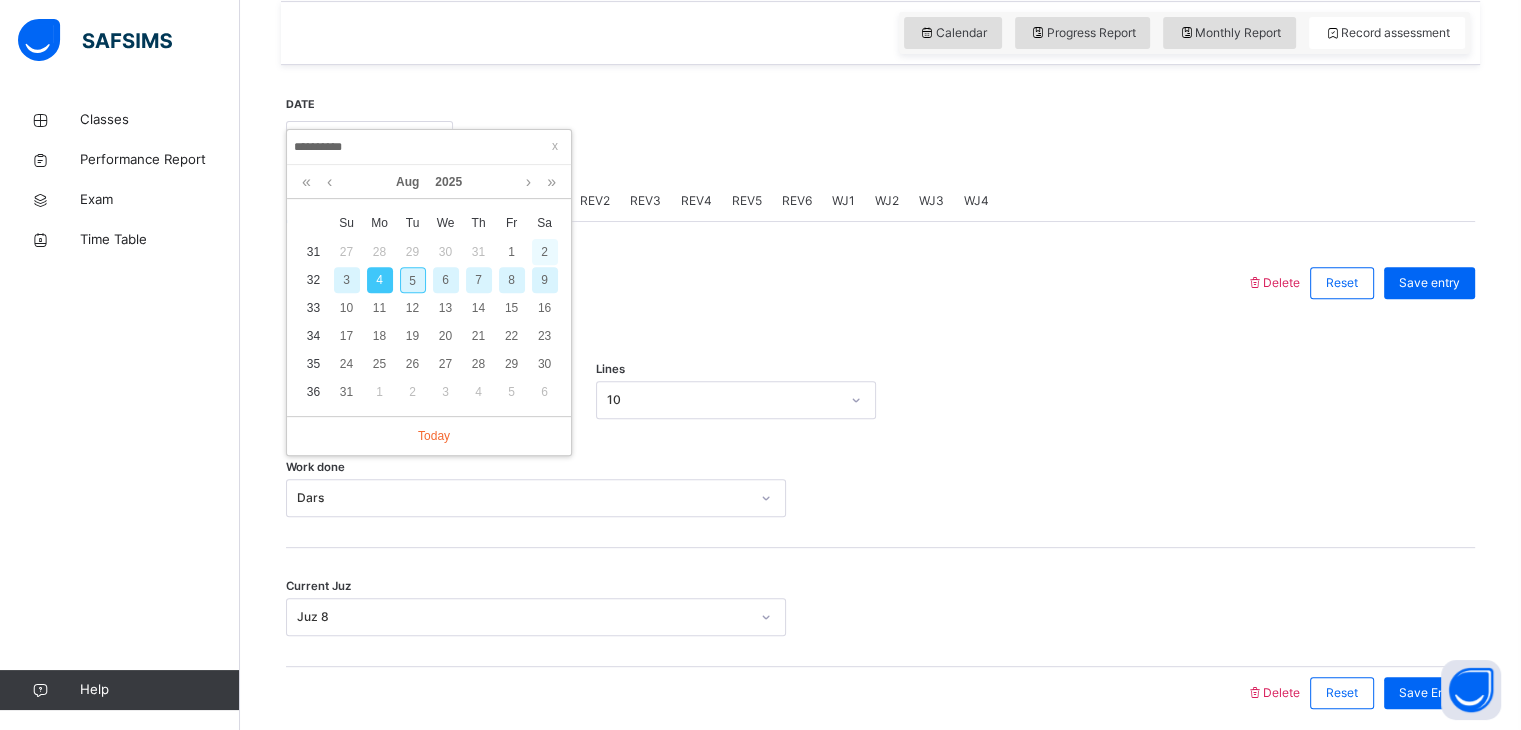 click on "2" at bounding box center (545, 252) 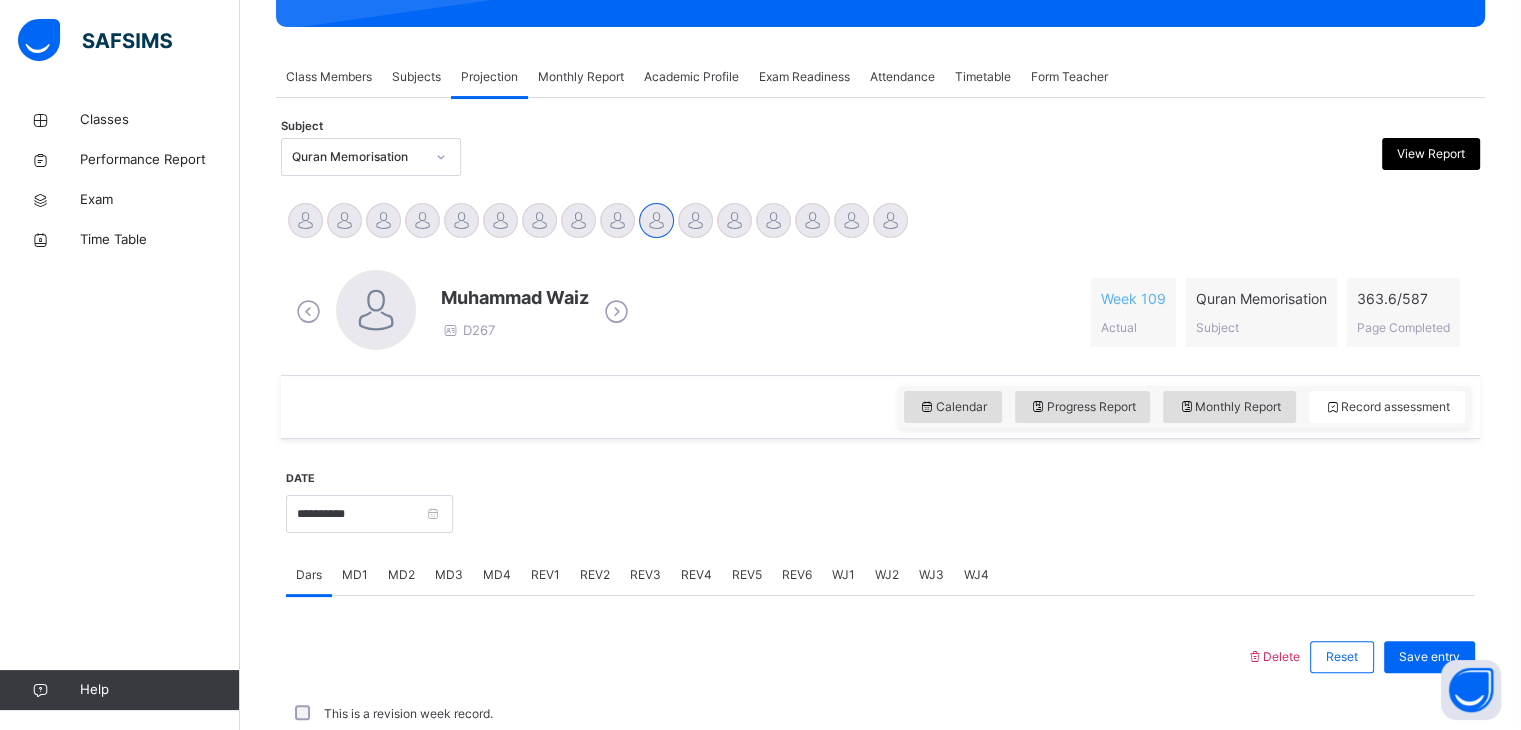 scroll, scrollTop: 693, scrollLeft: 0, axis: vertical 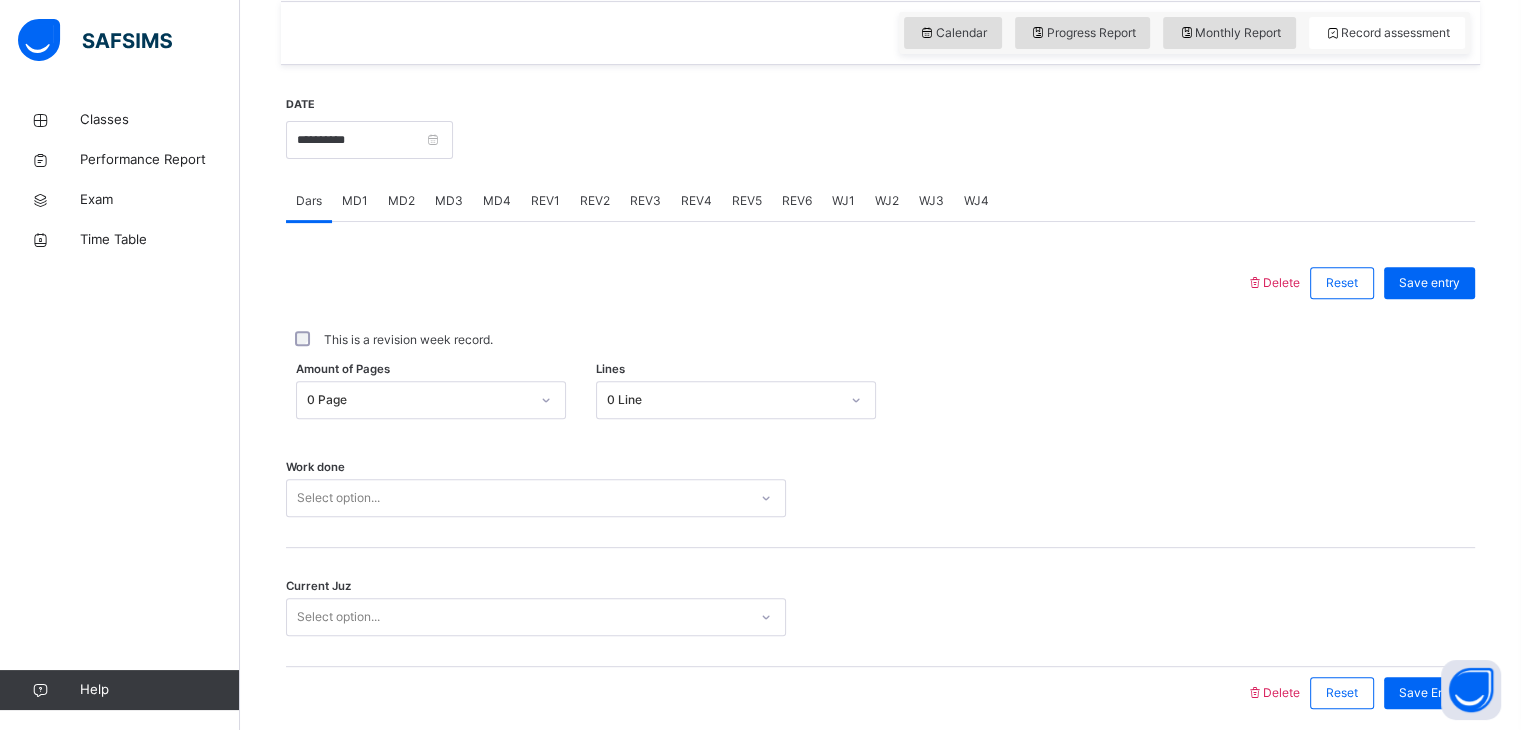 click on "0 Line" at bounding box center (717, 400) 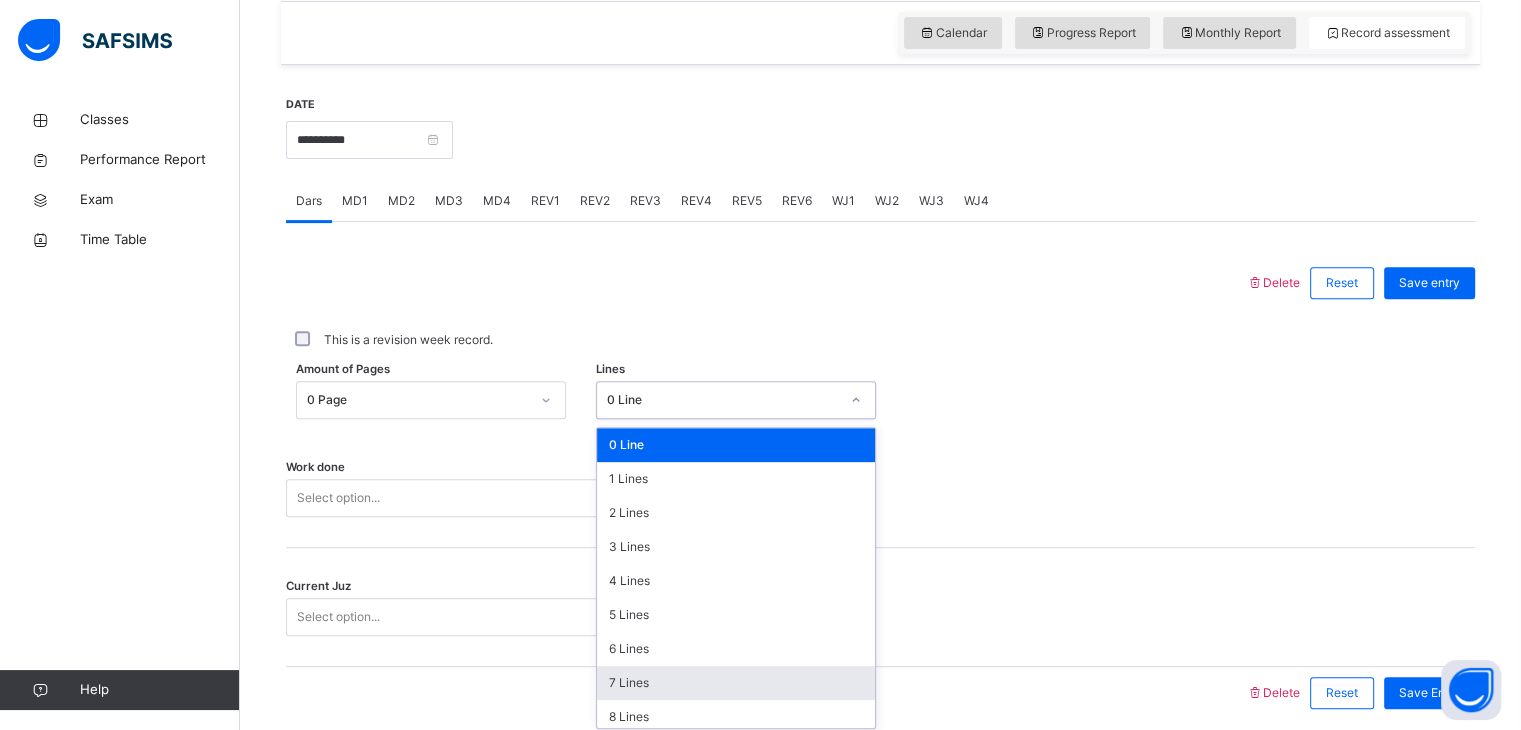 click on "7 Lines" at bounding box center (736, 683) 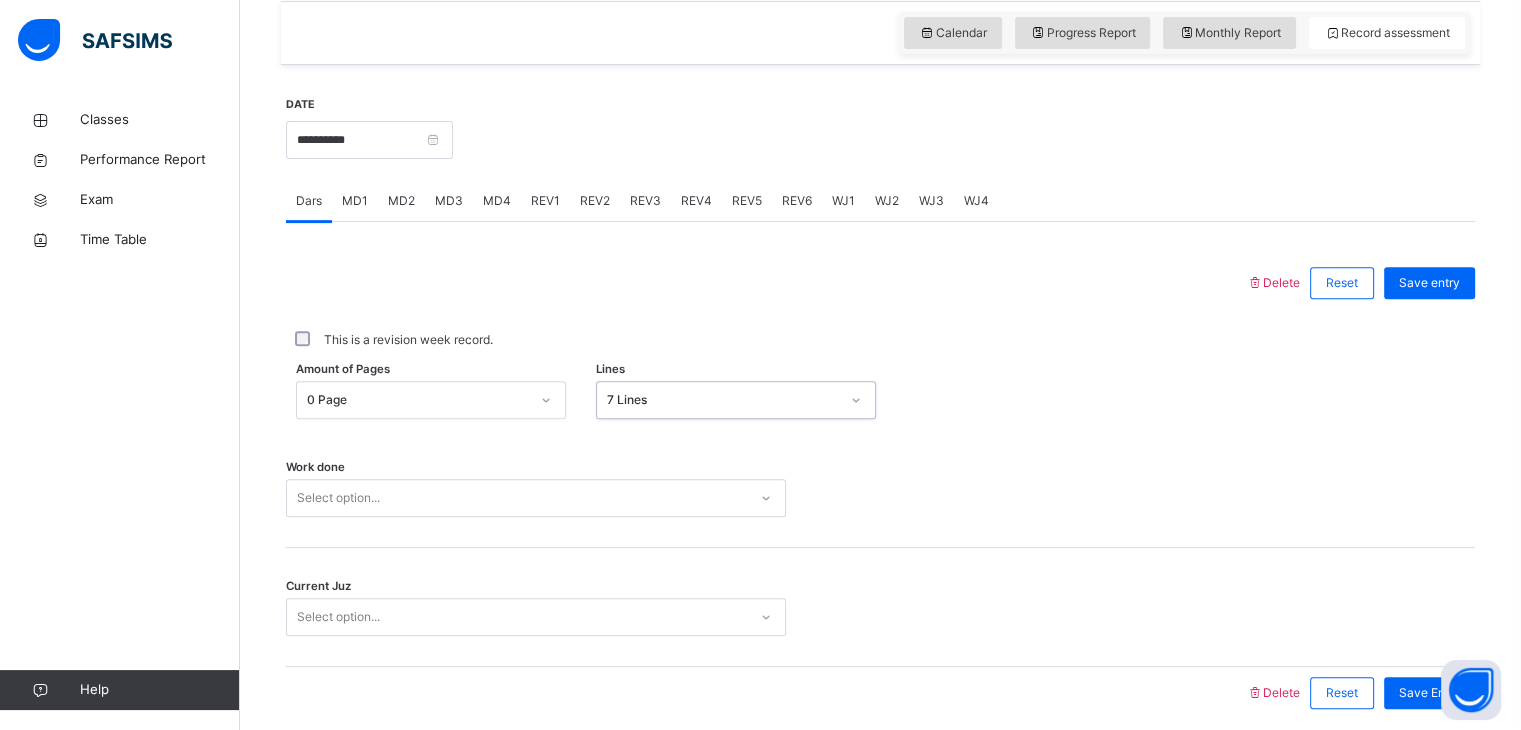 scroll, scrollTop: 772, scrollLeft: 0, axis: vertical 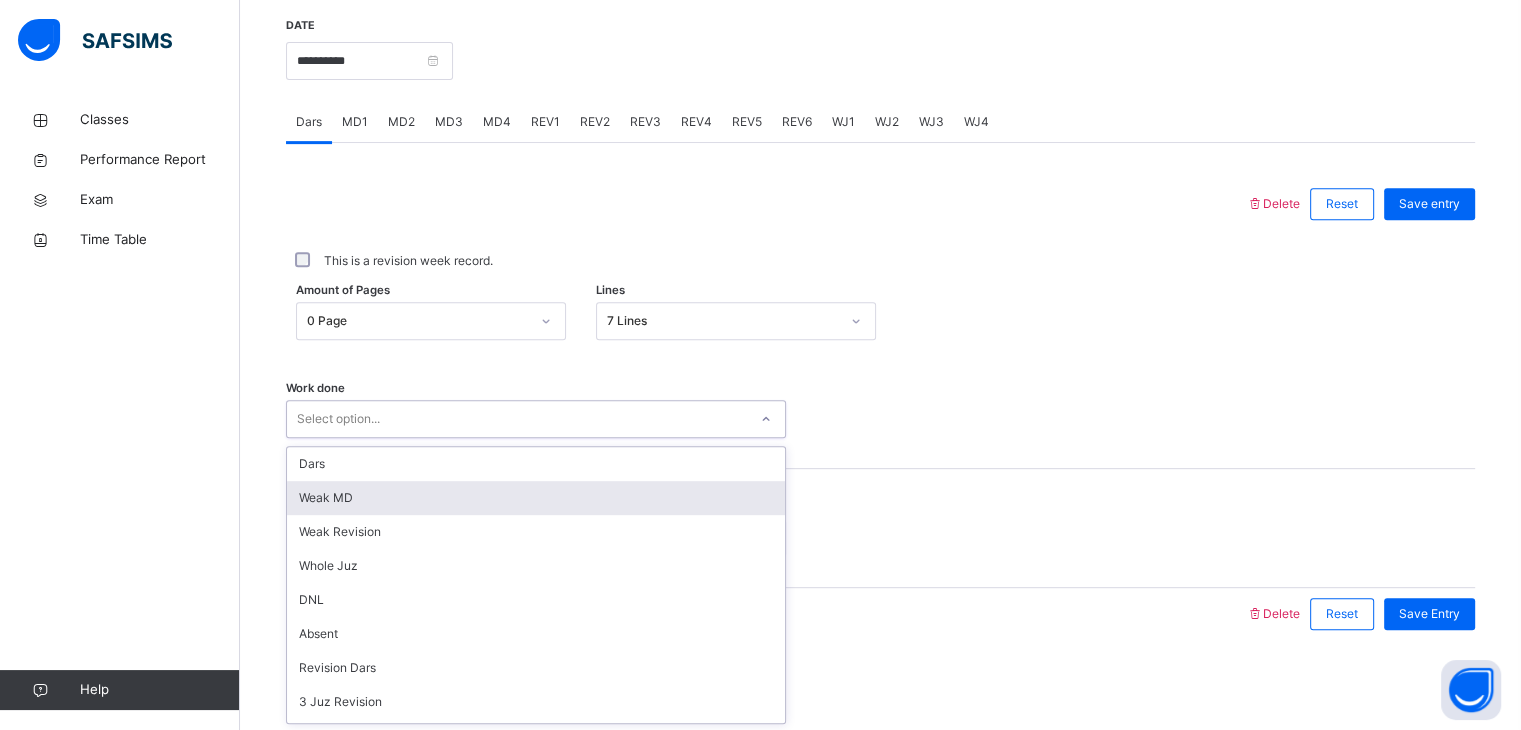 click on "option Weak MD focused, 2 of 16. 16 results available. Use Up and Down to choose options, press Enter to select the currently focused option, press Escape to exit the menu, press Tab to select the option and exit the menu. Select option... Dars Weak MD Weak Revision Whole Juz DNL Absent Revision Dars 3 Juz Revision 5 Juz Revision Whole Quran Rev Not Reading No Muqri Public Holiday Suspension Dec/Feb/Termly Rev Talqeen Program" at bounding box center (536, 419) 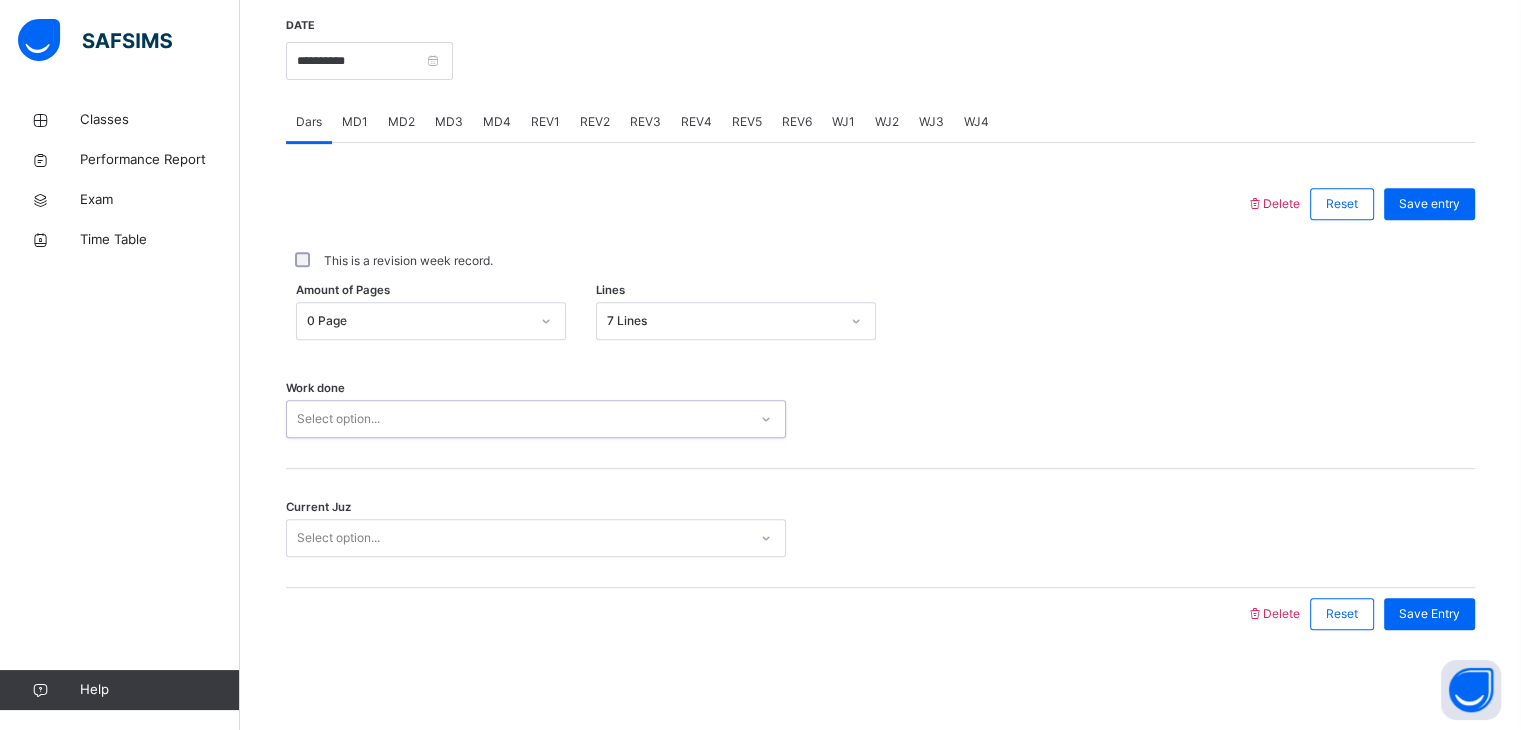 click on "Select option..." at bounding box center [517, 419] 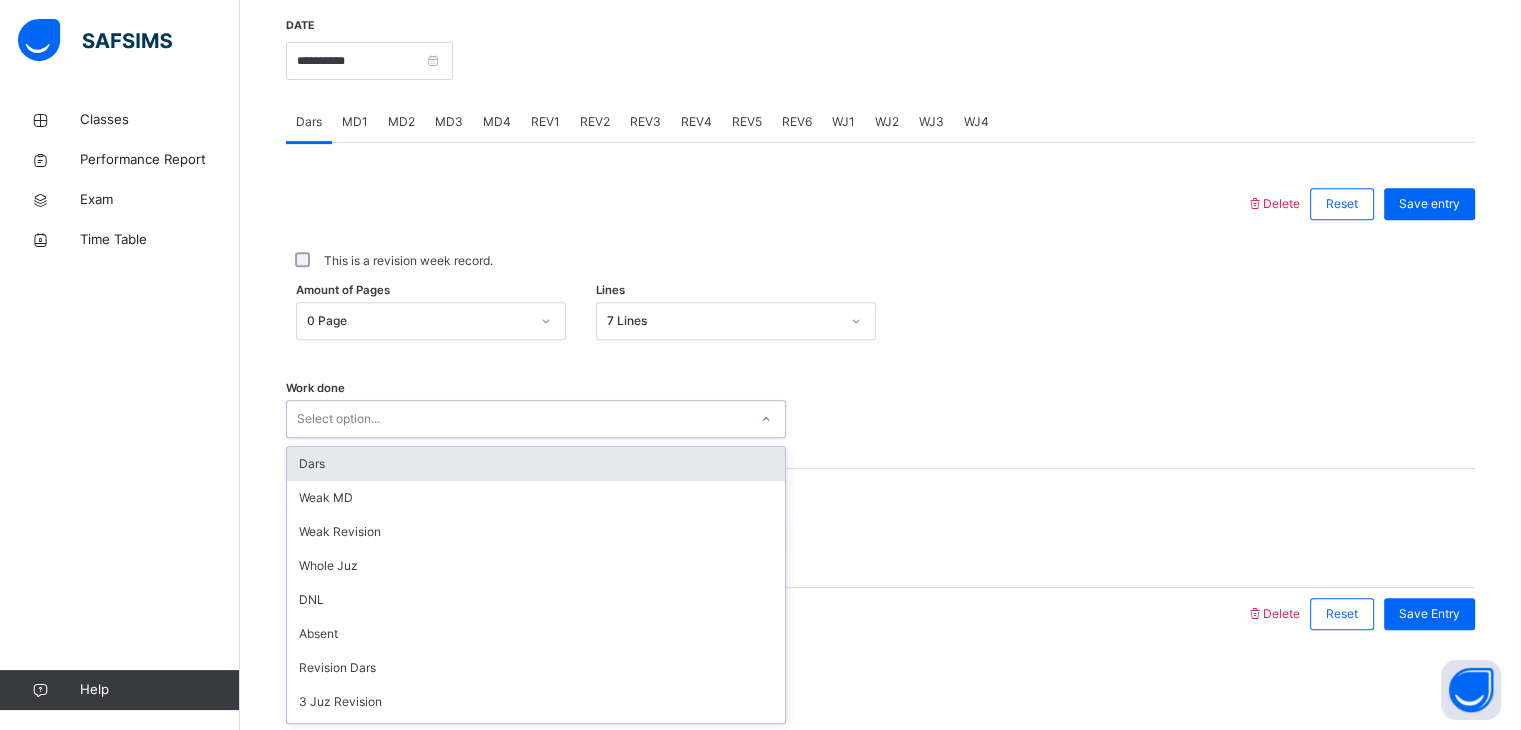 drag, startPoint x: 596, startPoint y: 413, endPoint x: 582, endPoint y: 462, distance: 50.96077 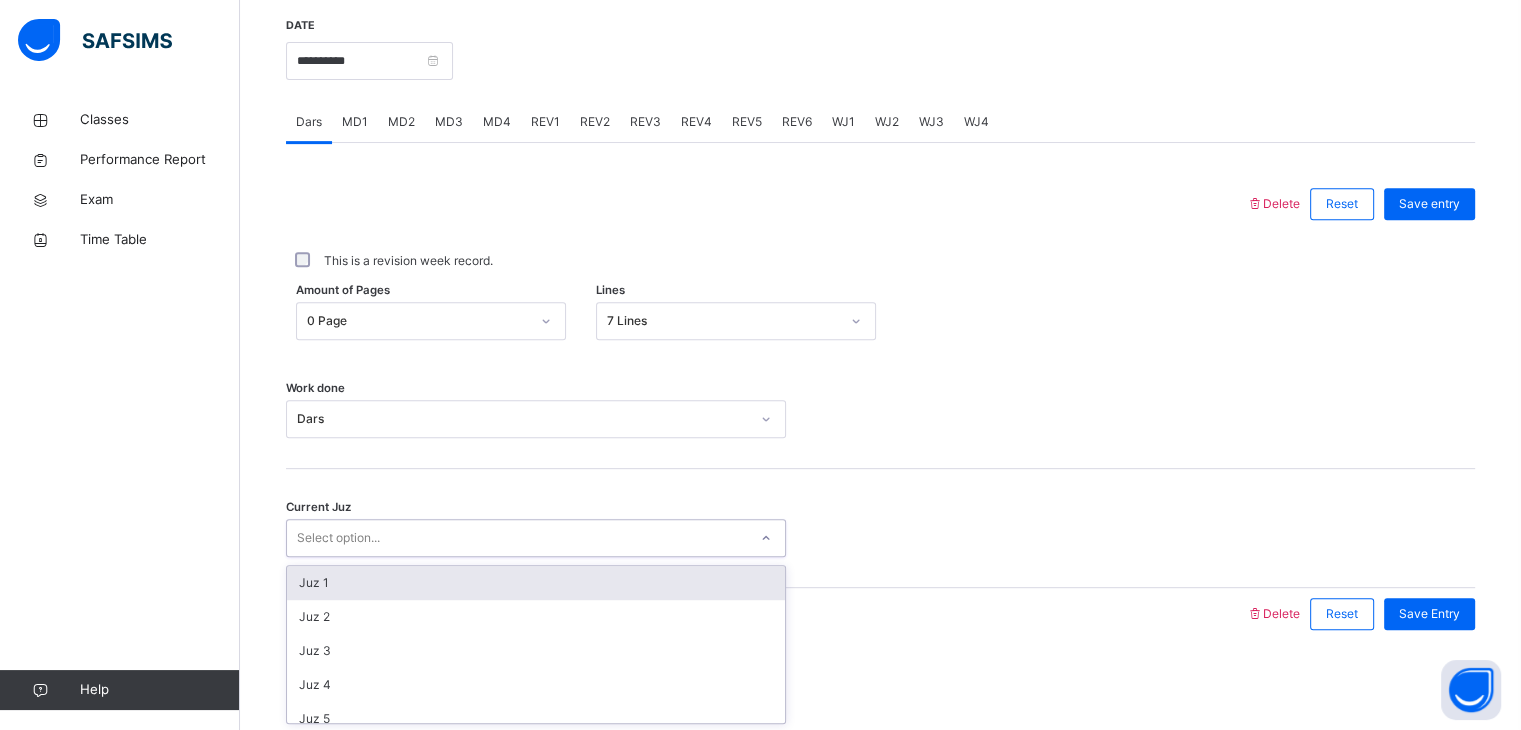 click on "Select option..." at bounding box center [517, 538] 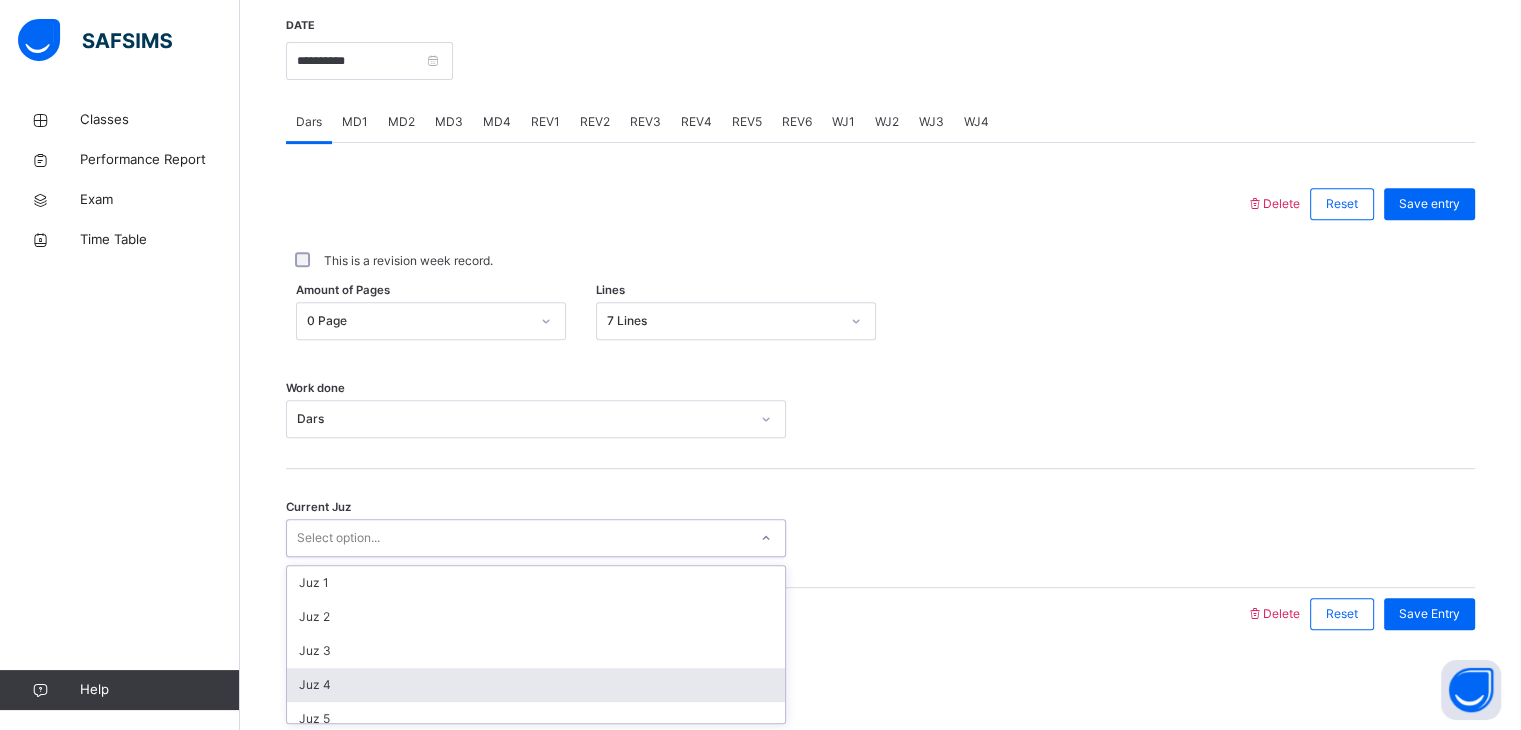 scroll, scrollTop: 24, scrollLeft: 0, axis: vertical 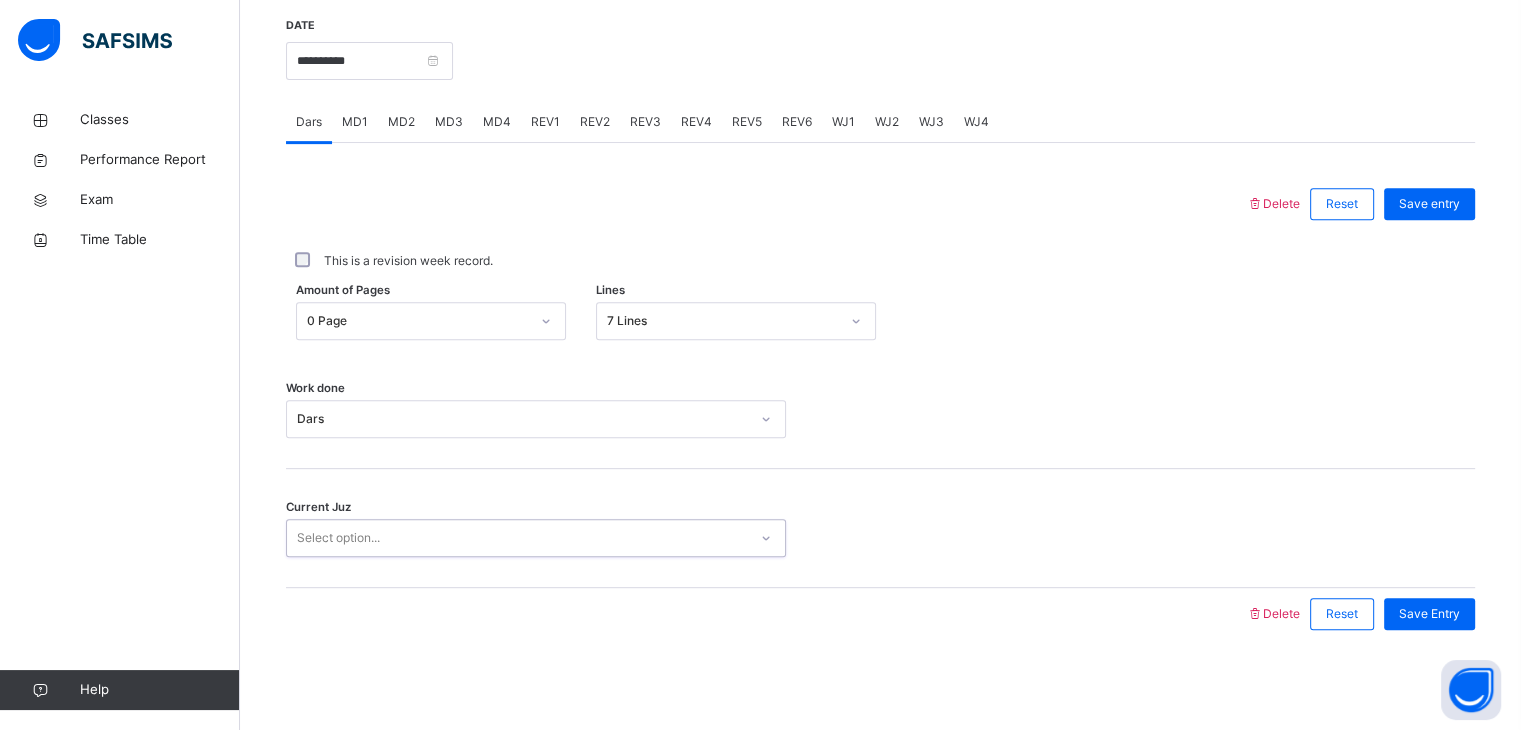 drag, startPoint x: 568, startPoint y: 531, endPoint x: 520, endPoint y: 530, distance: 48.010414 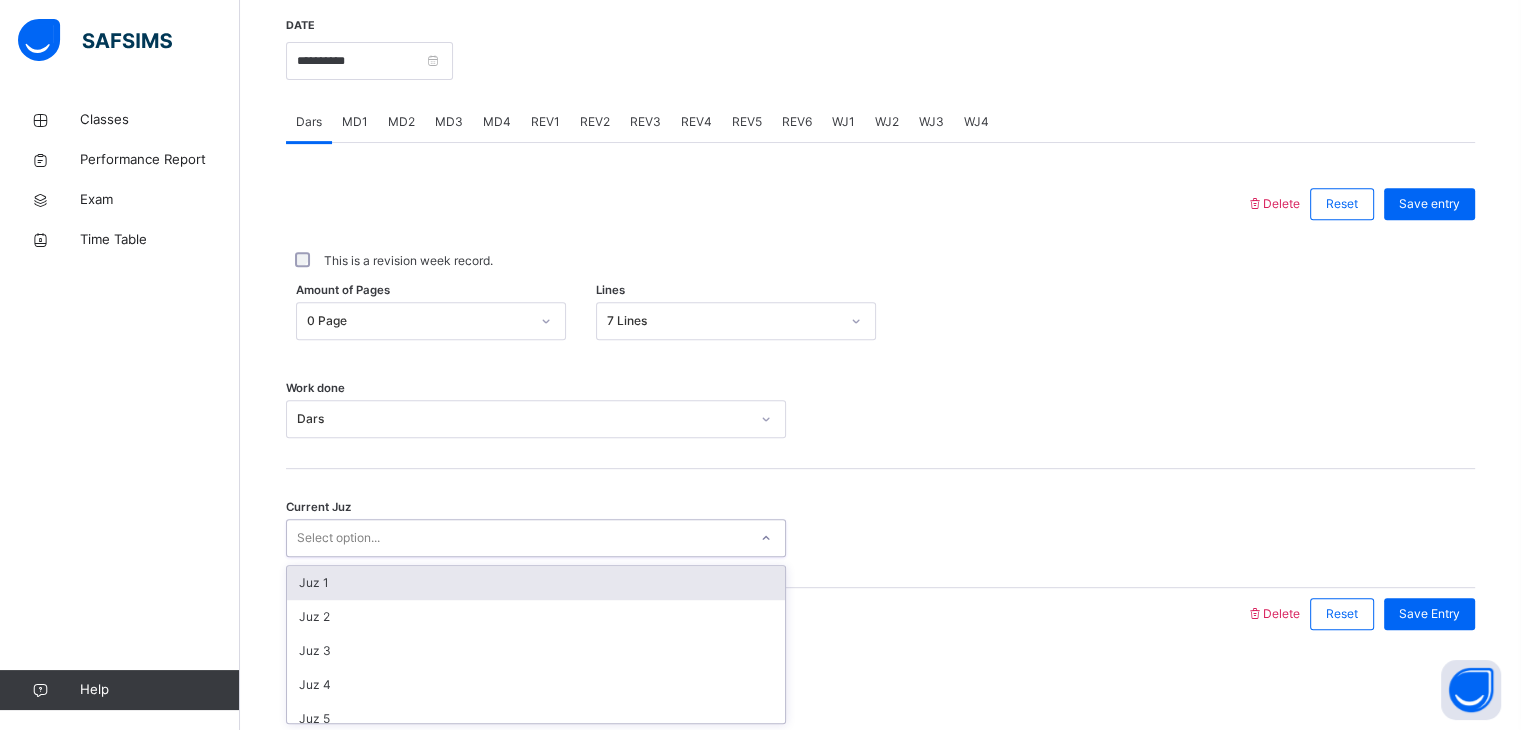 click on "Select option..." at bounding box center (517, 538) 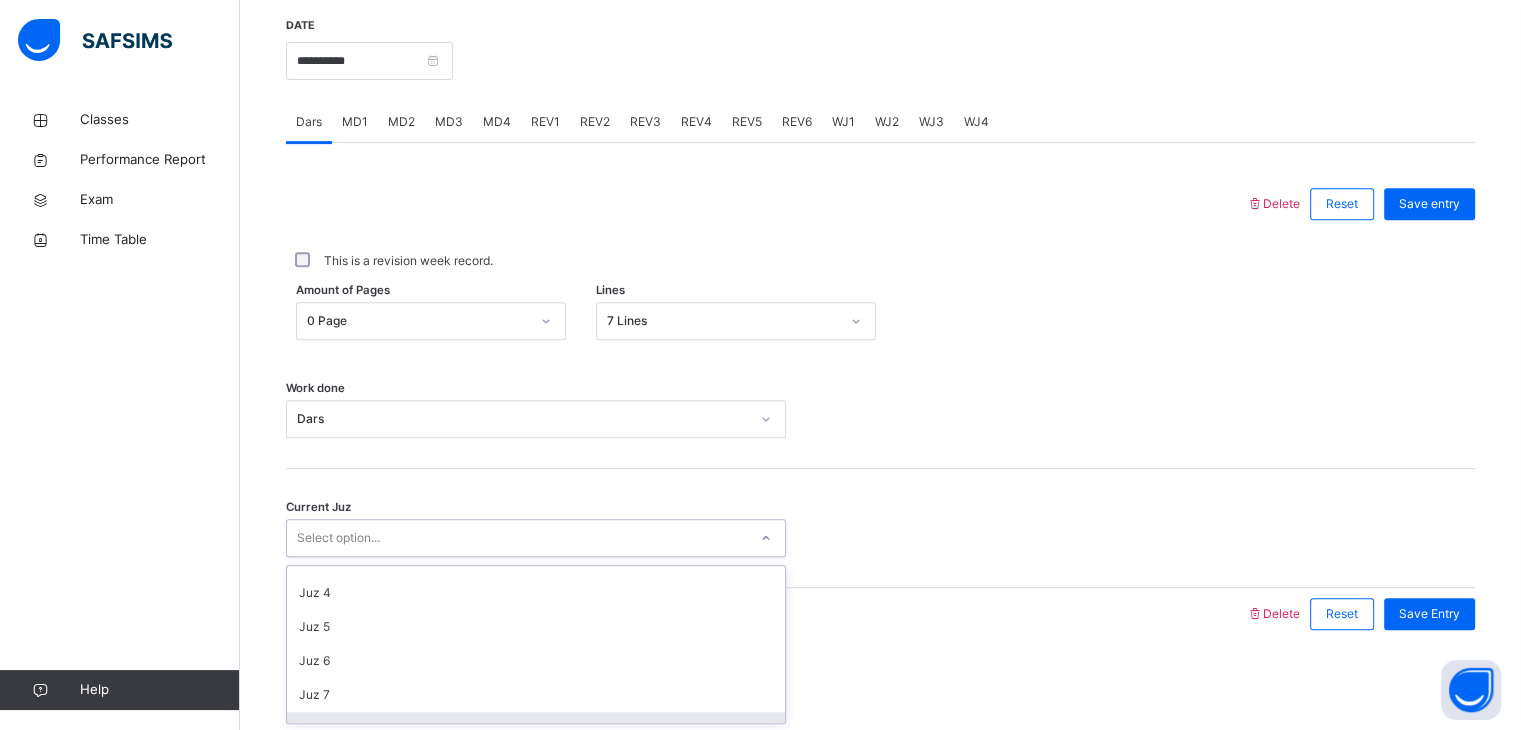 scroll, scrollTop: 126, scrollLeft: 0, axis: vertical 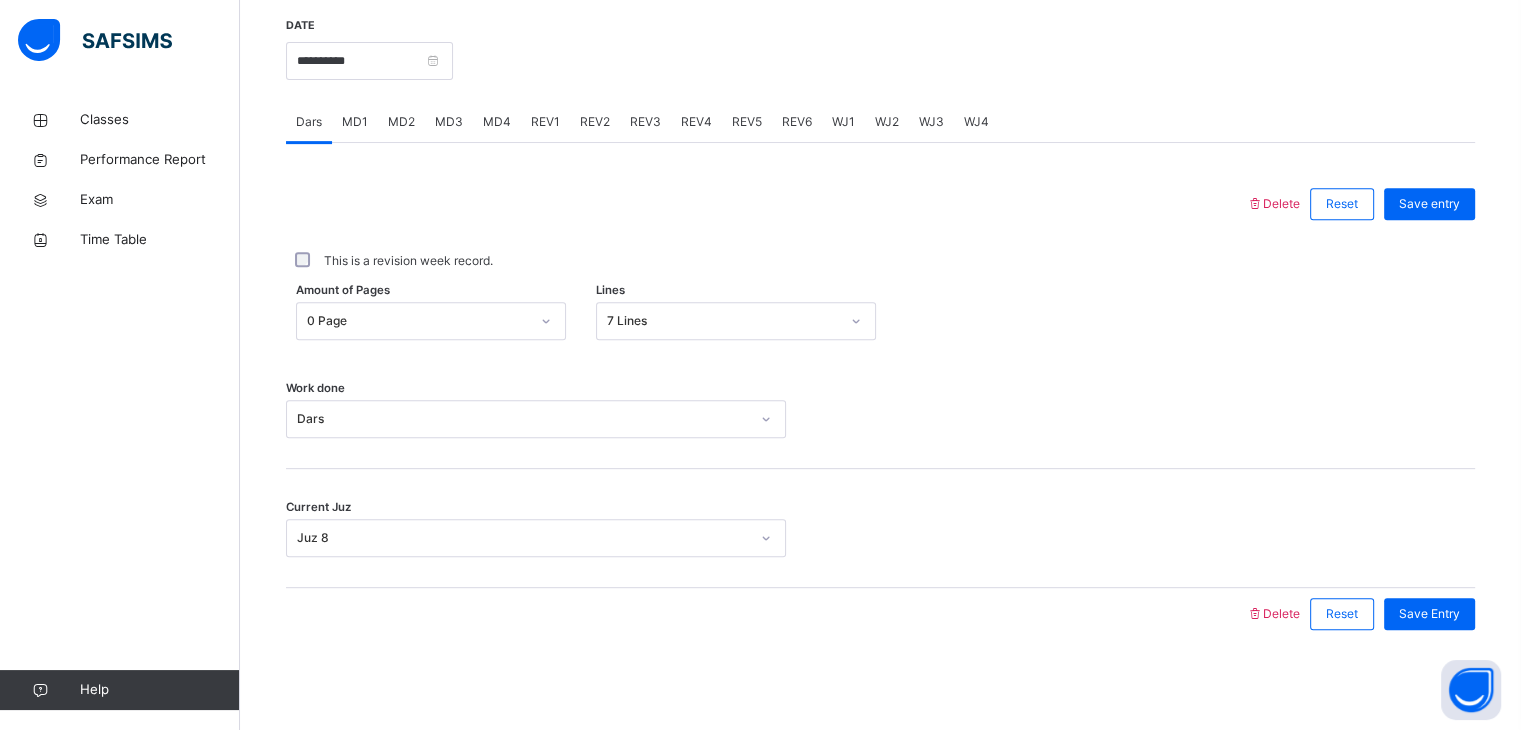 click on "Save entry" at bounding box center [1424, 204] 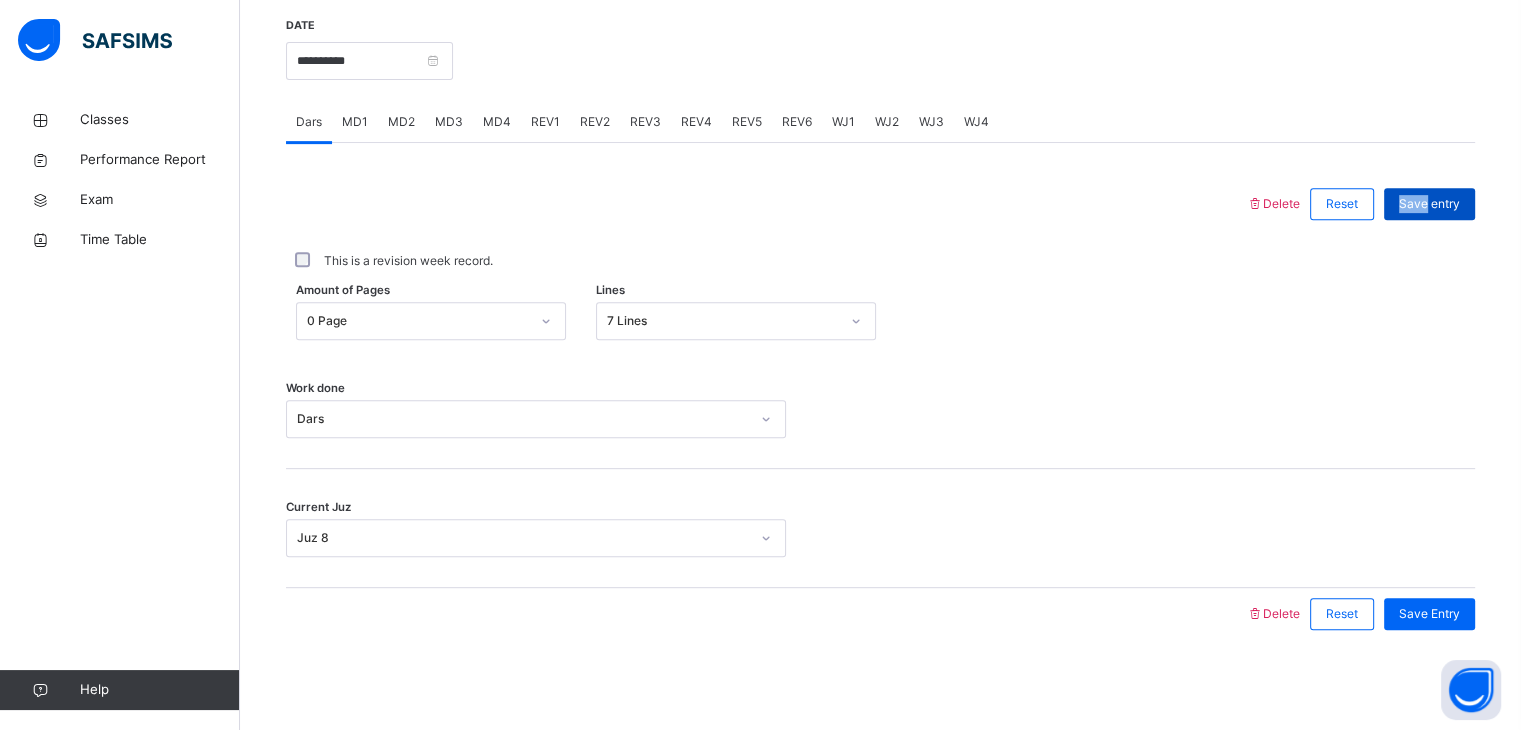 click on "Save entry" at bounding box center [1424, 204] 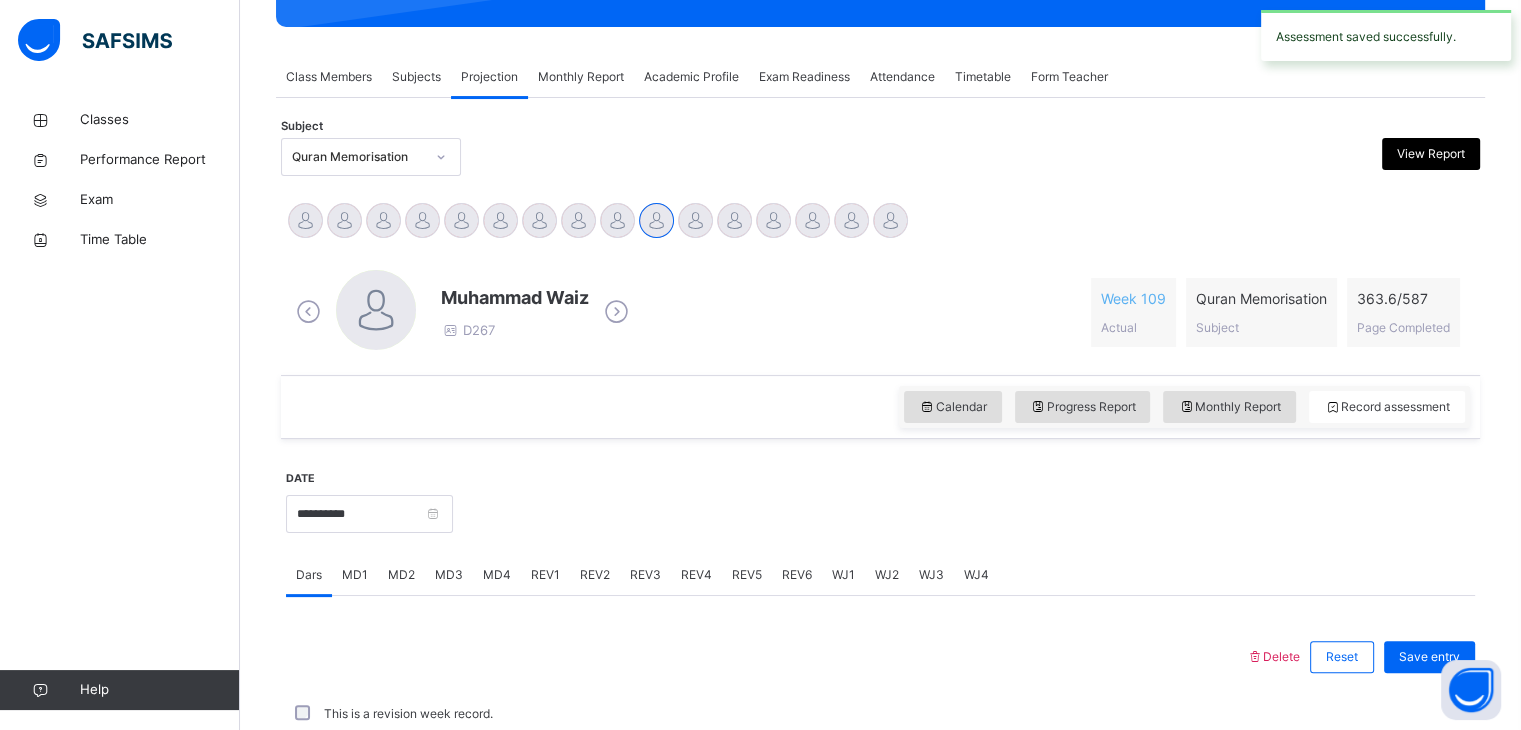 scroll, scrollTop: 772, scrollLeft: 0, axis: vertical 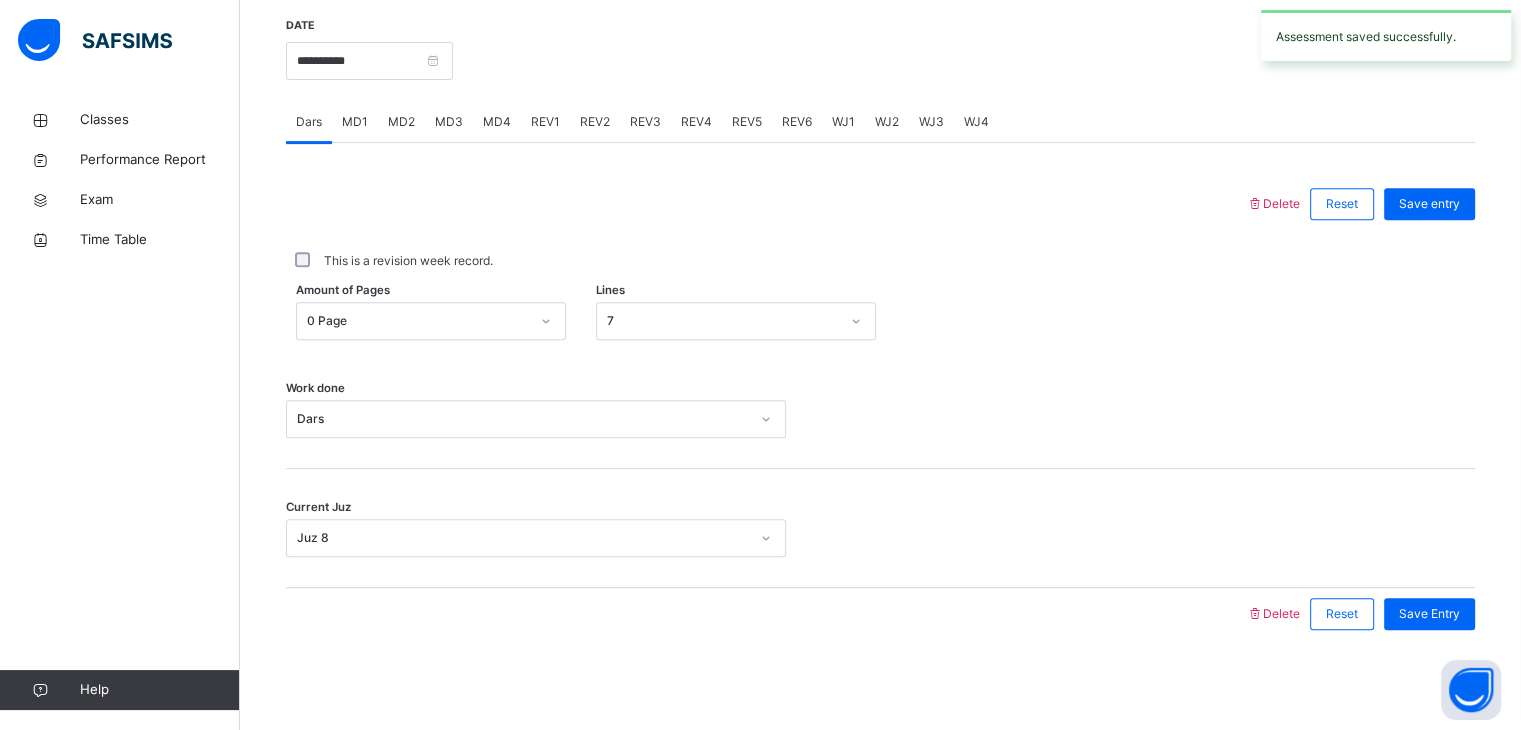 drag, startPoint x: 468, startPoint y: 9, endPoint x: 482, endPoint y: 25, distance: 21.260292 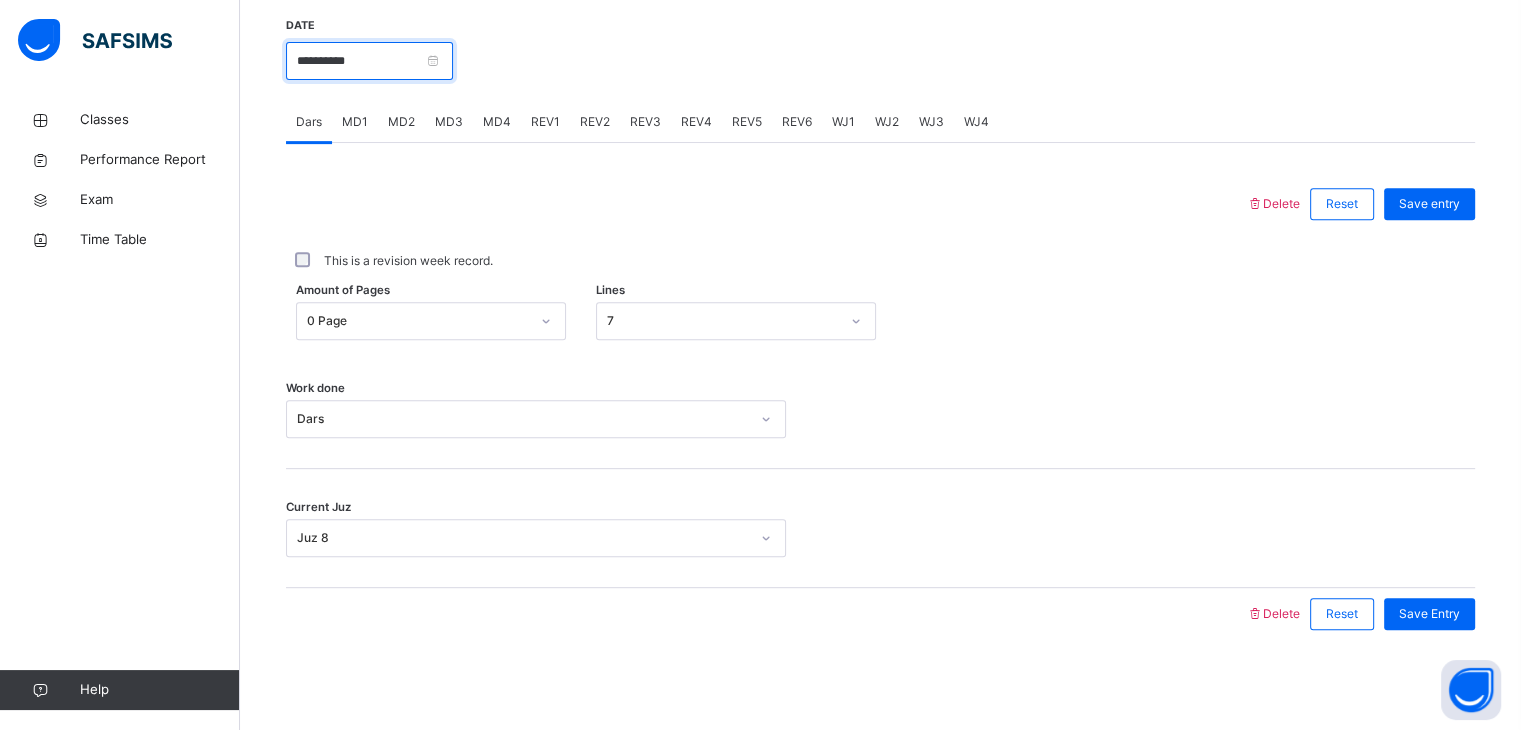 click on "**********" at bounding box center (369, 61) 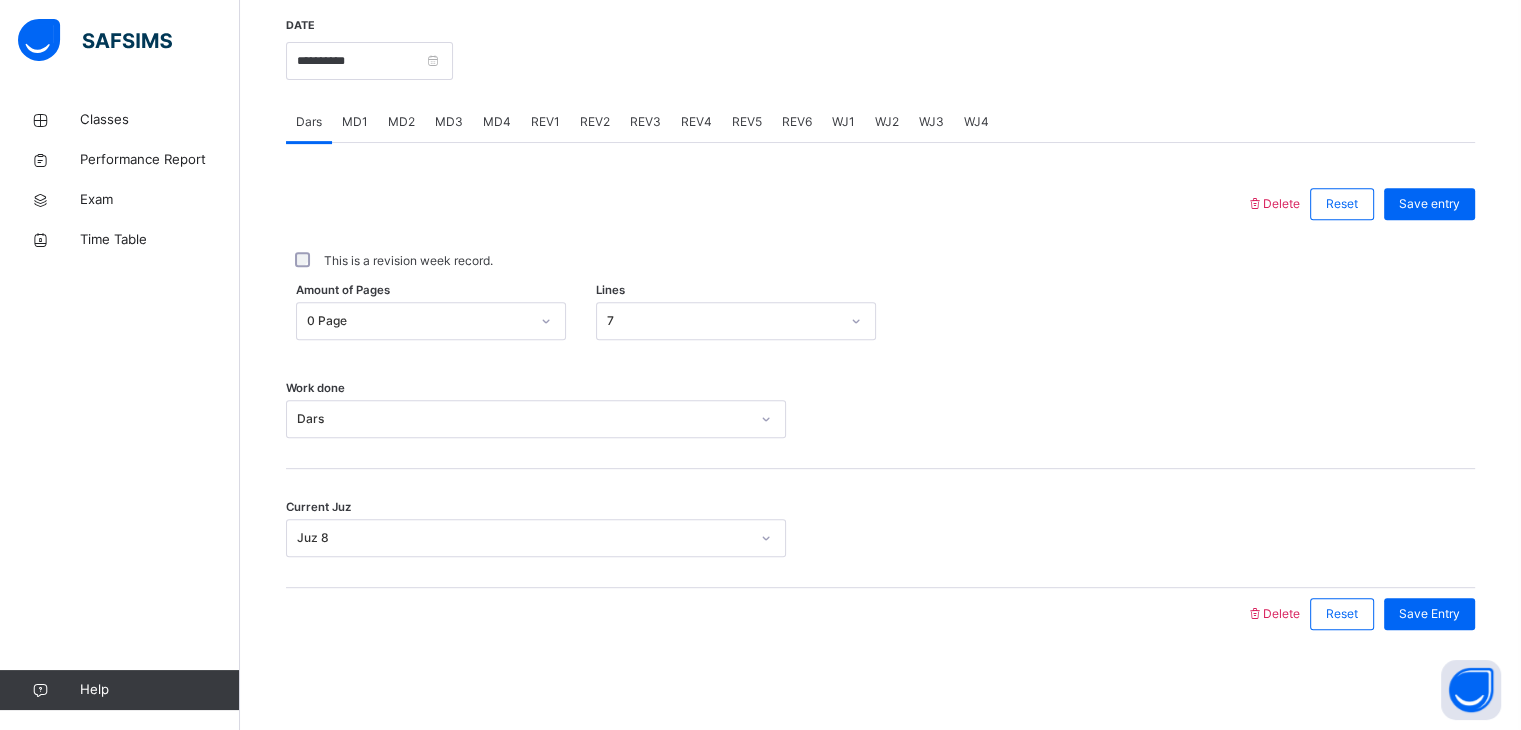 click at bounding box center [964, 59] 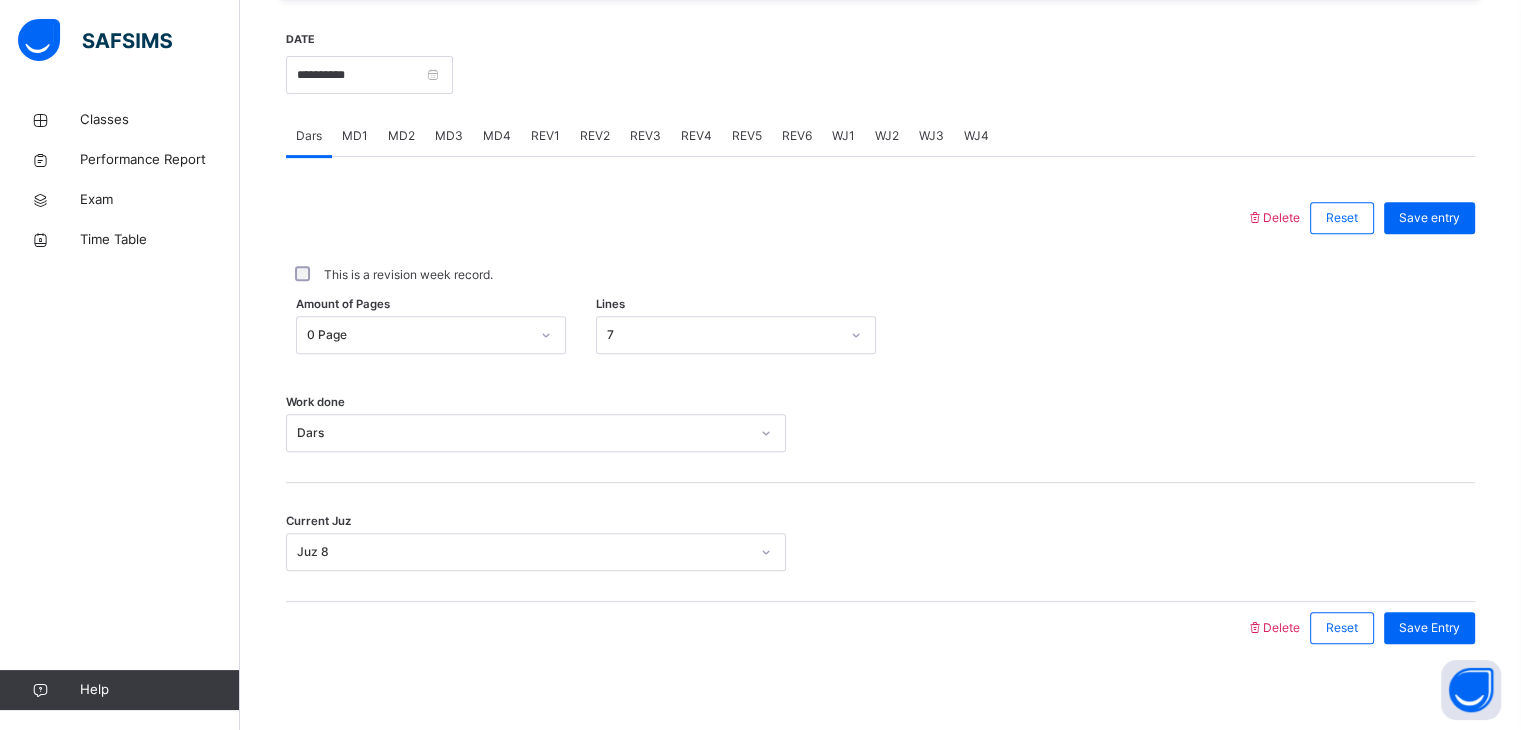 scroll, scrollTop: 756, scrollLeft: 0, axis: vertical 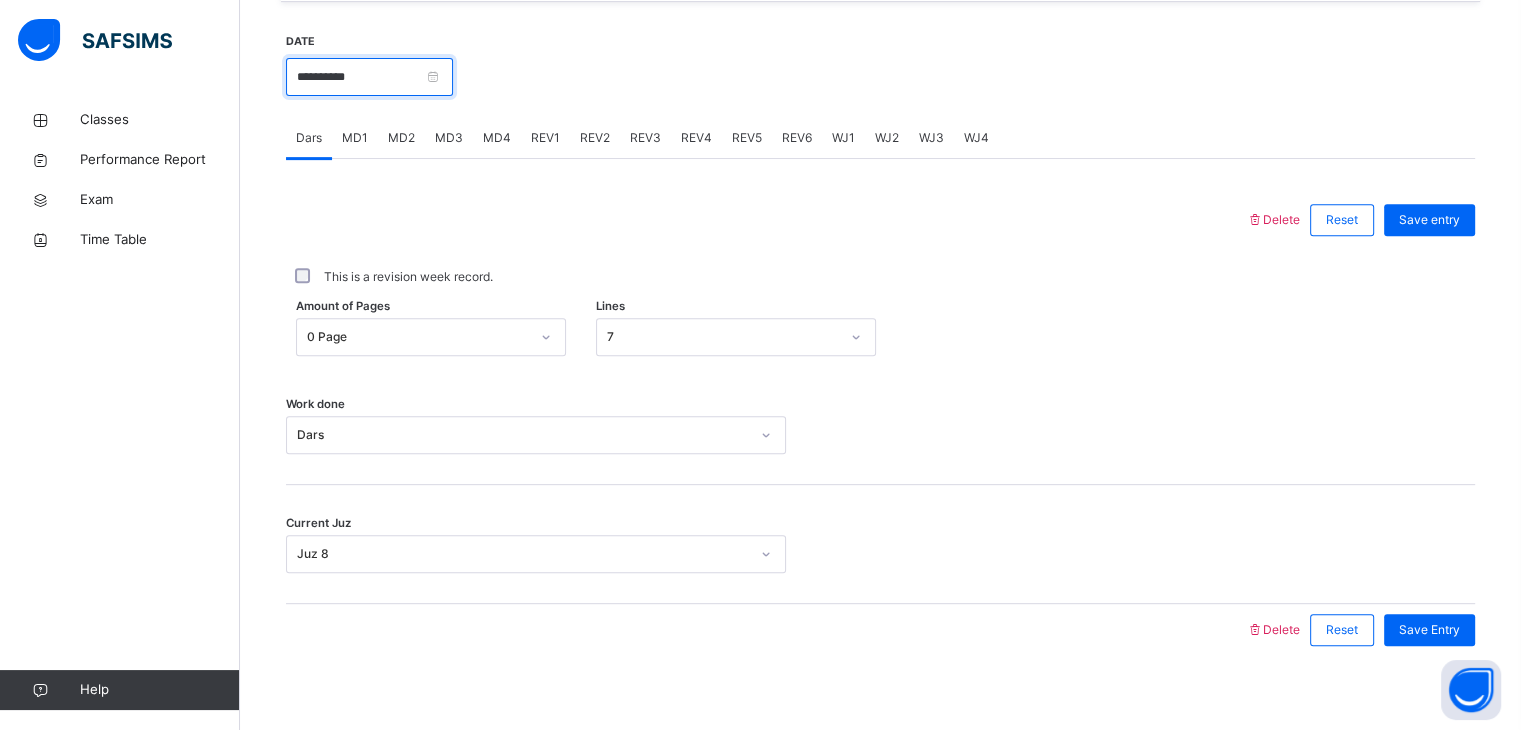 click on "**********" at bounding box center [369, 77] 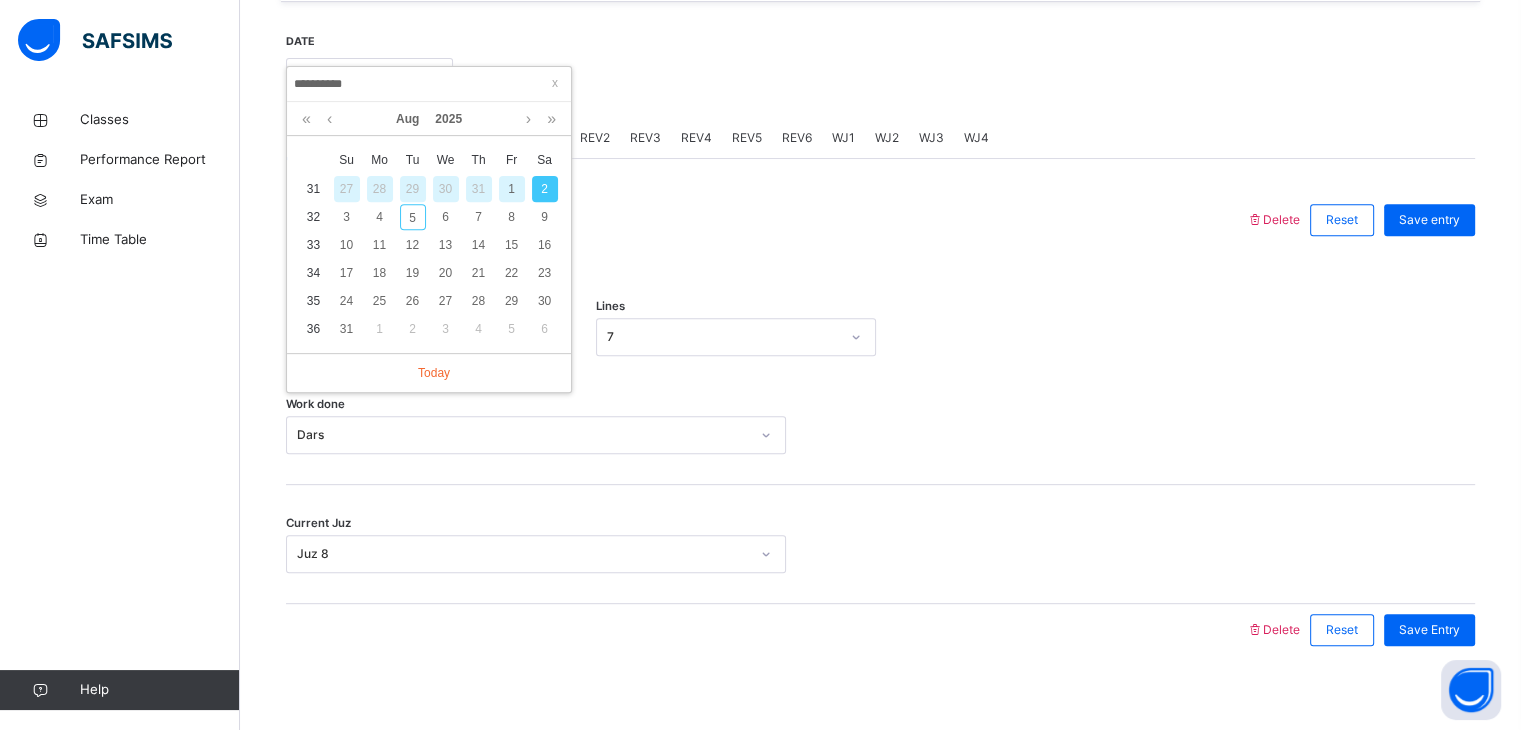 click on "Delete Reset Save entry This is a revision week record. Amount of Pages 0 Page Lines 7 Work done Dars Current Juz Juz 8  Delete Reset Save Entry" at bounding box center (880, 407) 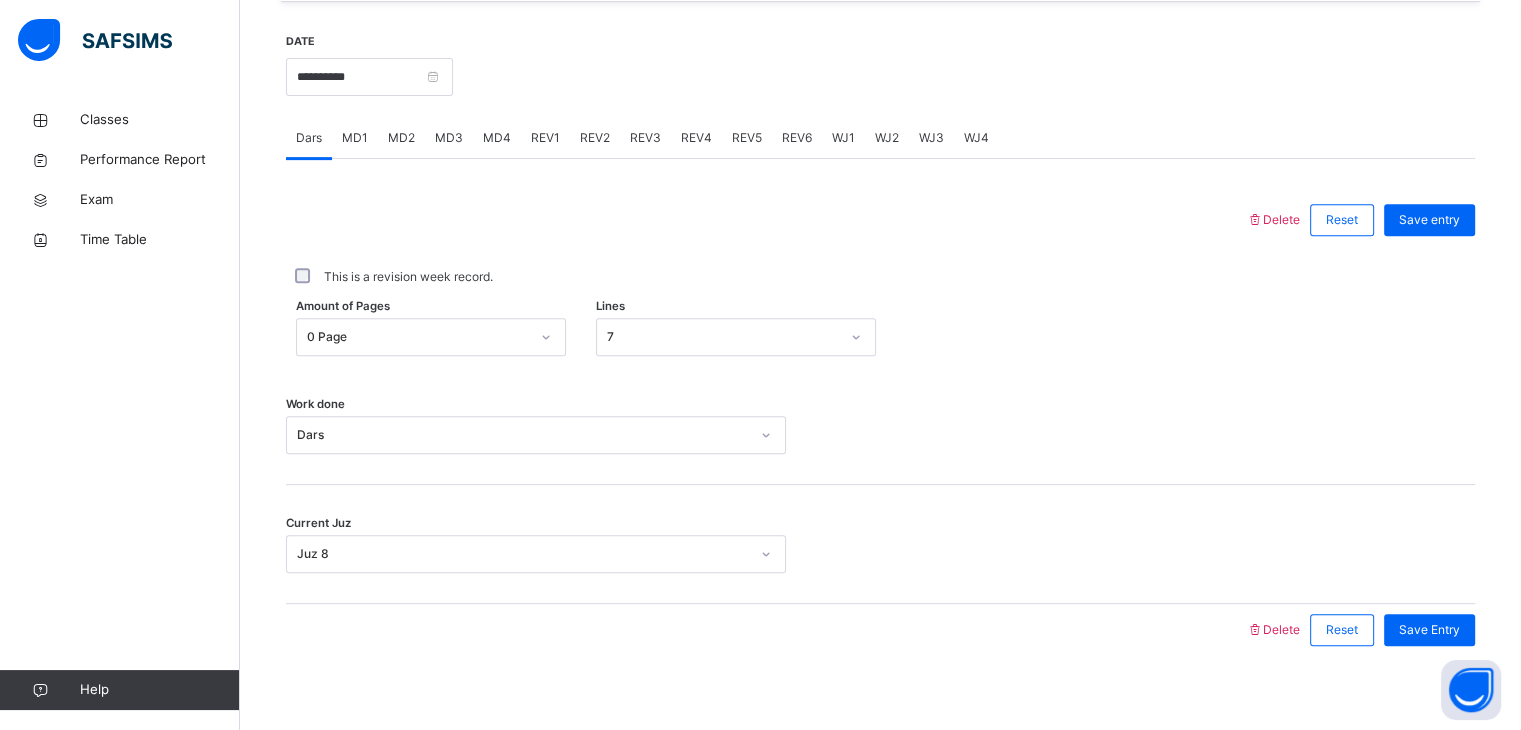 scroll, scrollTop: 772, scrollLeft: 0, axis: vertical 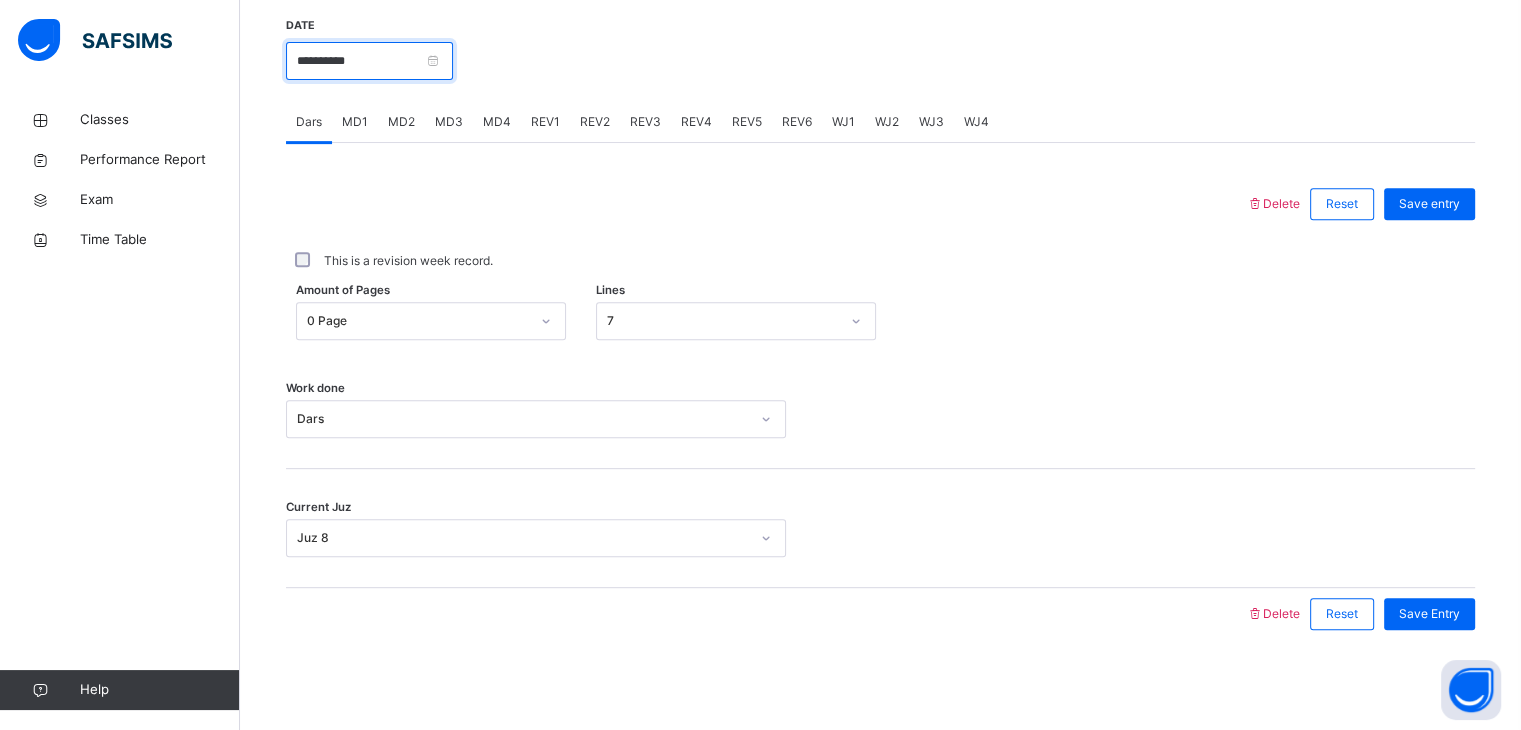 click on "**********" at bounding box center [369, 61] 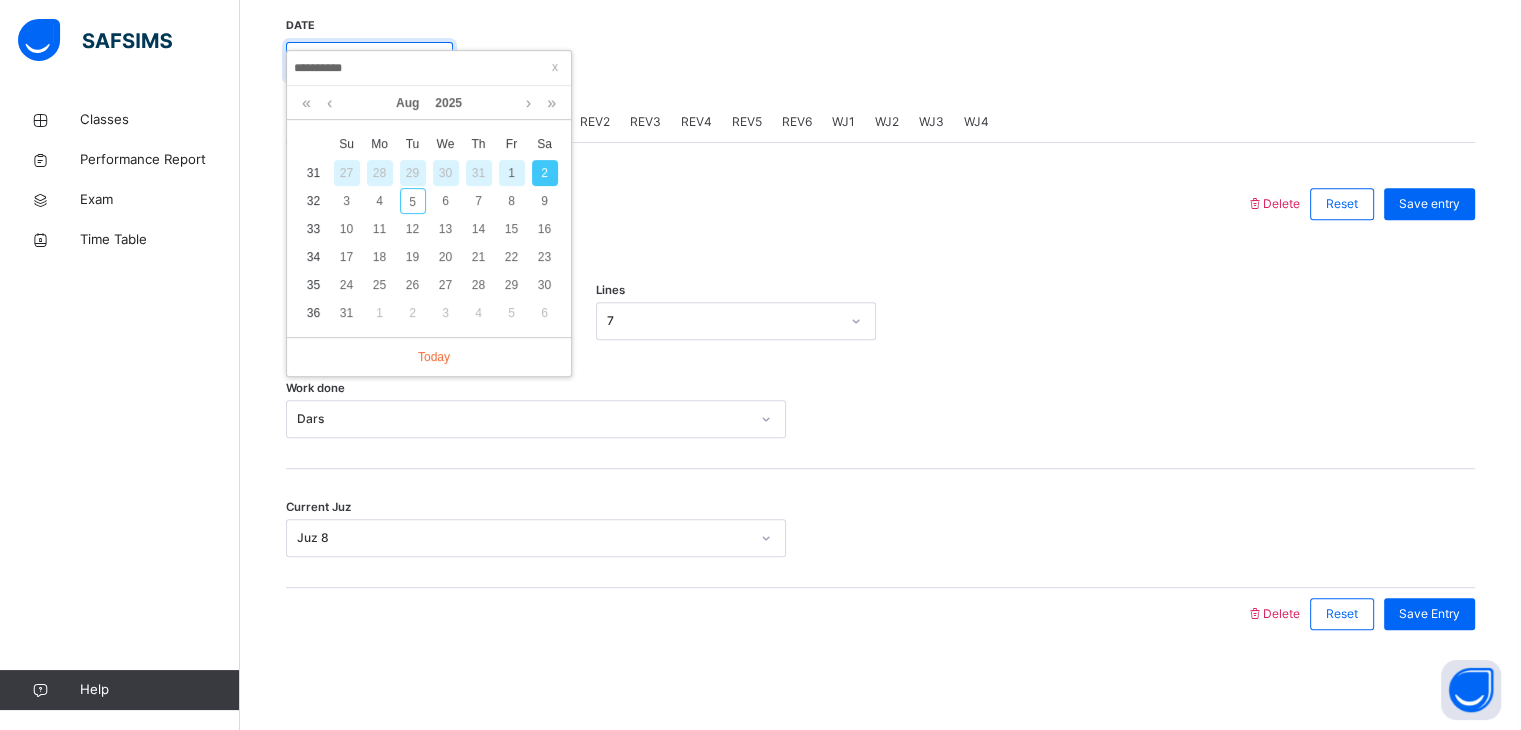 click on "Class Arm Details     Third Term  /  2024-2025   [FIRST]   [EMAIL] Classes Performance Report Exam Time Table   Help Onboarding Great job! You have finished setting up all essential configurations. Our wizard which has lots of in-built templates will continue to guide you through with the academic configurations. Academic Configuration Steps Continue × Idle Mode Due to inactivity you would be logged out to the system in the next   15mins , click the "Resume" button to keep working or the "Log me out" button to log out of the system. Log me out Resume Back  / FT Boys Class 2 FT Boys Class 2 Full Time Boys Third Term 2024-2025 Class Members Subjects Projection Monthly Report Academic Profile Exam Readiness Attendance Timetable Form Teacher Projection More Options   16  Students in class Download Pdf Report Excel Report View subject profile Darul Quran Institute Date: [DATE], [TIME] Class Members Class:  FT Boys Class 2 Total no. of Students:  16 Term:  Third Term Session:  2024-2025 1 2" at bounding box center (760, -21) 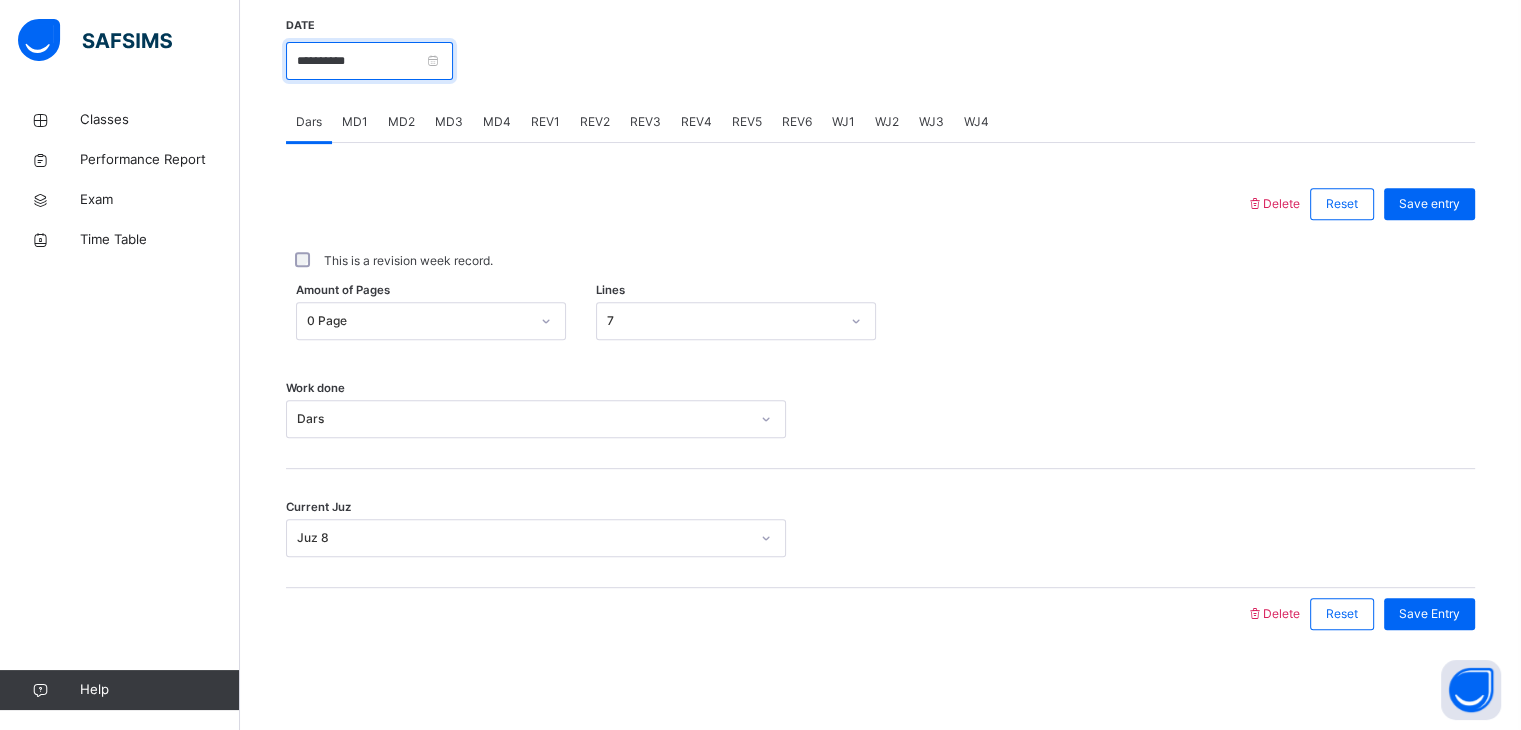 click on "**********" at bounding box center (369, 61) 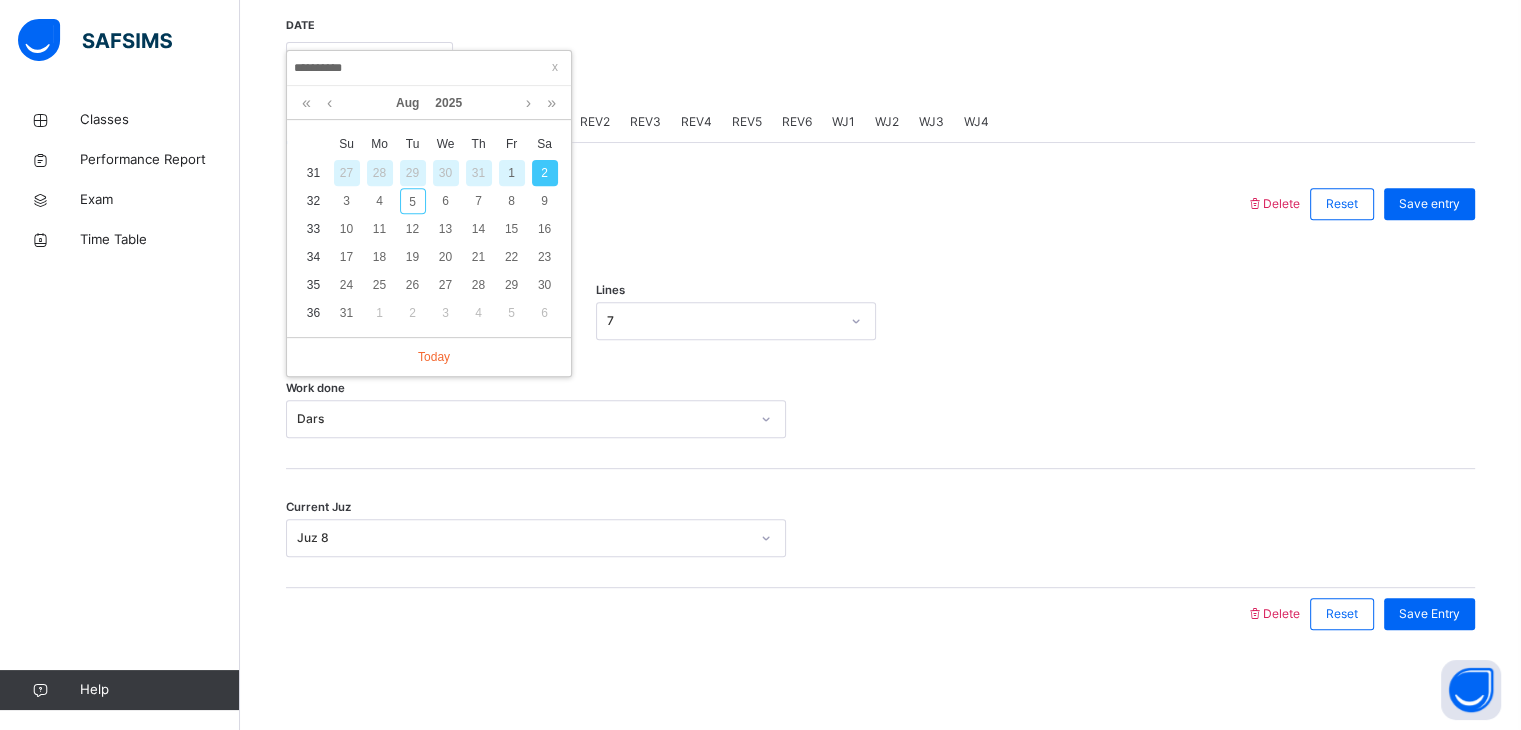 click on "1" at bounding box center (512, 173) 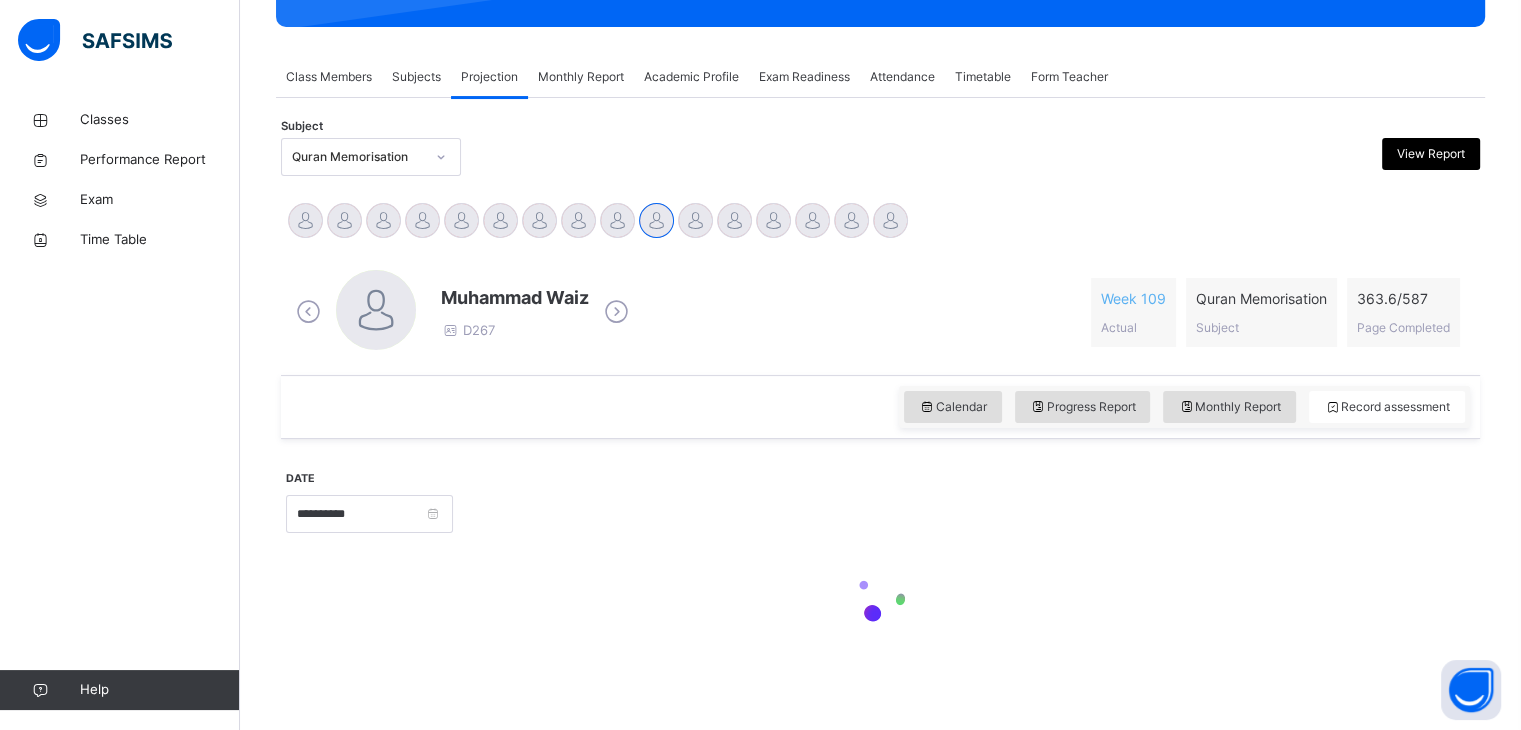 scroll, scrollTop: 319, scrollLeft: 0, axis: vertical 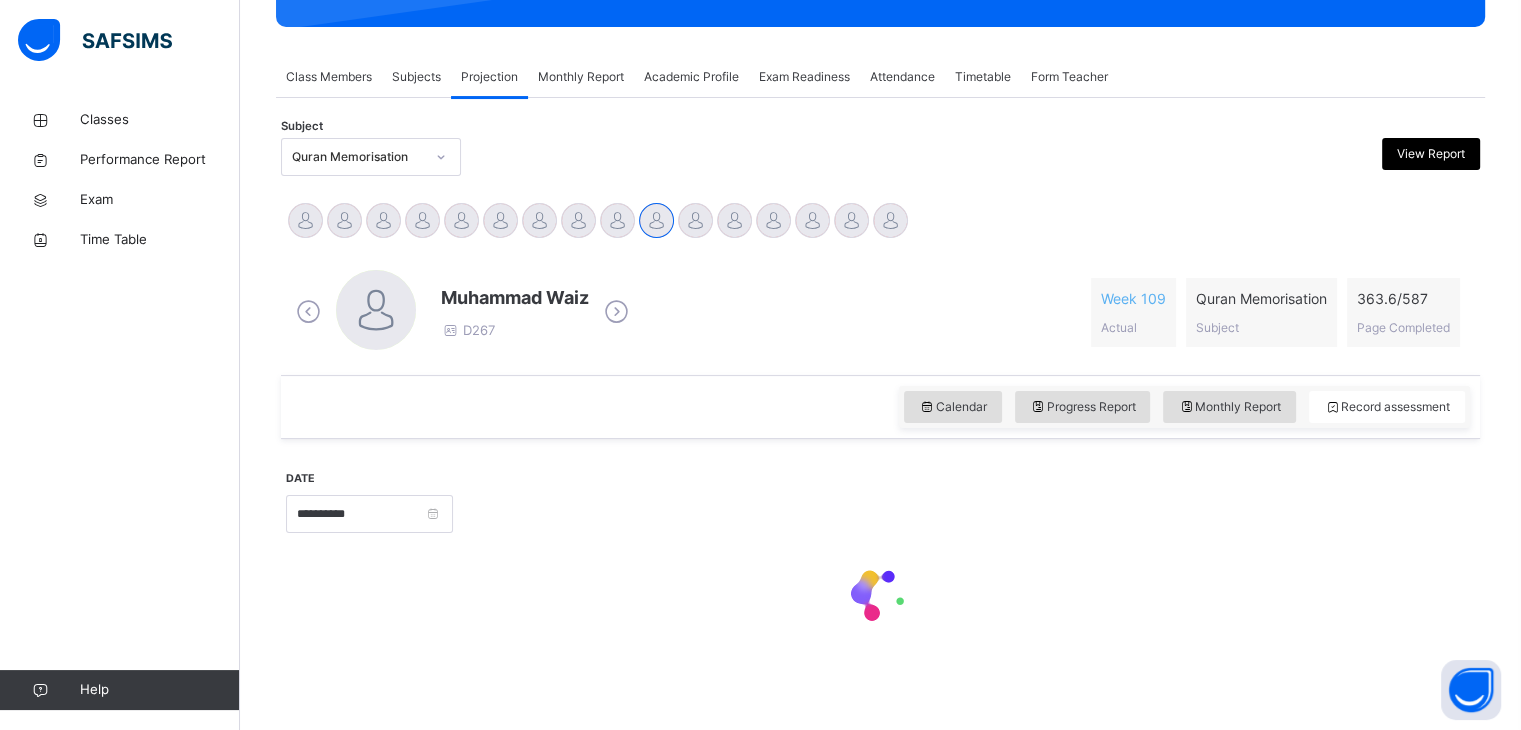 click on "Subject Quran Memorisation View Report" at bounding box center [880, 157] 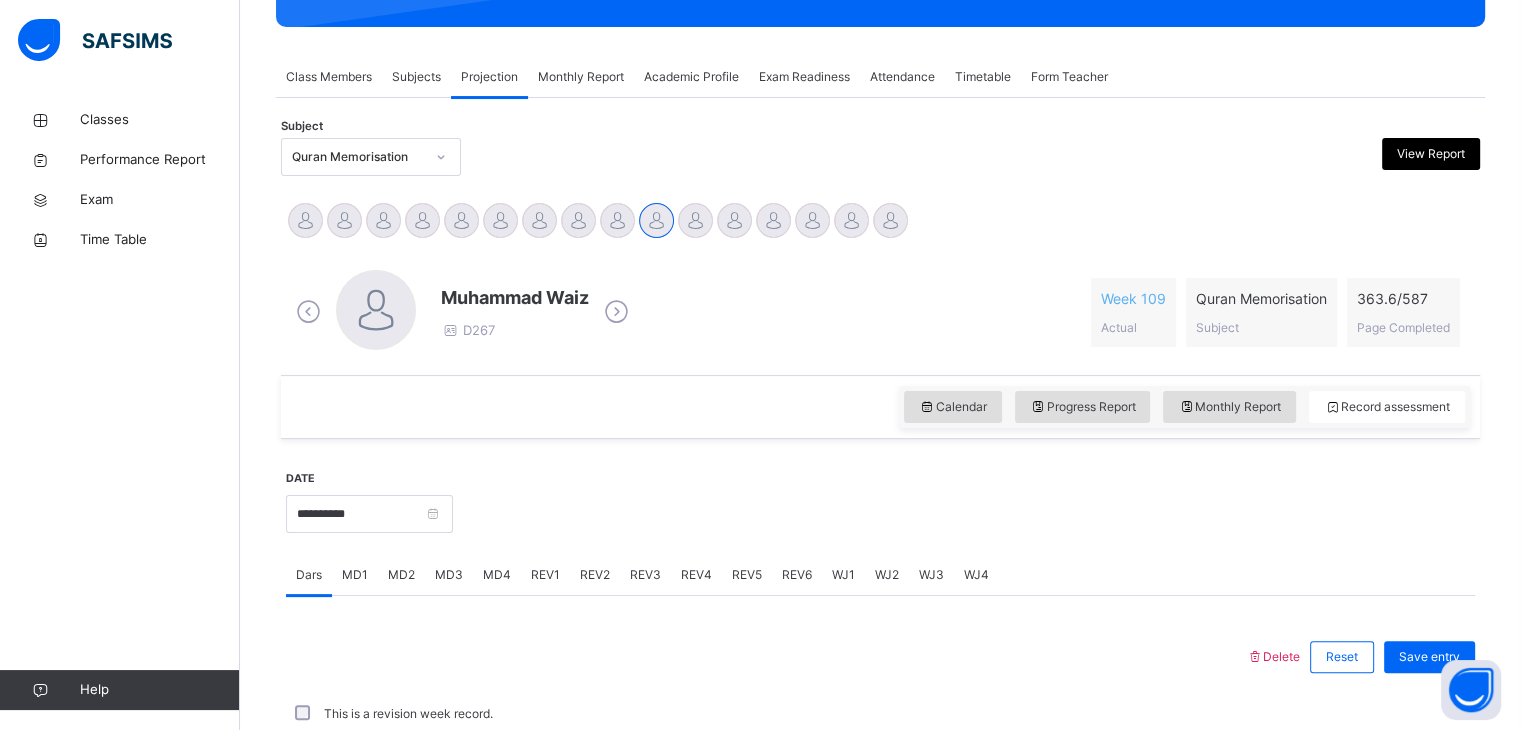 scroll, scrollTop: 772, scrollLeft: 0, axis: vertical 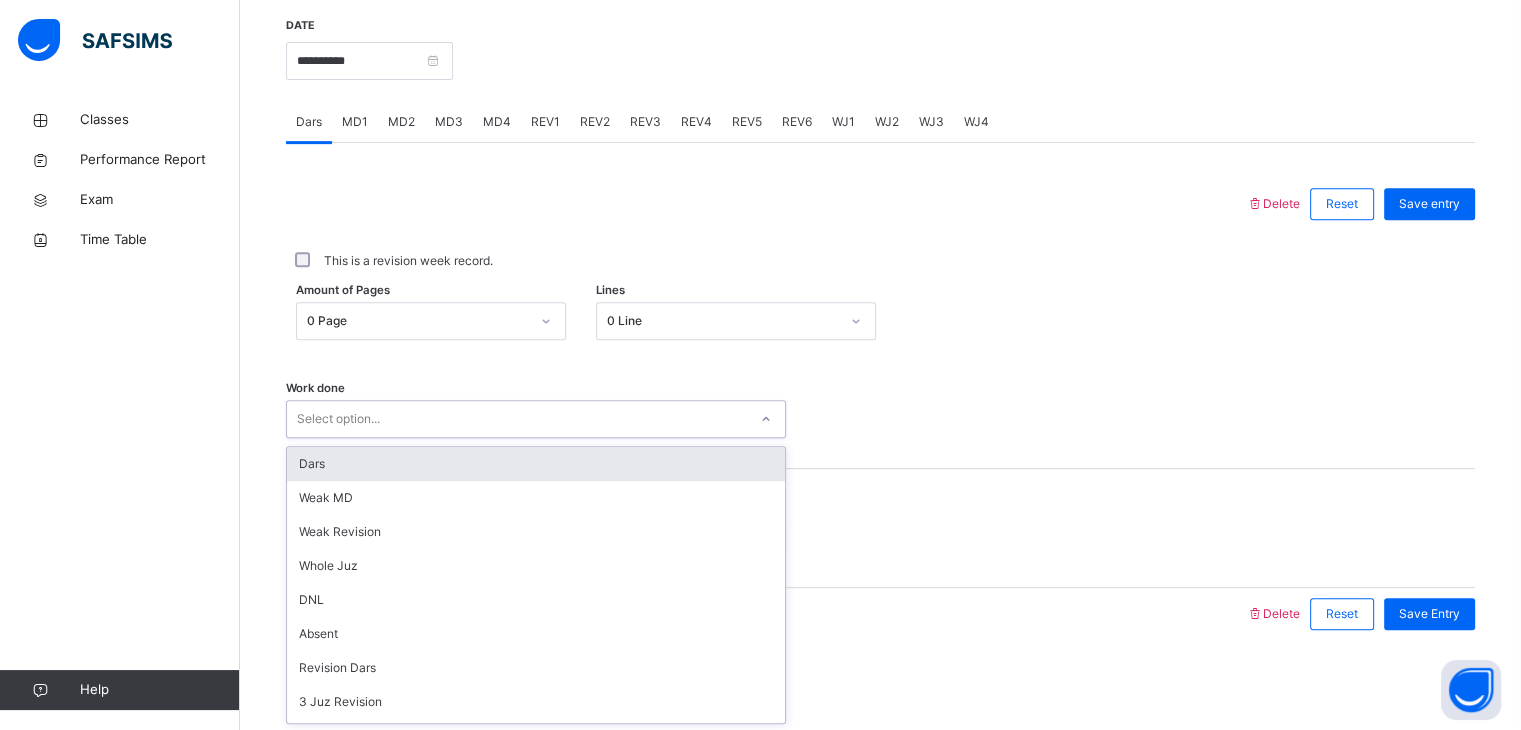click on "Select option..." at bounding box center [338, 419] 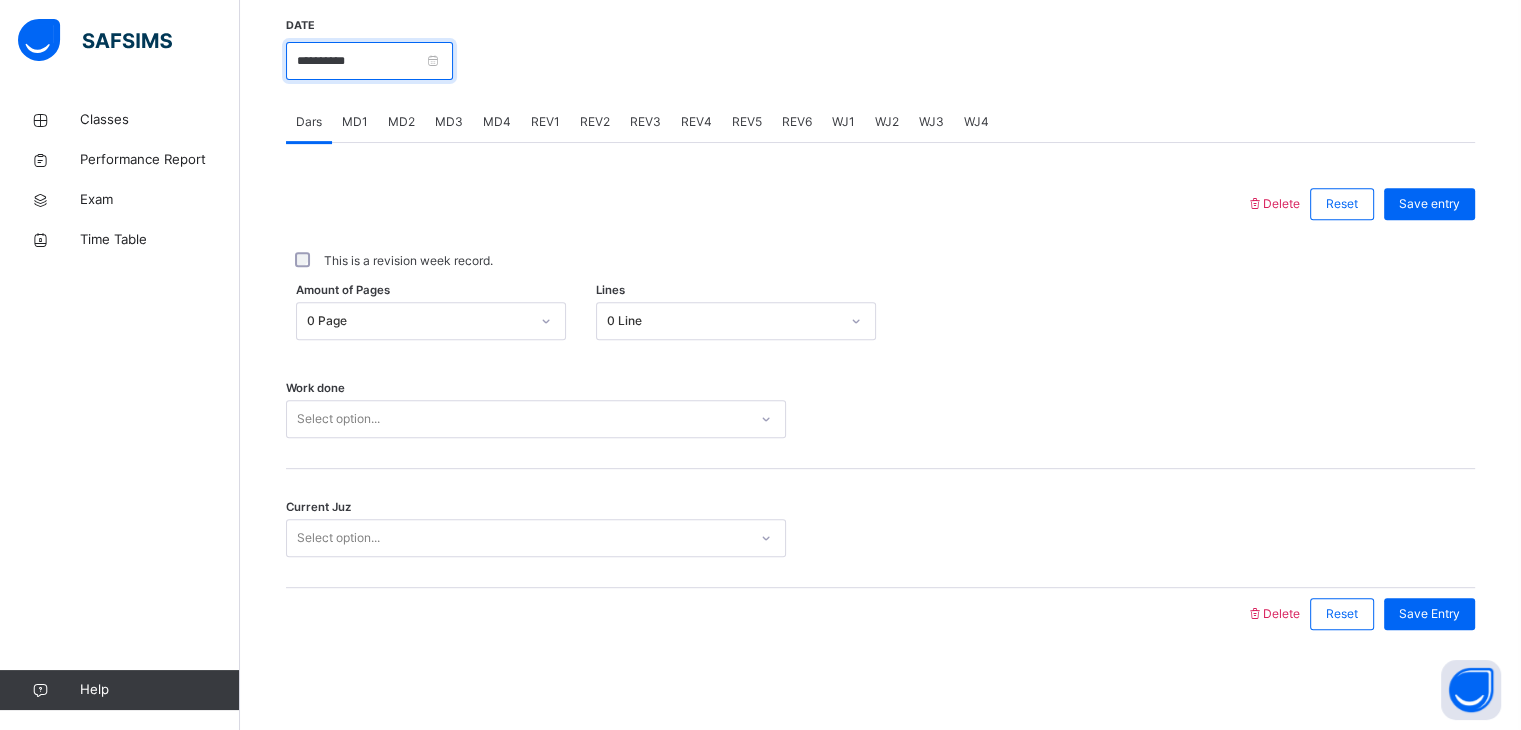click on "**********" at bounding box center (369, 61) 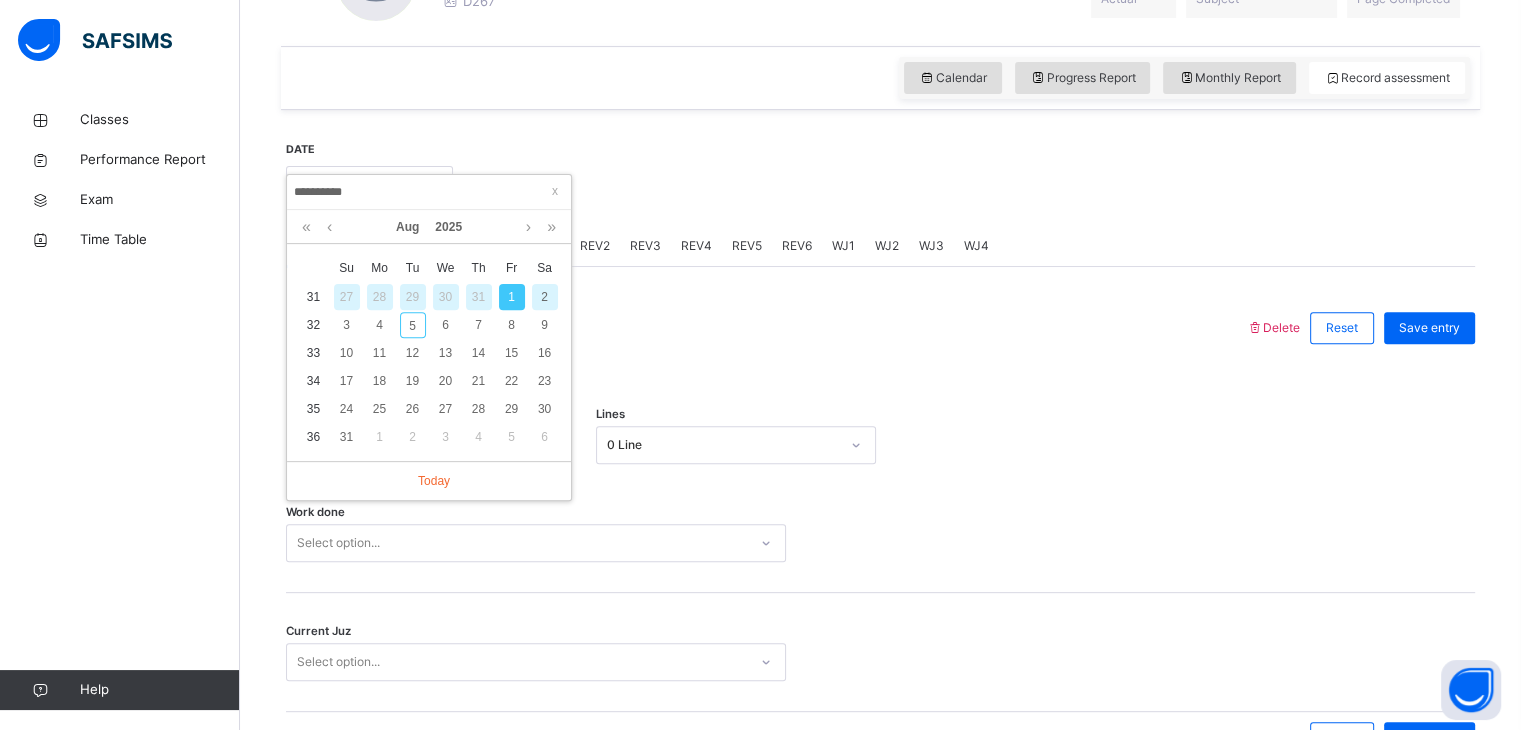 scroll, scrollTop: 648, scrollLeft: 0, axis: vertical 